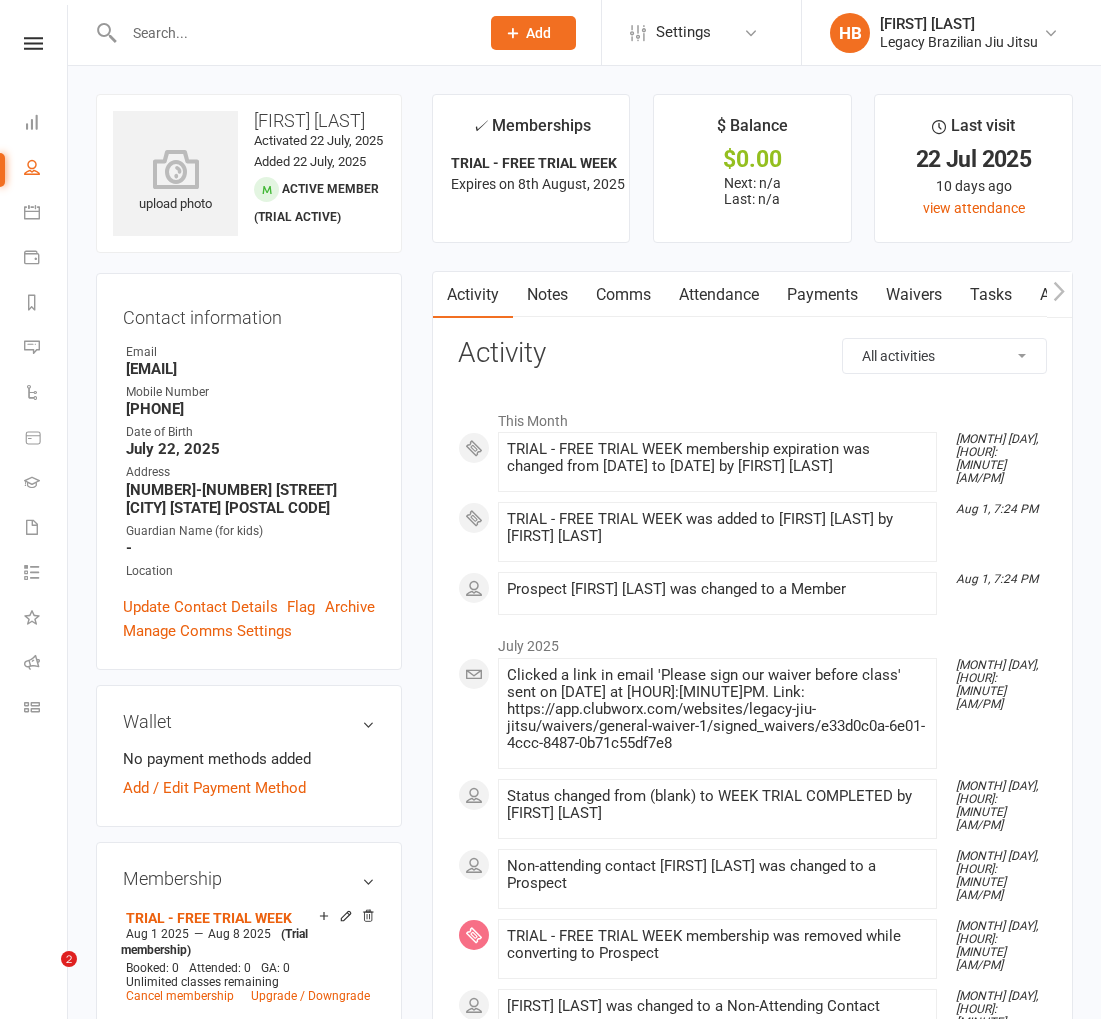 scroll, scrollTop: 0, scrollLeft: 0, axis: both 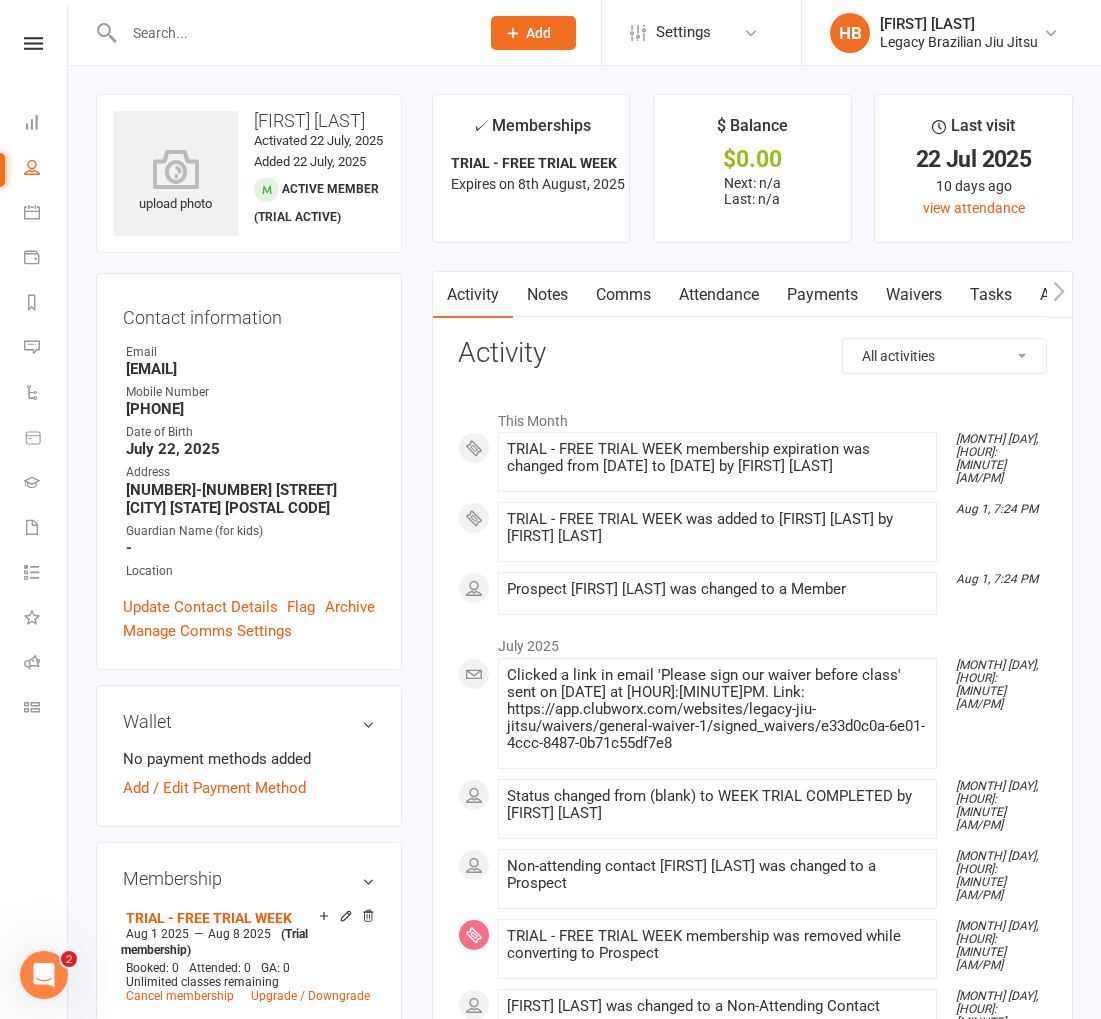 click at bounding box center [33, 43] 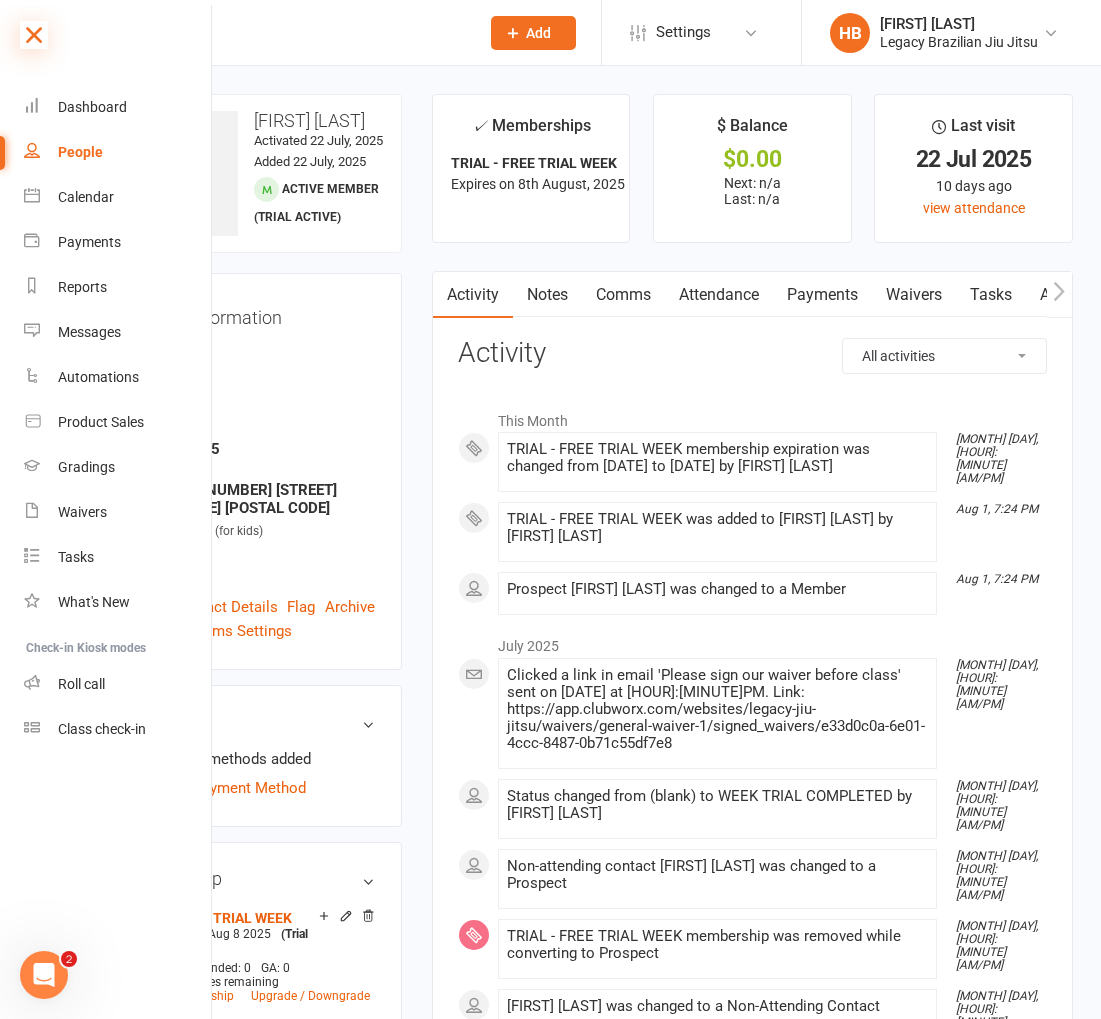 scroll, scrollTop: 0, scrollLeft: 0, axis: both 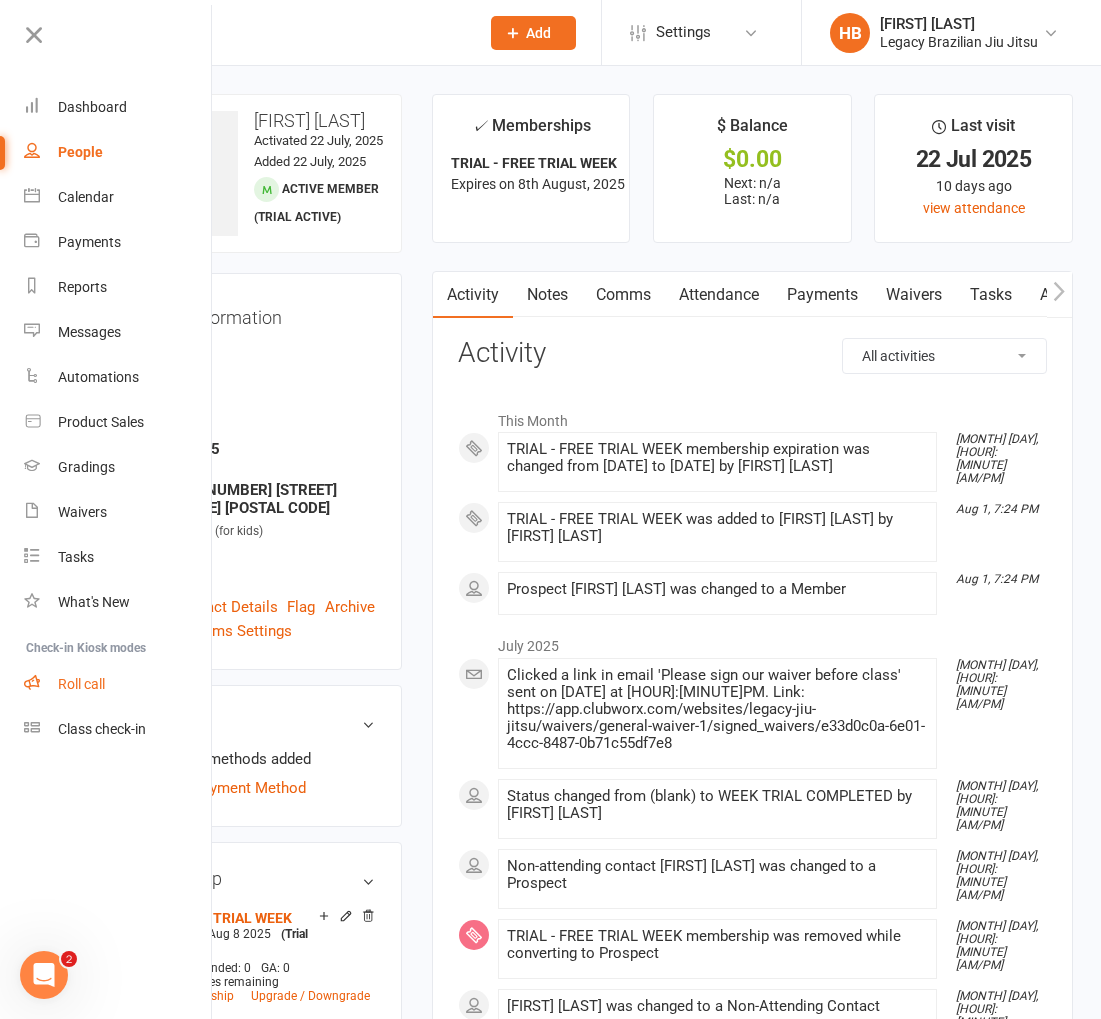 click on "Roll call" at bounding box center [81, 684] 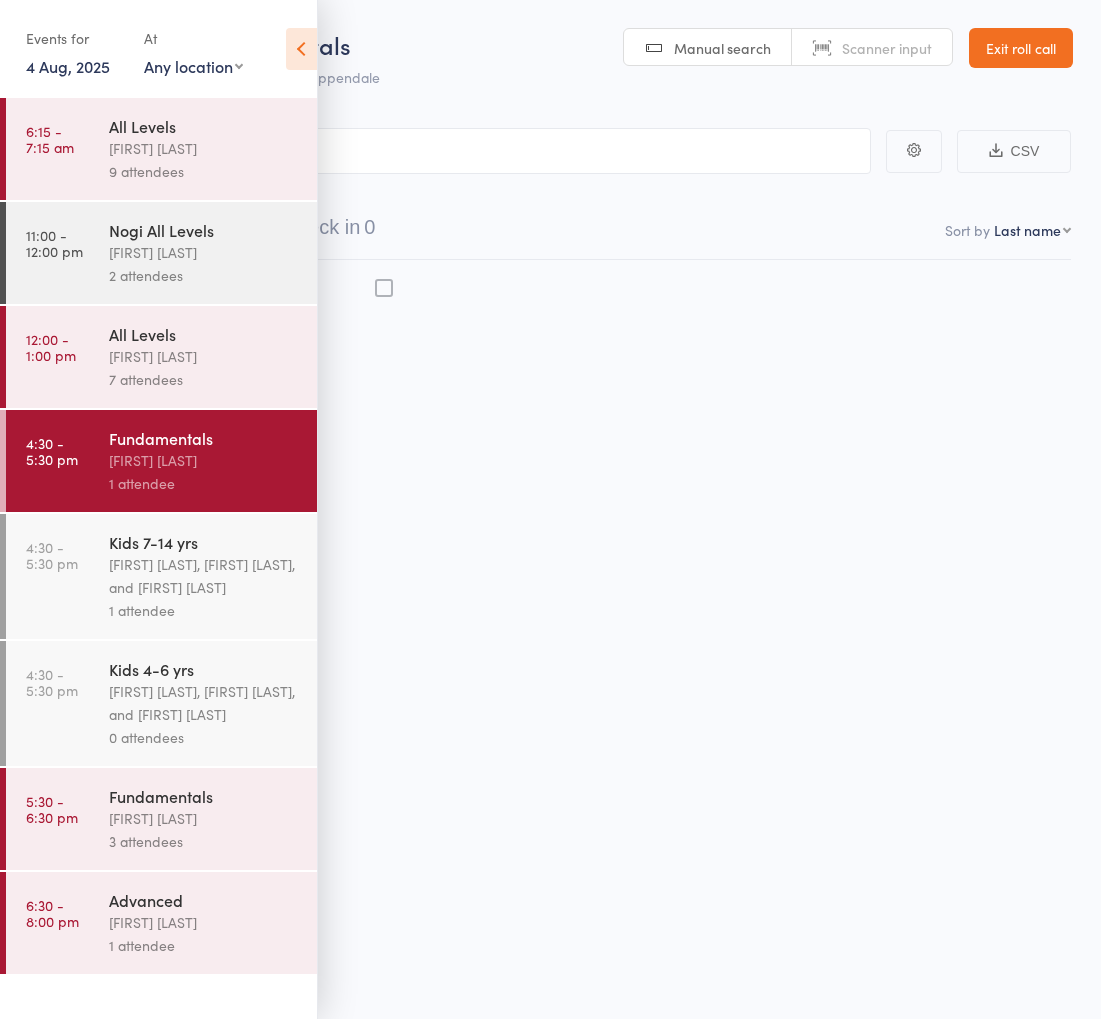 scroll, scrollTop: 0, scrollLeft: 0, axis: both 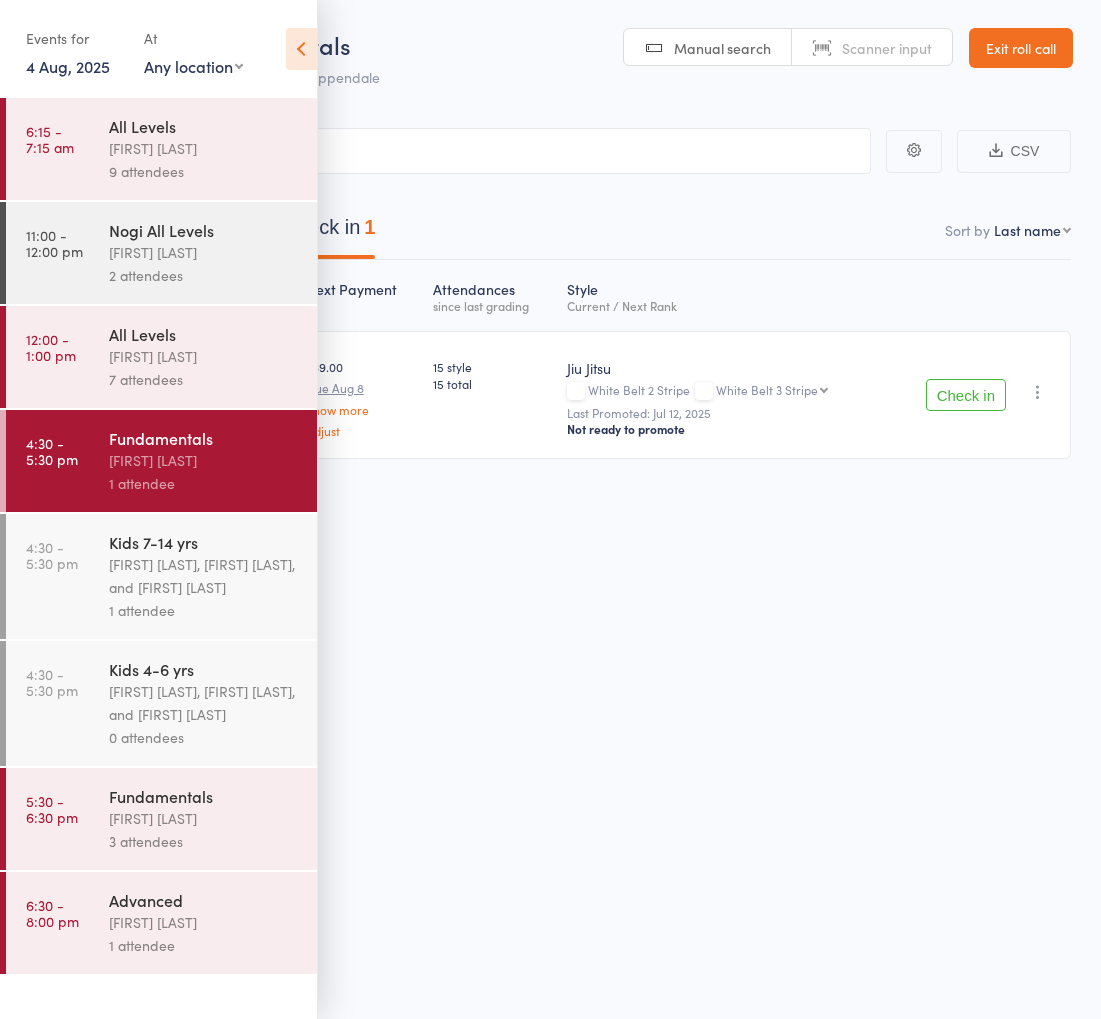 click on "Fundamentals" at bounding box center (204, 438) 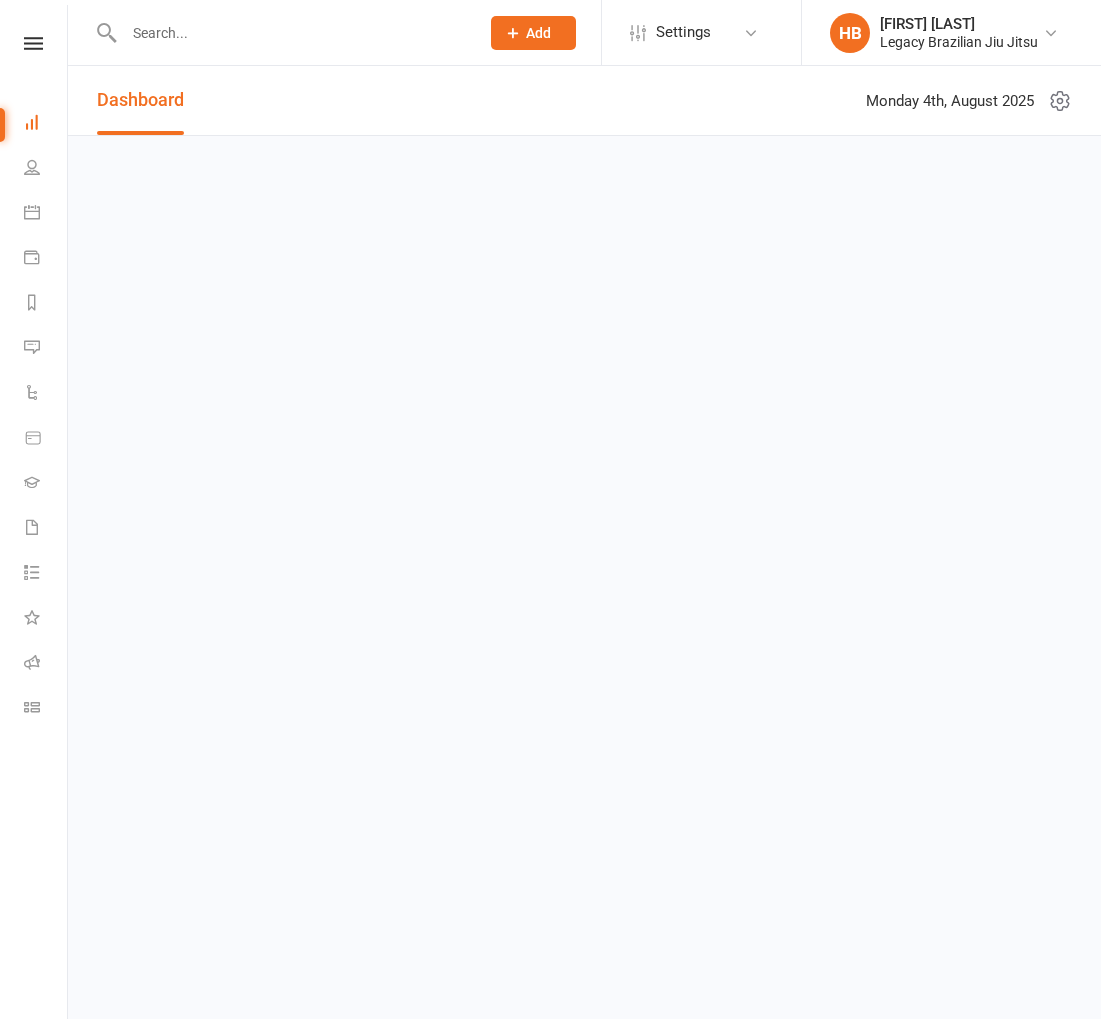 scroll, scrollTop: 0, scrollLeft: 0, axis: both 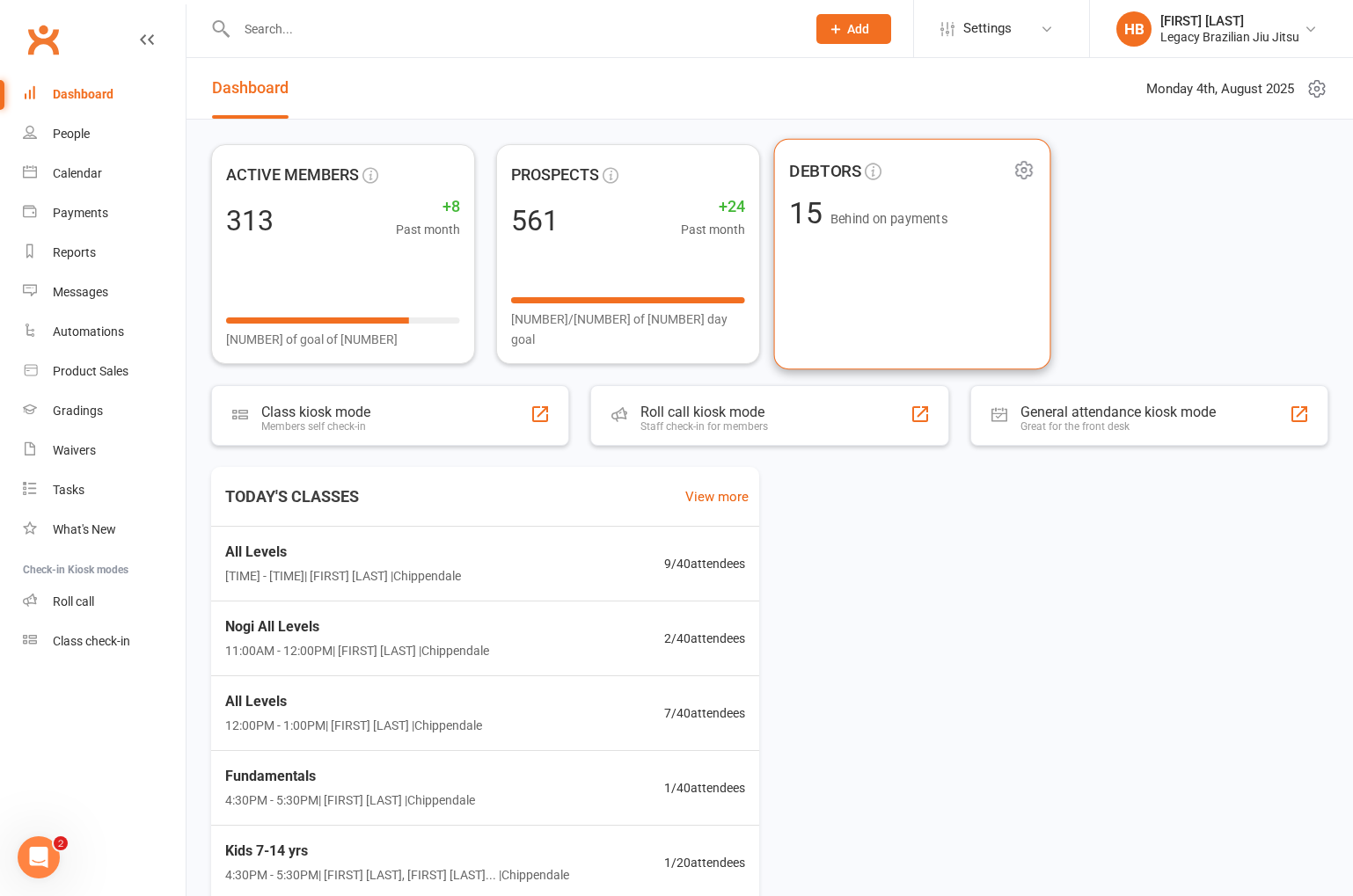 click on "DEBTORS   [NUMBER]   Behind on payments" at bounding box center [912, 254] 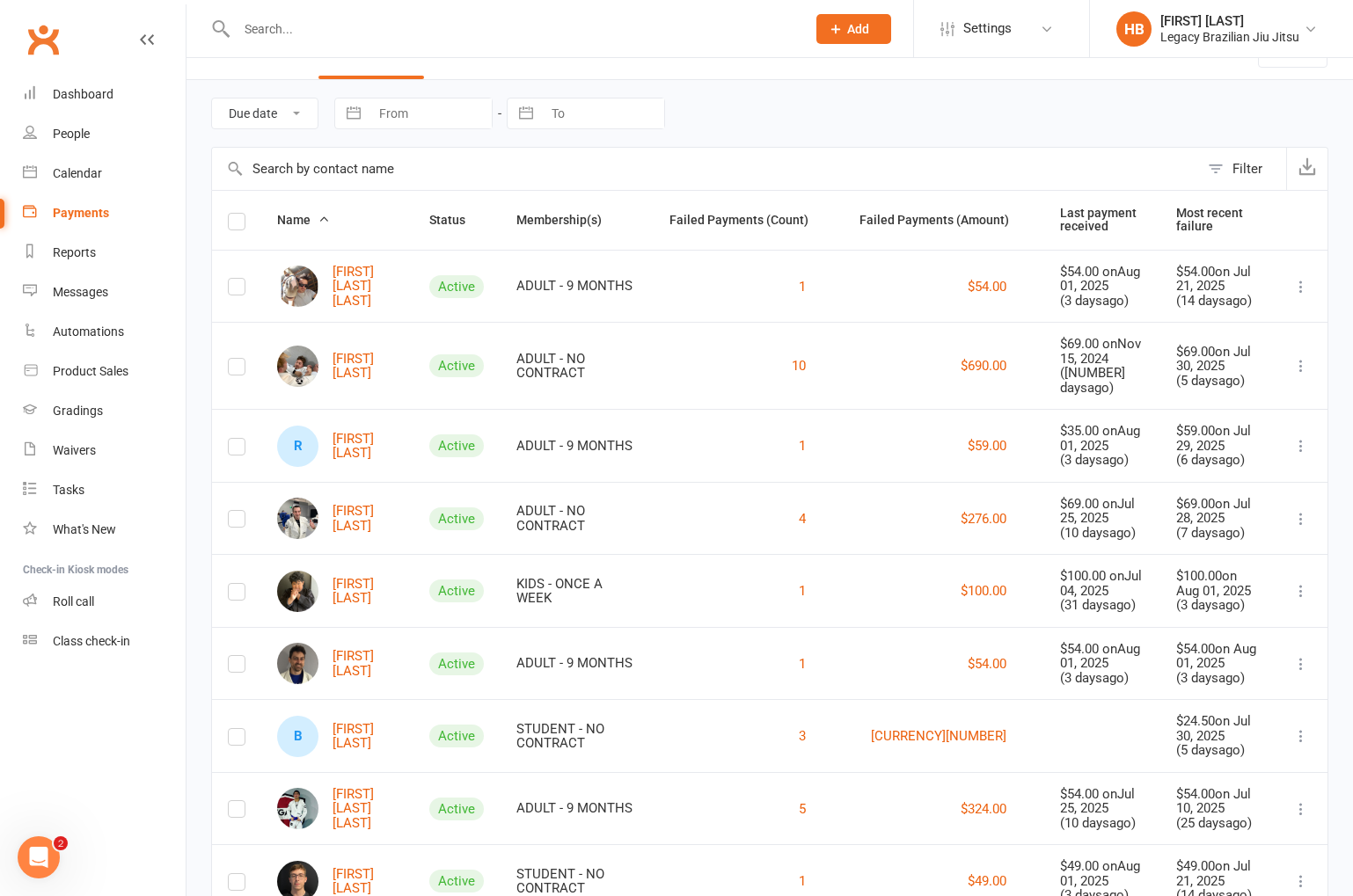 scroll, scrollTop: 36, scrollLeft: 0, axis: vertical 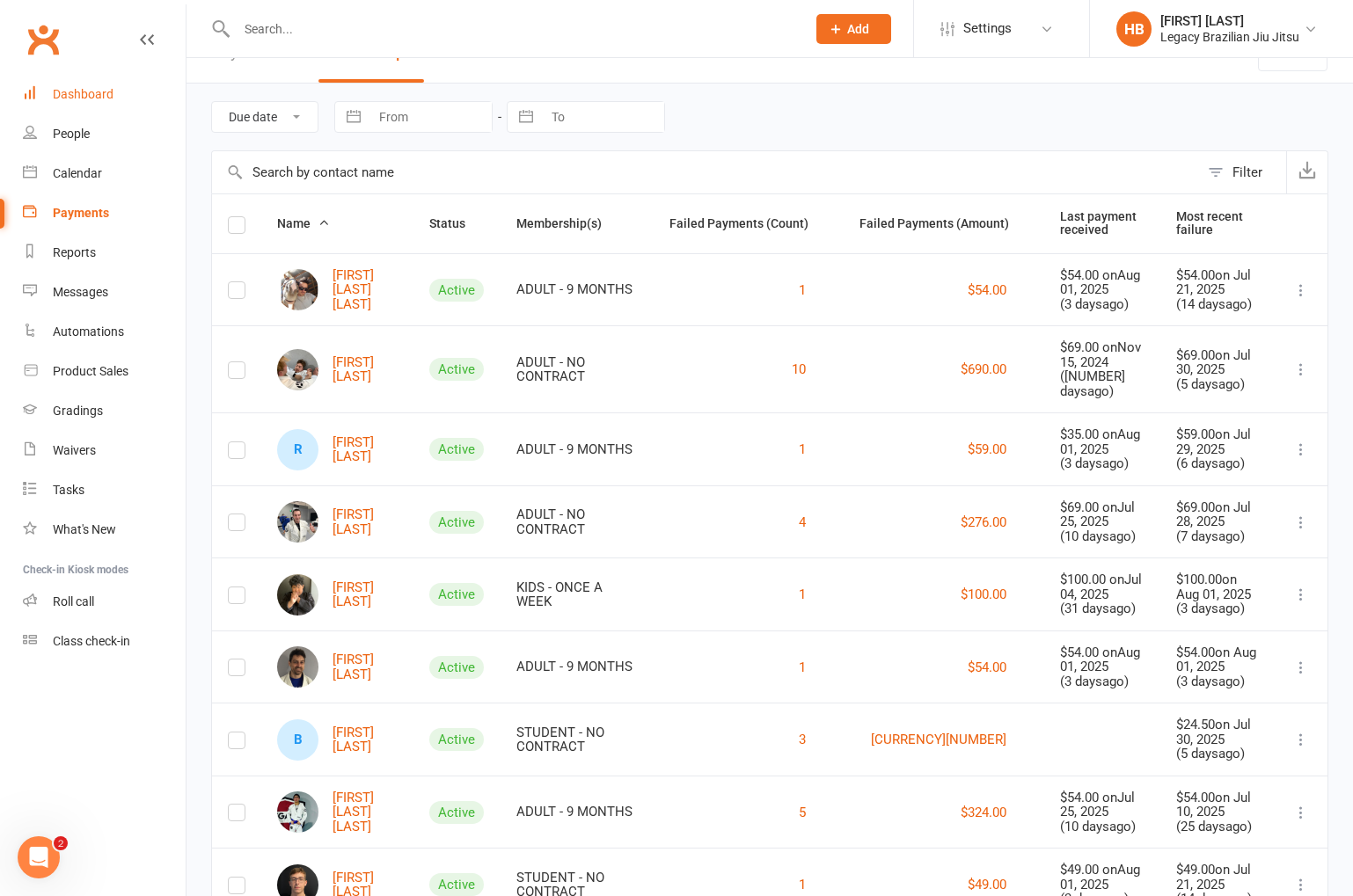 click on "Dashboard" at bounding box center [104, 94] 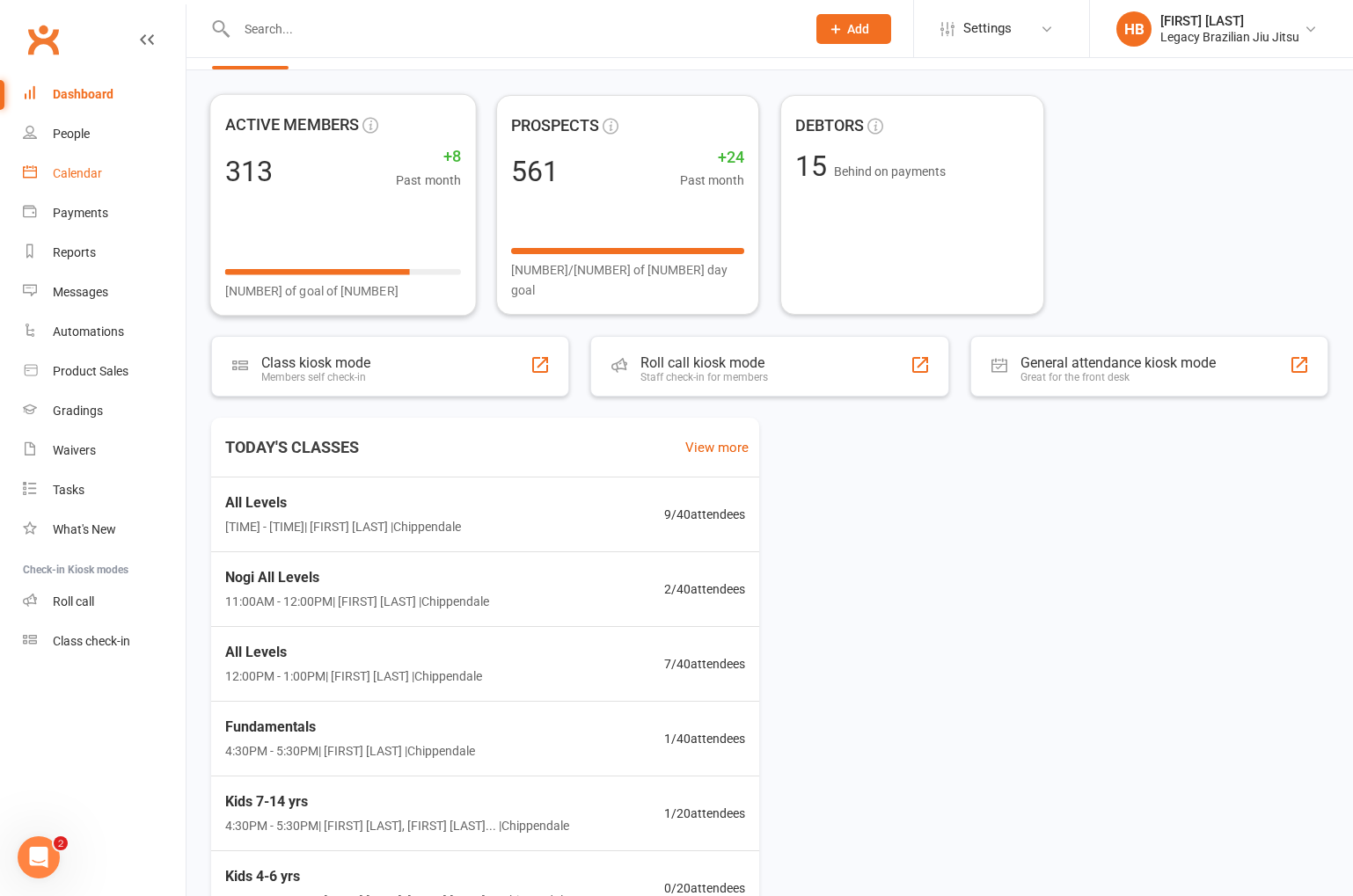 scroll, scrollTop: 30, scrollLeft: 0, axis: vertical 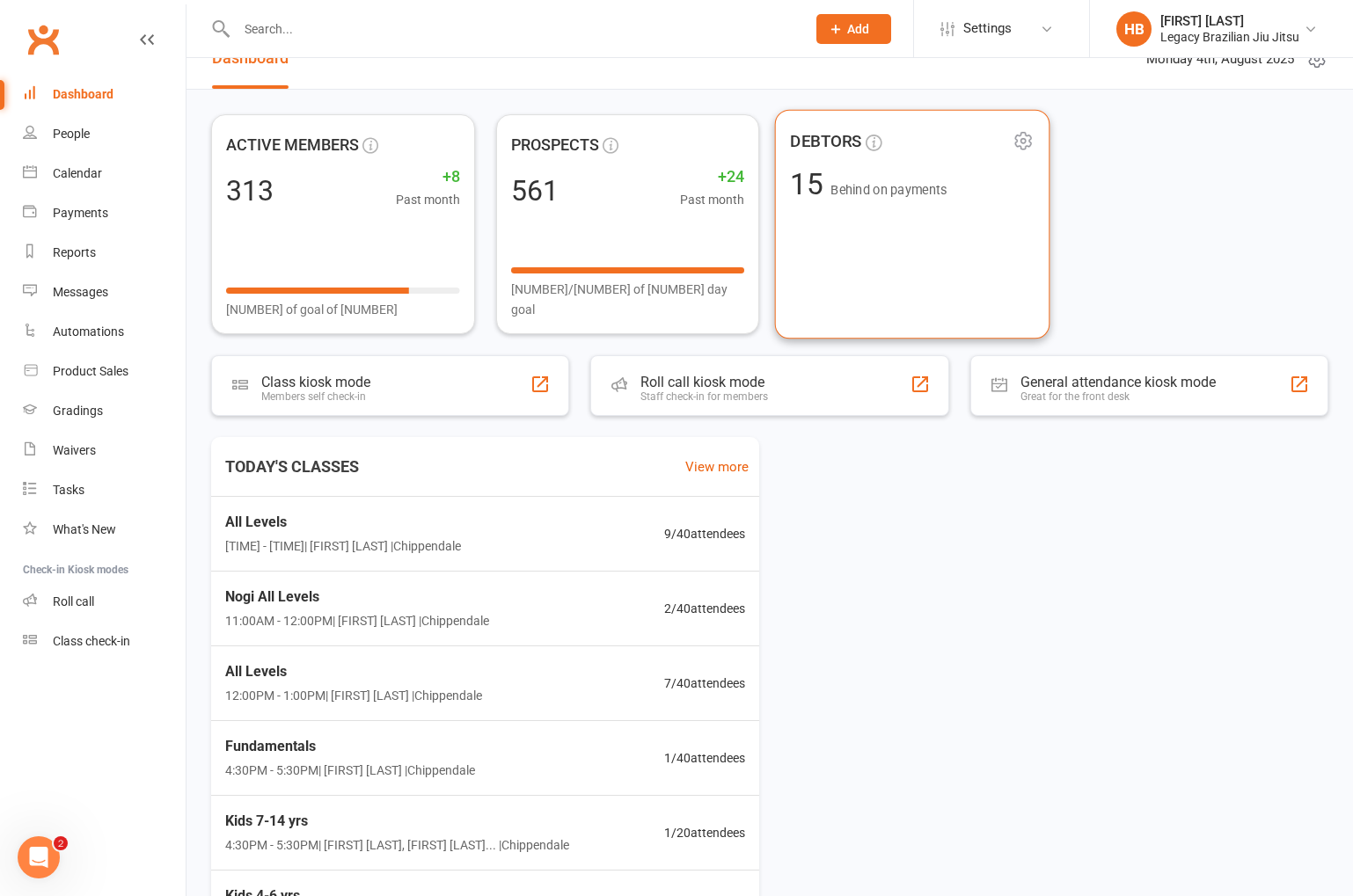 click on "Behind on payments" at bounding box center [889, 189] 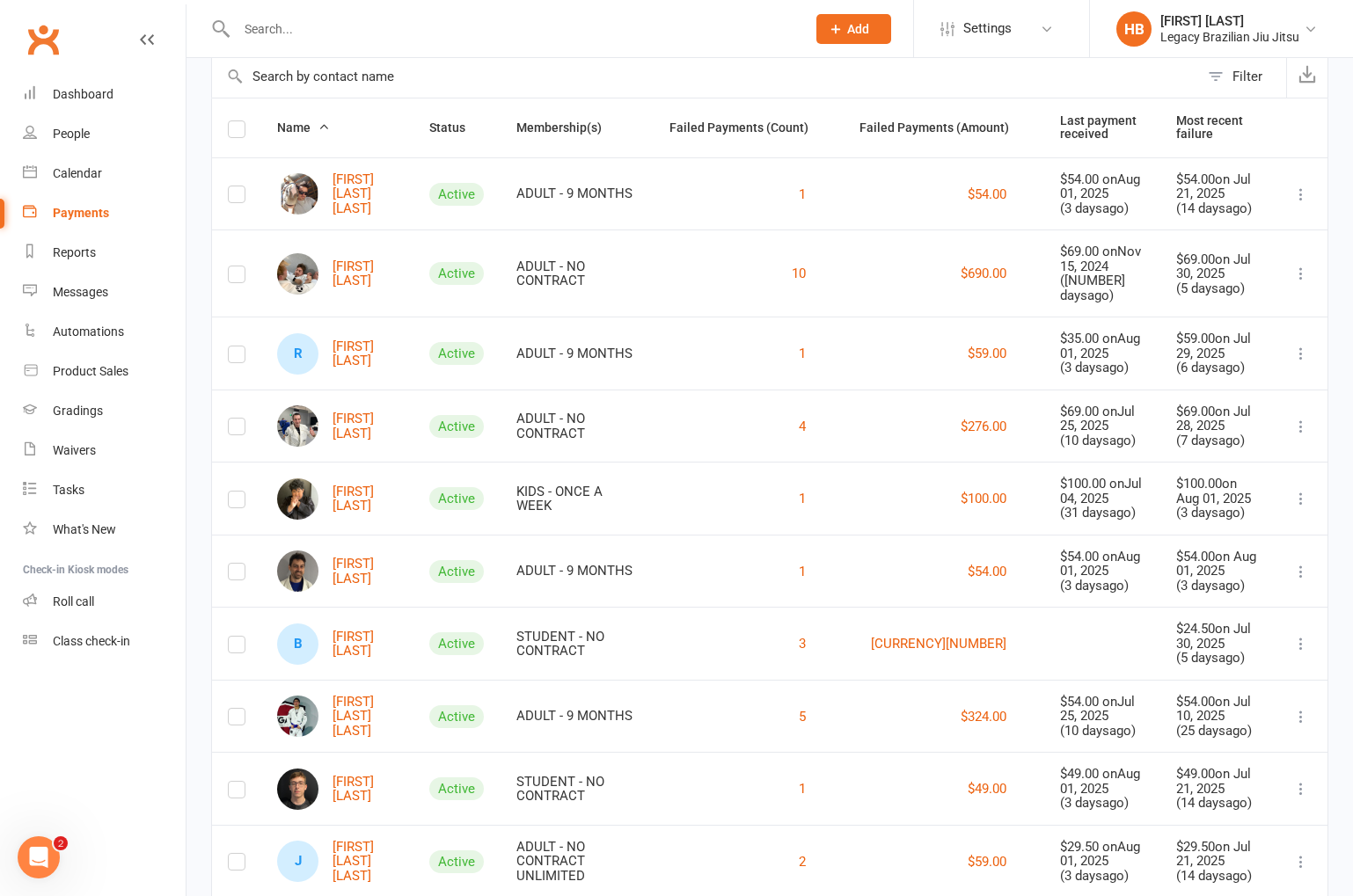 scroll, scrollTop: 662, scrollLeft: 0, axis: vertical 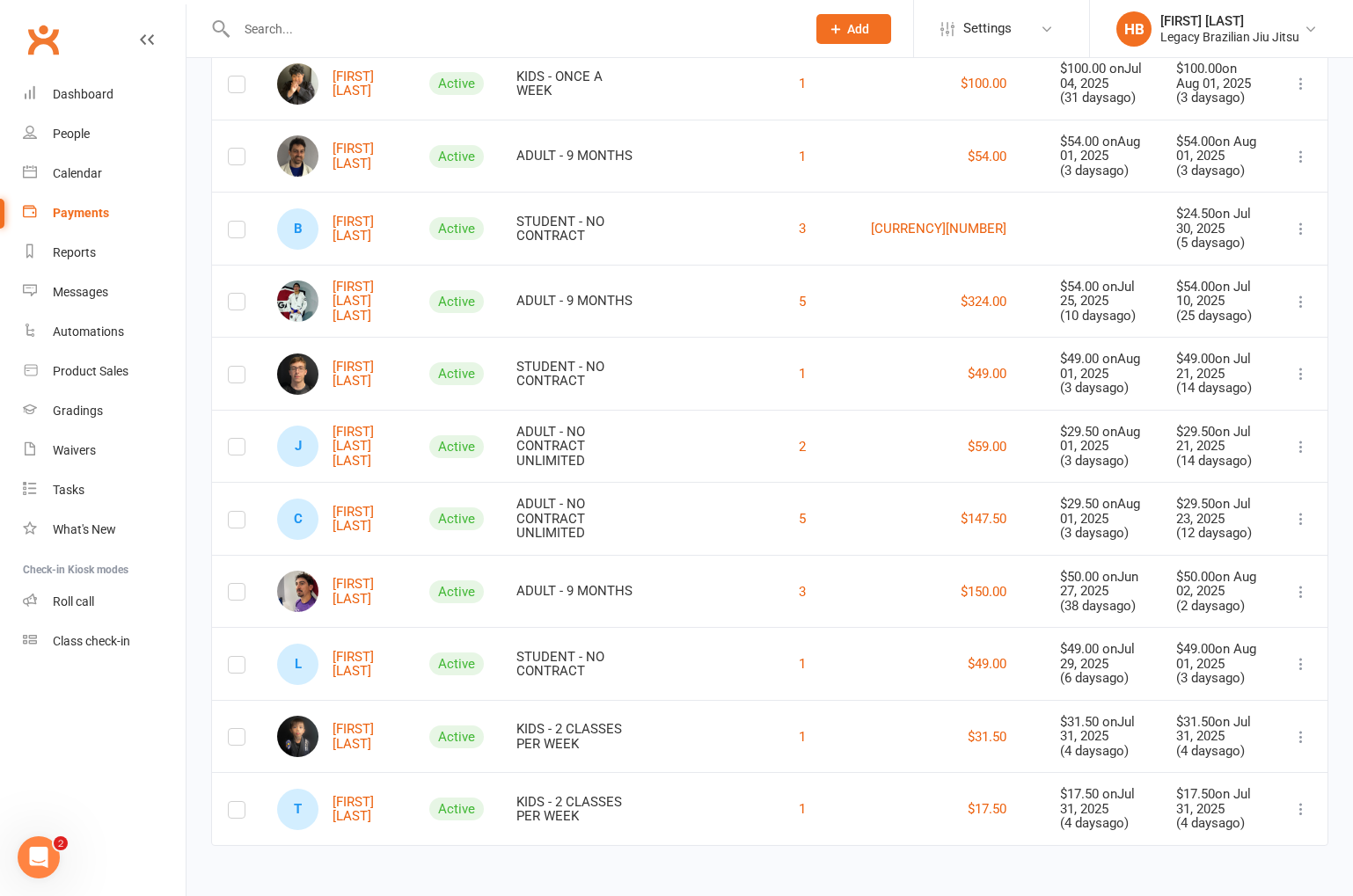 drag, startPoint x: 856, startPoint y: 272, endPoint x: 557, endPoint y: 557, distance: 413.069 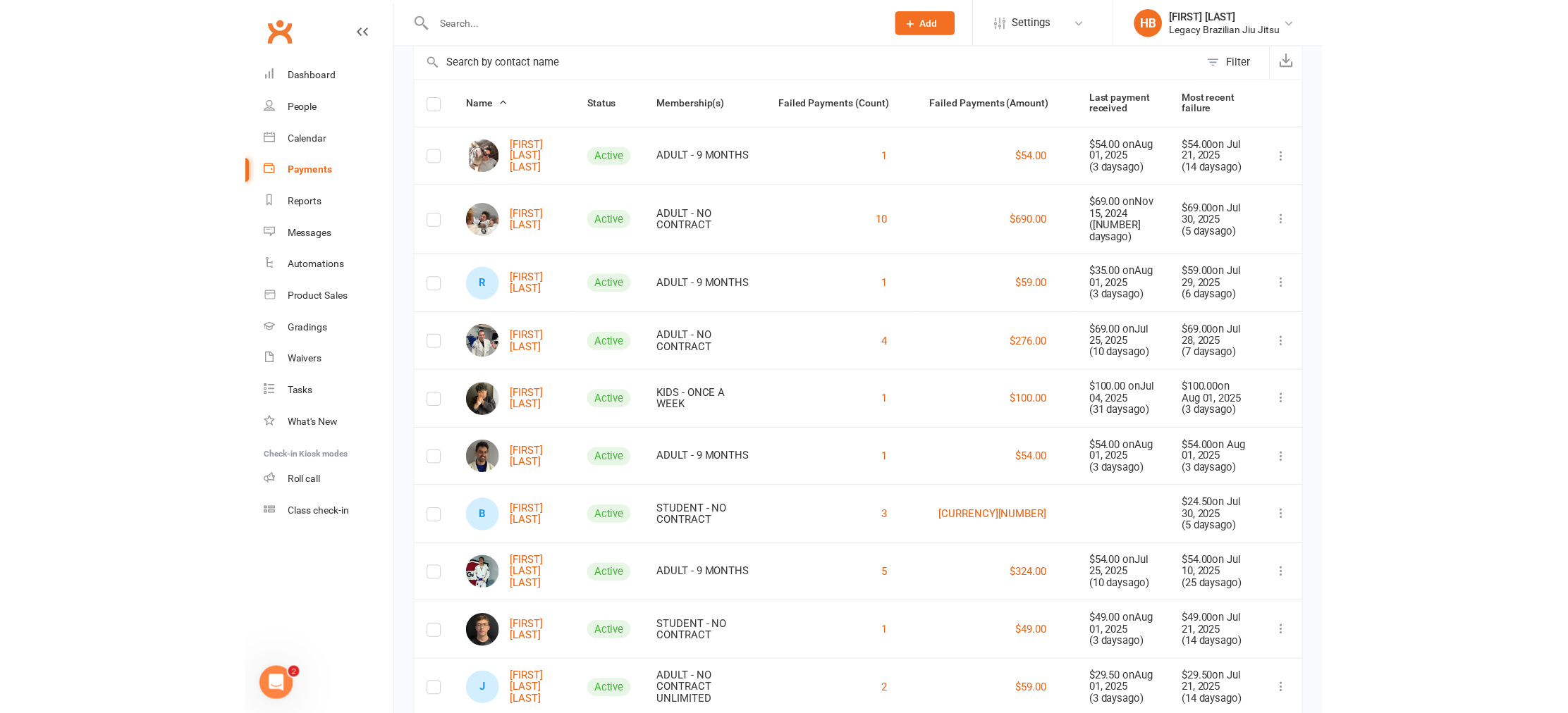 scroll, scrollTop: 0, scrollLeft: 0, axis: both 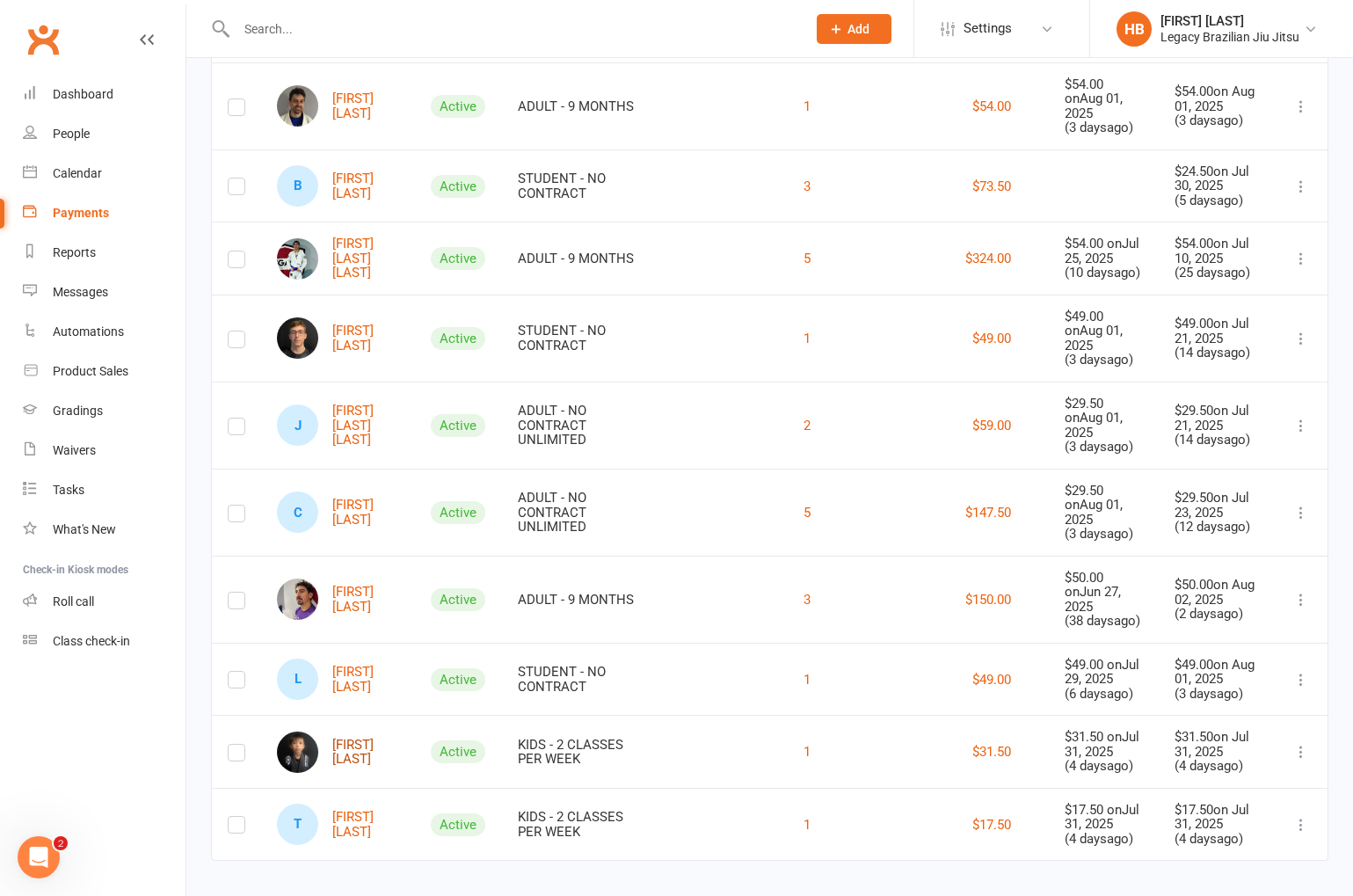 click on "[FIRST] [LAST]" at bounding box center (338, 752) 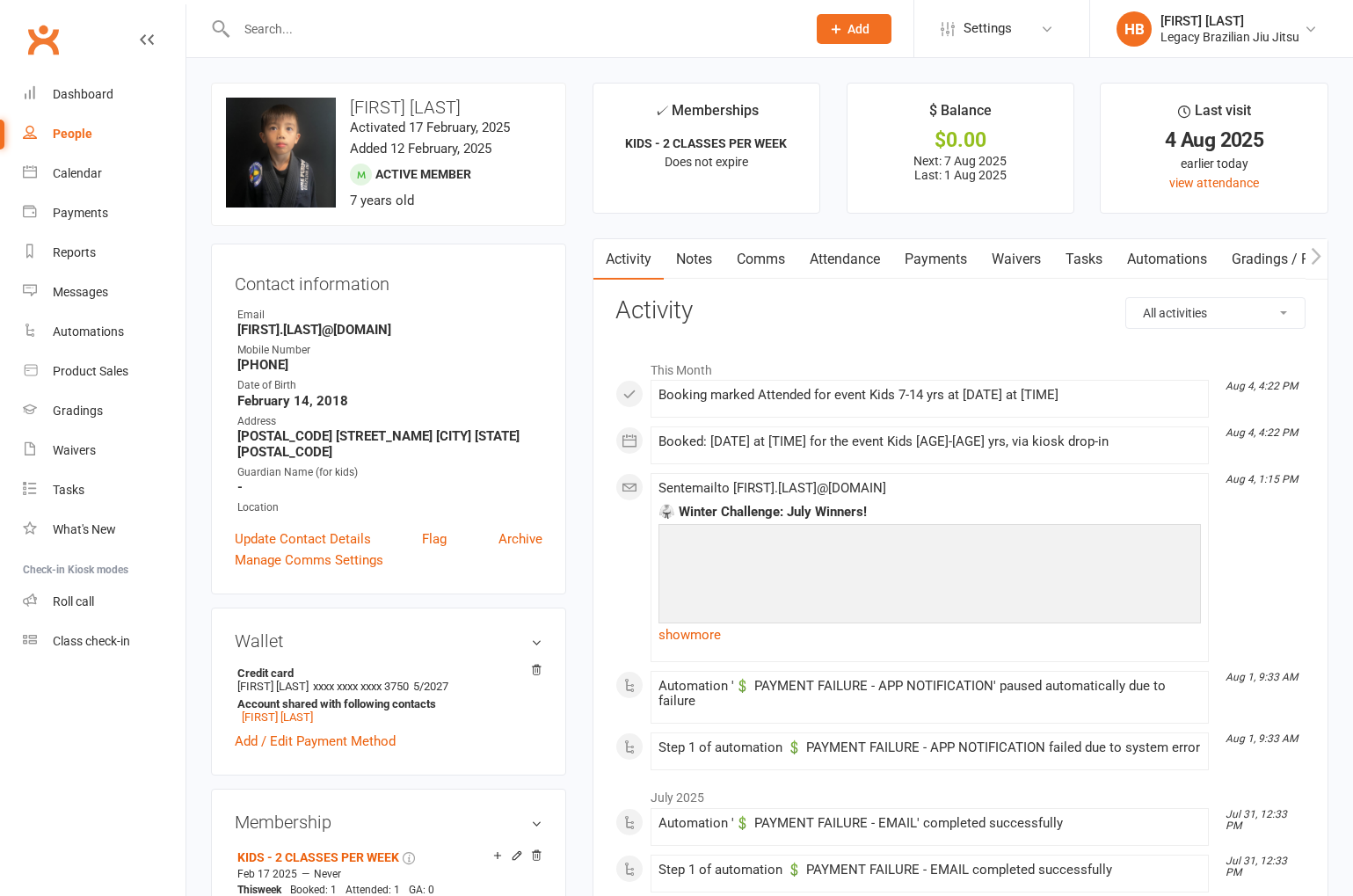scroll, scrollTop: 0, scrollLeft: 0, axis: both 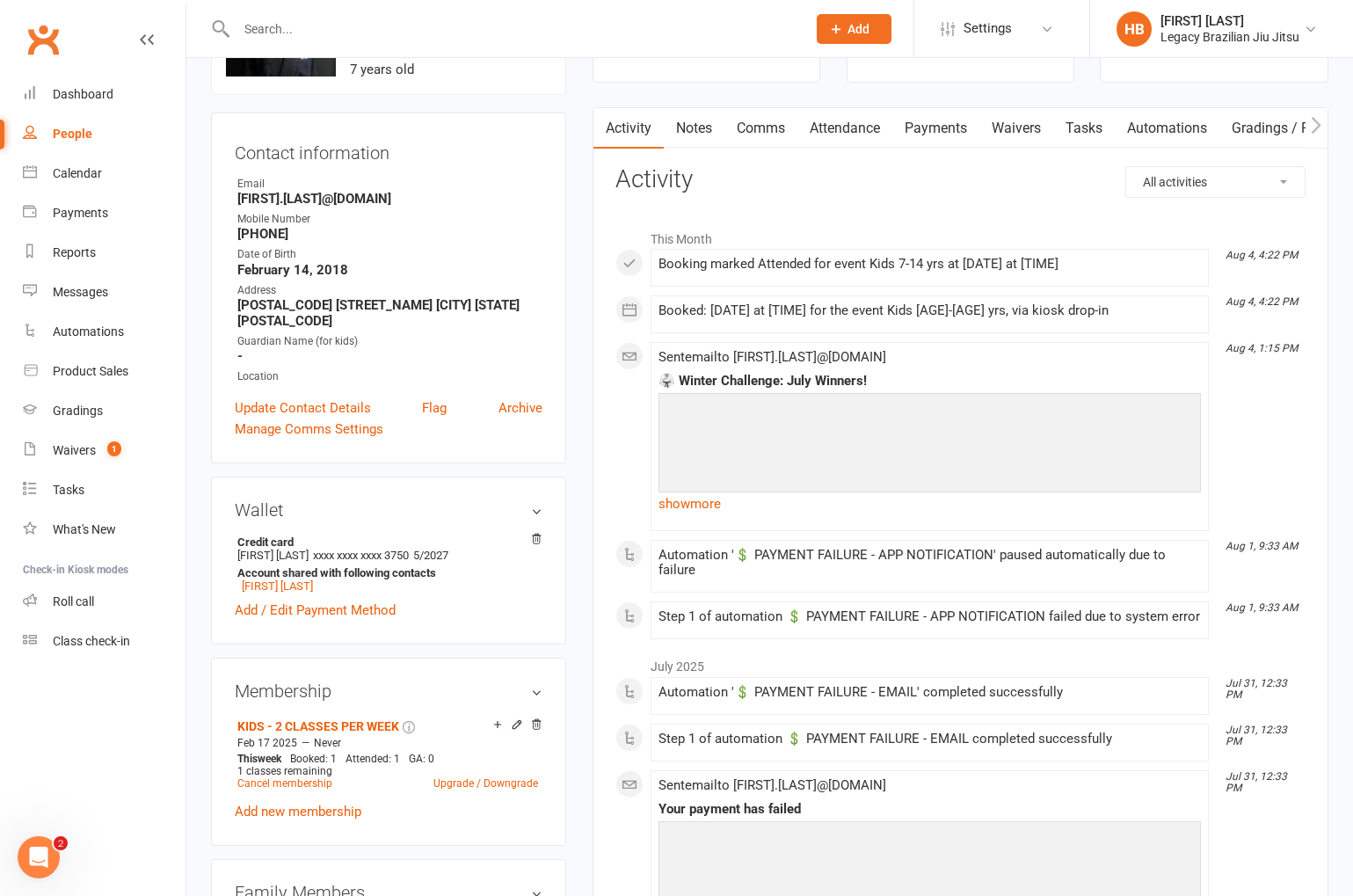 click on "Attendance" at bounding box center (845, 128) 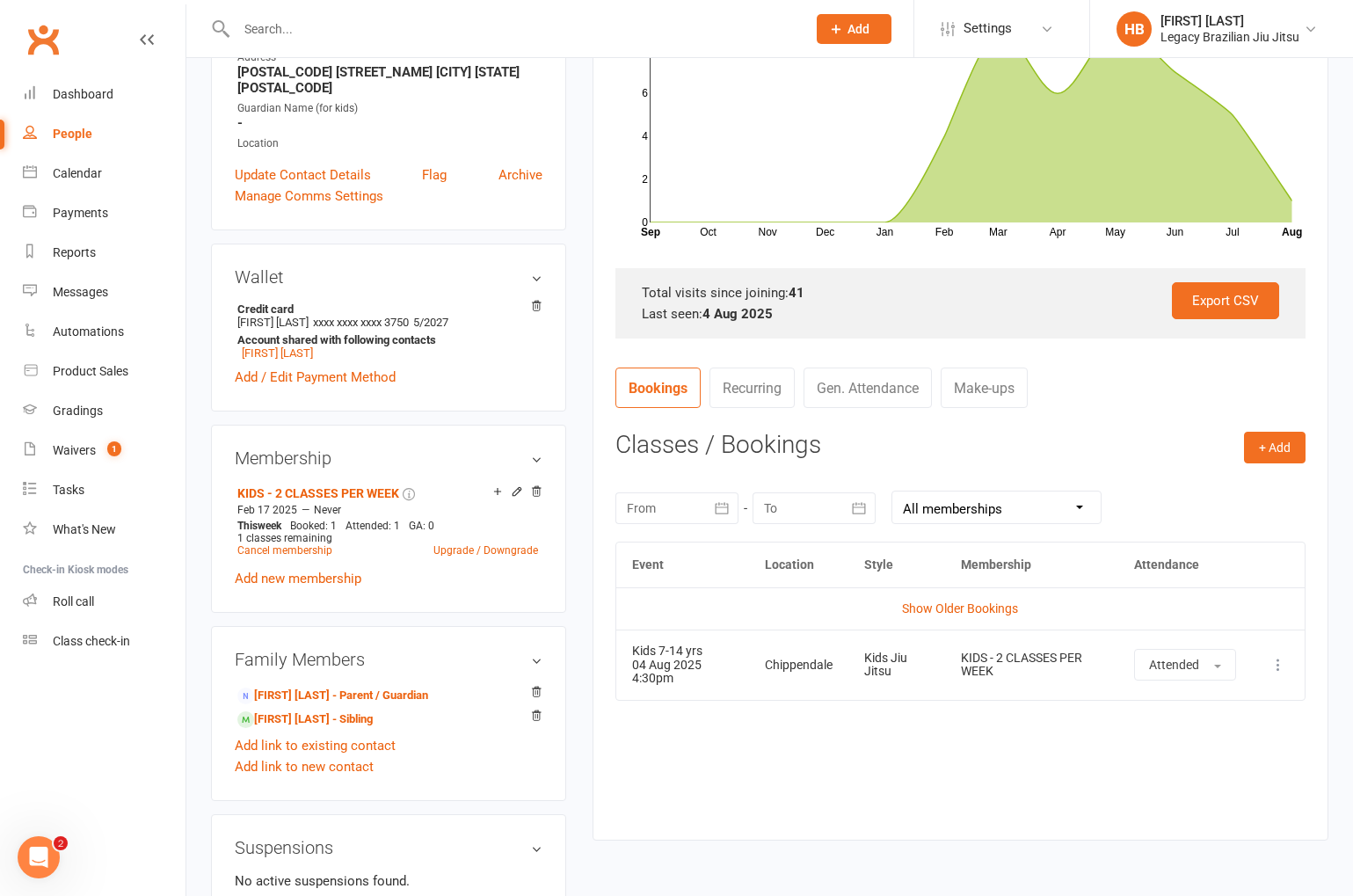 scroll, scrollTop: 368, scrollLeft: 0, axis: vertical 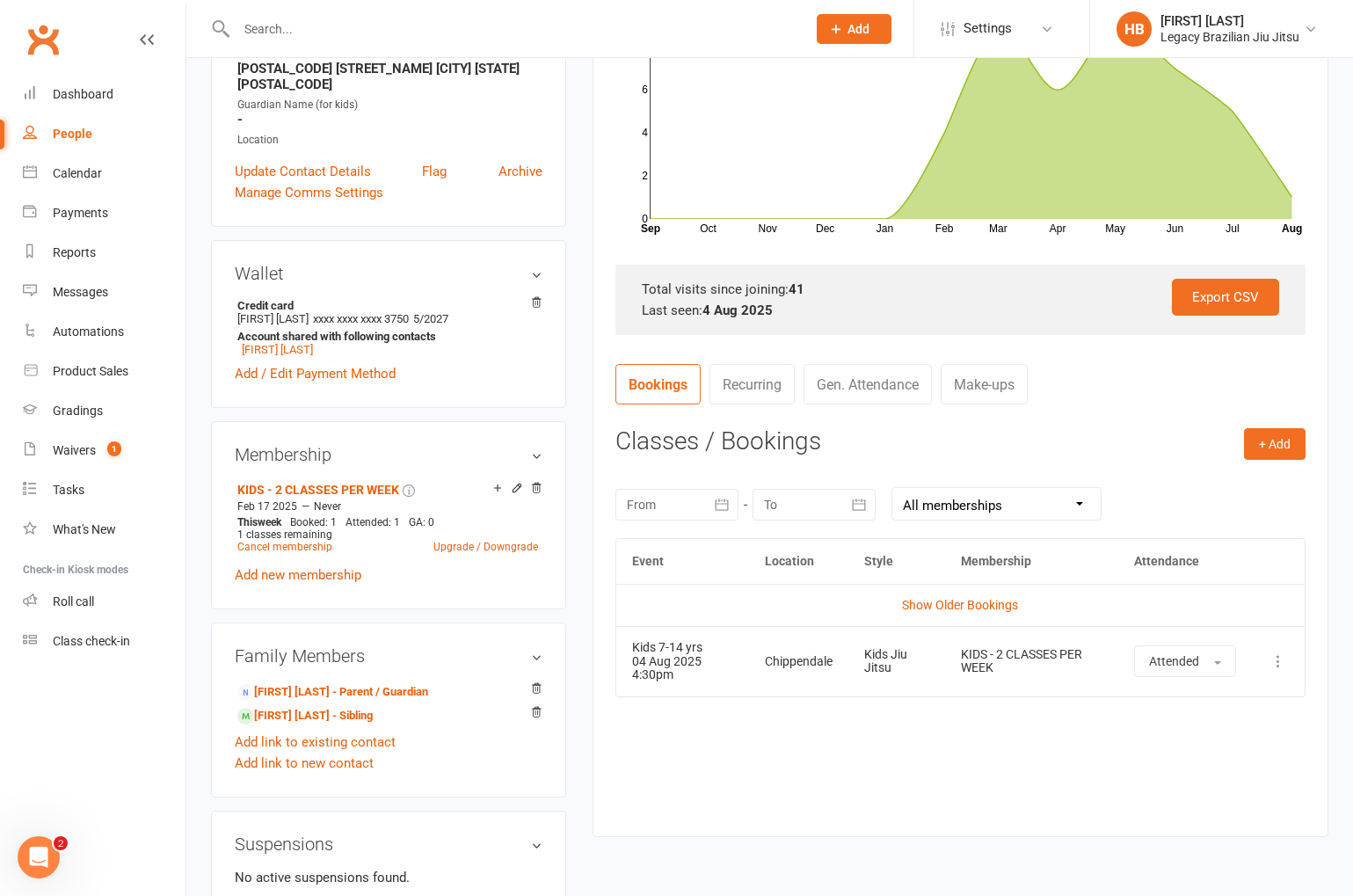 click on "Show Older Bookings" at bounding box center (960, 605) 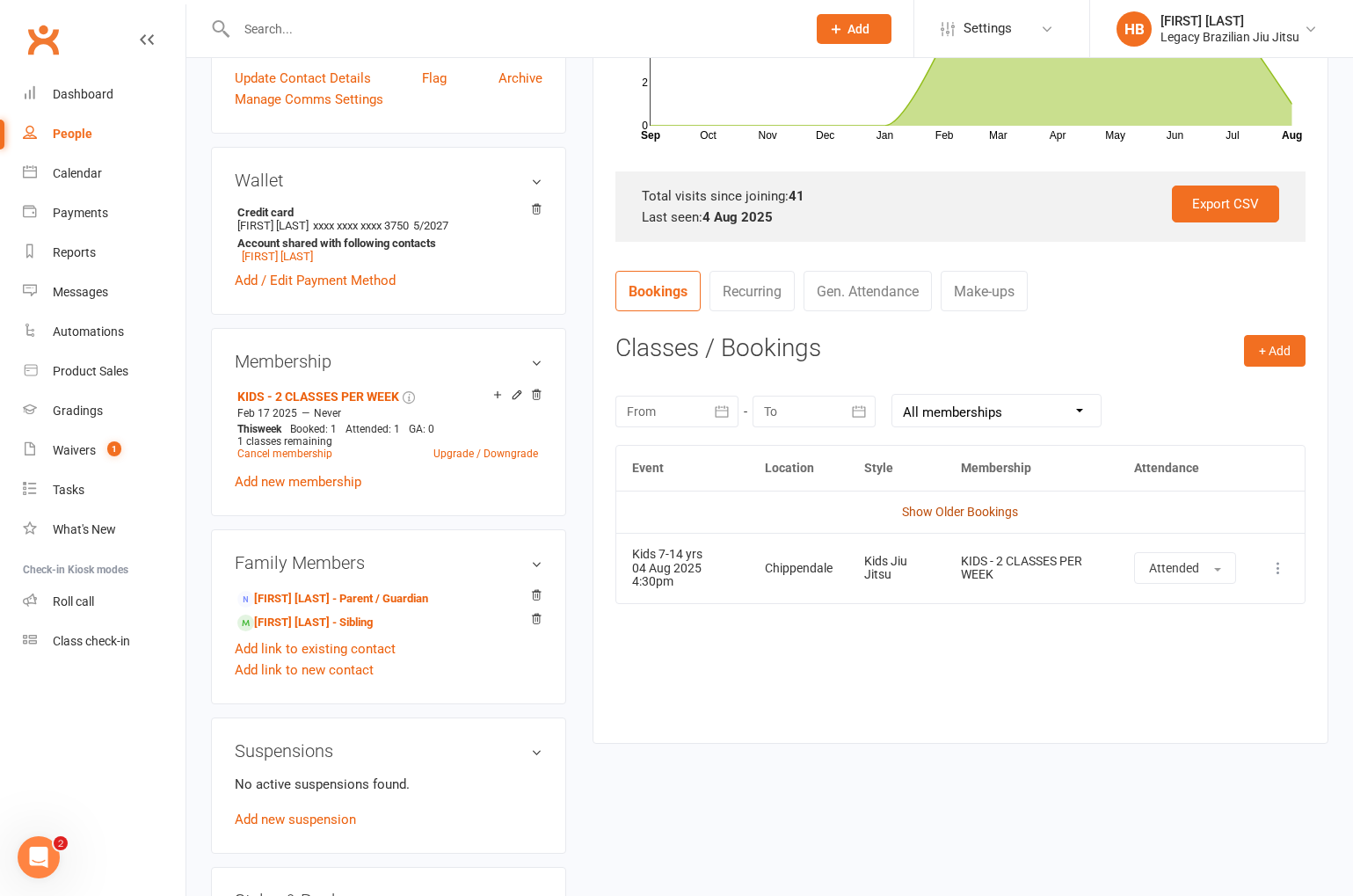 click on "Show Older Bookings" at bounding box center [960, 512] 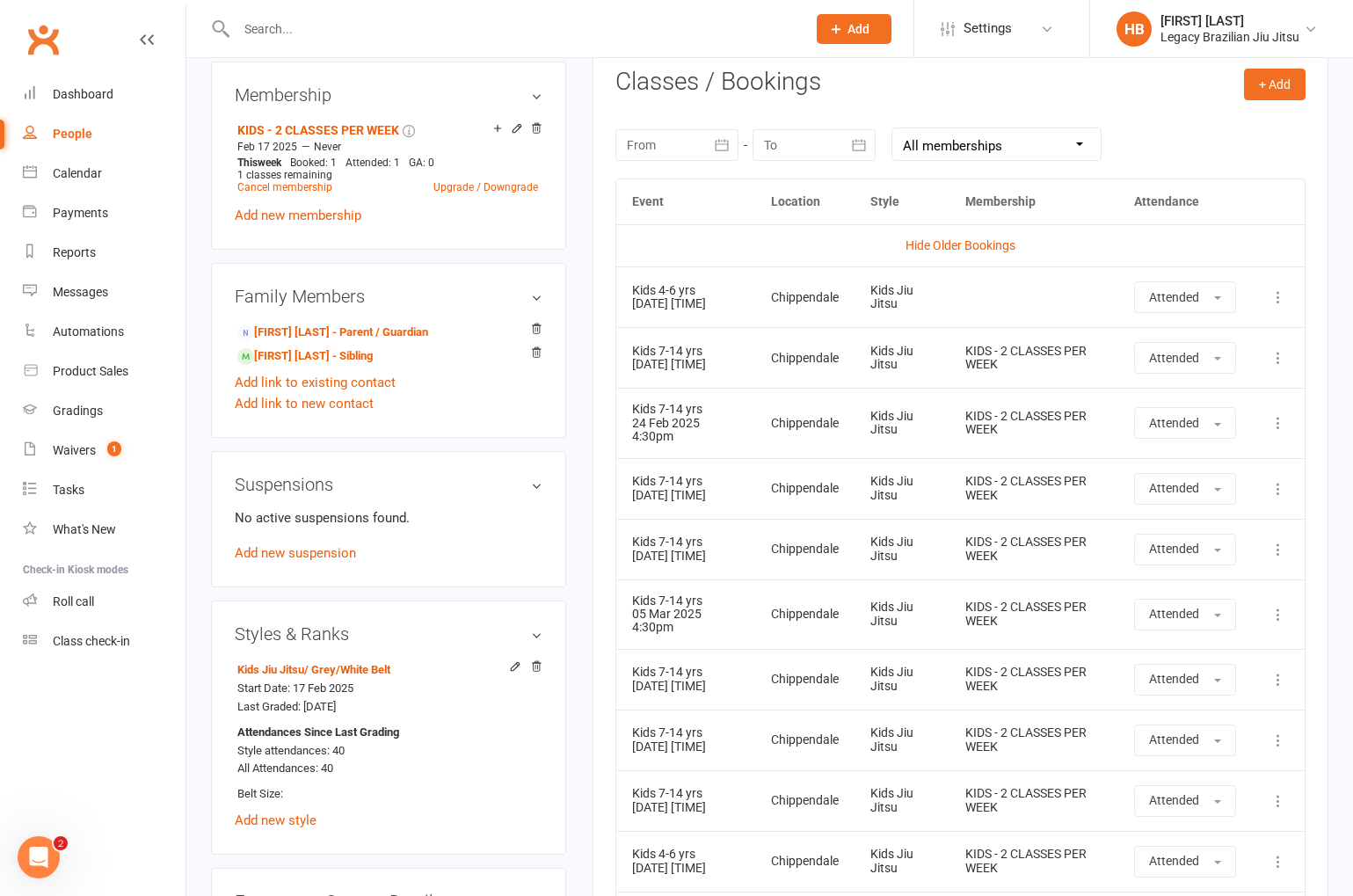 scroll, scrollTop: 0, scrollLeft: 0, axis: both 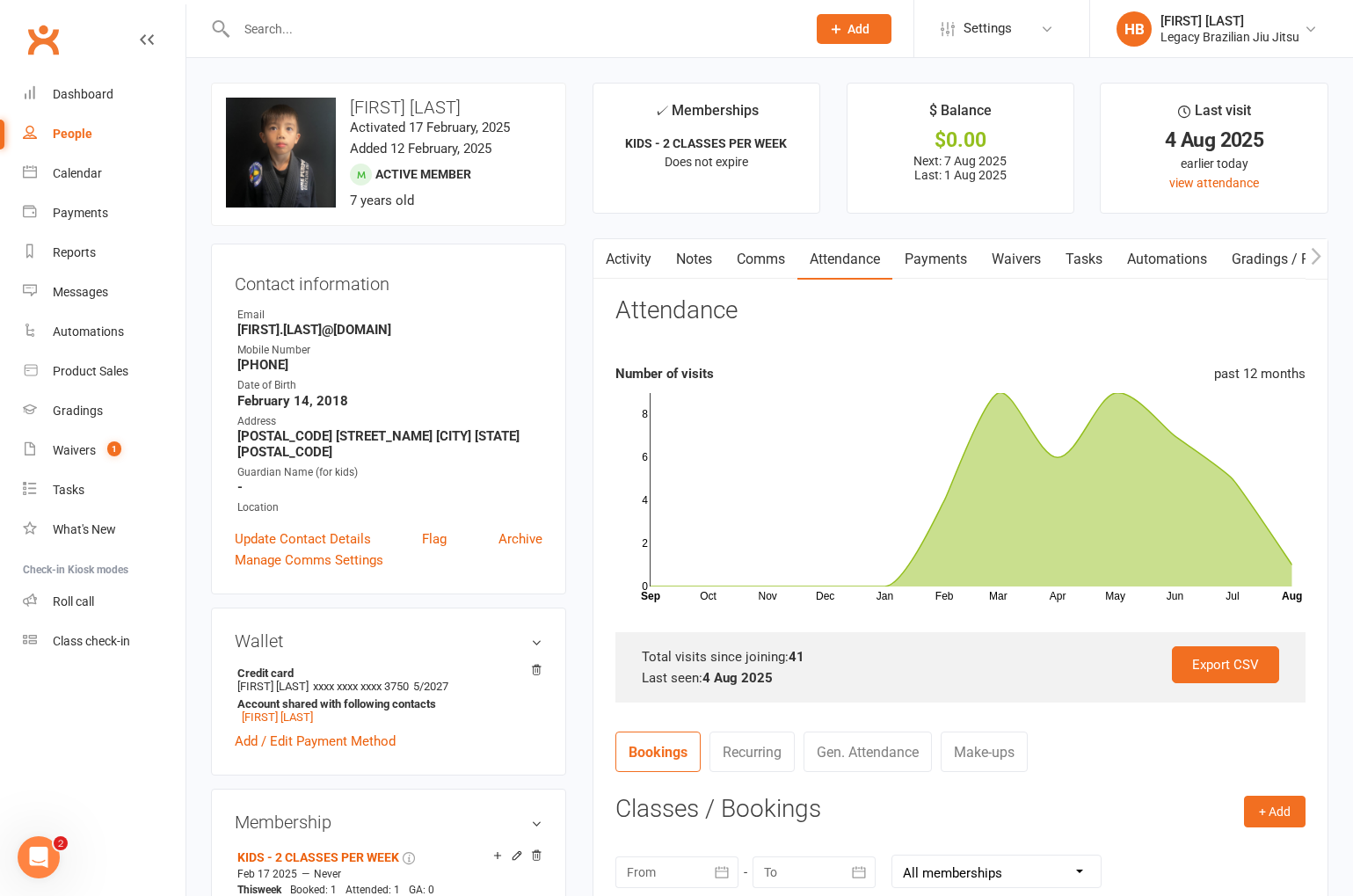 click on "Payments" at bounding box center (935, 259) 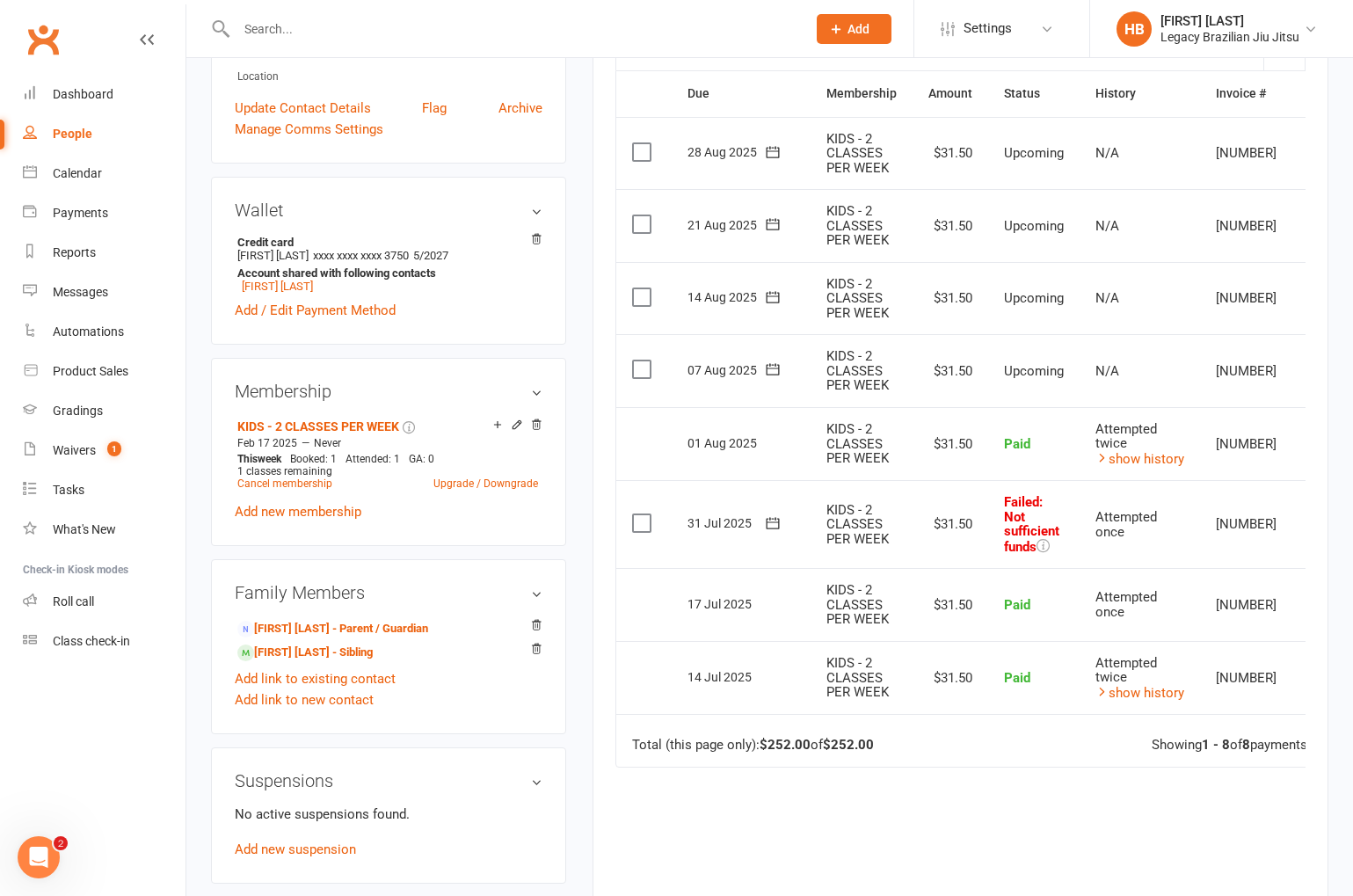 scroll, scrollTop: 433, scrollLeft: 0, axis: vertical 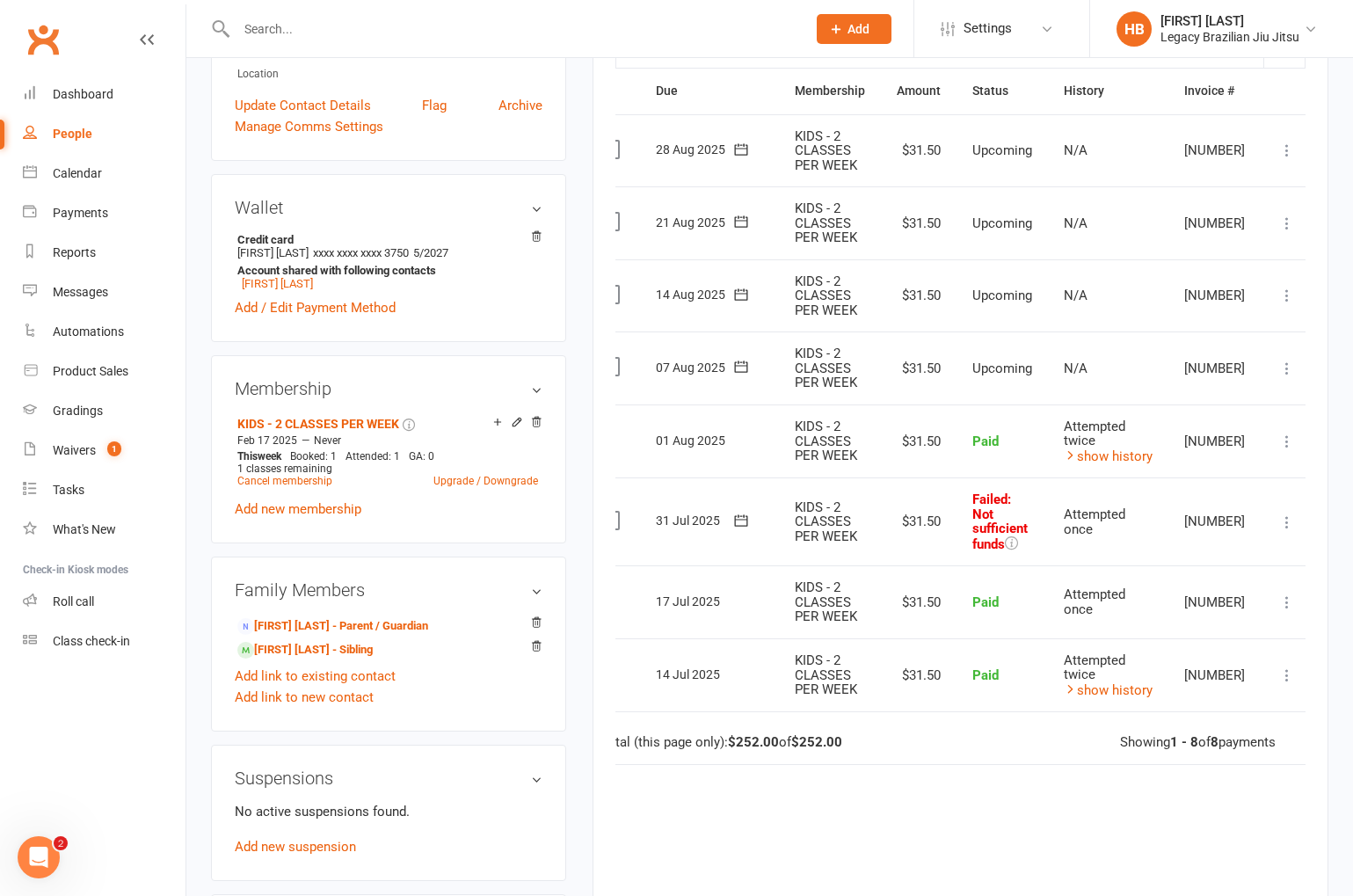 click at bounding box center [1287, 522] 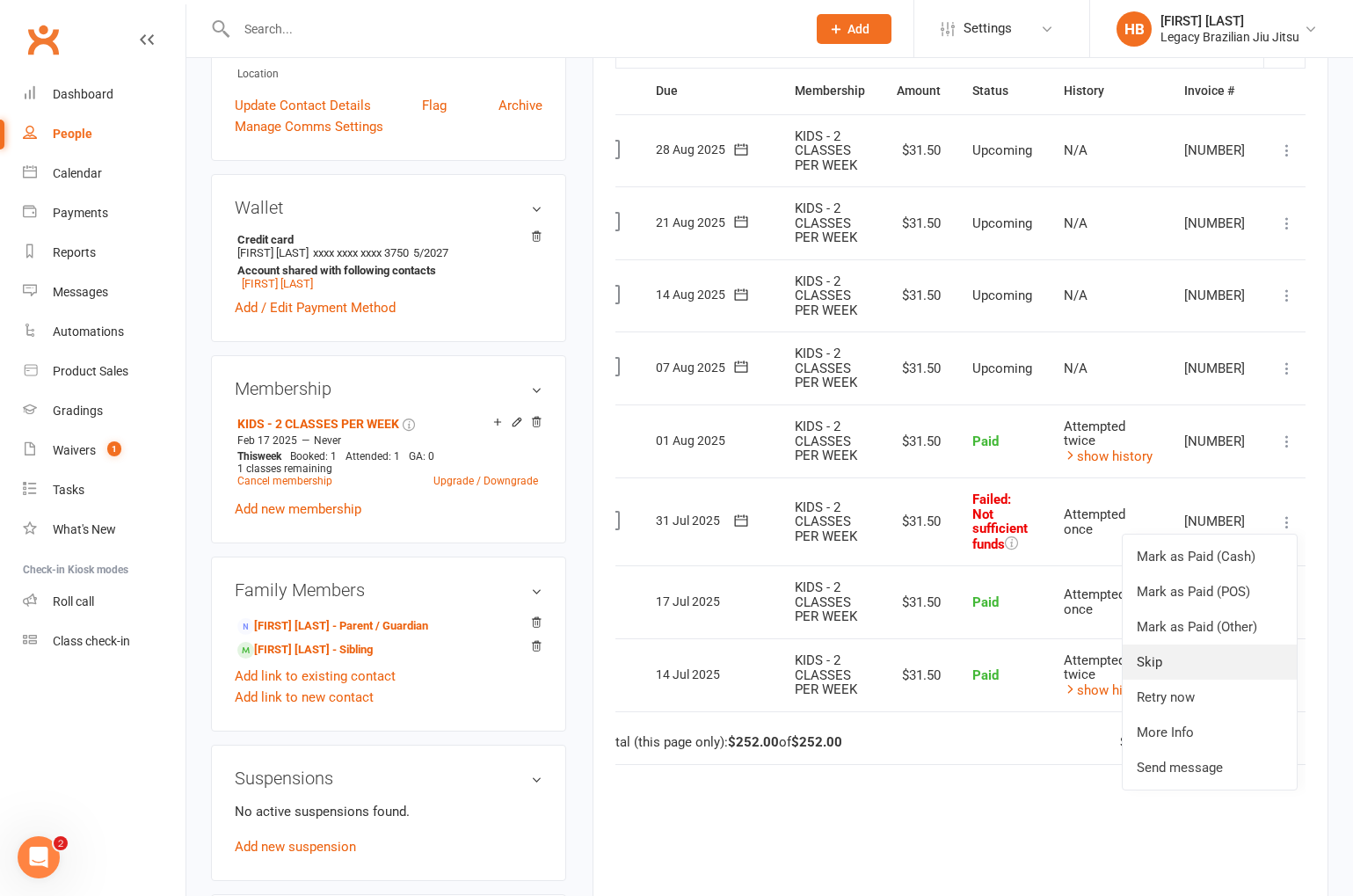 click on "Skip" at bounding box center (1210, 662) 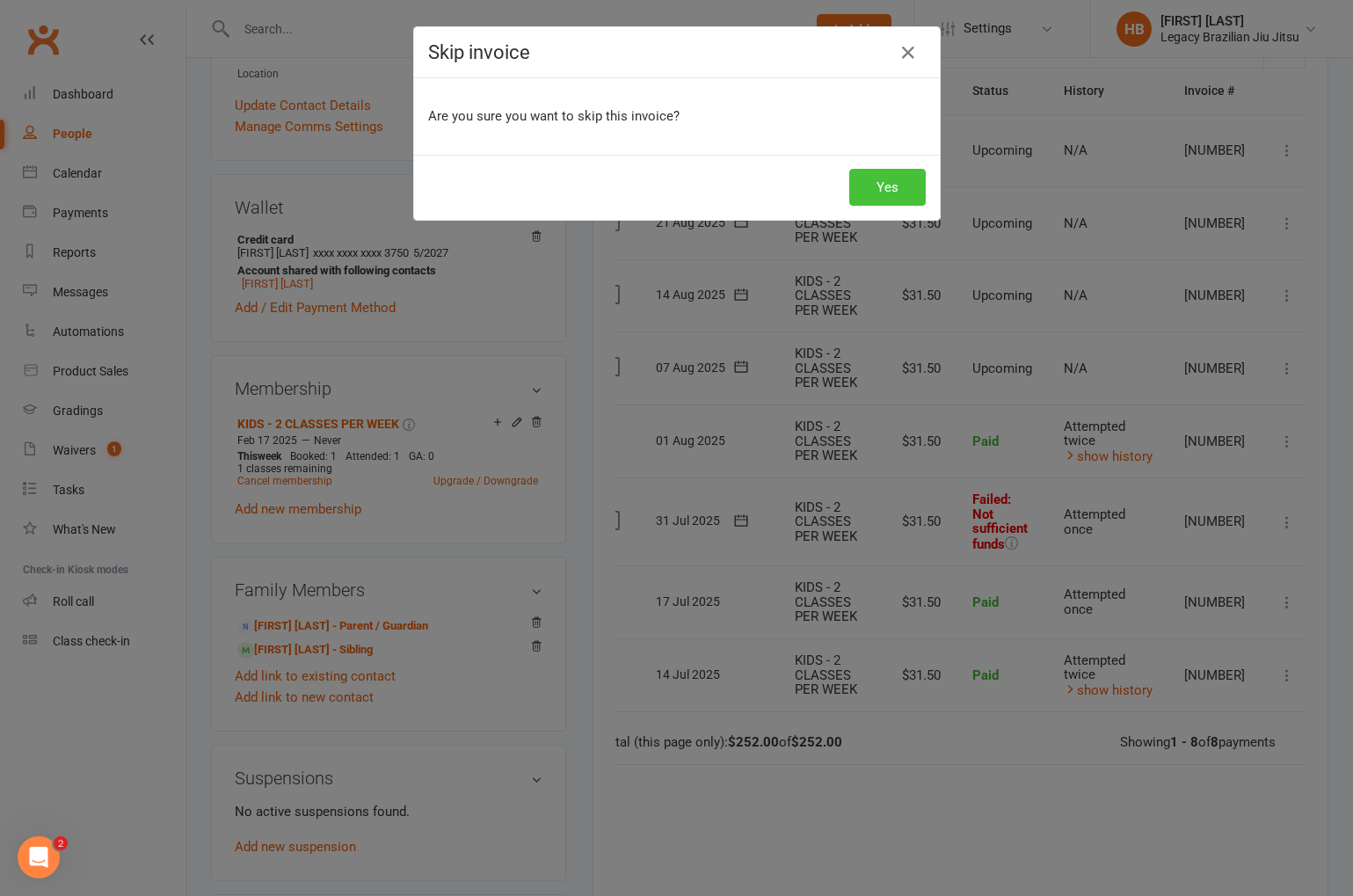 click on "Yes" at bounding box center (887, 187) 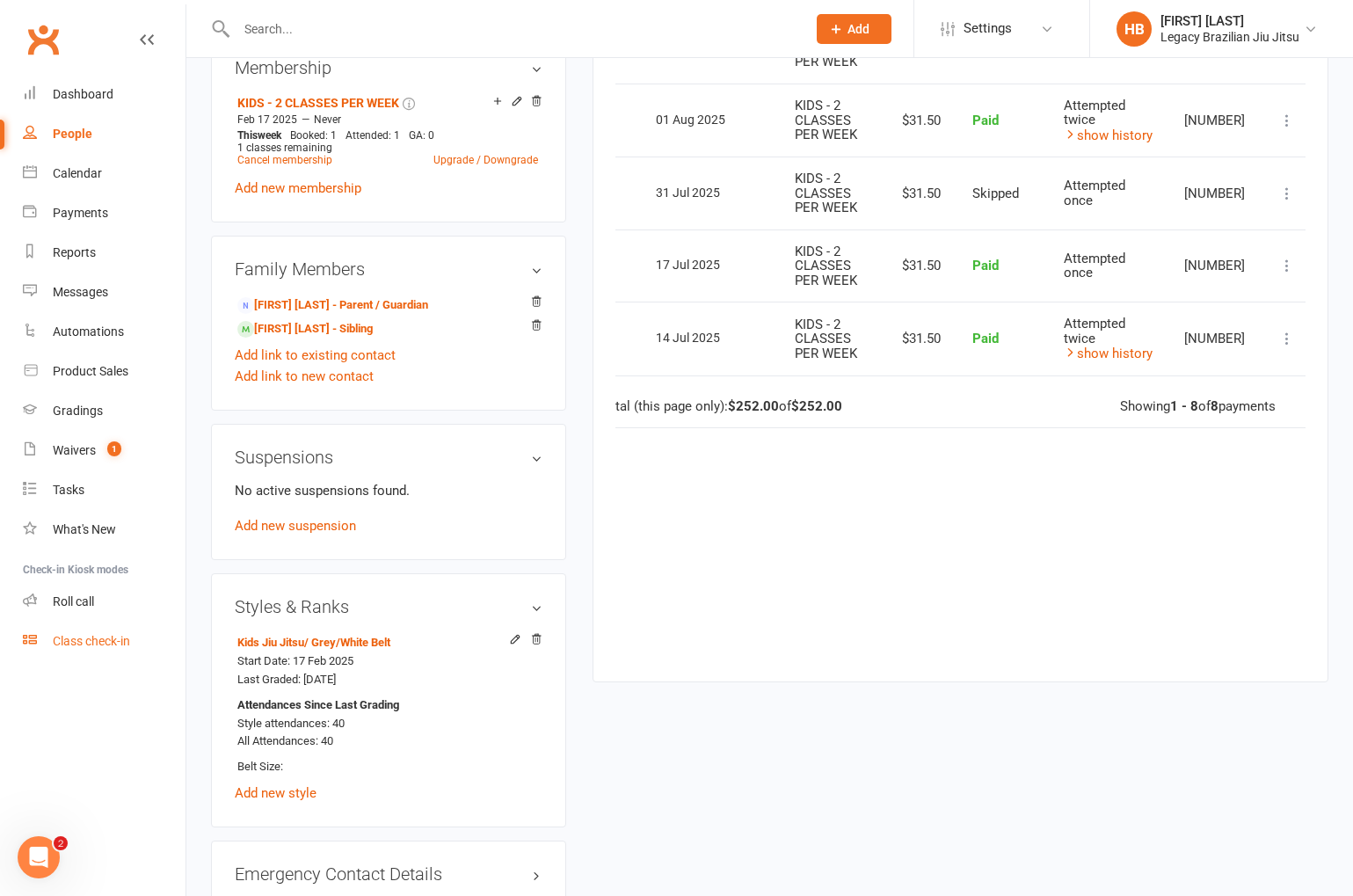scroll, scrollTop: 759, scrollLeft: 0, axis: vertical 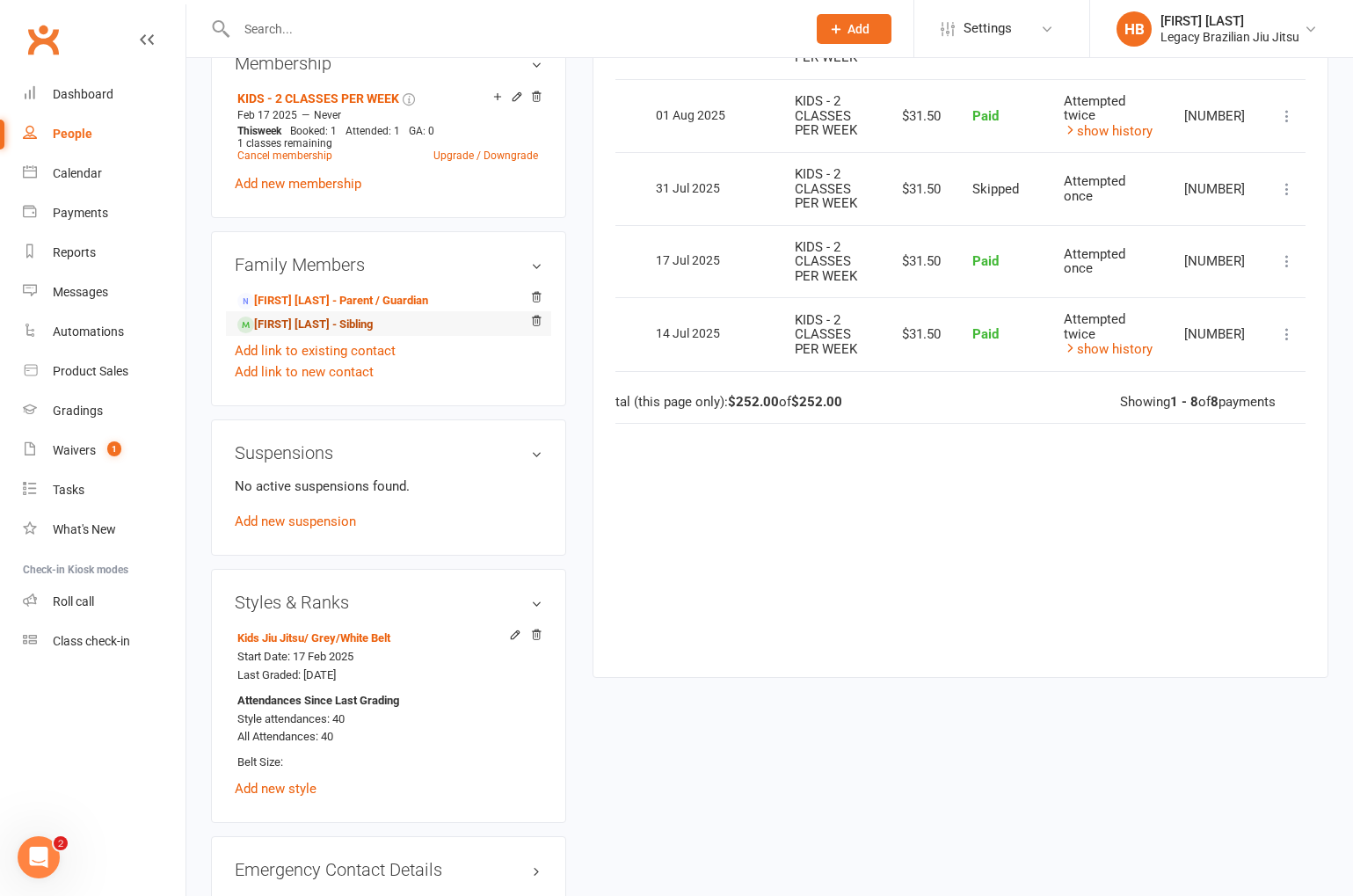 click on "[FIRST] [LAST] - Sibling" at bounding box center [305, 324] 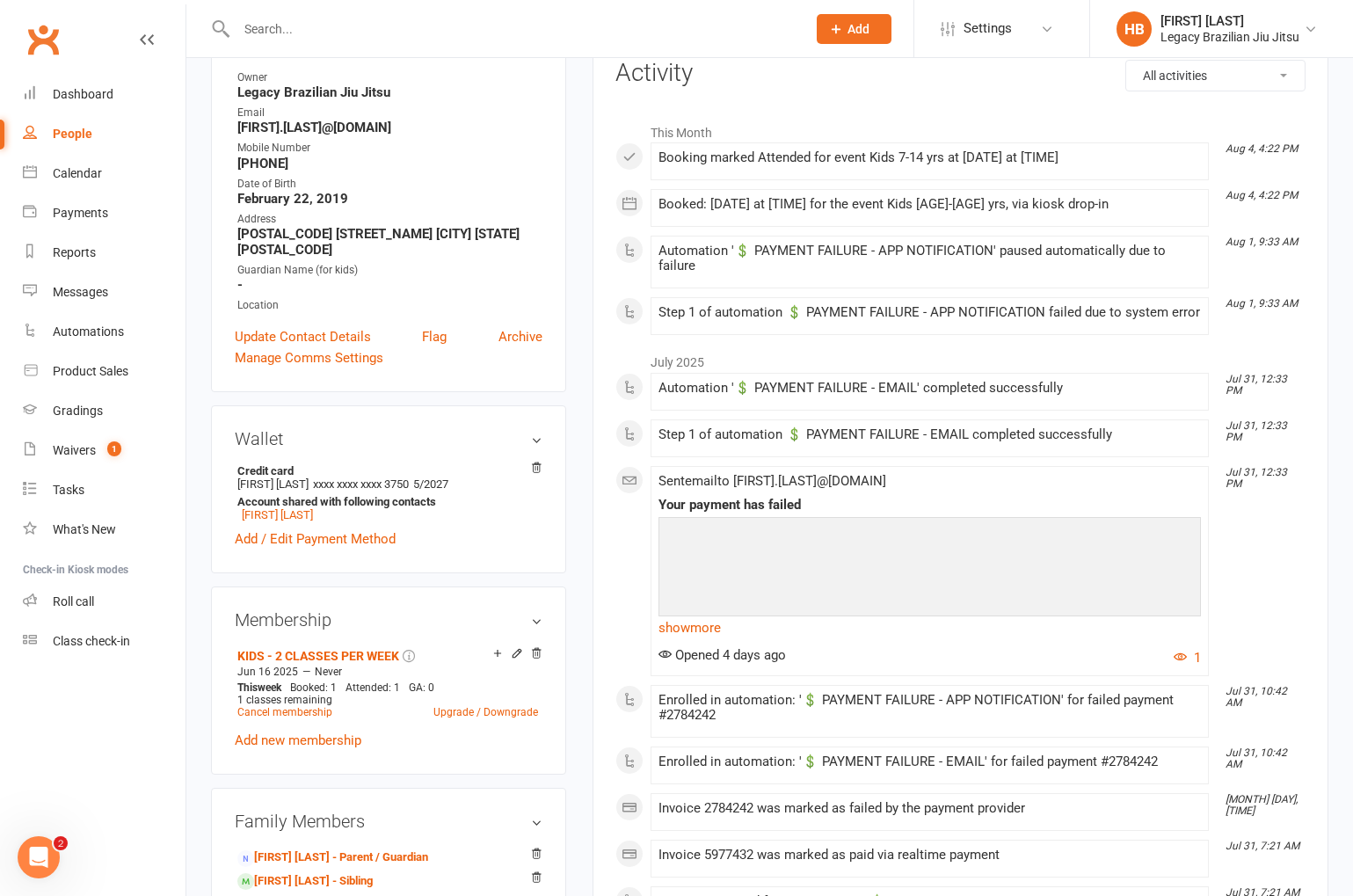 scroll, scrollTop: 0, scrollLeft: 0, axis: both 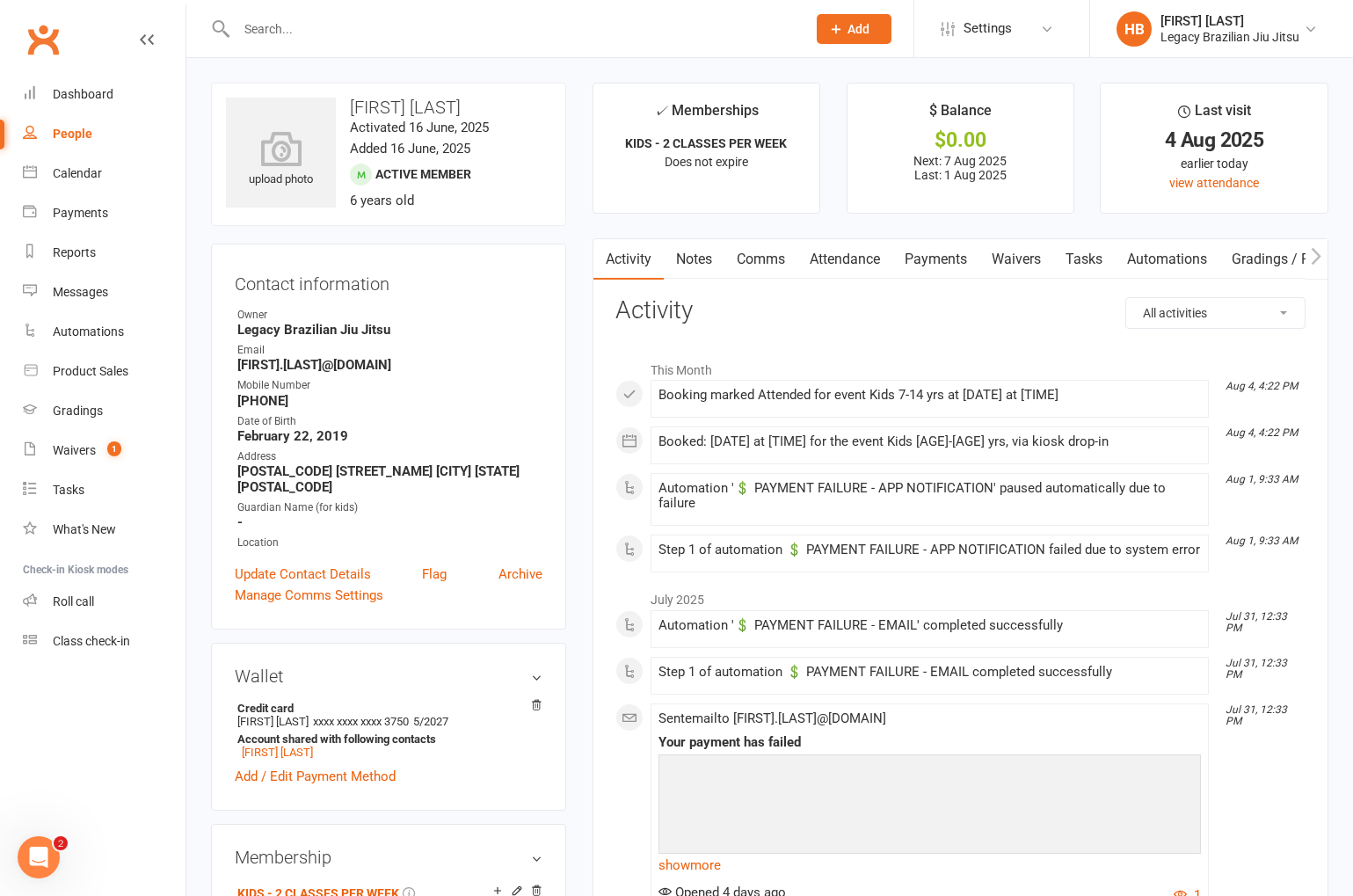 click on "Payments" at bounding box center (935, 259) 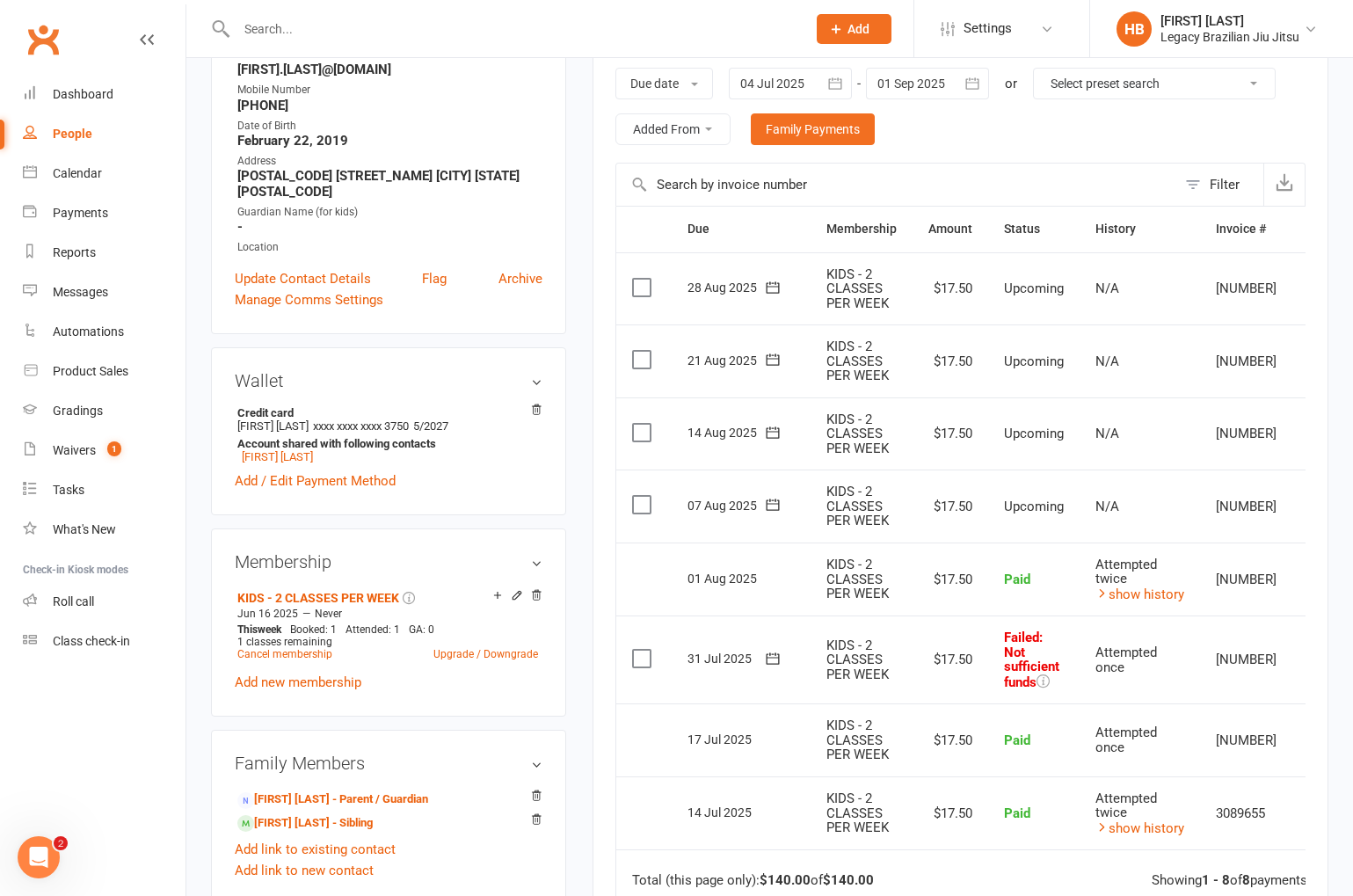 scroll, scrollTop: 322, scrollLeft: 0, axis: vertical 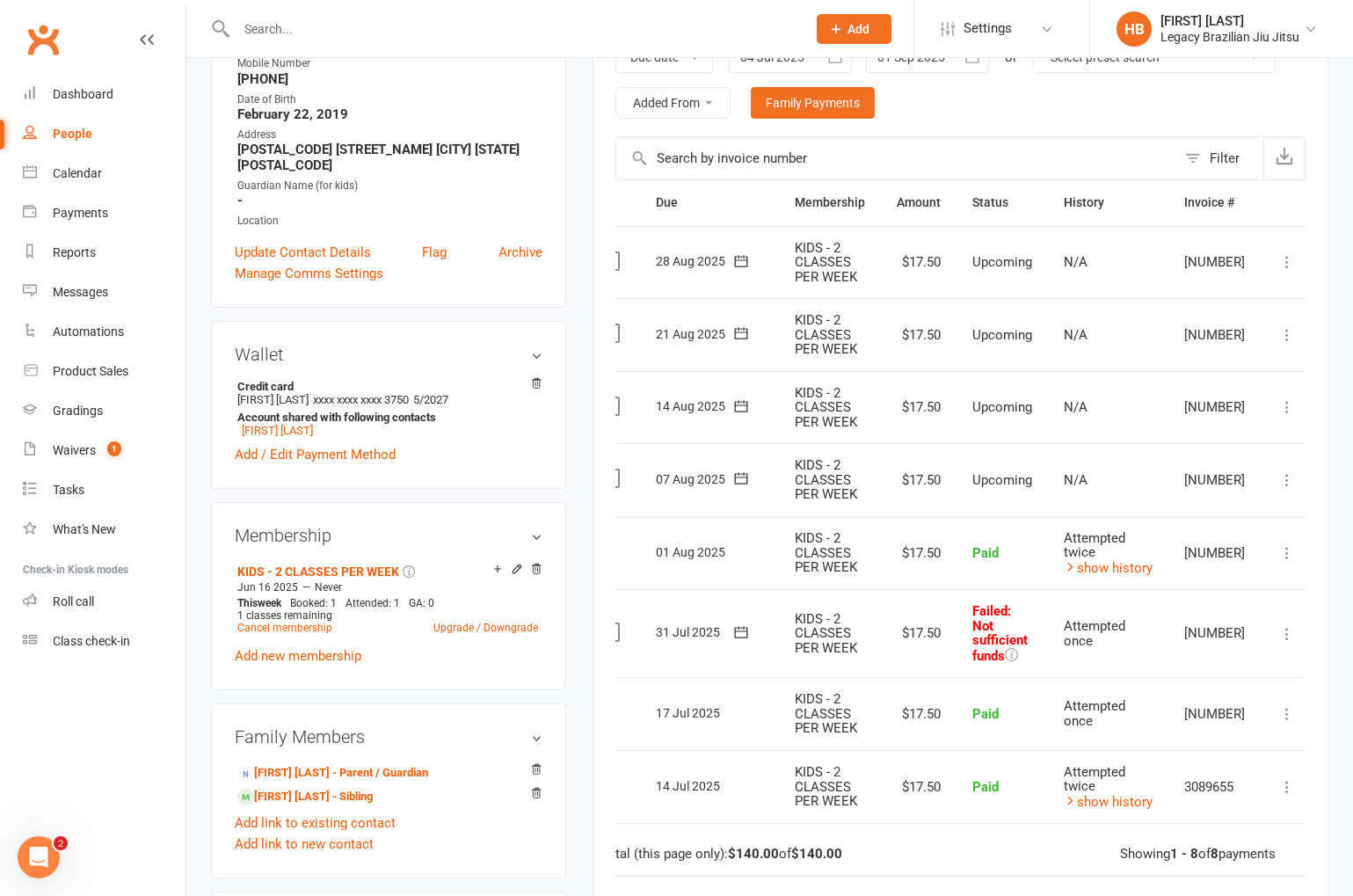 click at bounding box center [1287, 634] 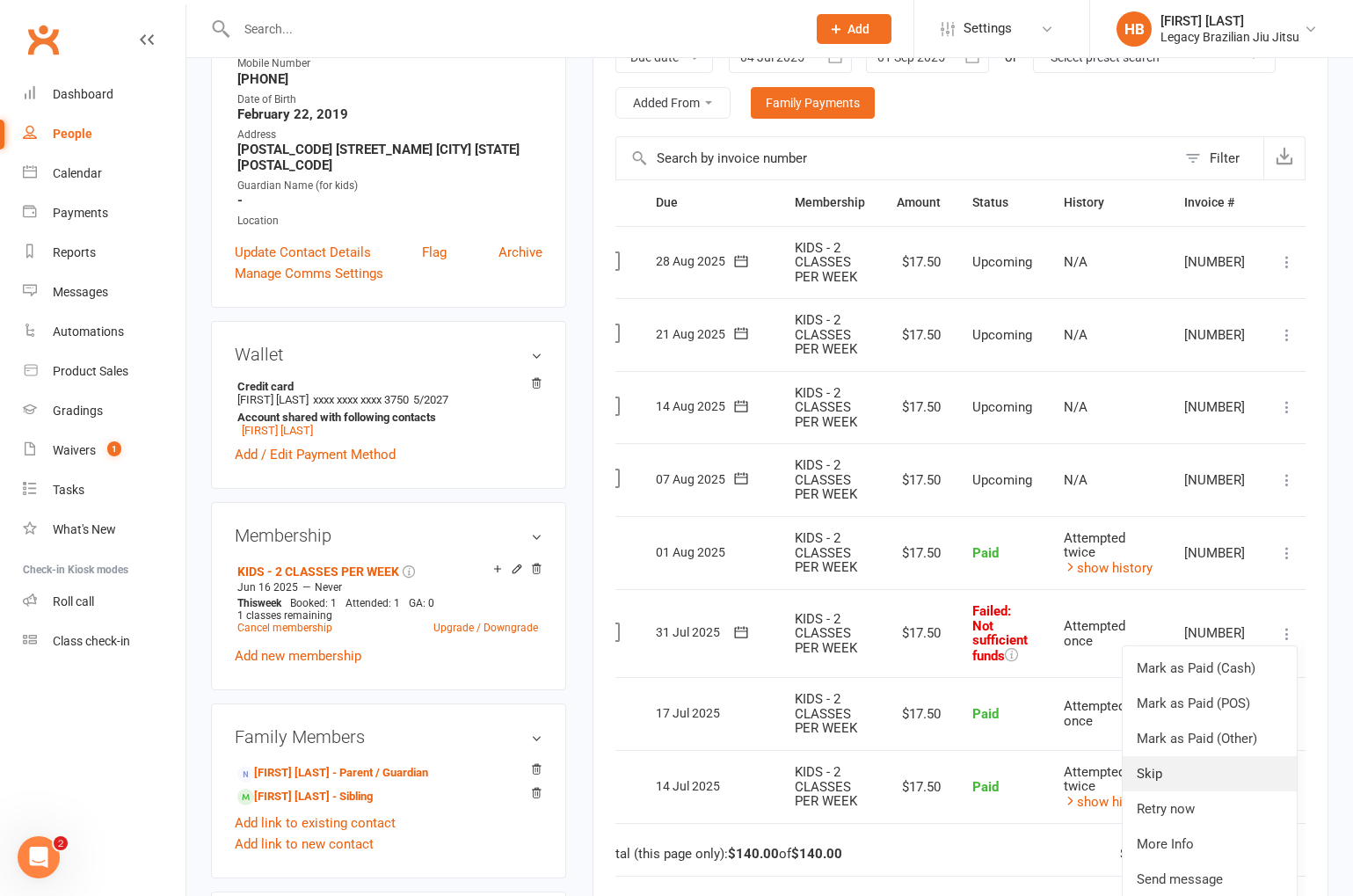 click on "Skip" at bounding box center [1210, 774] 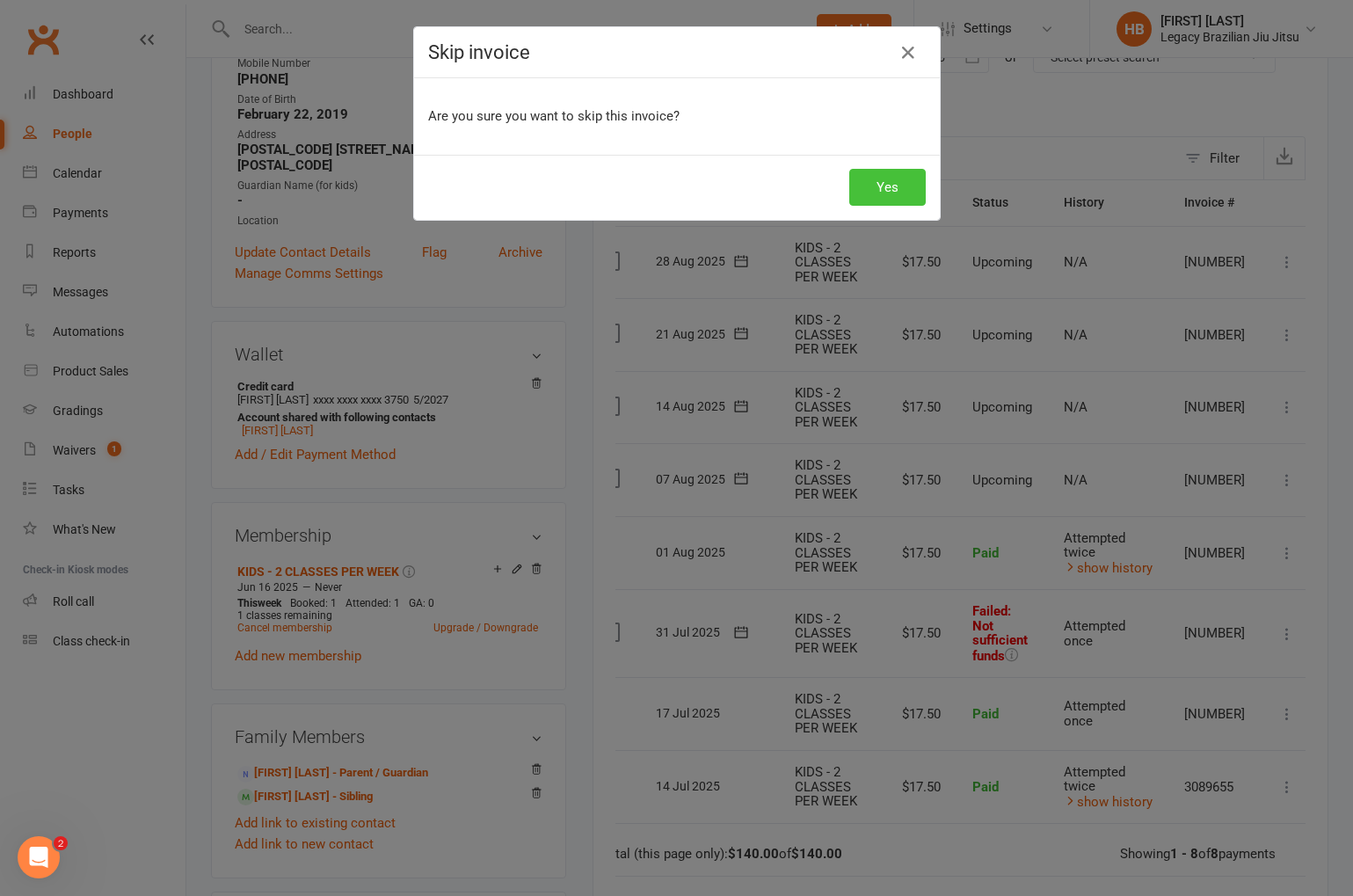 click on "Yes" at bounding box center (887, 187) 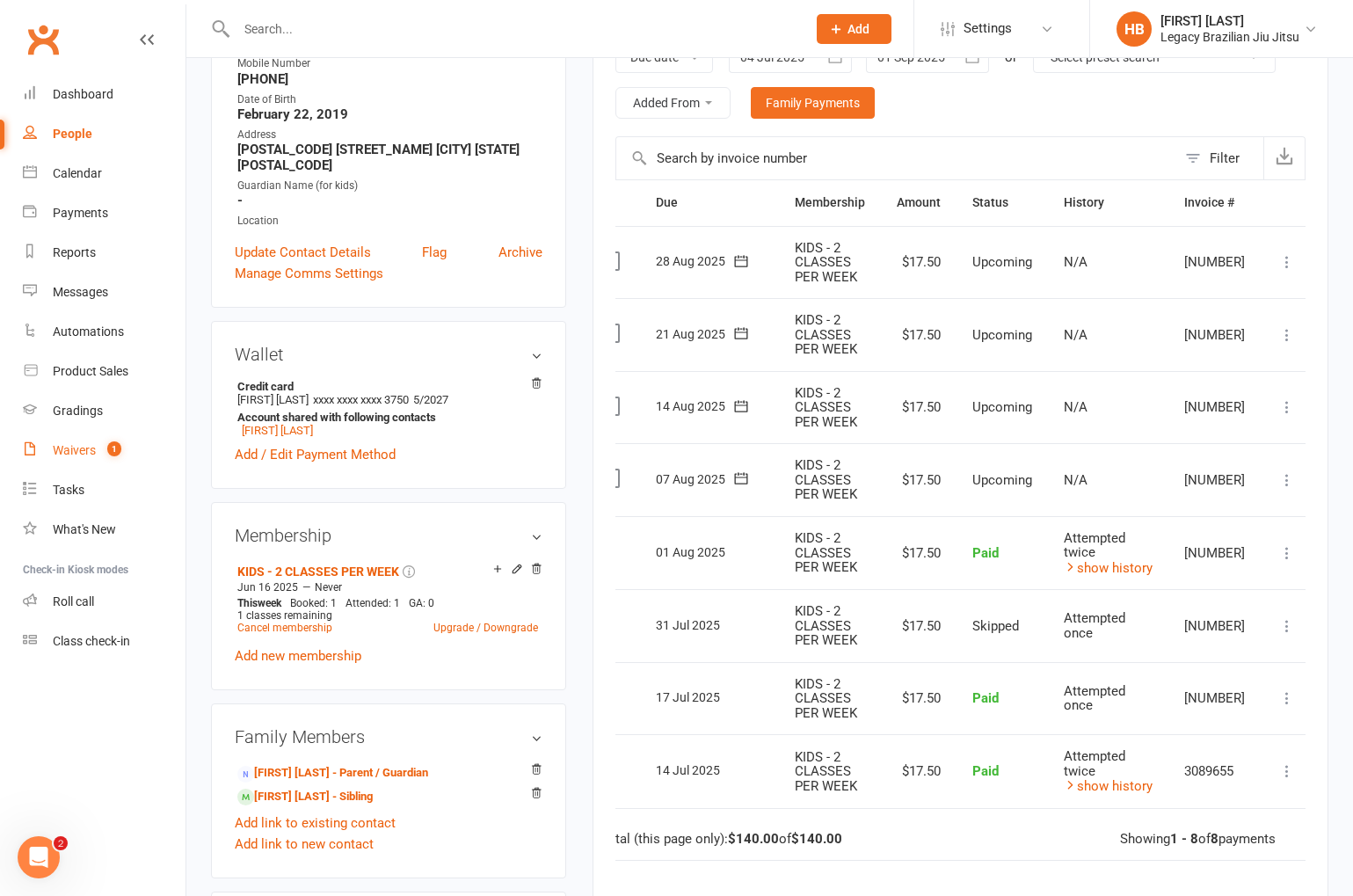 click on "Waivers   1" at bounding box center (104, 450) 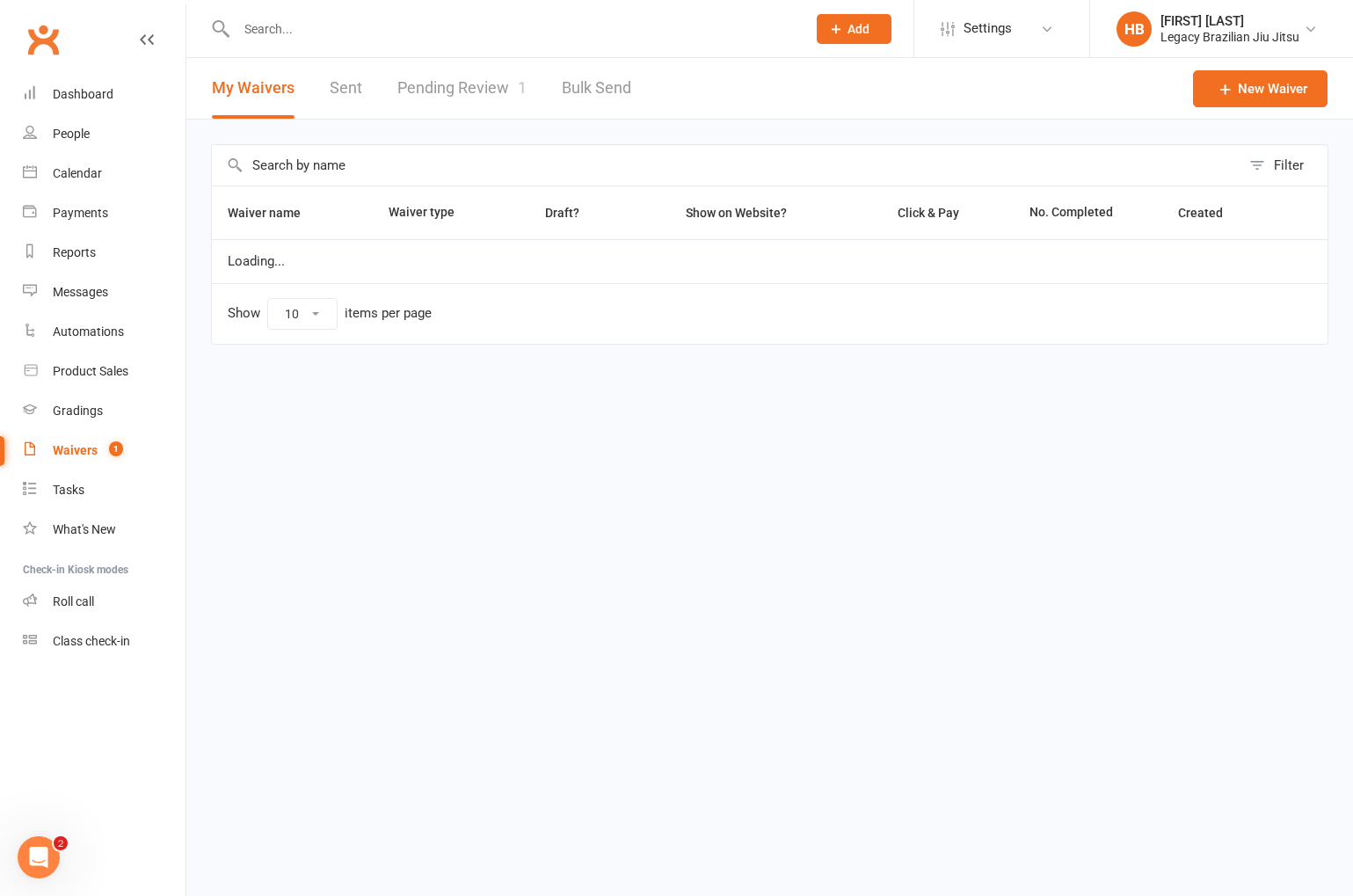 click on "Pending Review 1" at bounding box center [462, 88] 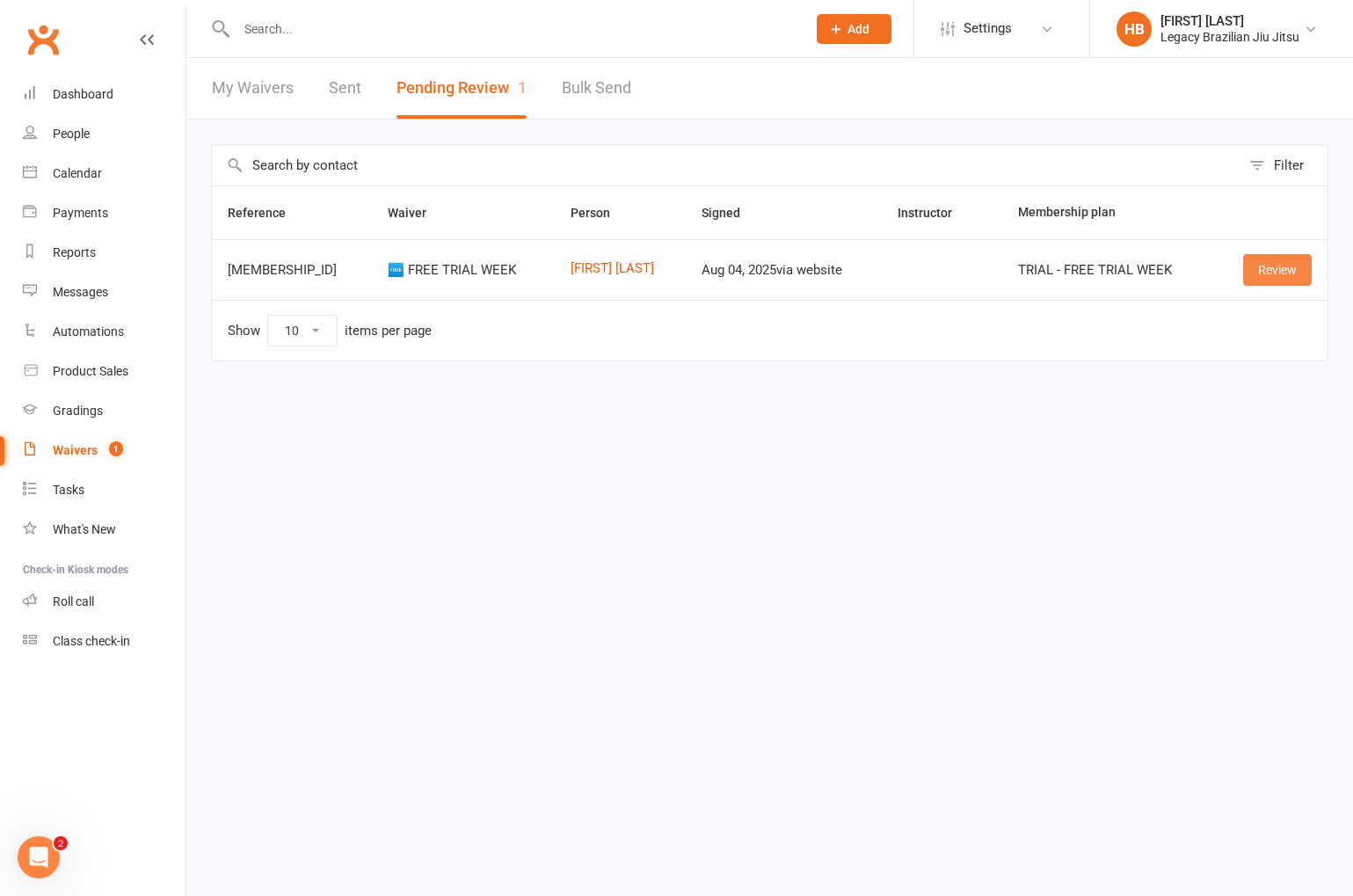 click on "Review" at bounding box center (1277, 270) 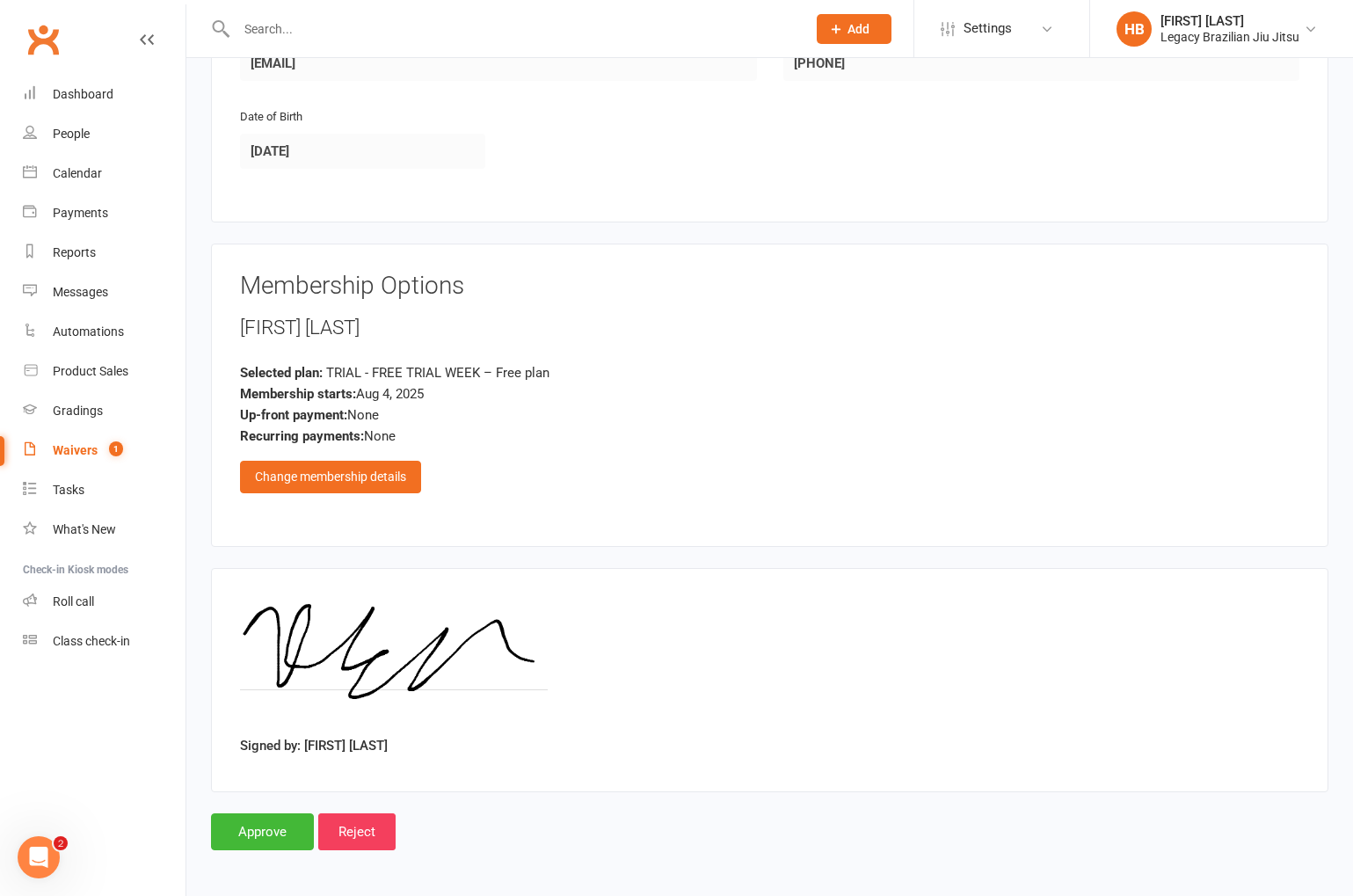 scroll, scrollTop: 458, scrollLeft: 0, axis: vertical 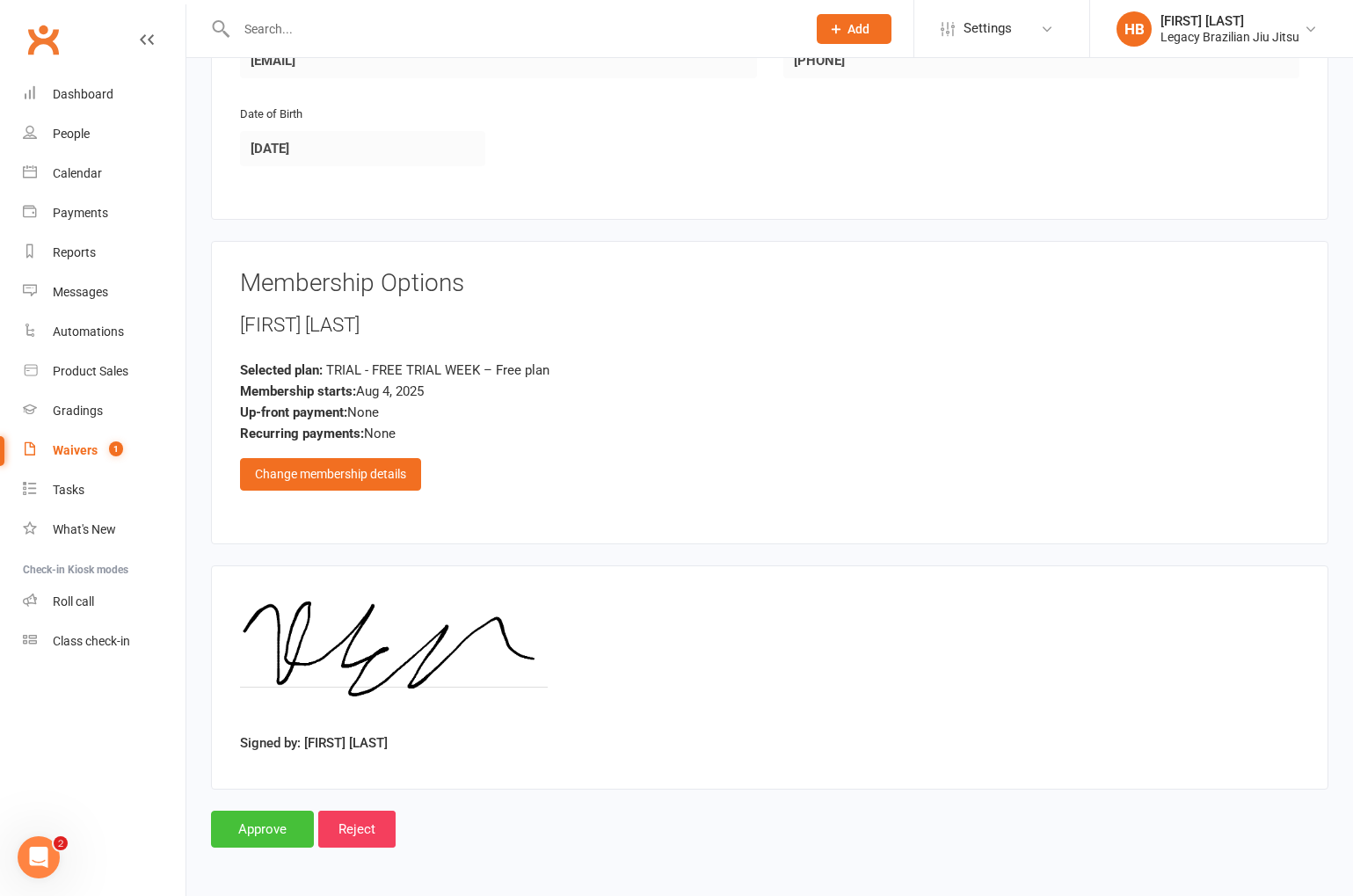 click on "Approve" at bounding box center [262, 829] 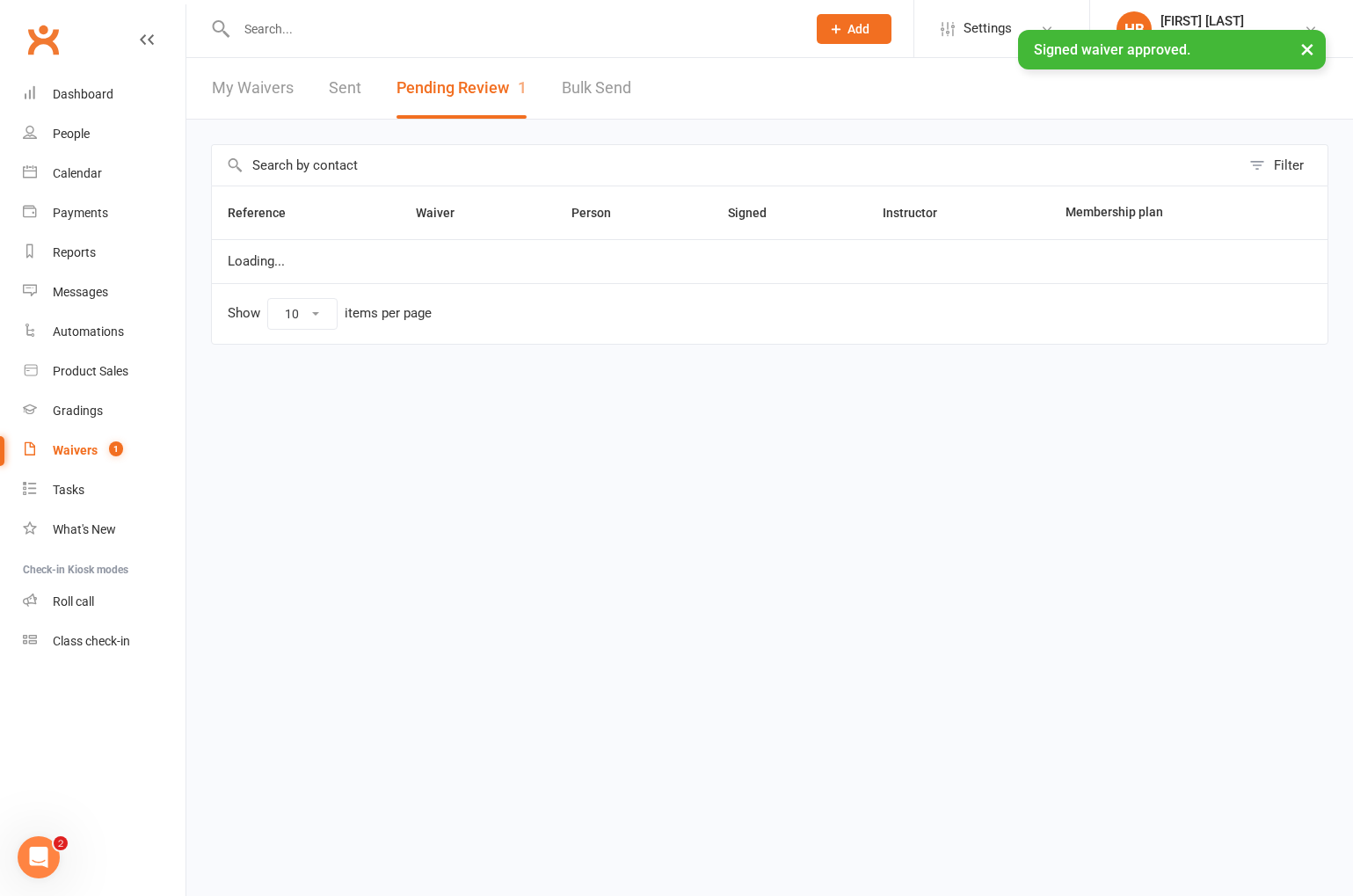 scroll, scrollTop: 0, scrollLeft: 0, axis: both 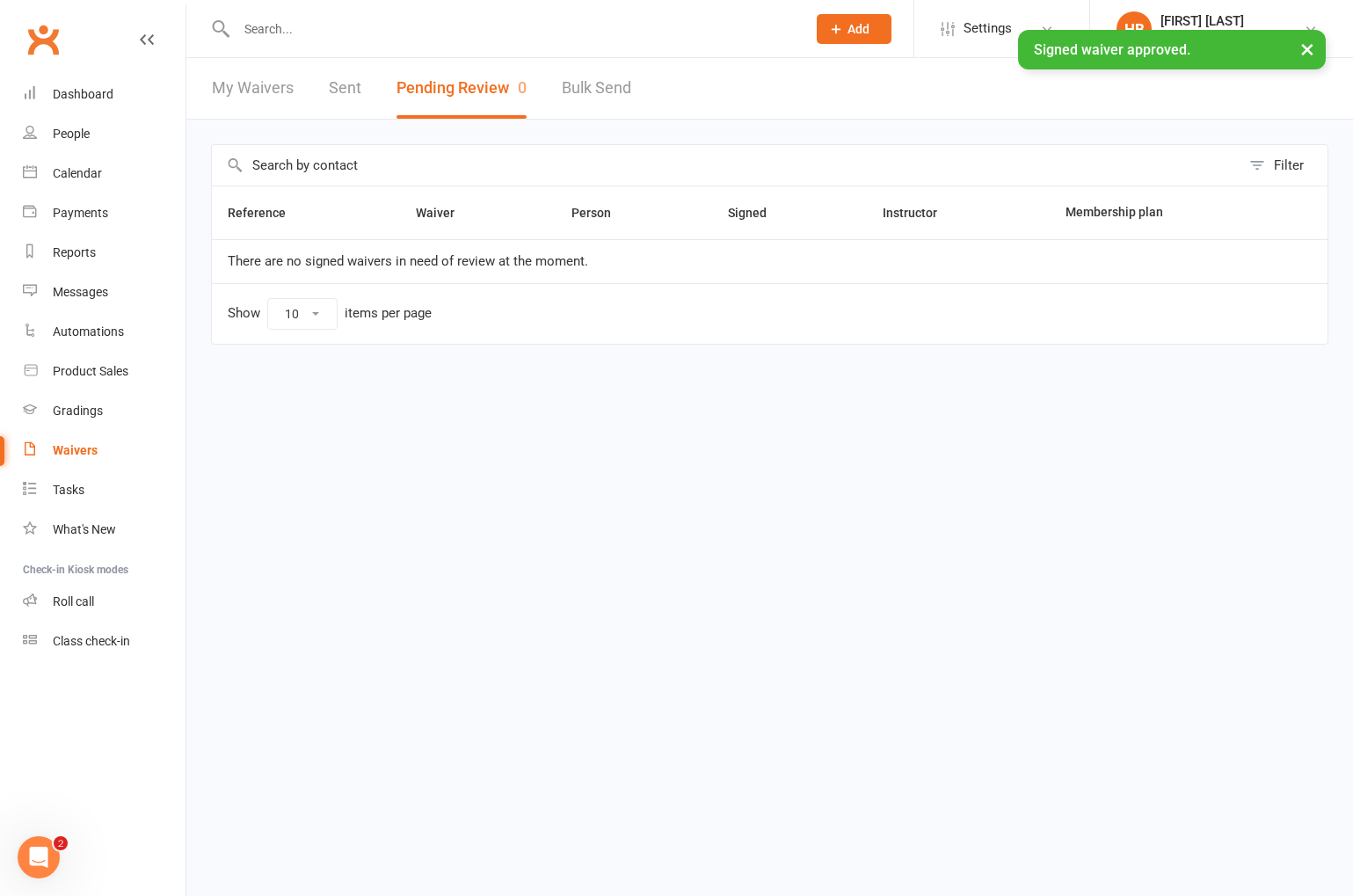 click at bounding box center [513, 29] 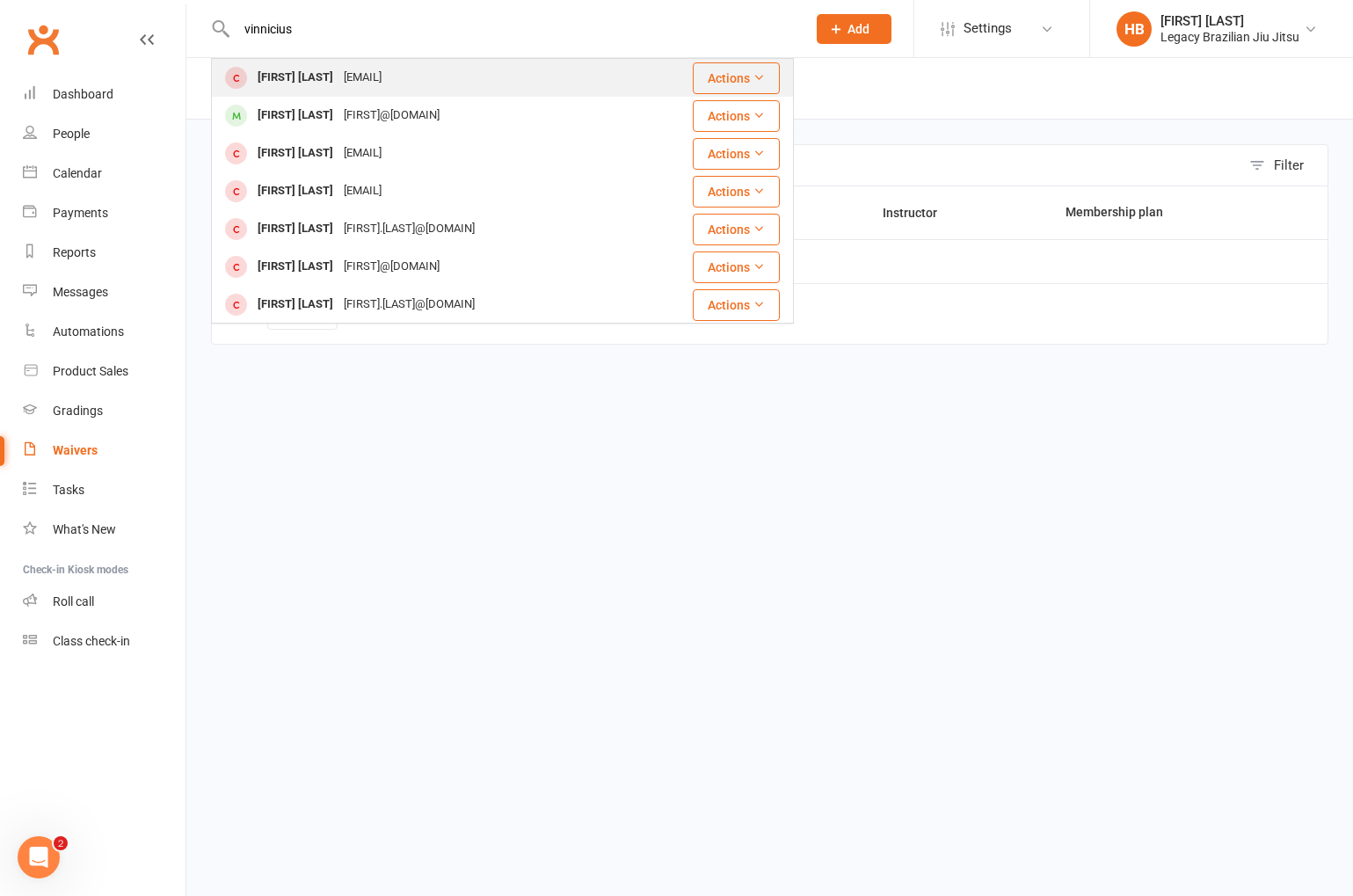 type on "vinnicius" 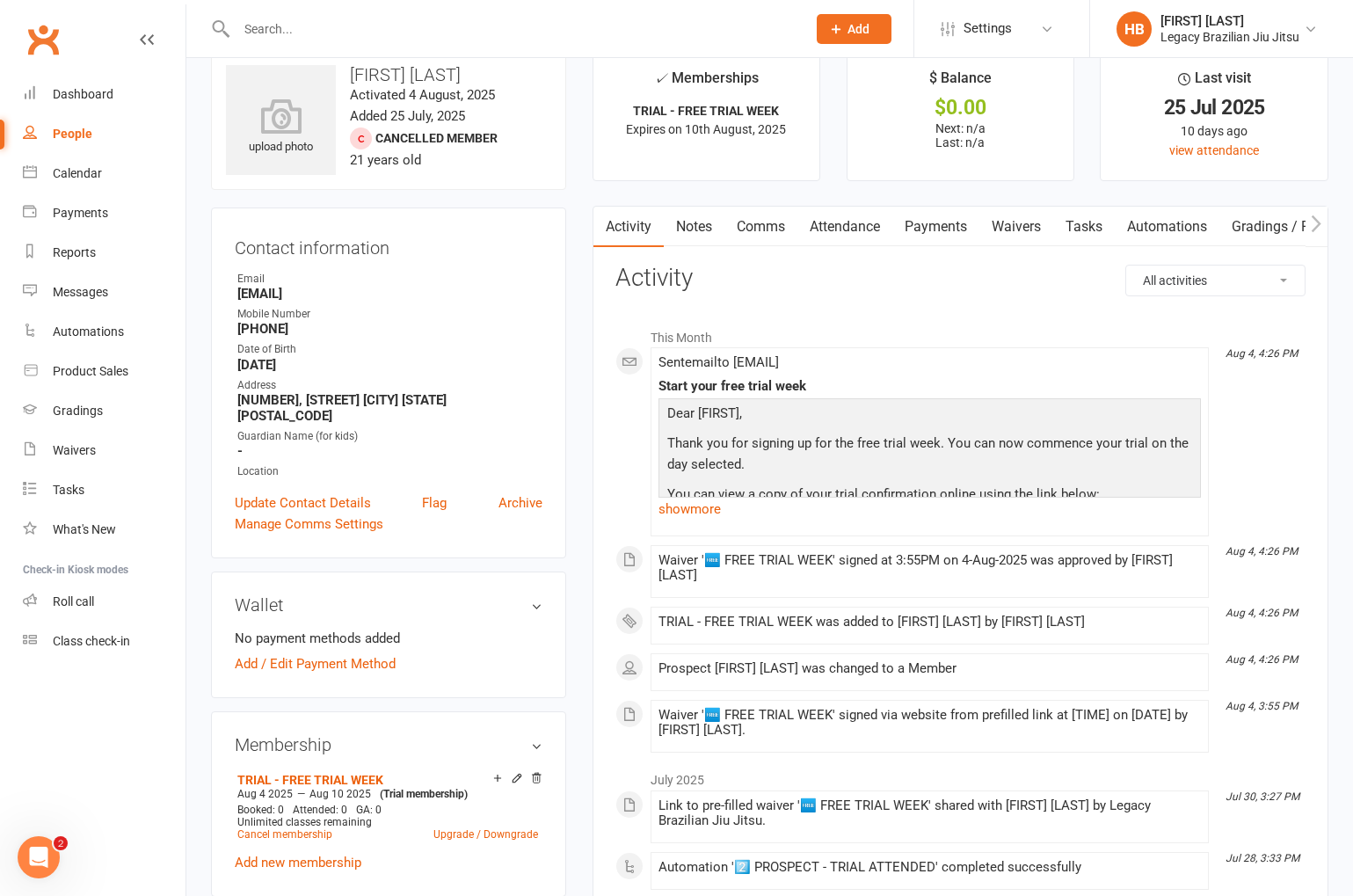 scroll, scrollTop: 129, scrollLeft: 0, axis: vertical 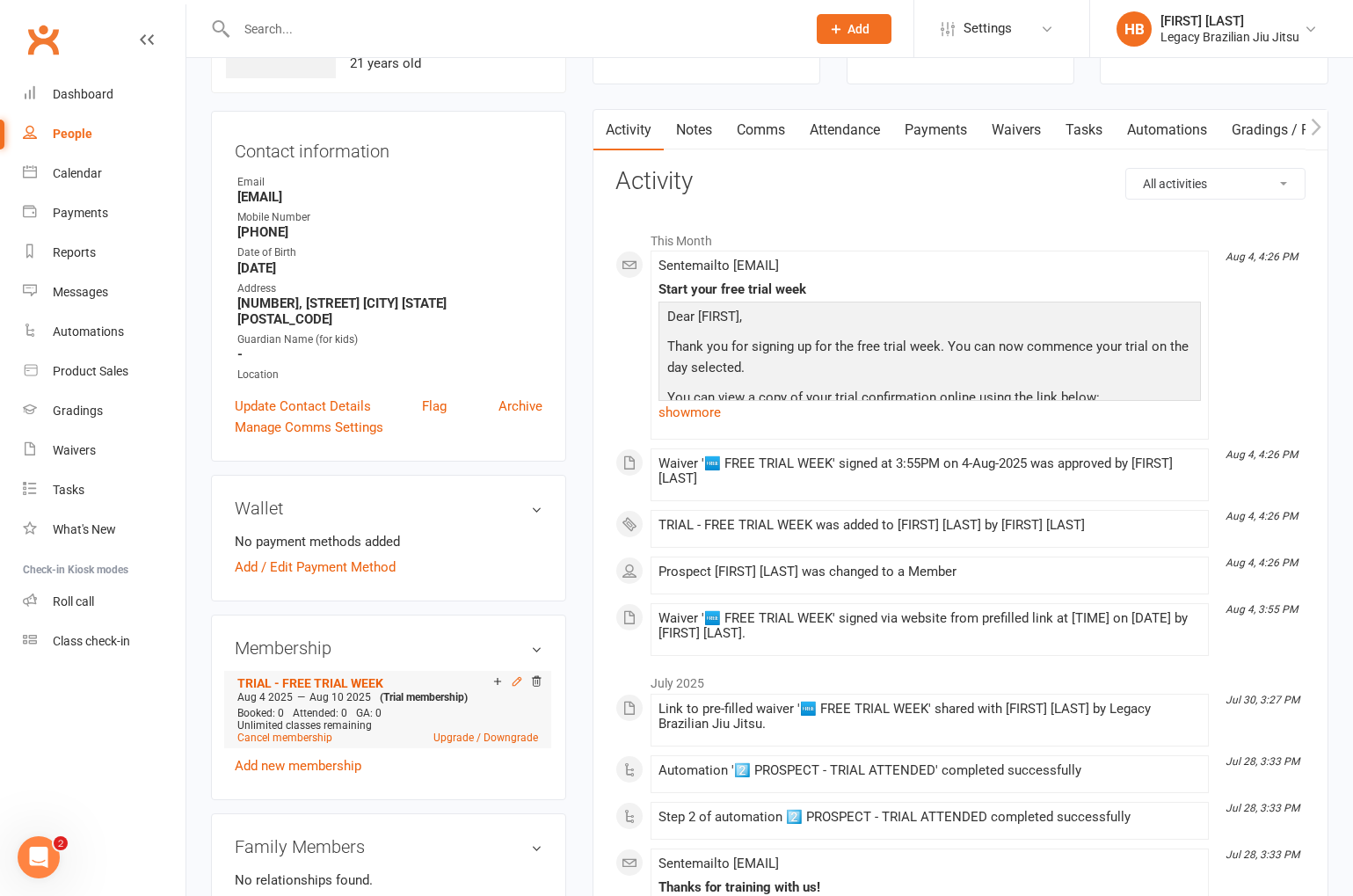 click 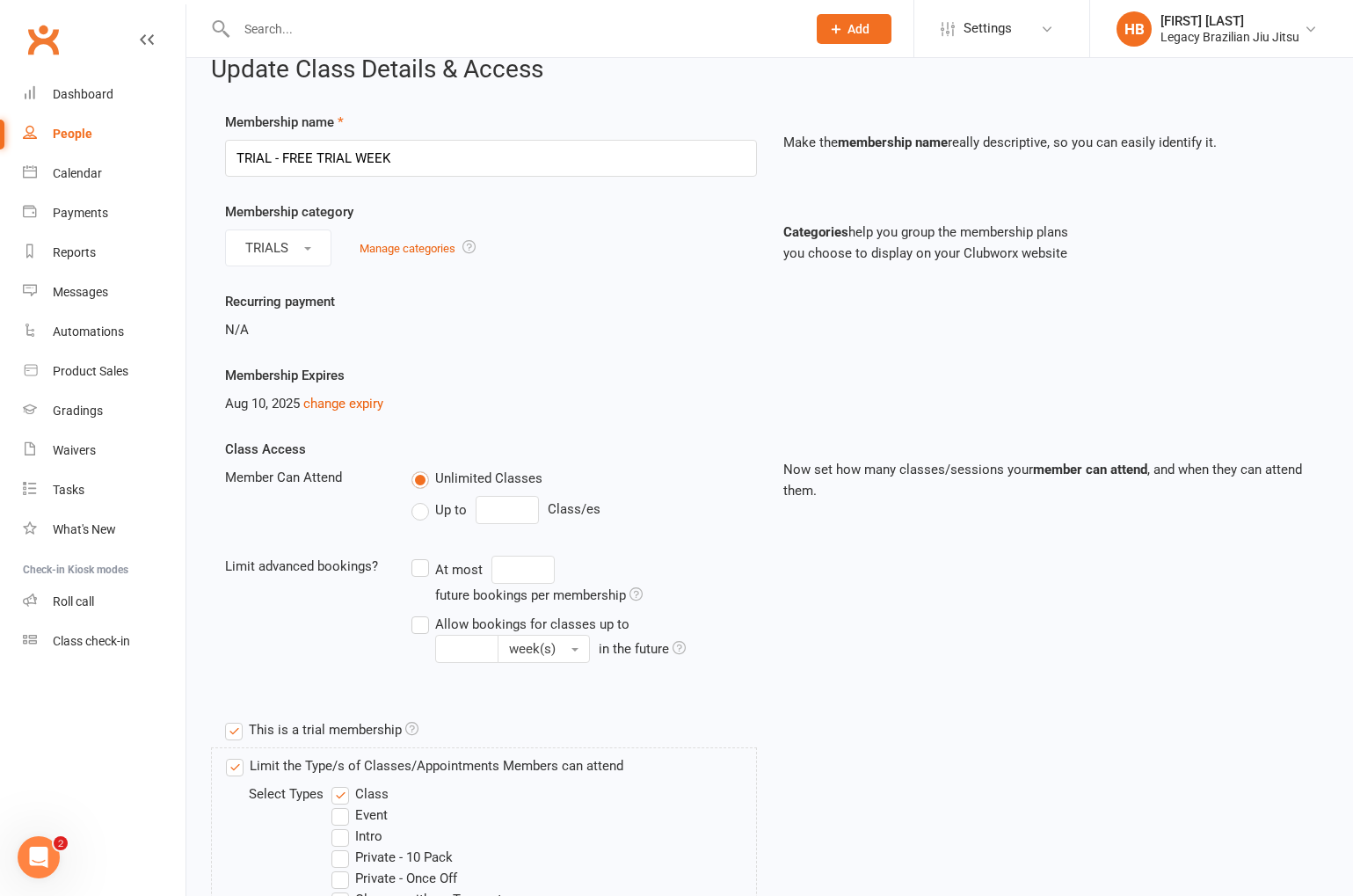 scroll, scrollTop: 30, scrollLeft: 0, axis: vertical 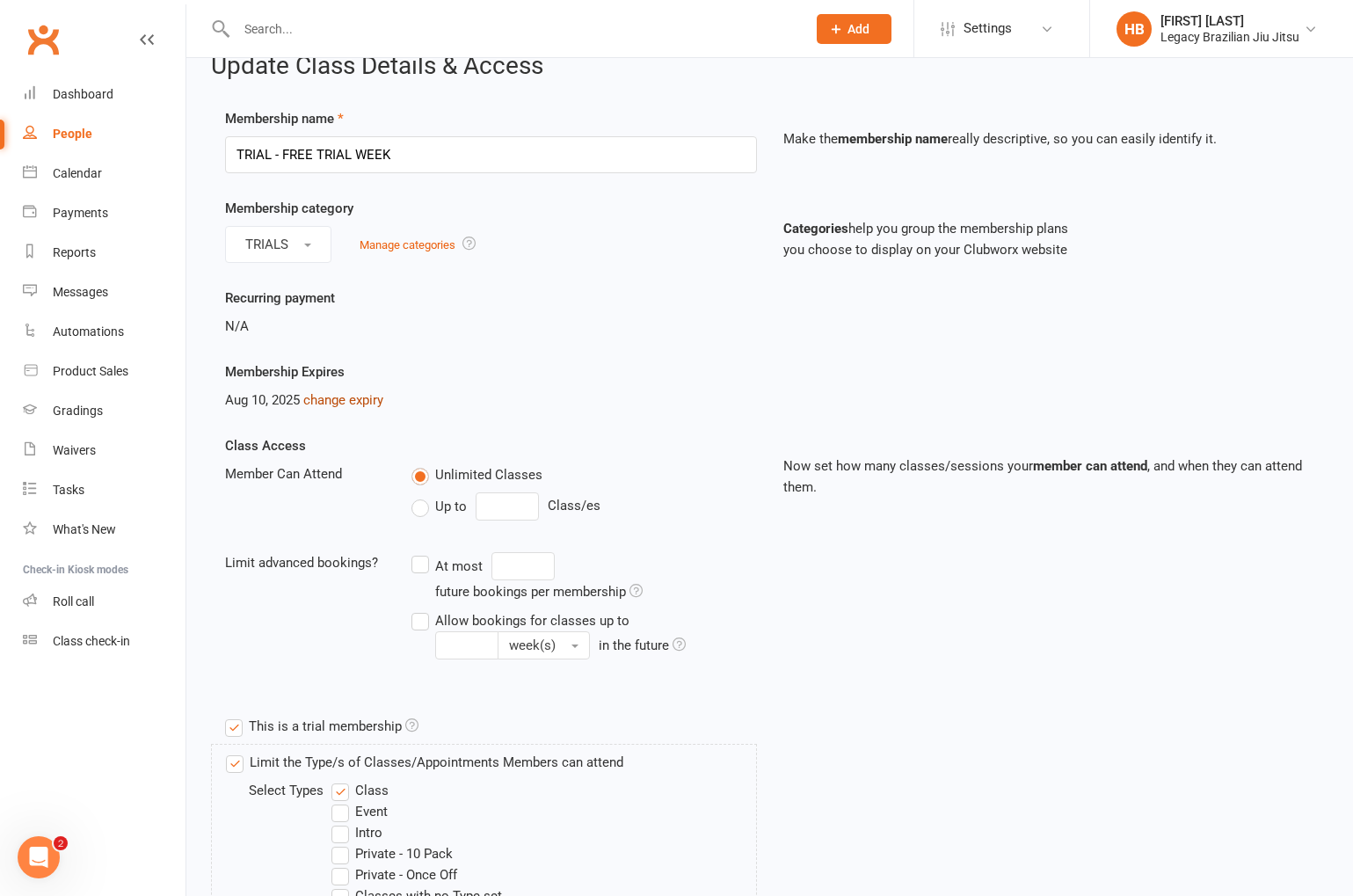 click on "change expiry" at bounding box center [343, 400] 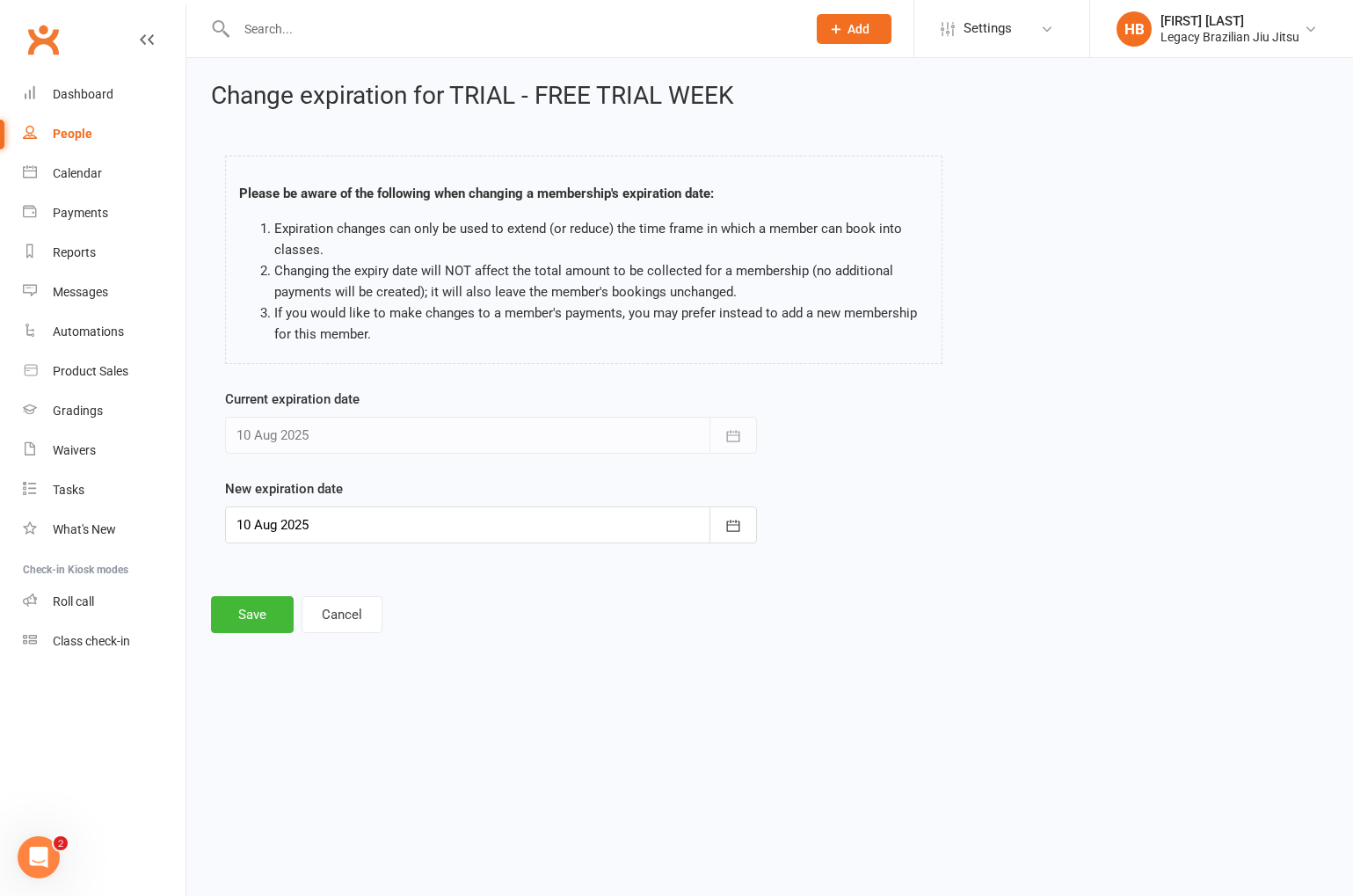scroll, scrollTop: 0, scrollLeft: 0, axis: both 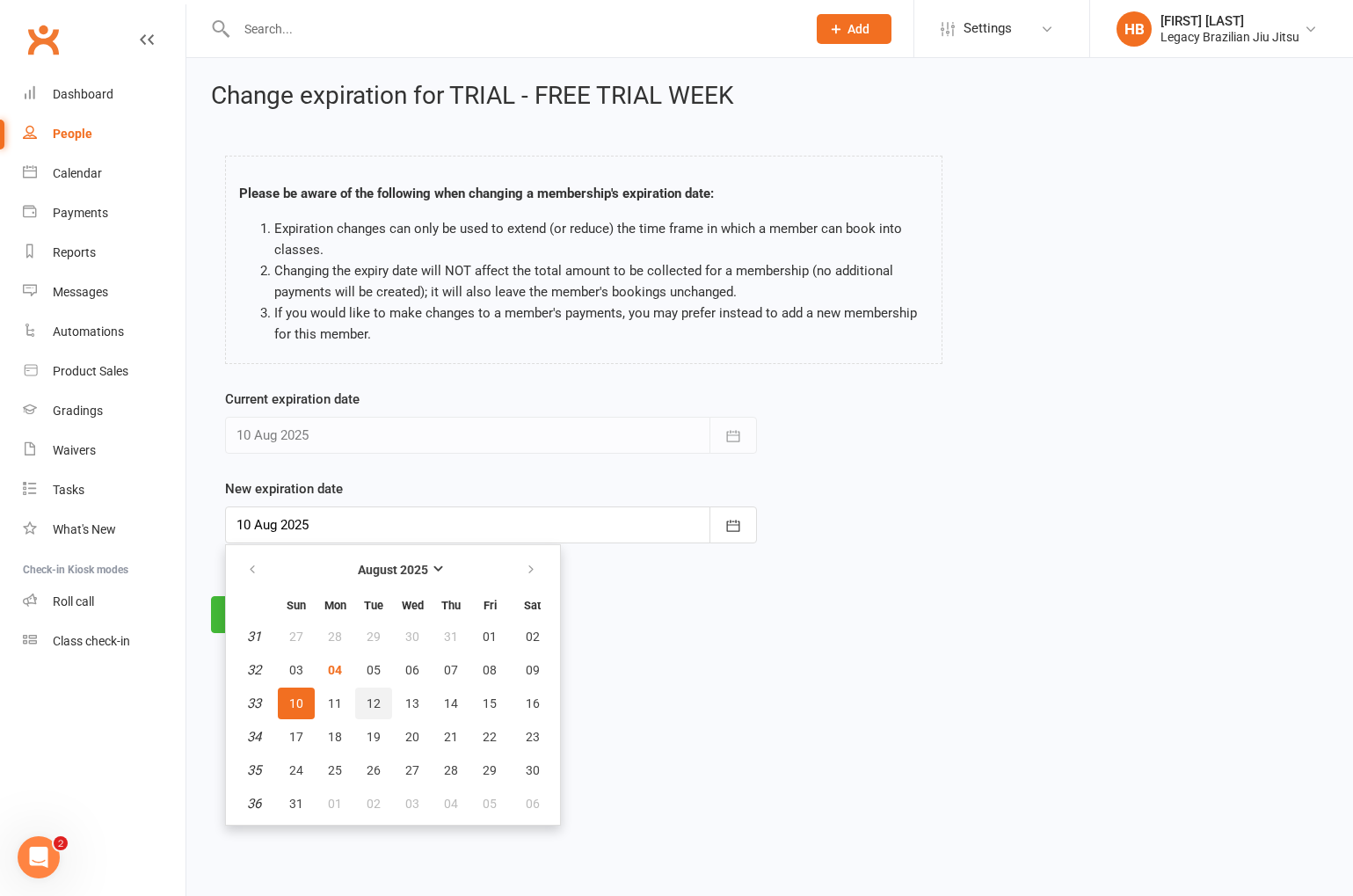 click on "12" at bounding box center [374, 703] 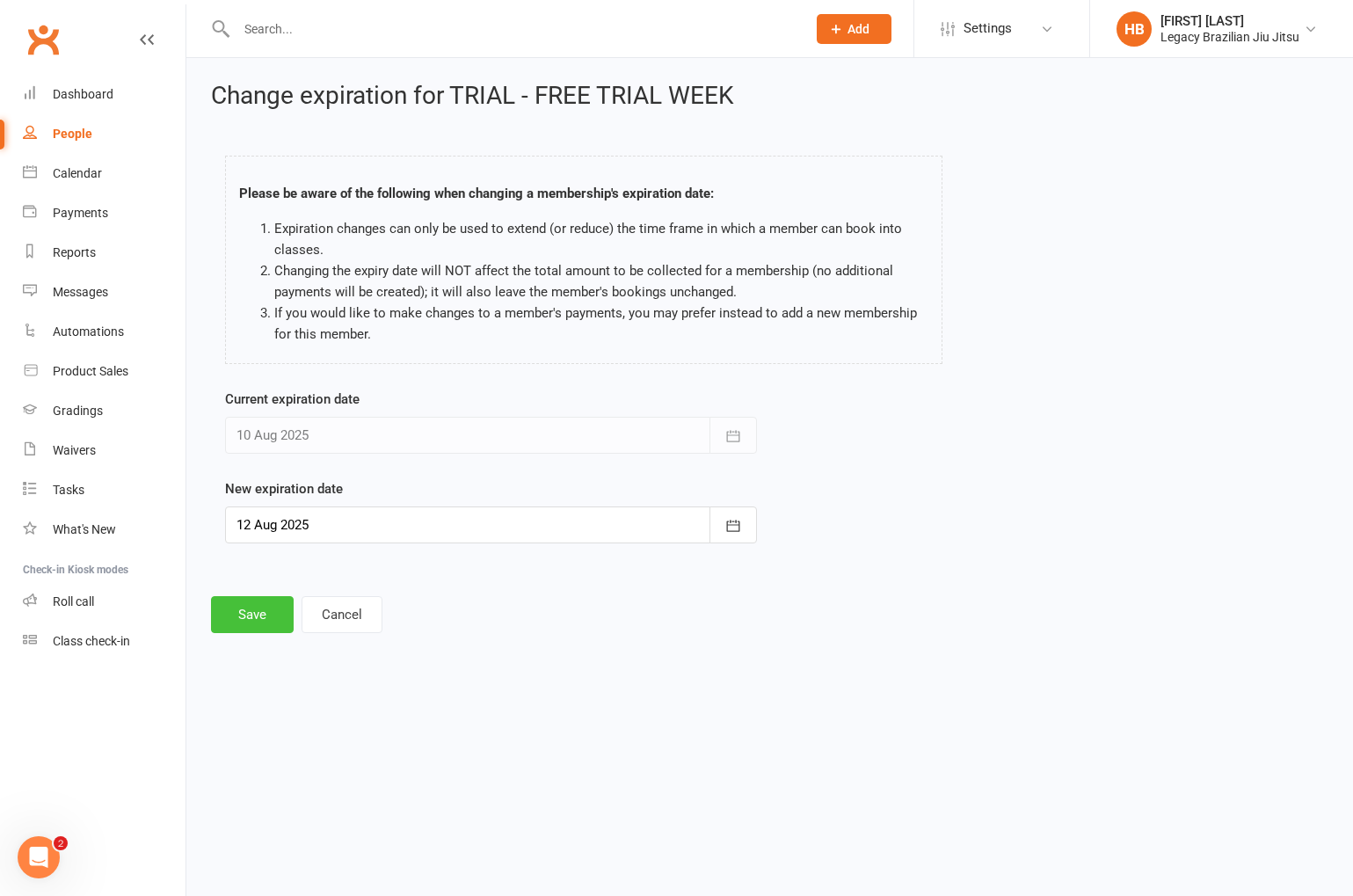 click on "Save" at bounding box center (252, 615) 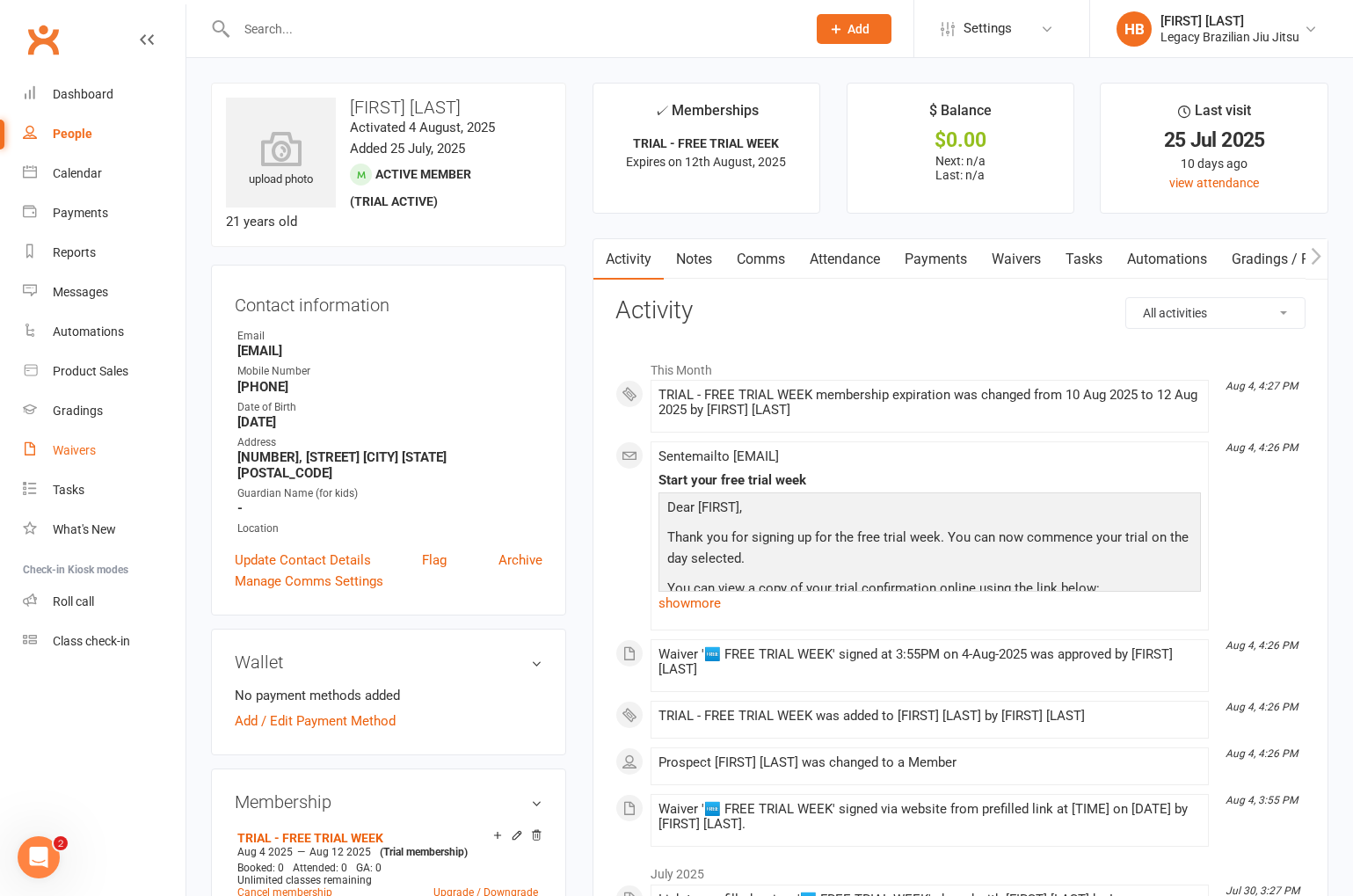 click on "Waivers" at bounding box center (104, 450) 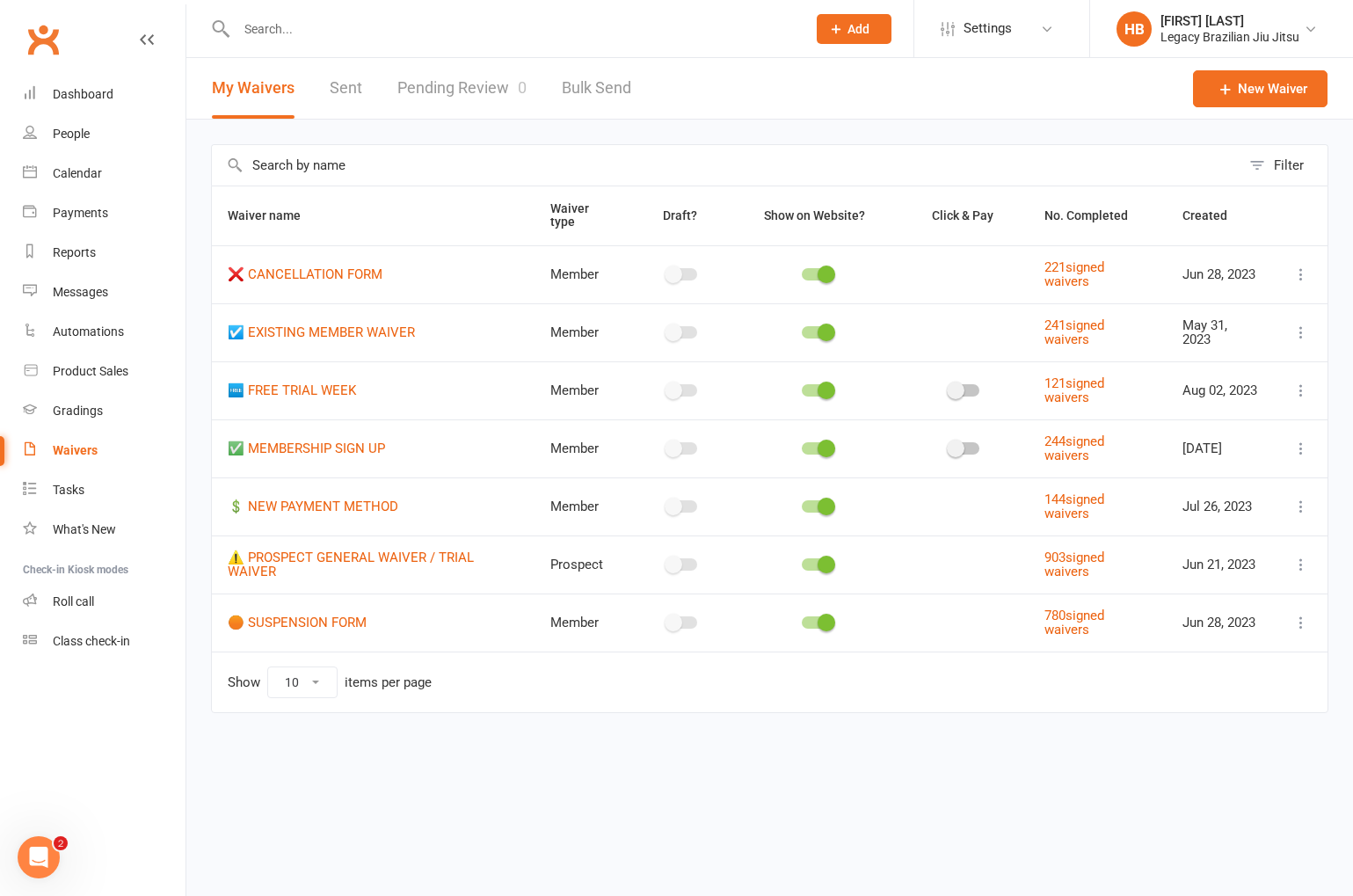 click on "Pending Review 0" at bounding box center [462, 88] 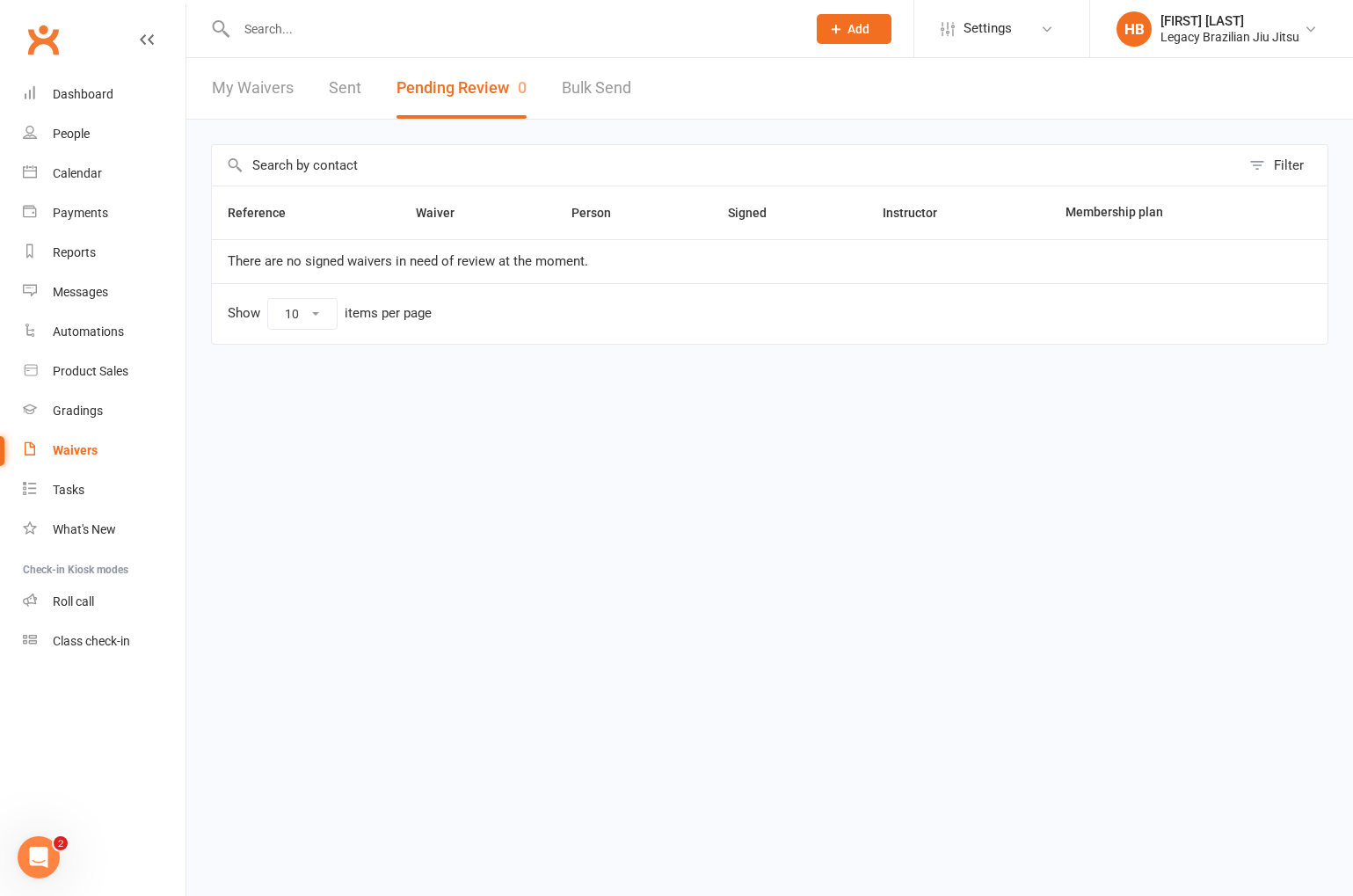 click at bounding box center [513, 29] 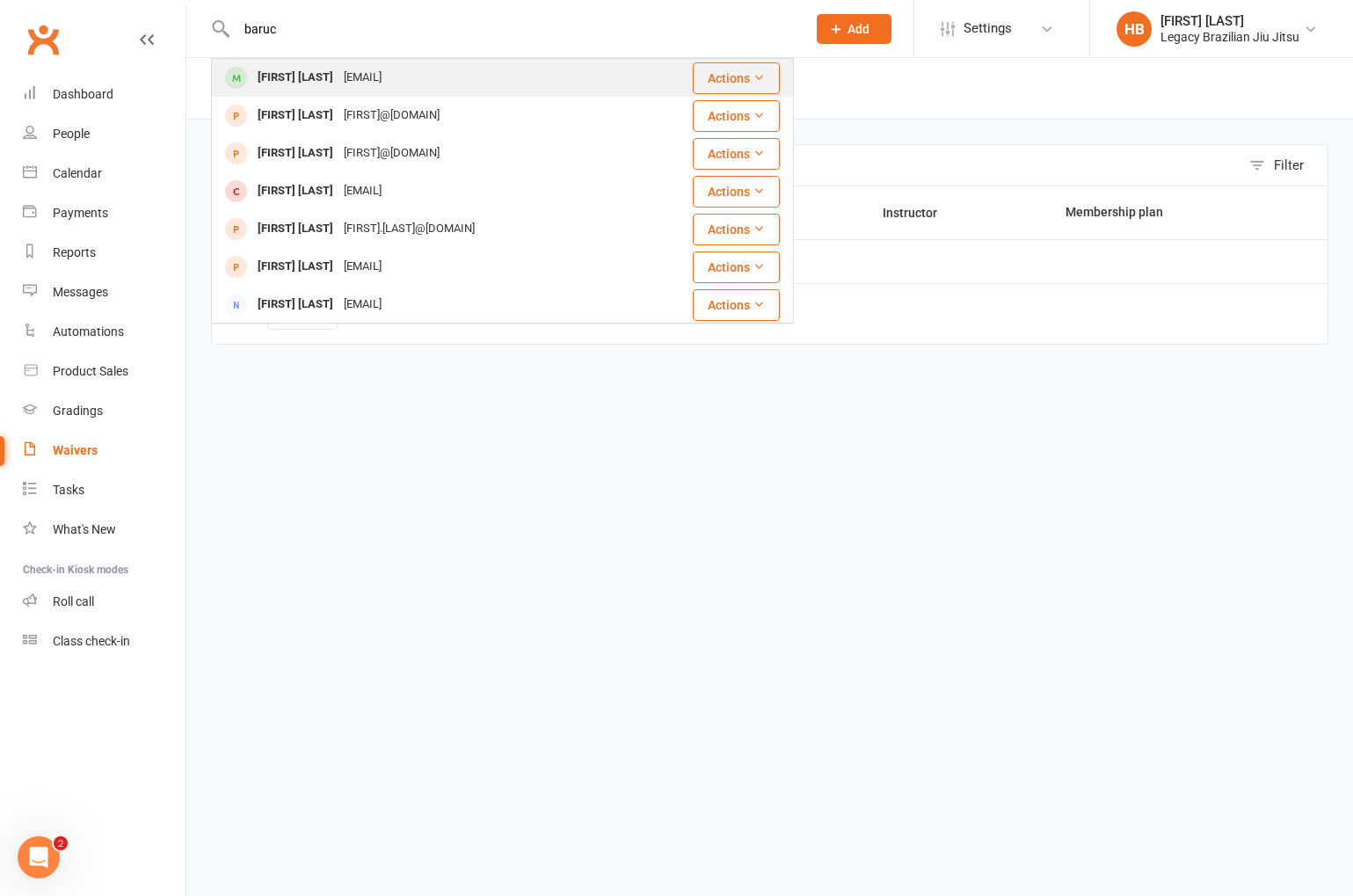 type on "baruc" 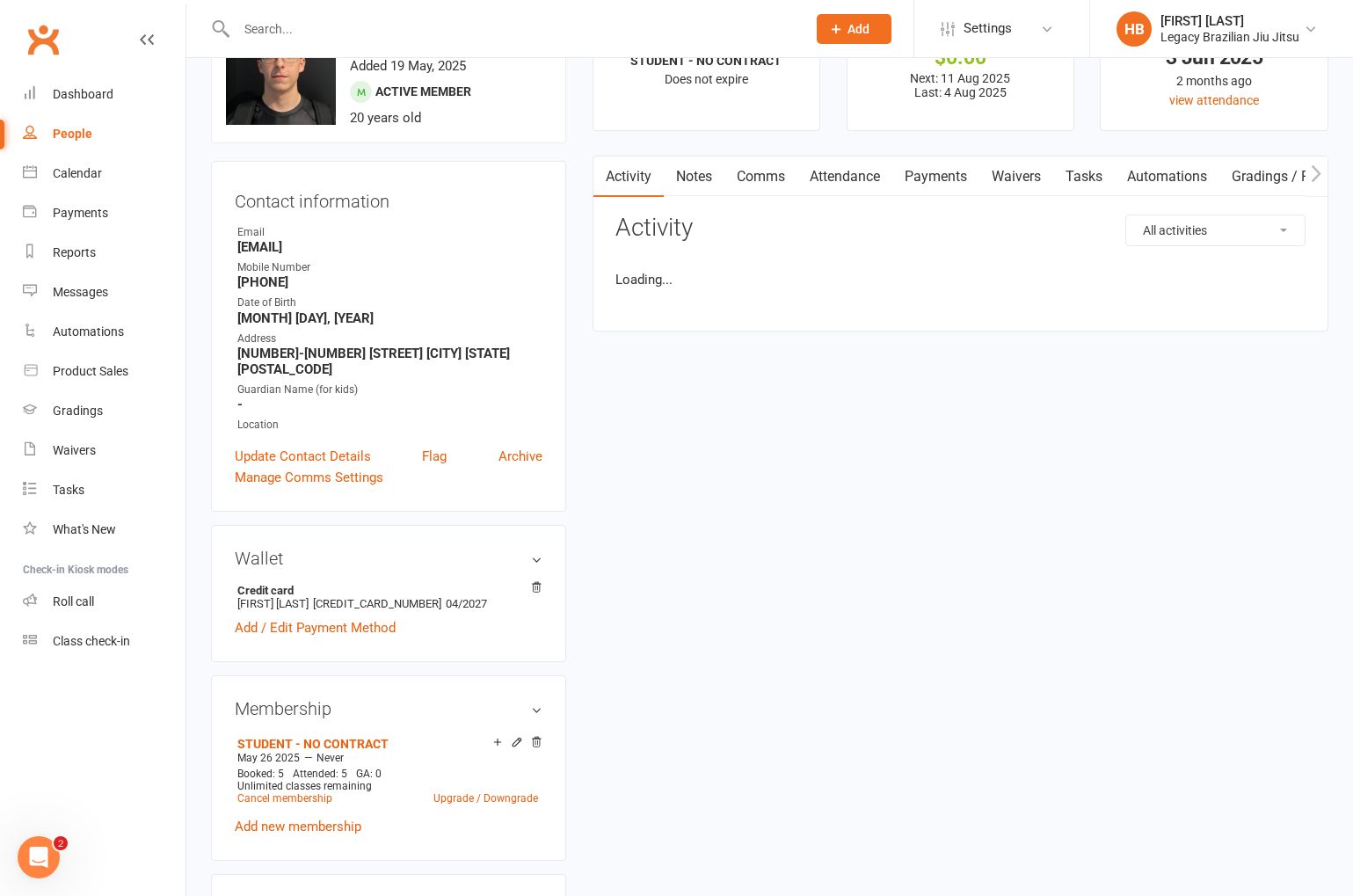 scroll, scrollTop: 84, scrollLeft: 0, axis: vertical 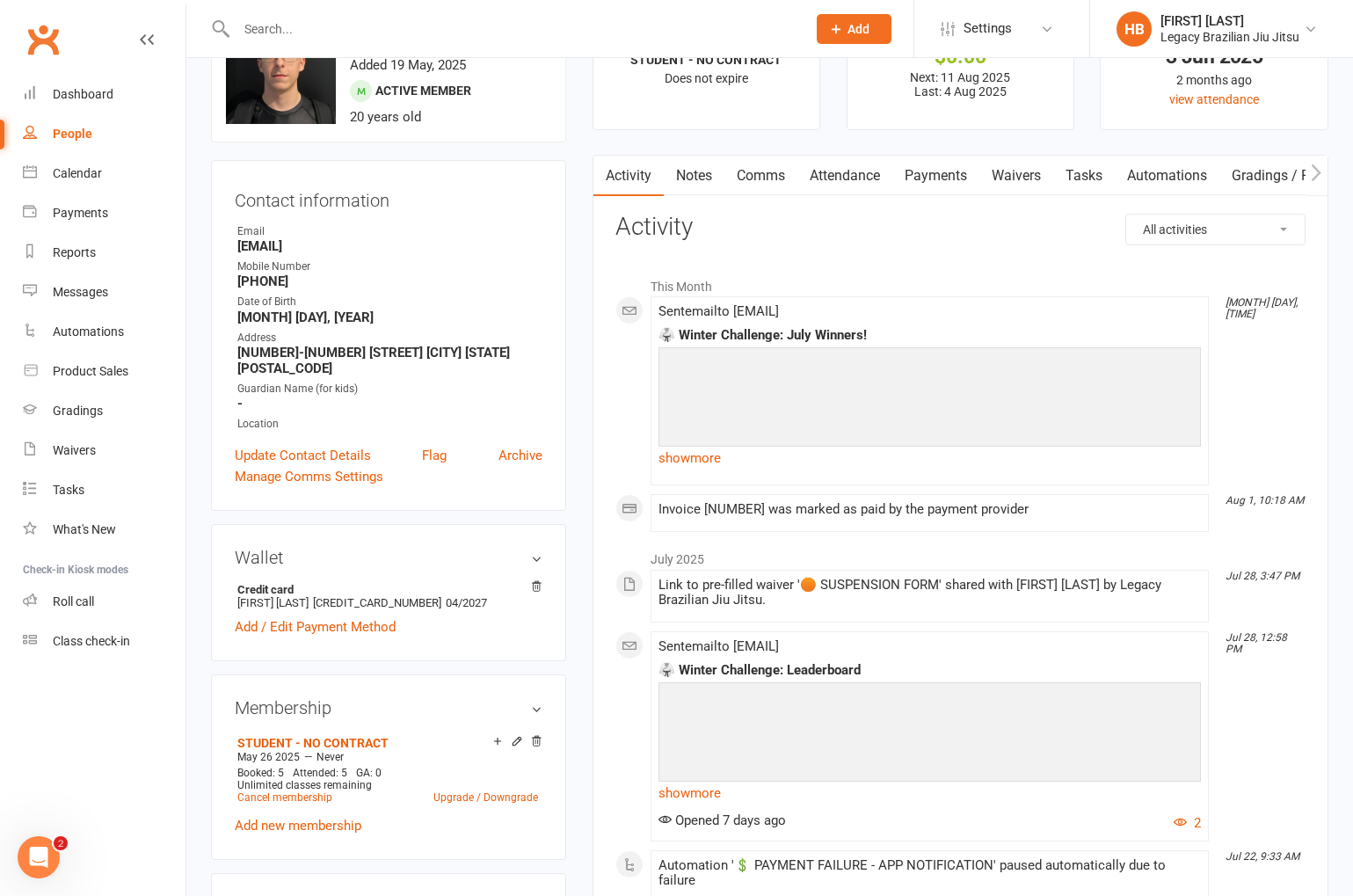 click on "Waivers" at bounding box center (1016, 176) 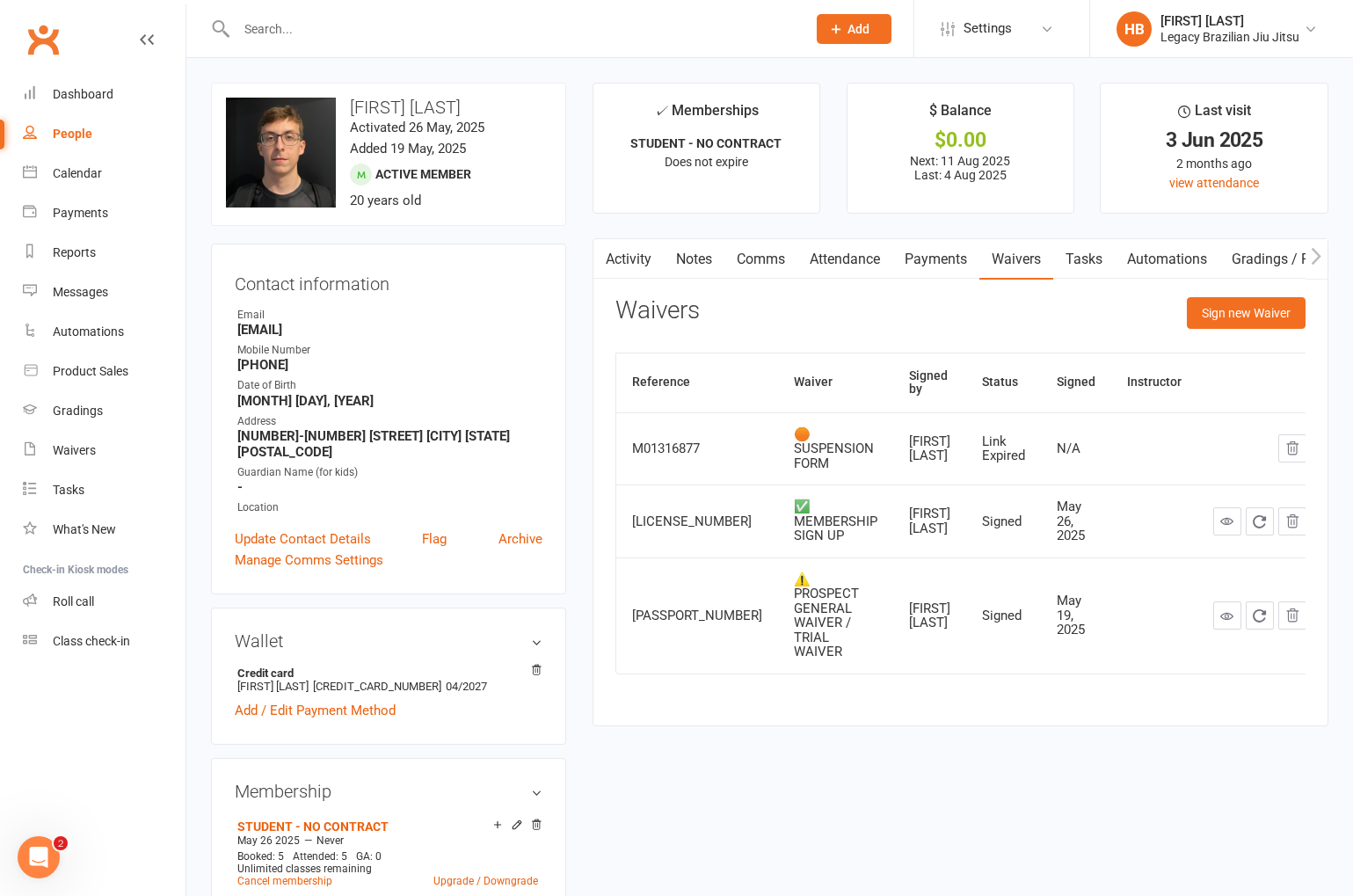 scroll, scrollTop: 35, scrollLeft: 0, axis: vertical 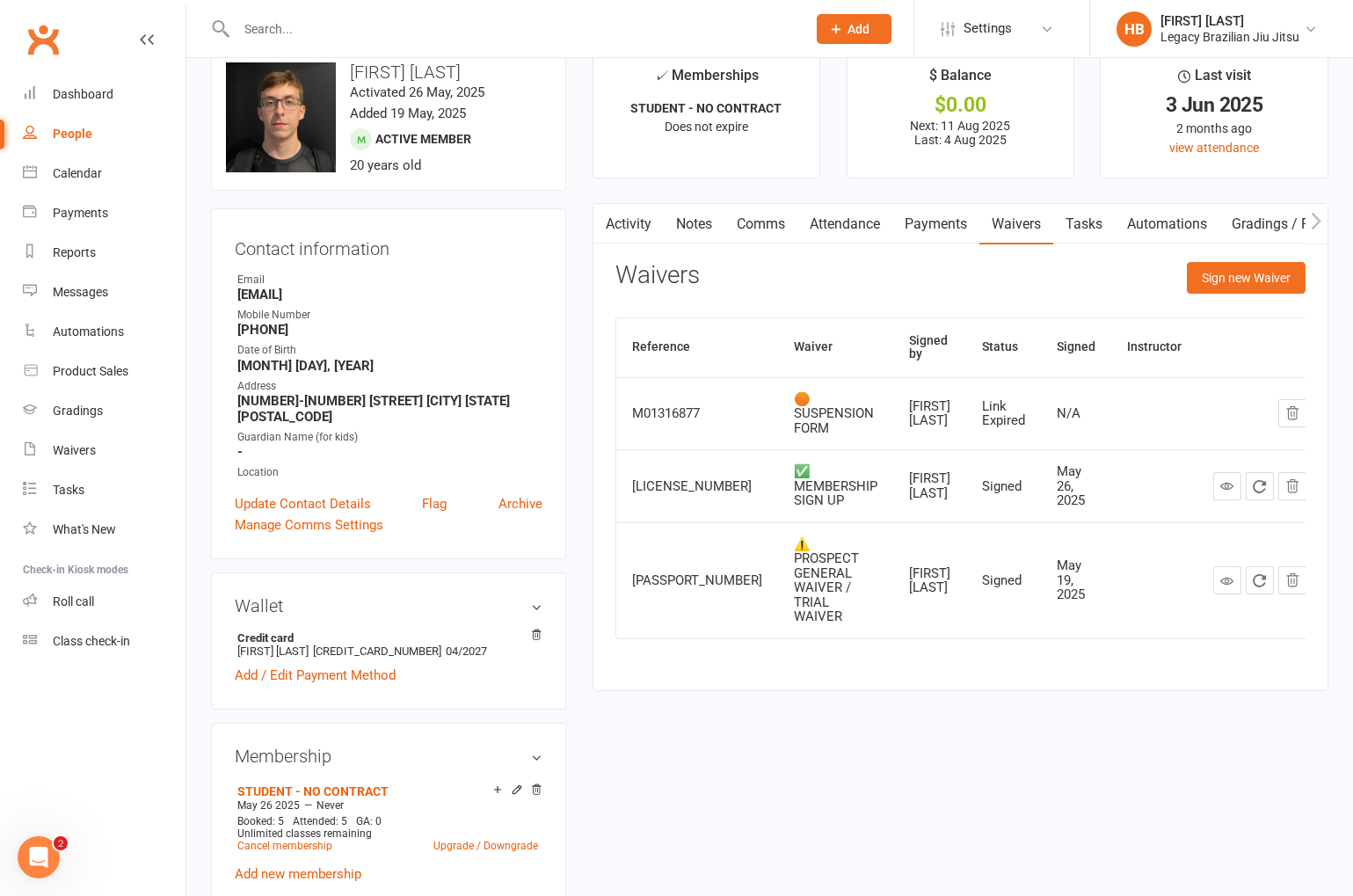 click on "Activity" at bounding box center [629, 224] 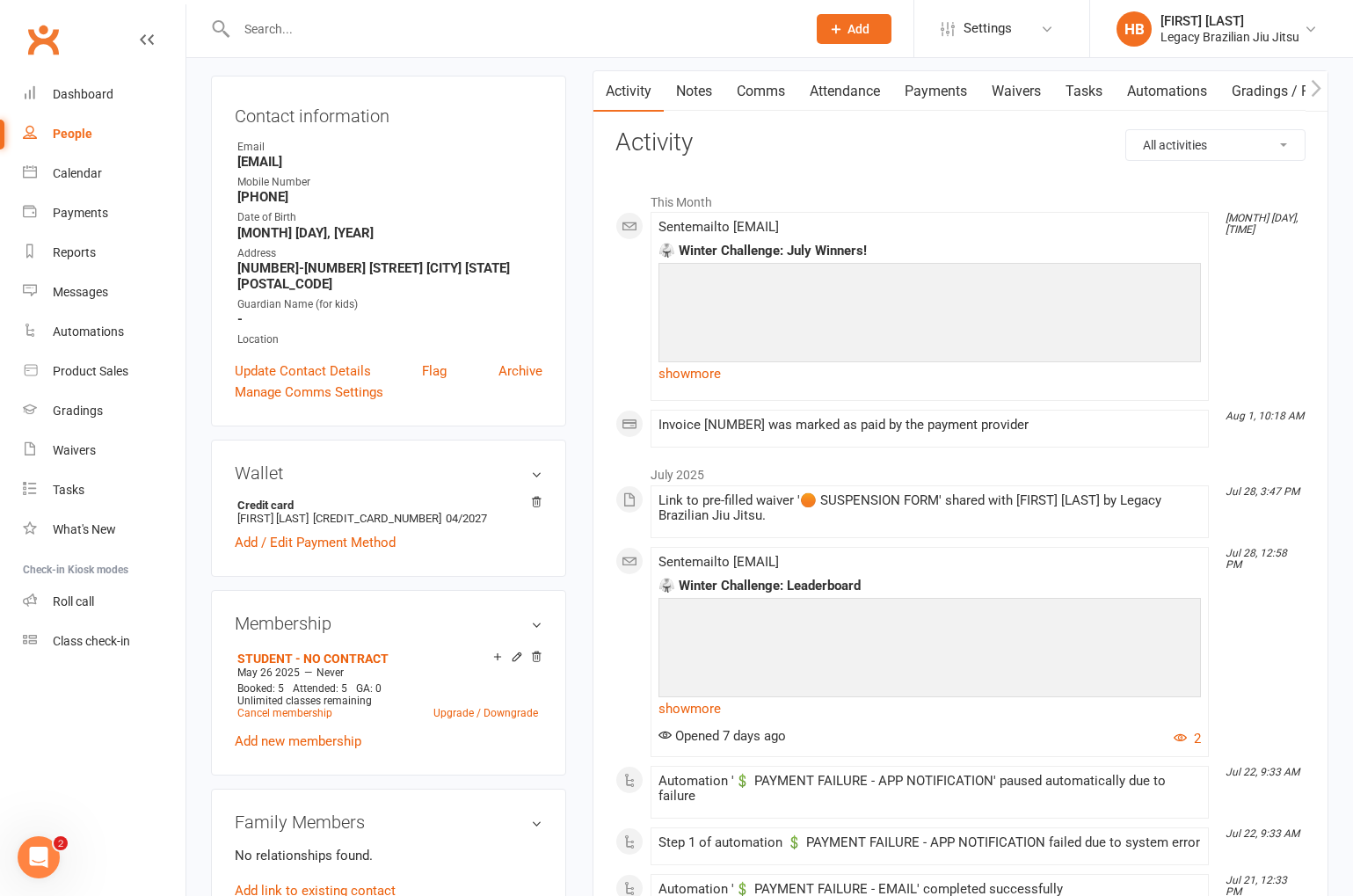 scroll, scrollTop: 0, scrollLeft: 0, axis: both 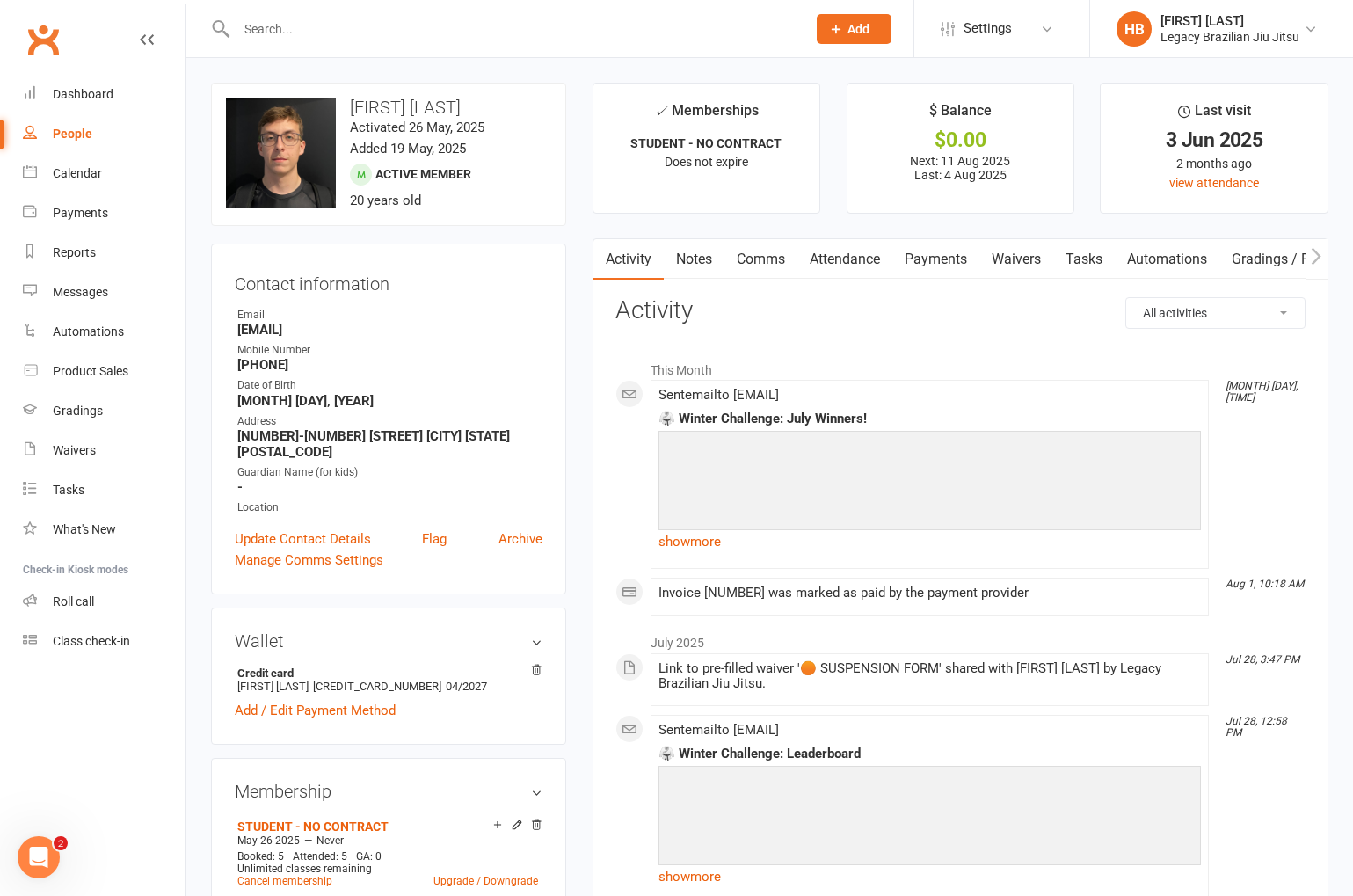 drag, startPoint x: 554, startPoint y: 44, endPoint x: 558, endPoint y: 36, distance: 8.94427 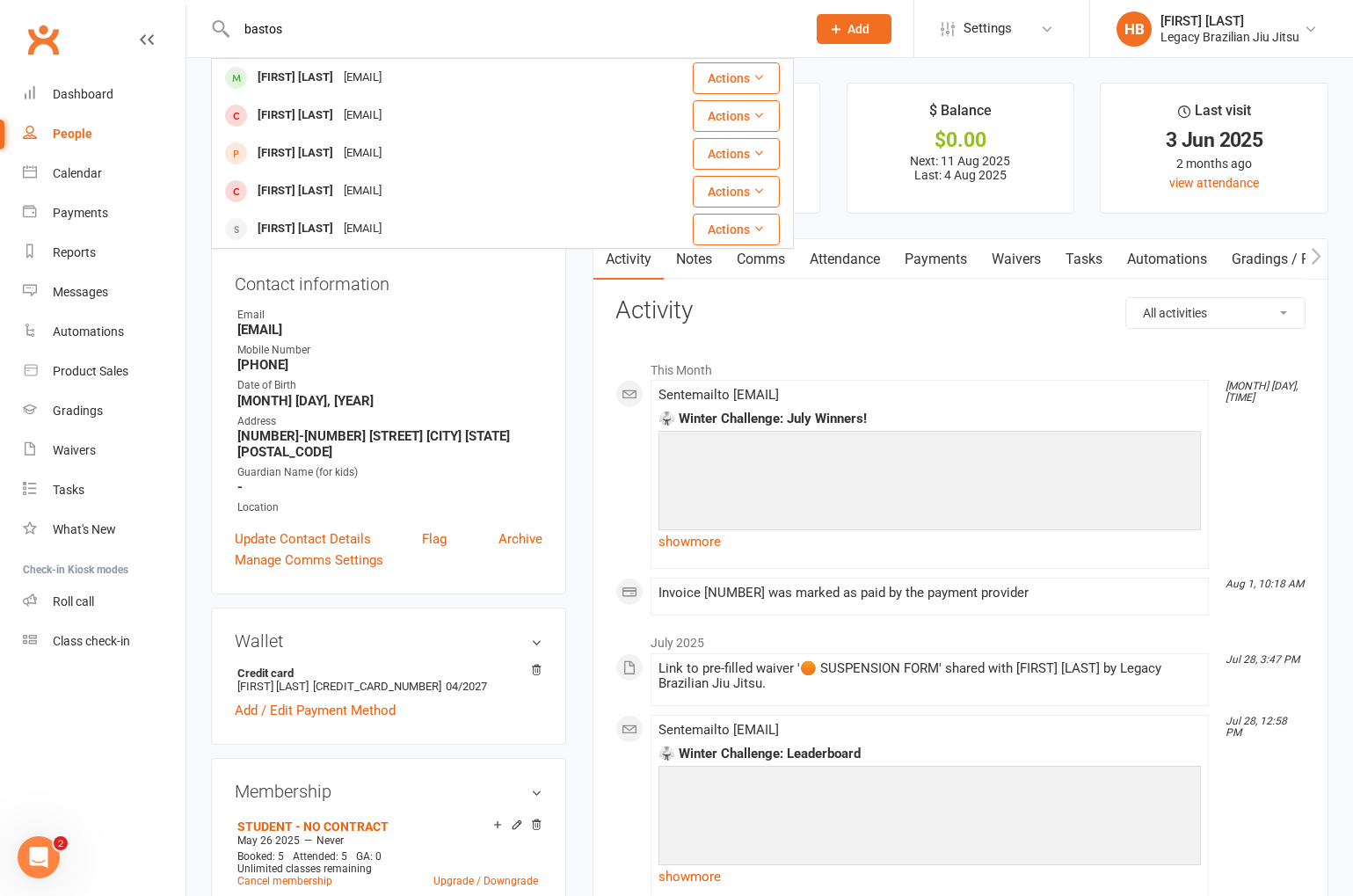 type on "bastos" 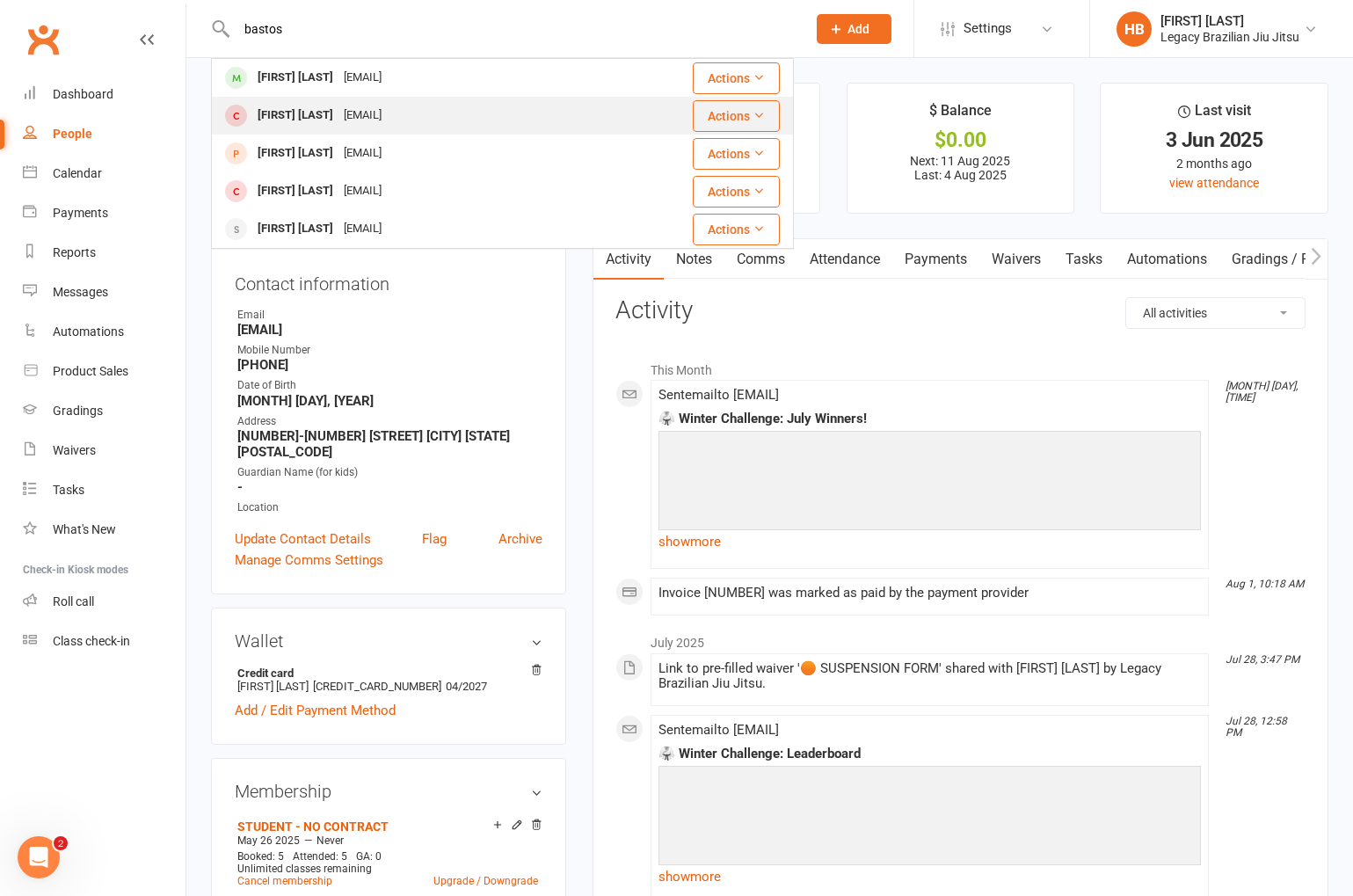click on "robertobastos@msn.com" at bounding box center [362, 115] 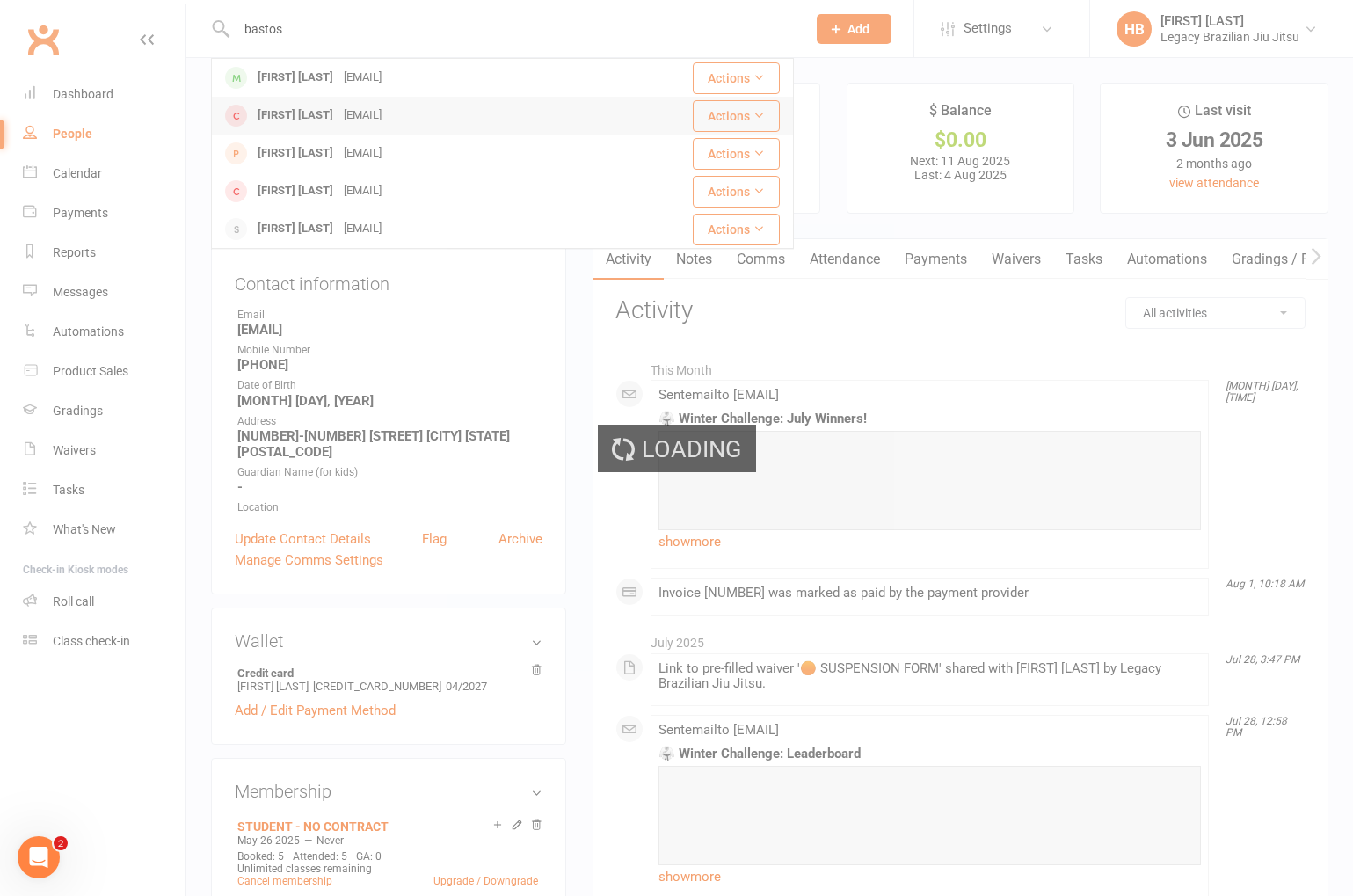 type 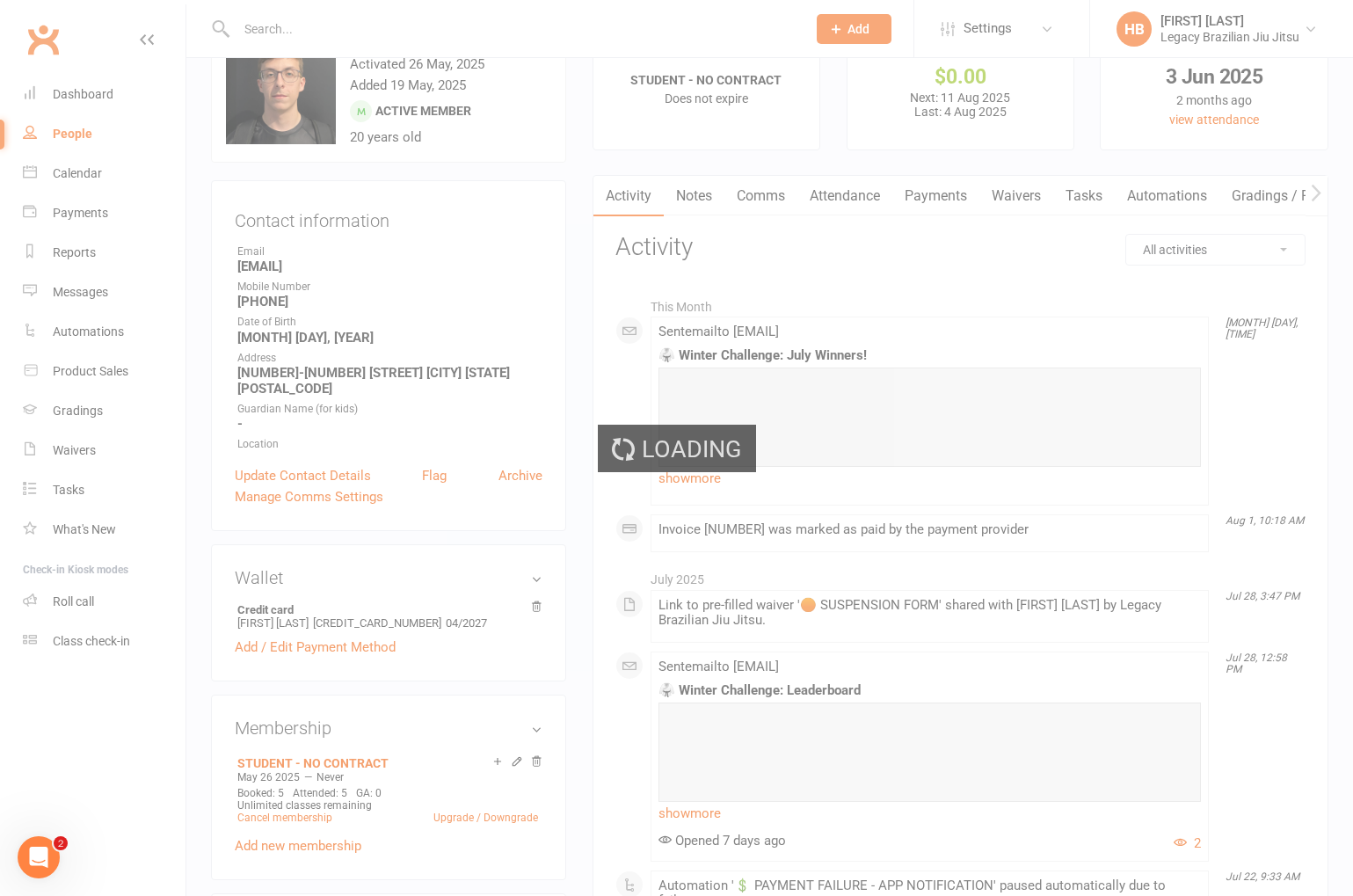 scroll, scrollTop: 74, scrollLeft: 0, axis: vertical 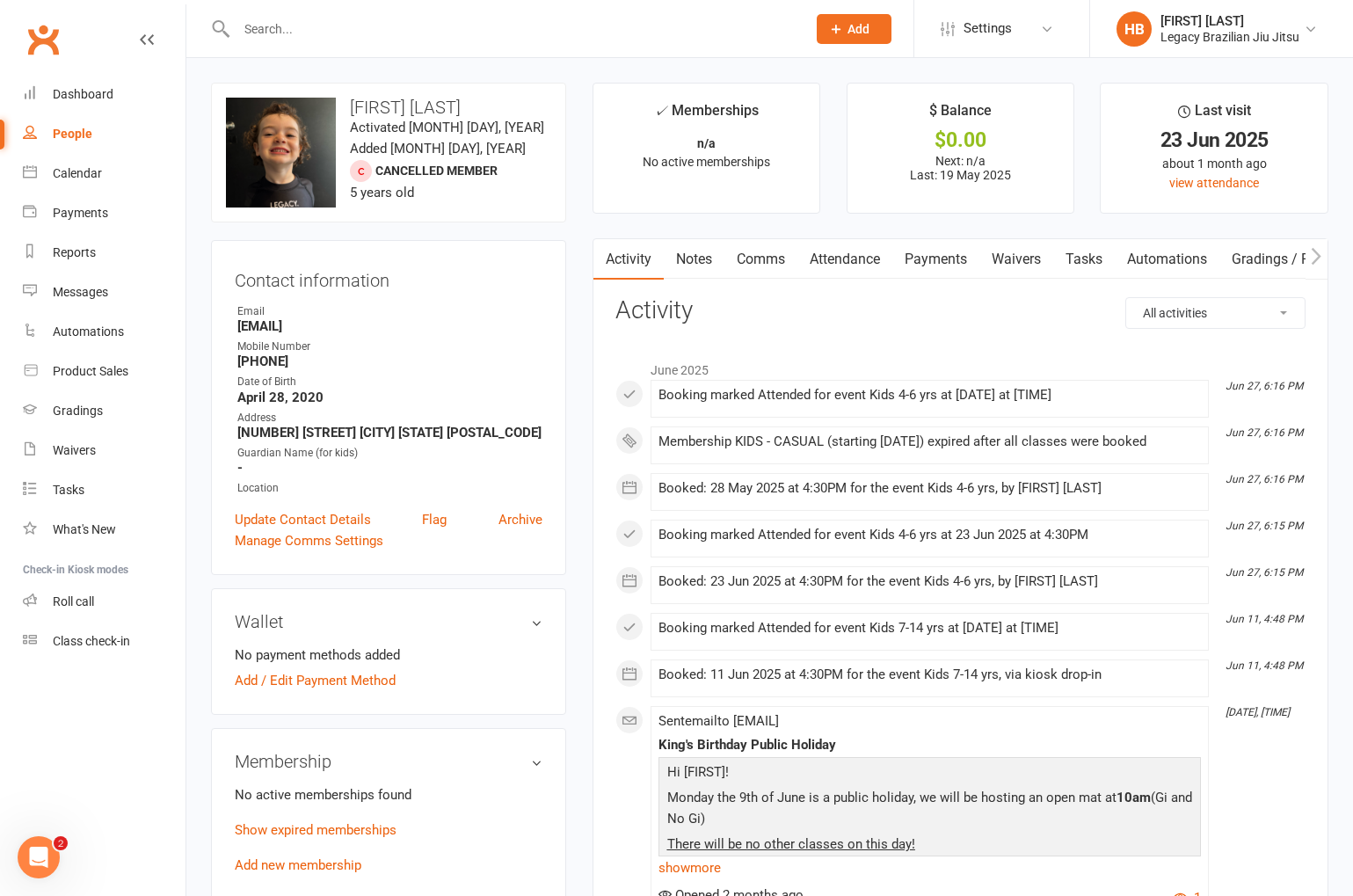 click on "Attendance" at bounding box center (845, 259) 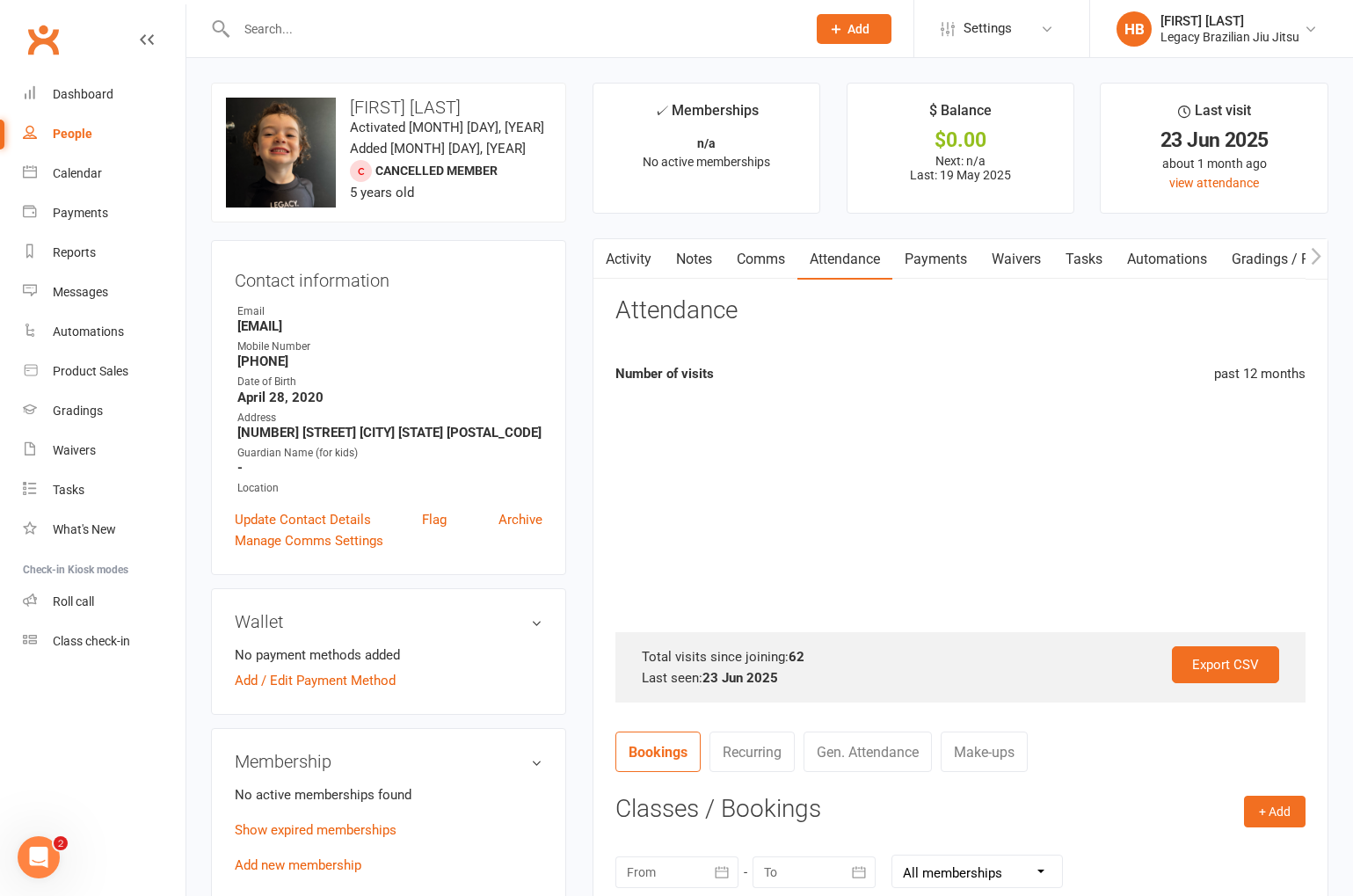 click on "Payments" at bounding box center [935, 259] 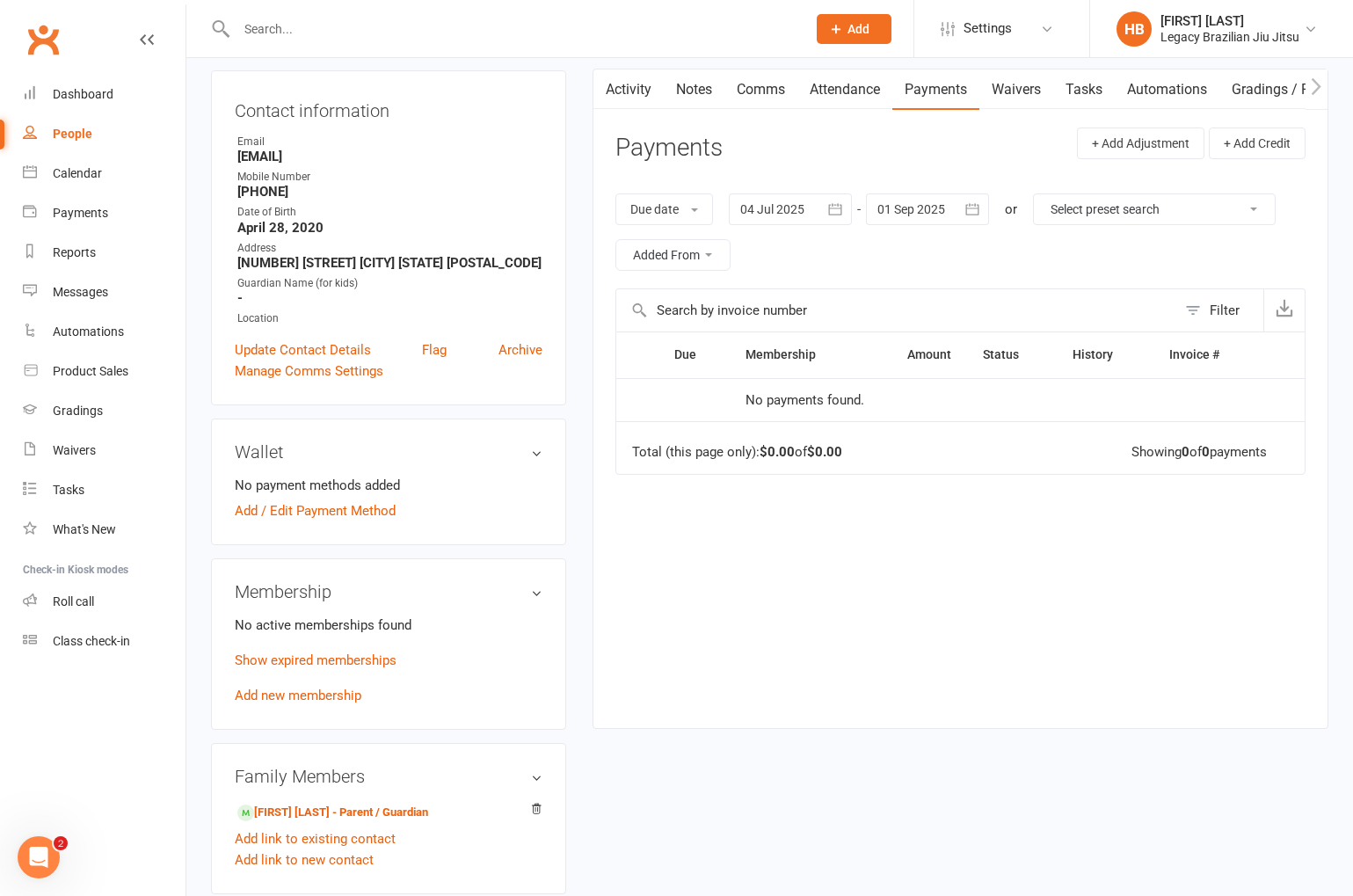 scroll, scrollTop: 155, scrollLeft: 0, axis: vertical 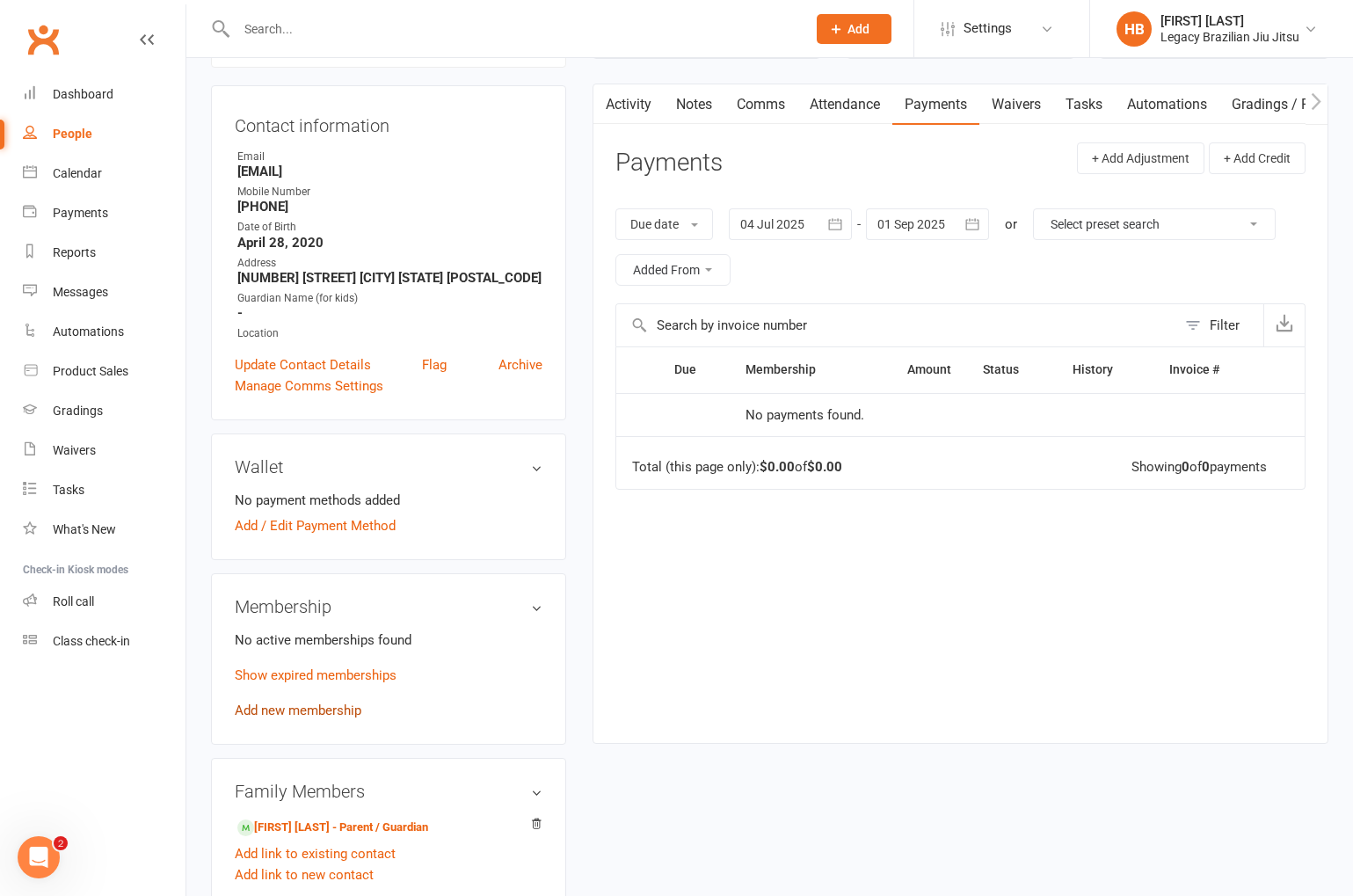 click on "Add new membership" at bounding box center [298, 710] 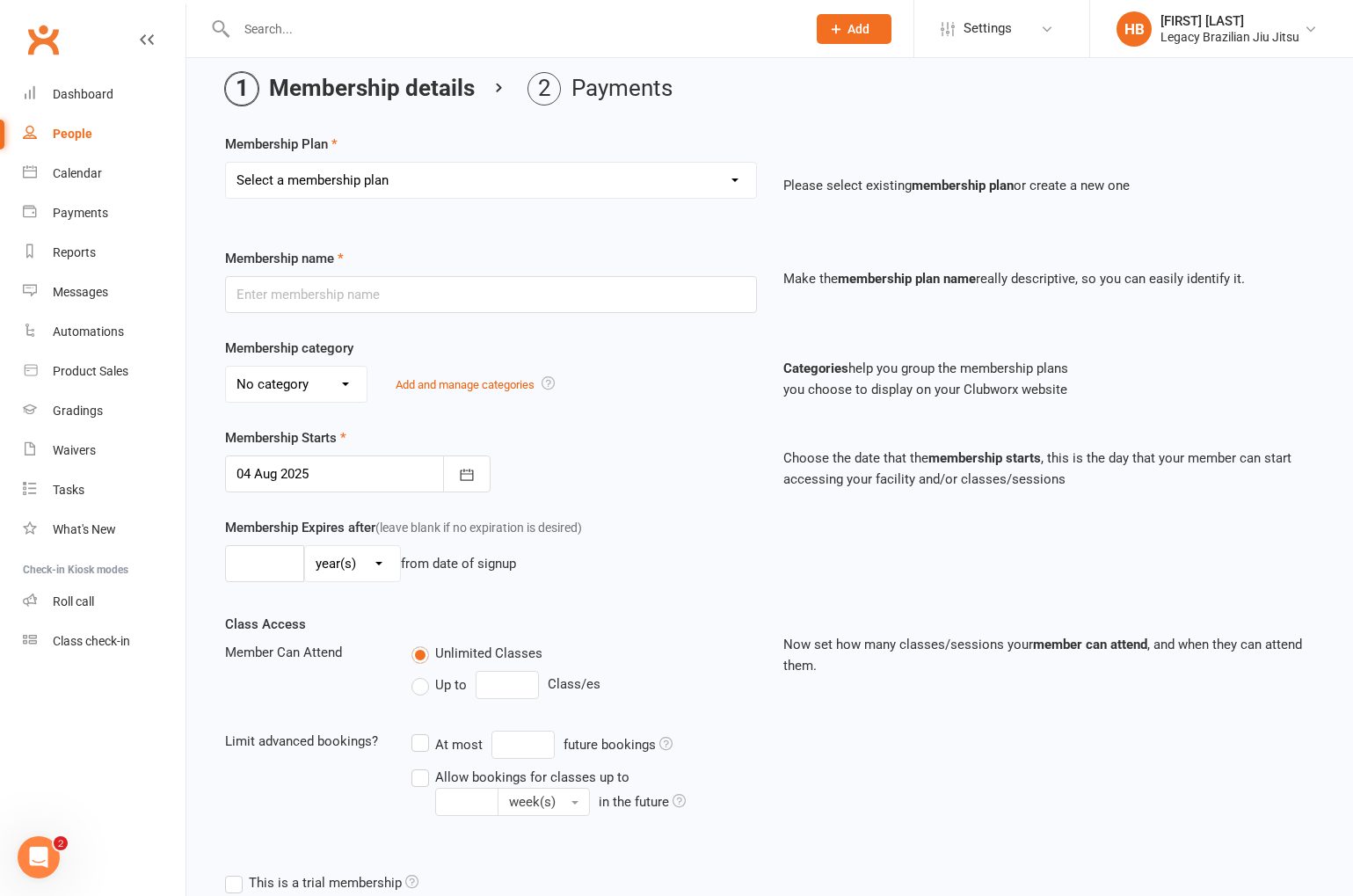 scroll, scrollTop: 76, scrollLeft: 0, axis: vertical 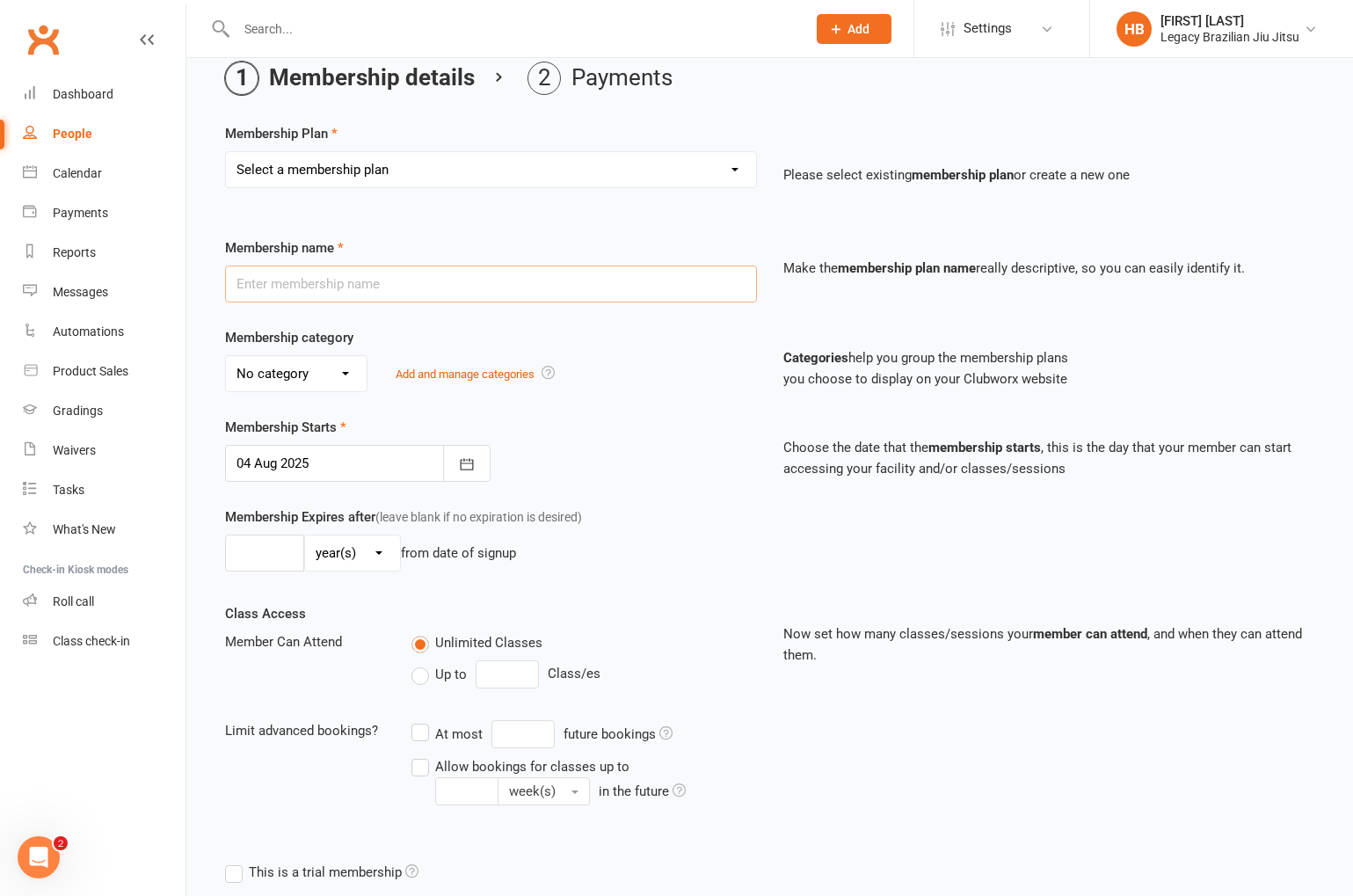 click at bounding box center (491, 284) 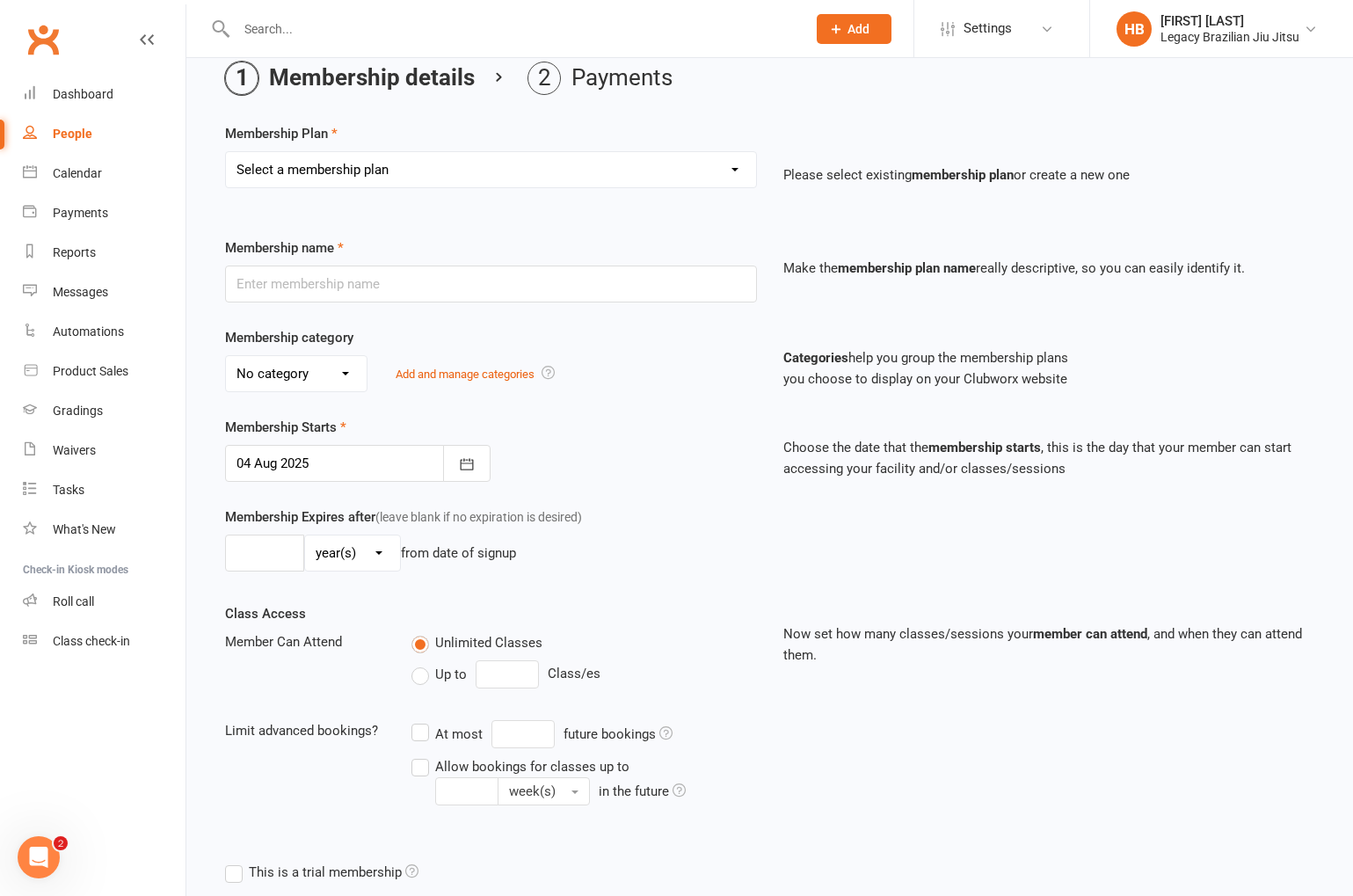 click on "No category ADULT PLANS KIDS PLANS PRIVATES STUDENT PLANS TRIALS Add and manage categories" at bounding box center (491, 374) 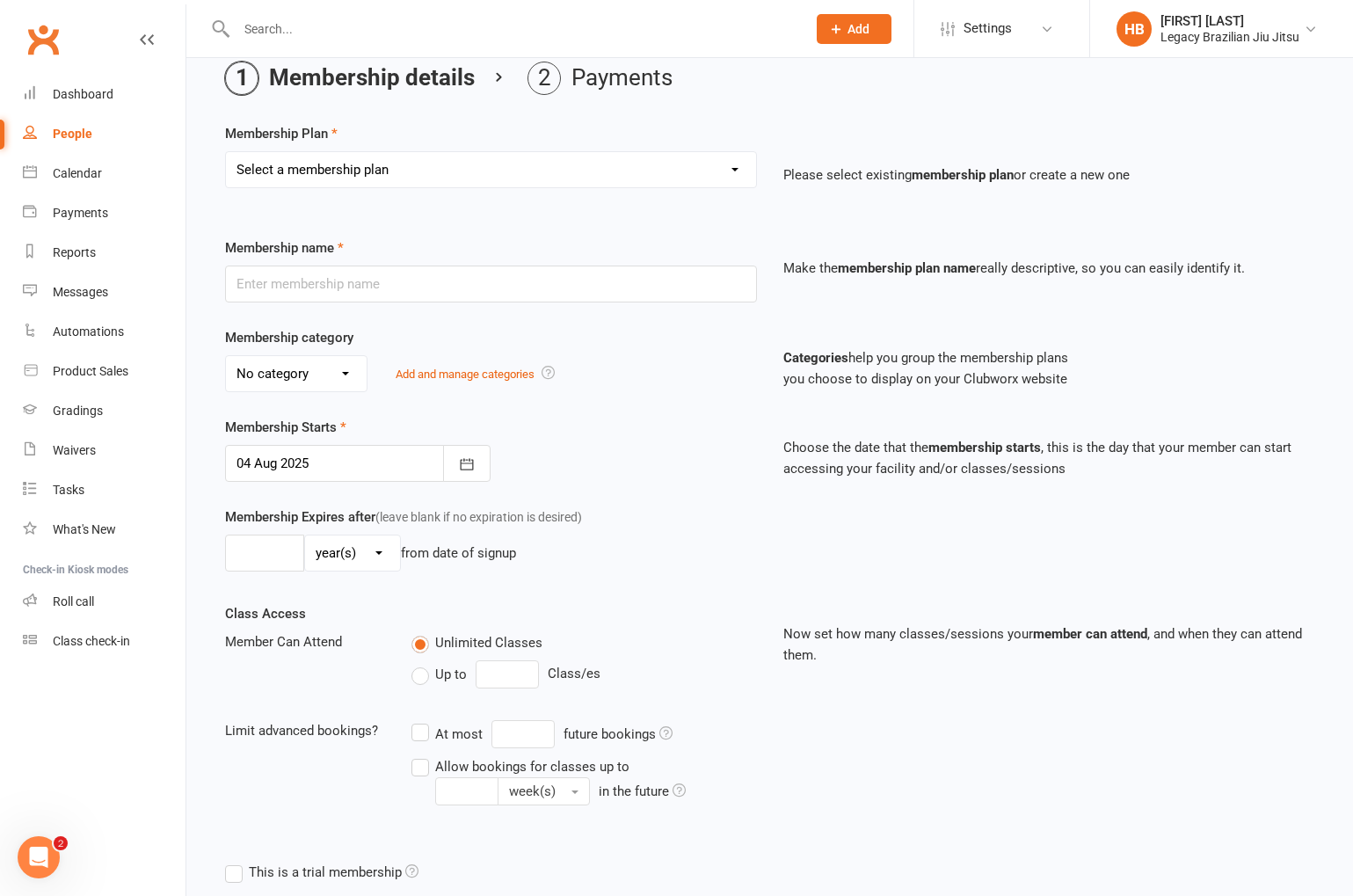 scroll, scrollTop: 324, scrollLeft: 0, axis: vertical 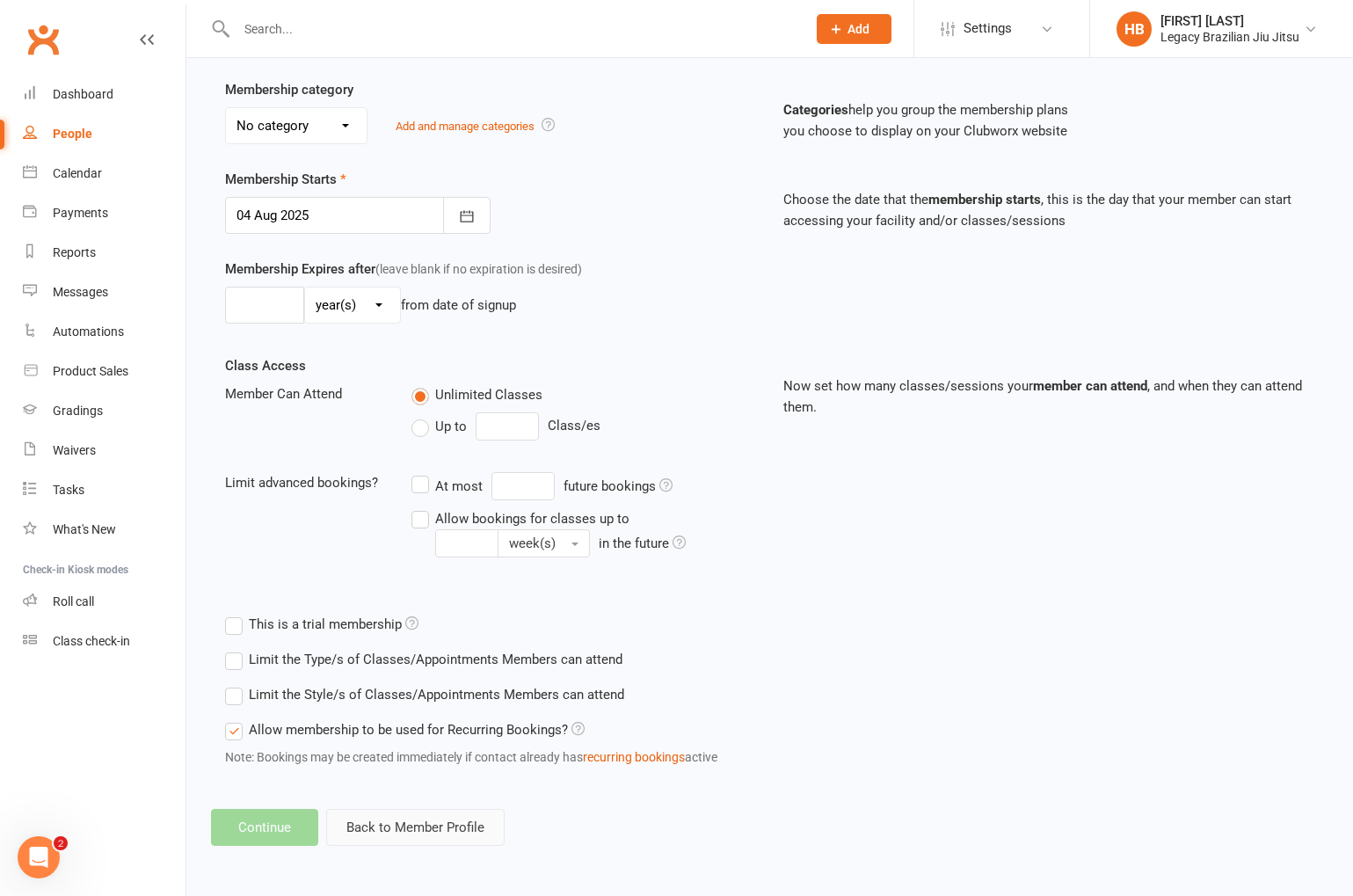 click on "Back to Member Profile" at bounding box center (415, 827) 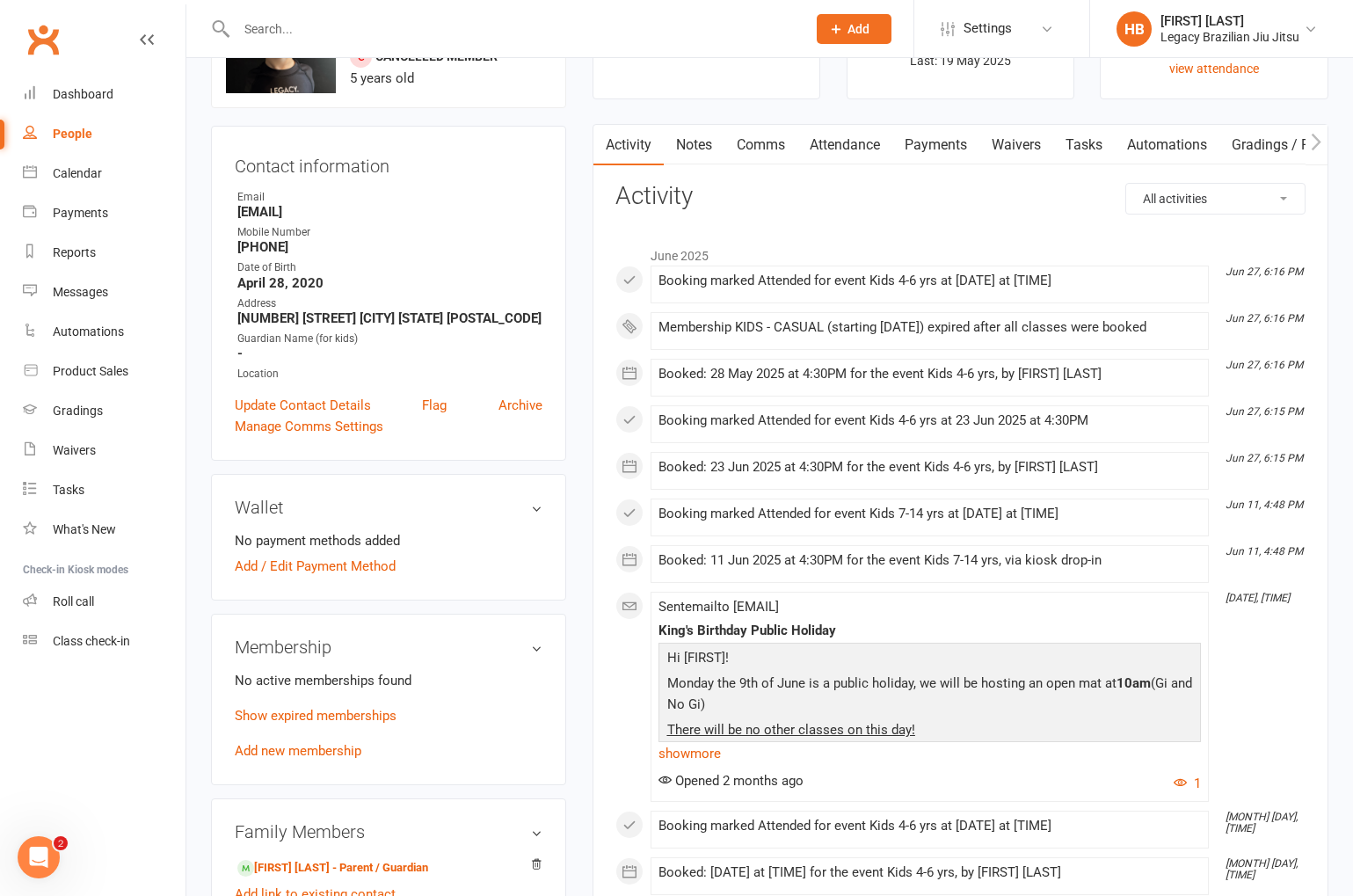 scroll, scrollTop: 104, scrollLeft: 0, axis: vertical 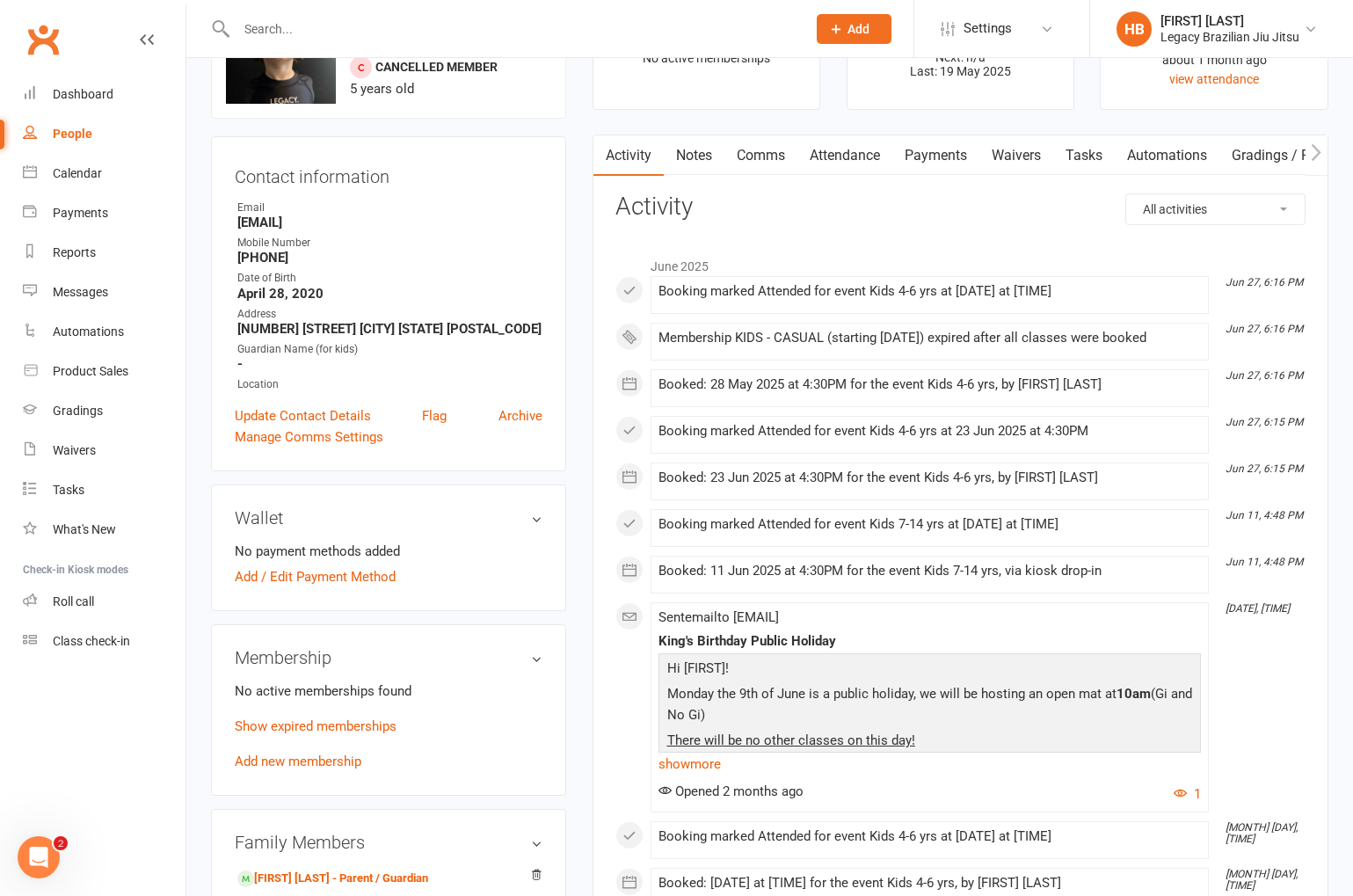click on "Payments" at bounding box center (935, 156) 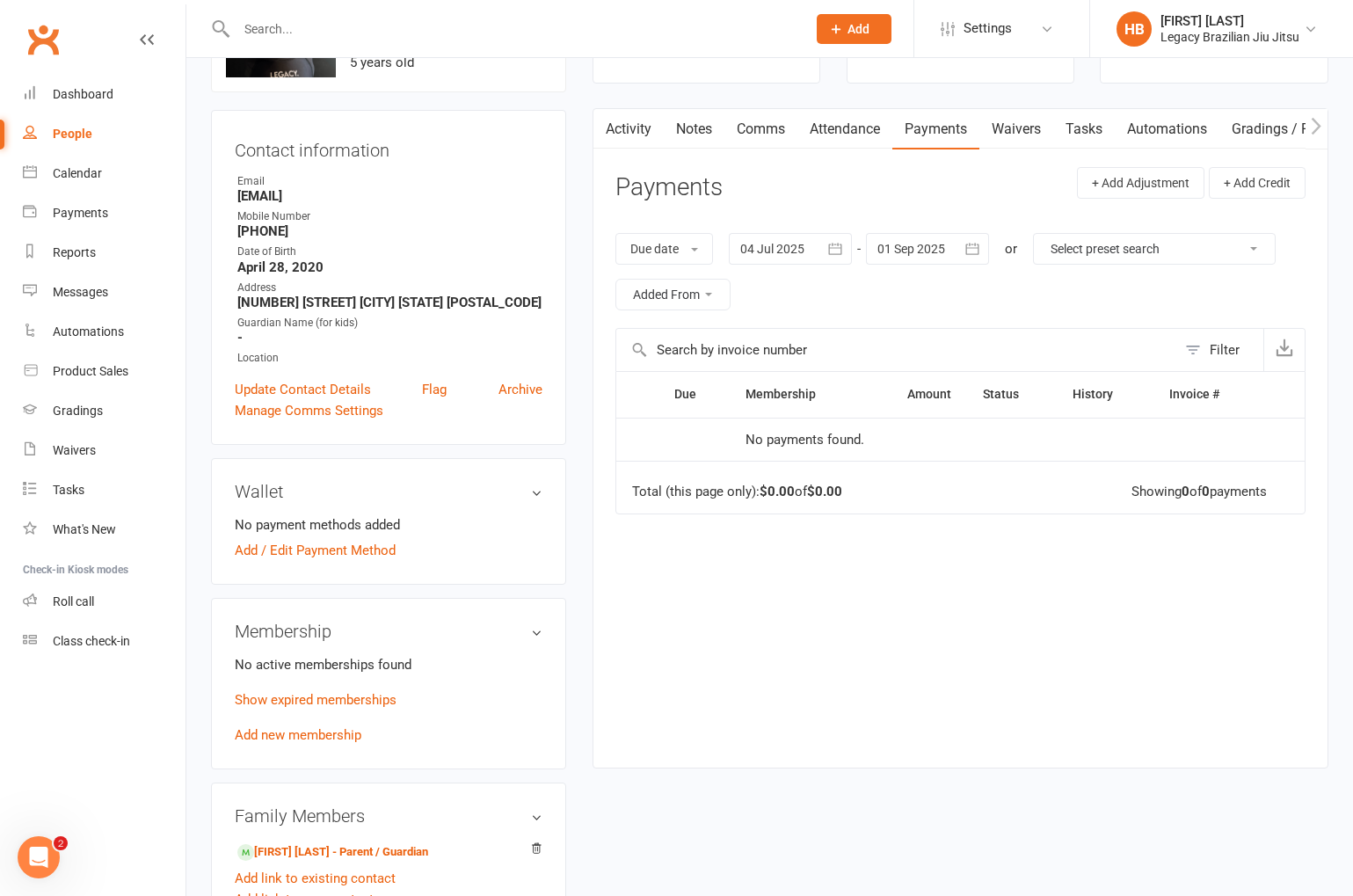 scroll, scrollTop: 0, scrollLeft: 0, axis: both 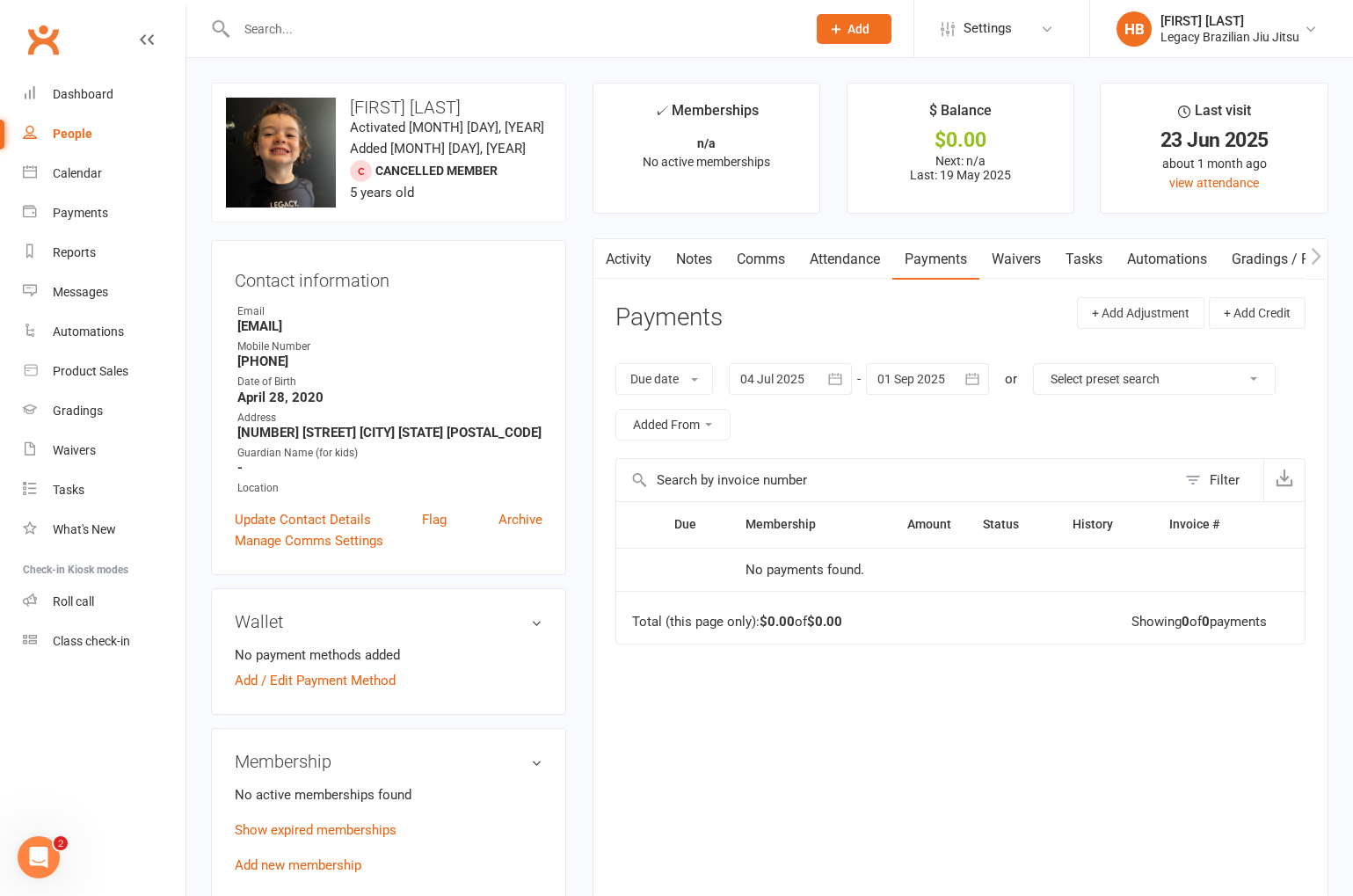 click on "Attendance" at bounding box center (845, 259) 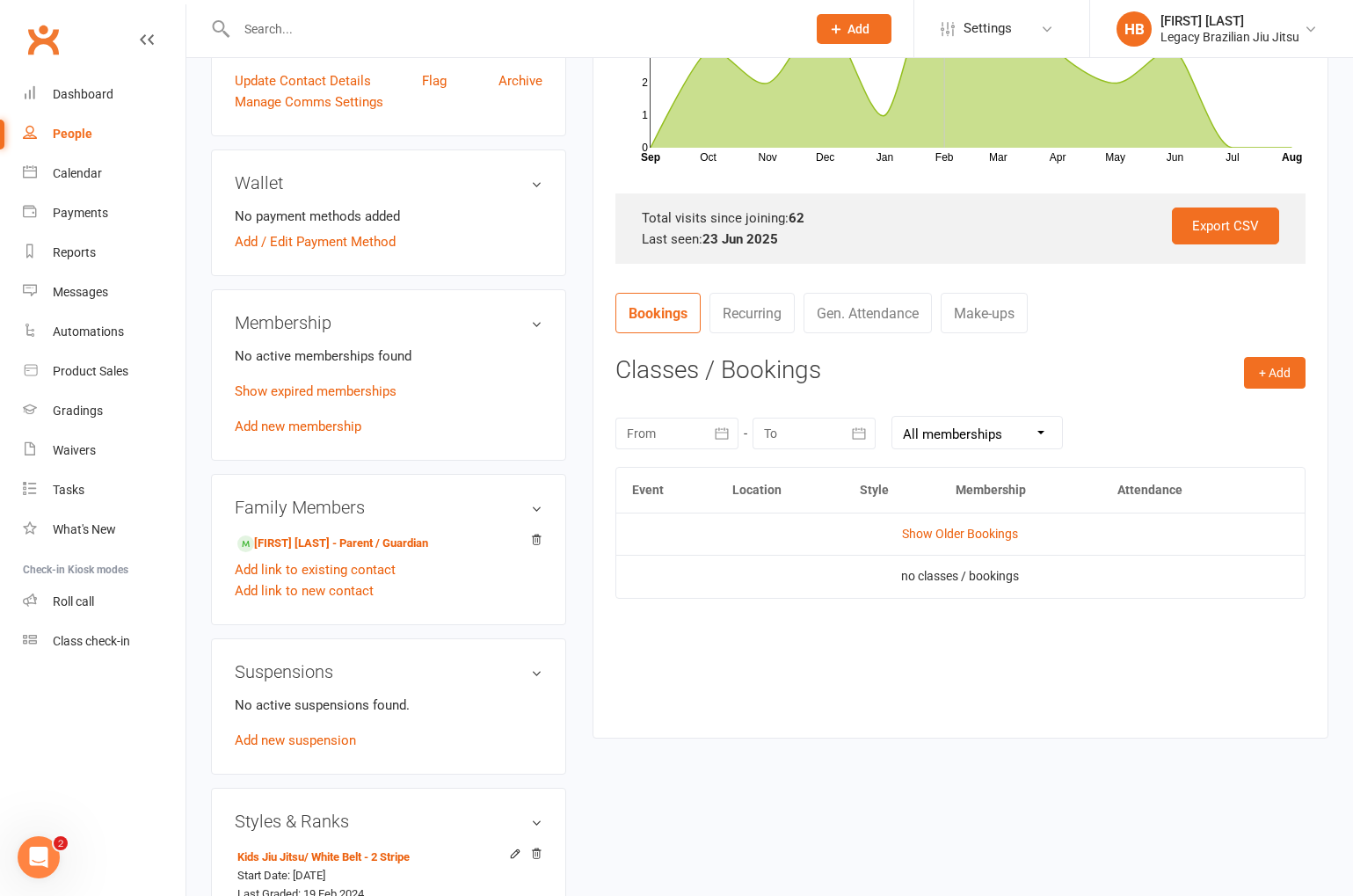 scroll, scrollTop: 616, scrollLeft: 0, axis: vertical 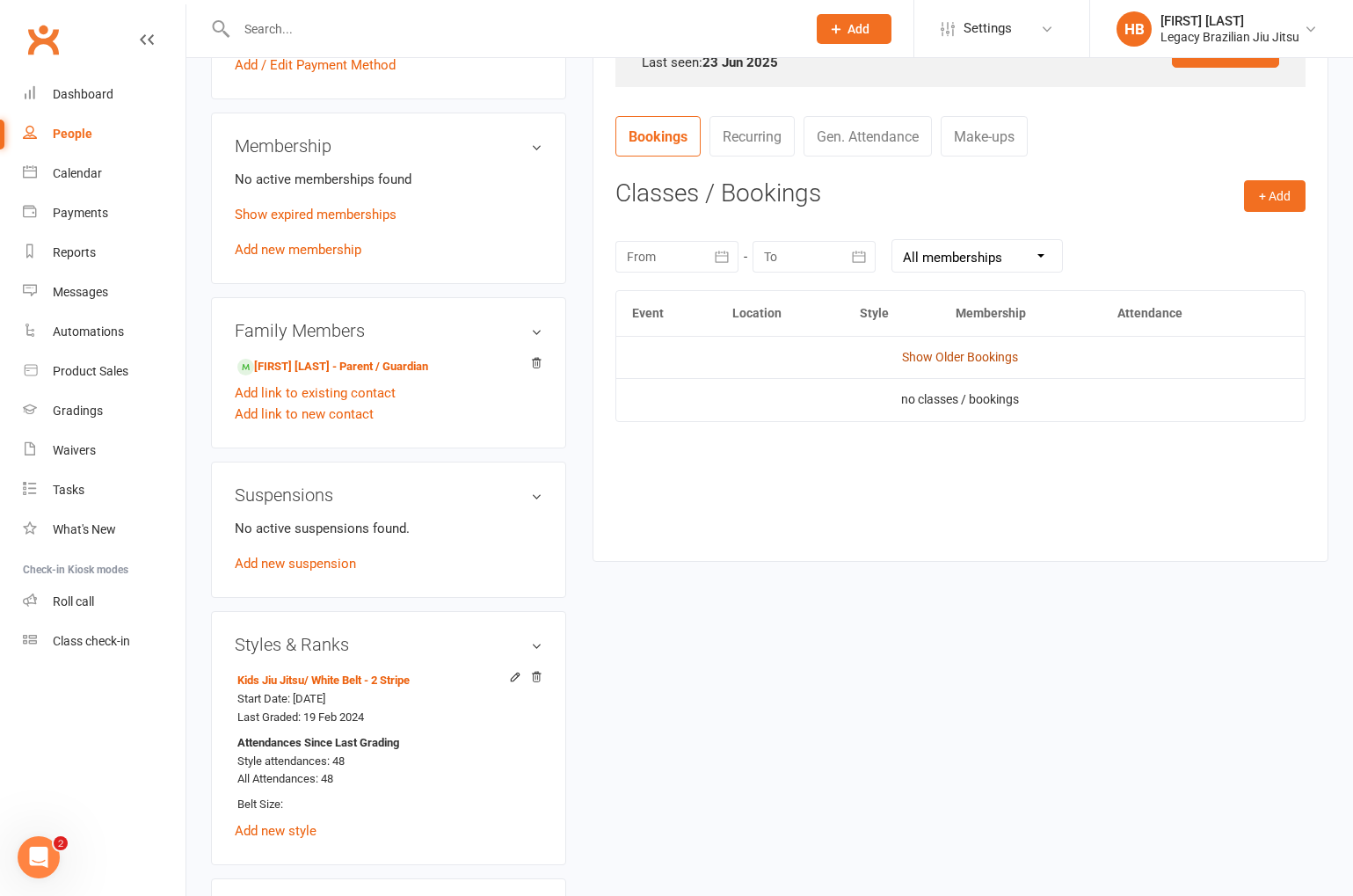 click on "Show Older Bookings" at bounding box center (960, 357) 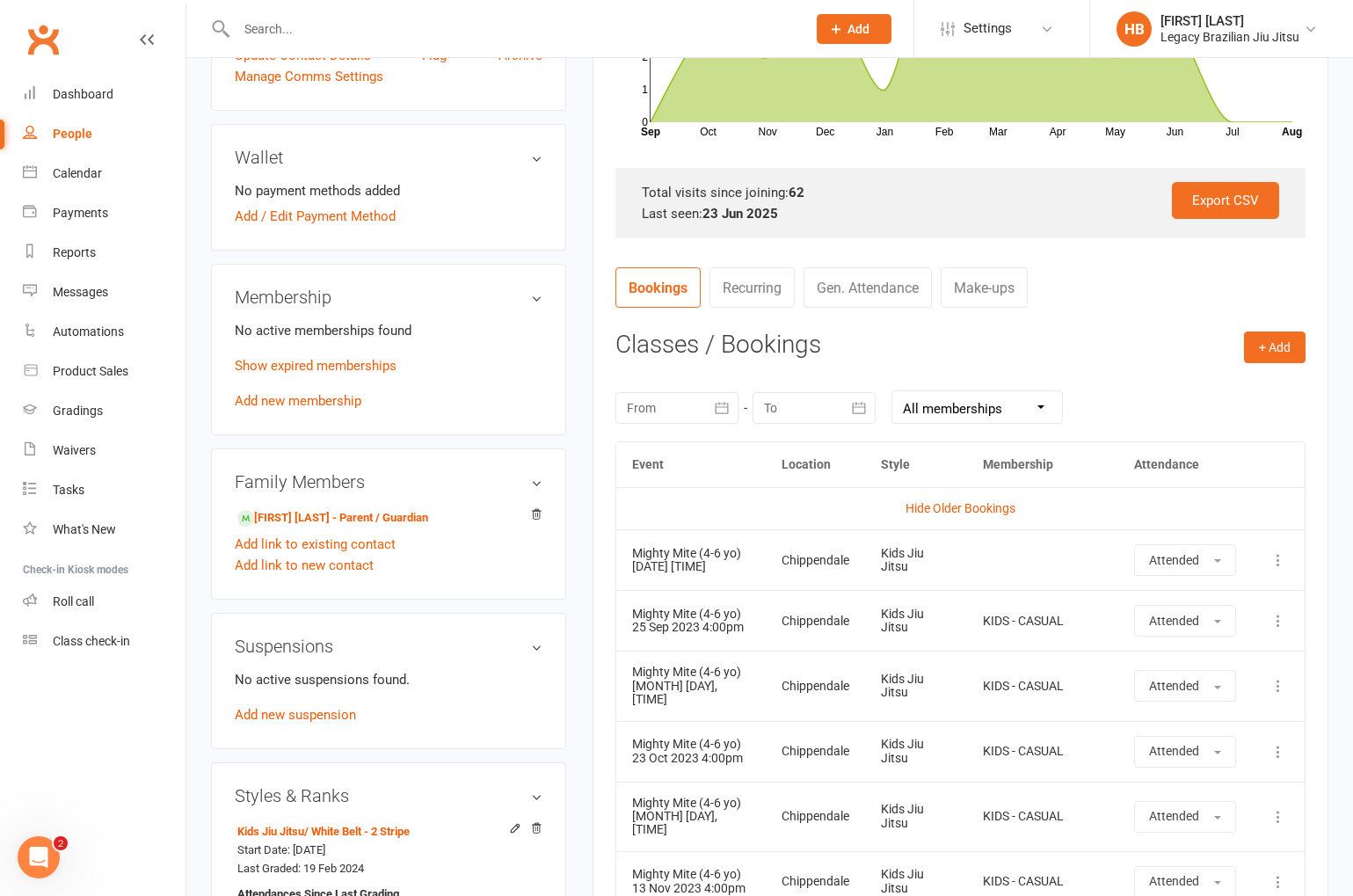 scroll, scrollTop: 466, scrollLeft: 0, axis: vertical 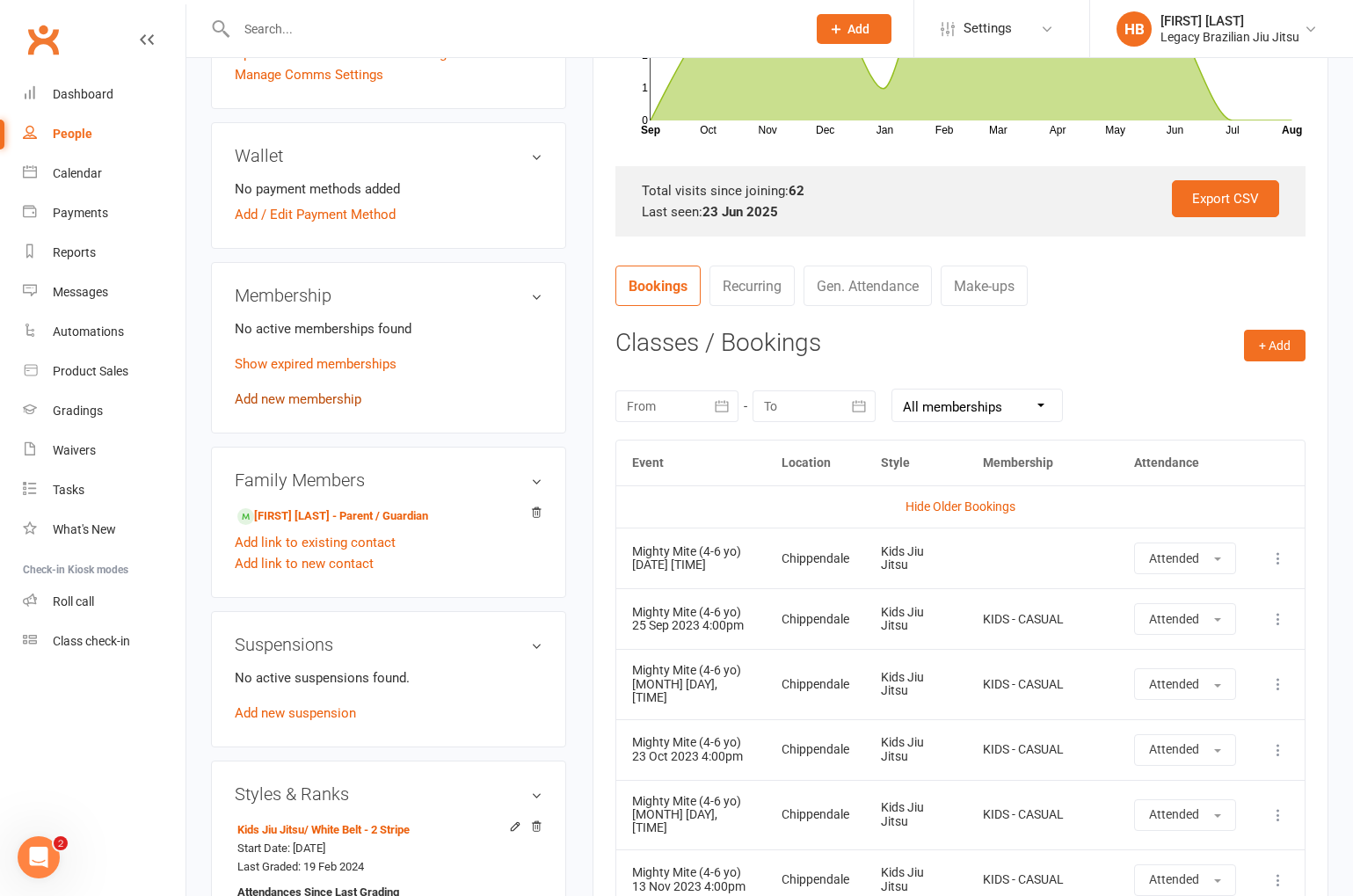 click on "Add new membership" at bounding box center [298, 399] 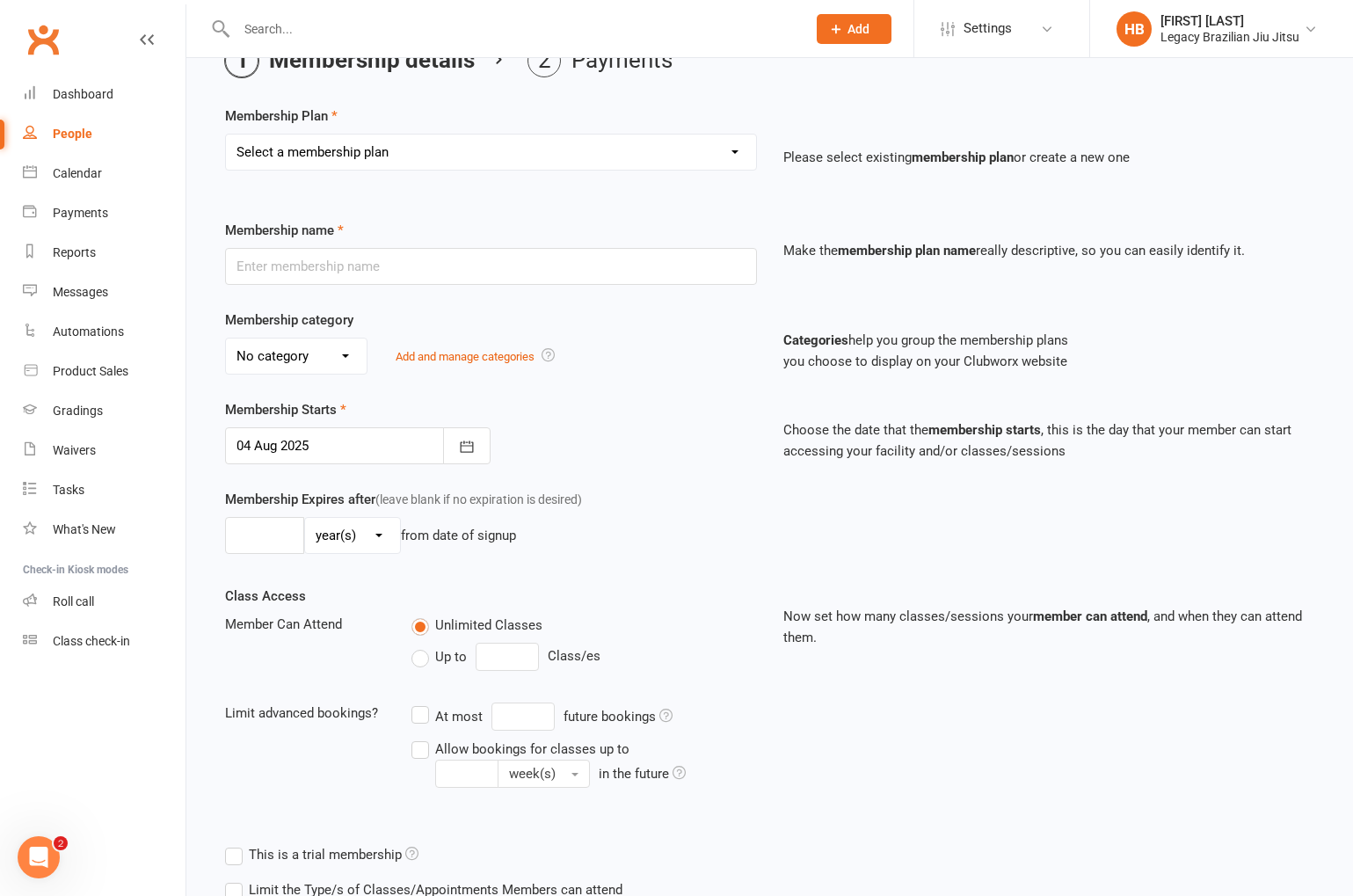 scroll, scrollTop: 74, scrollLeft: 0, axis: vertical 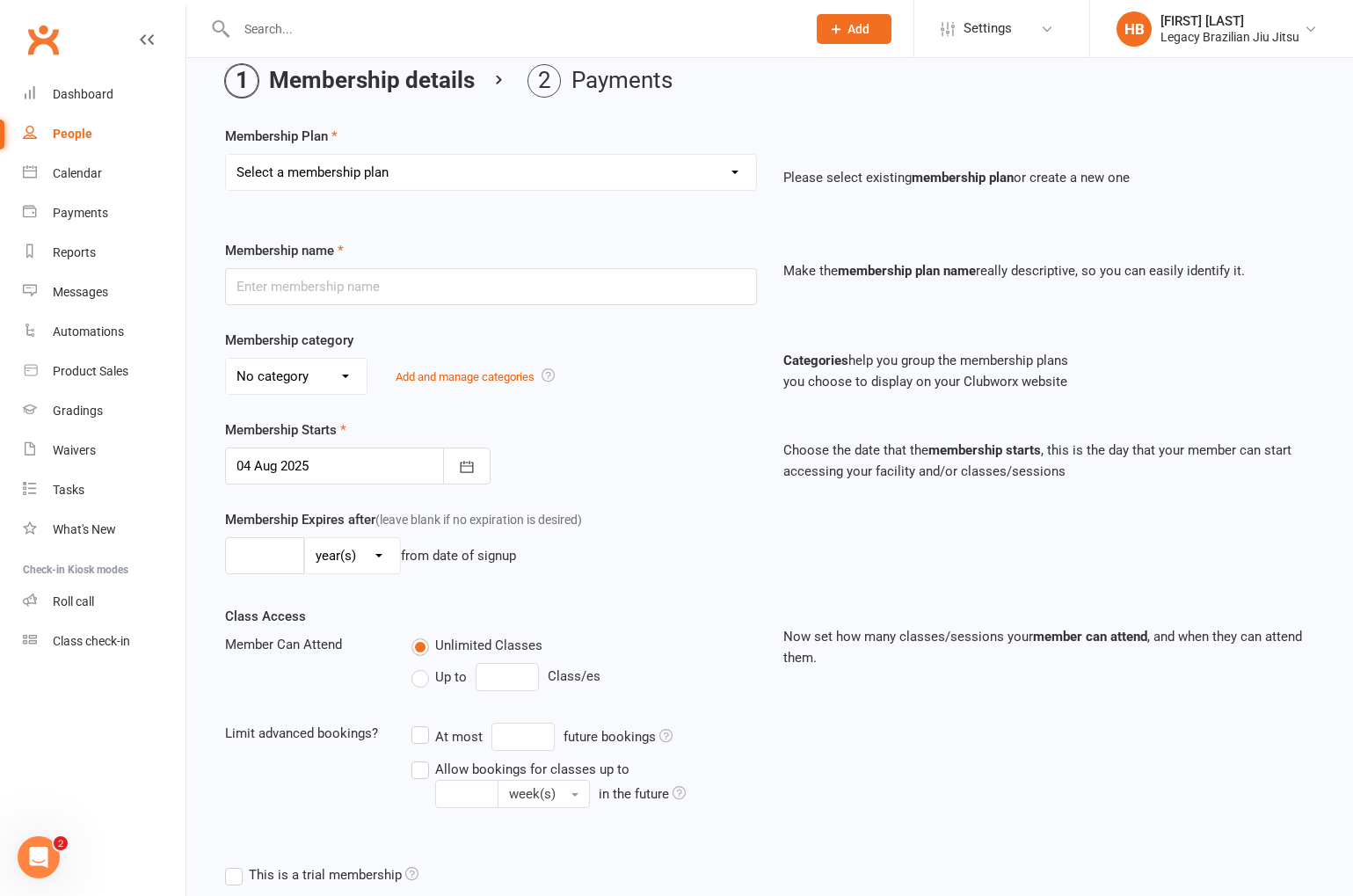 click on "Select a membership plan Create new Membership Plan ADULT - CASUAL ADULT - 6 MONTHS ADULT - 9 MONTHS ADULT - NO CONTRACT ADULT - OTHER LEGACY KIDS - CASUAL KIDS - 1 CLASS PER WEEK KIDS - 2 CLASSES PER WEEK KIDS - UNLIMITED PRIVATE CLASS PRIVATE CLASS - 10 PACK TRIAL - FREE TRIAL WEEK TRIAL - SECOND WEEK TRIAL - MONTH TRIAL ADULT - VISITOR WEEK PASS ADULT - SPECIAL RATE ADULT - EXEMPT STUDENT - NO CONTRACT ADULT - HALF YEARLY (10% OFF) ADULT - ANNUAL (10% OFF) STUDENT - HALF YEARLY (10% OFF) STUDENT - ANNUAL (10% OFF) ADULT - NO CONTRACT UNLIMITED" at bounding box center [491, 172] 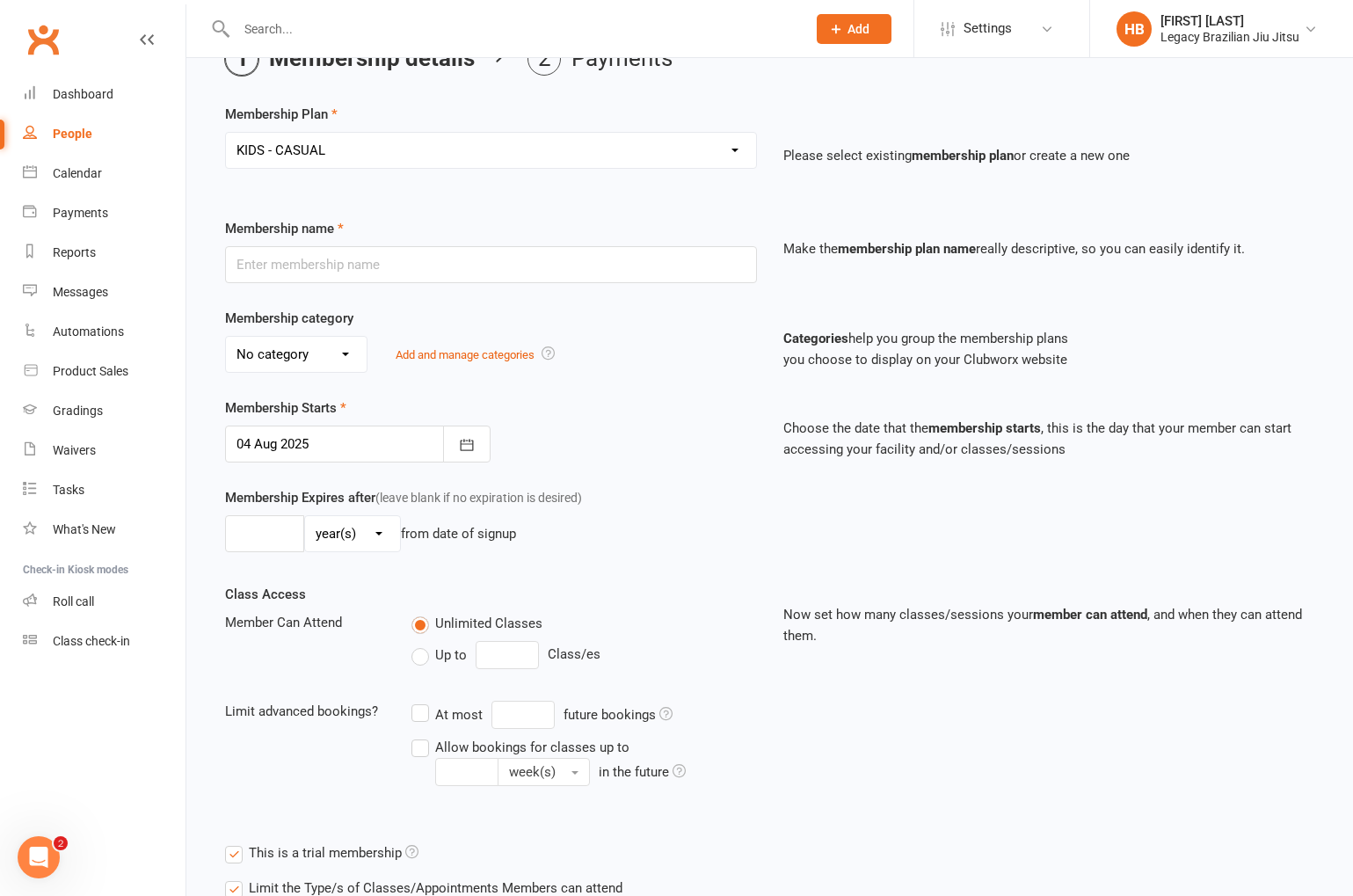type on "KIDS - CASUAL" 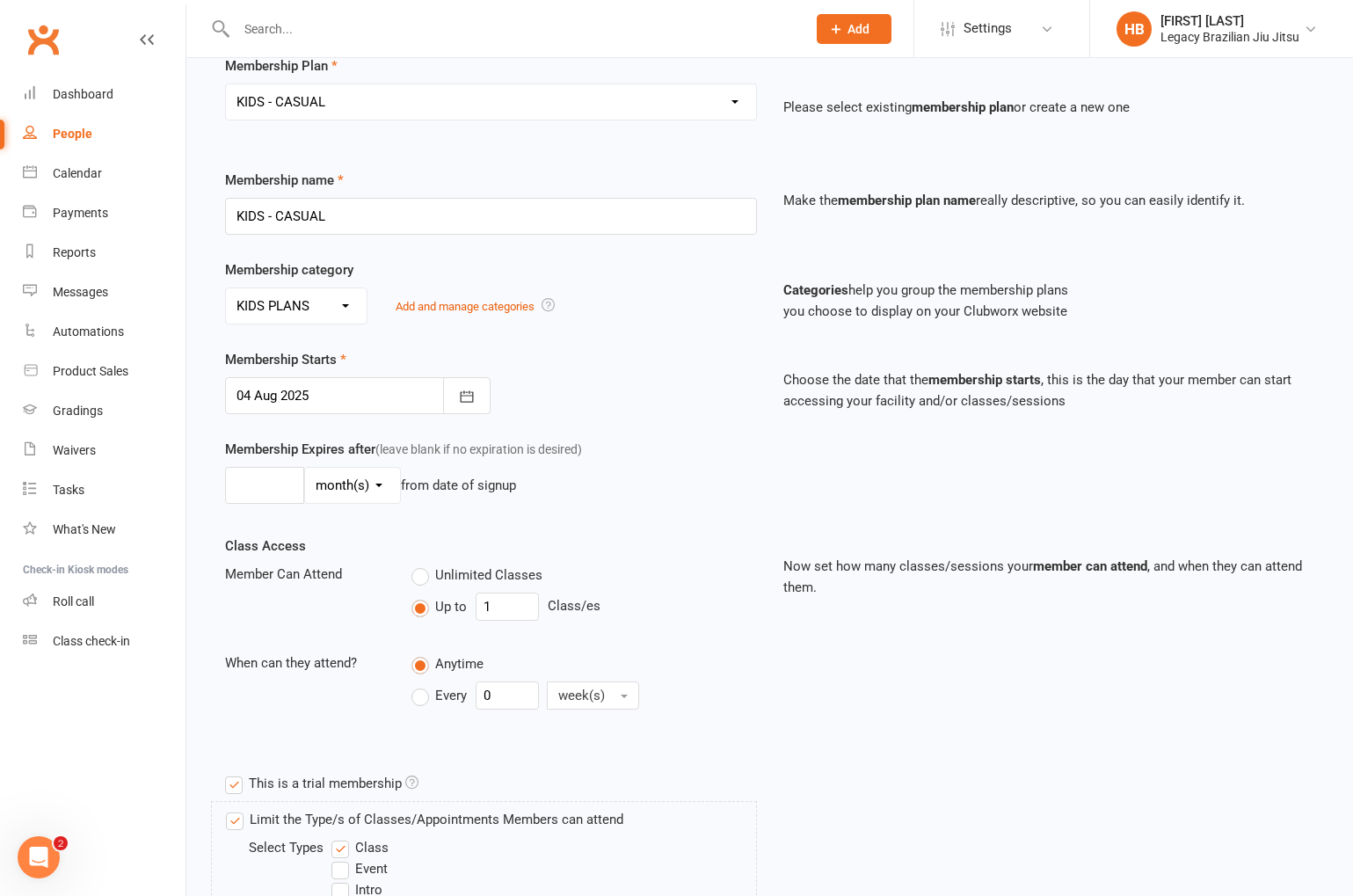 scroll, scrollTop: 145, scrollLeft: 0, axis: vertical 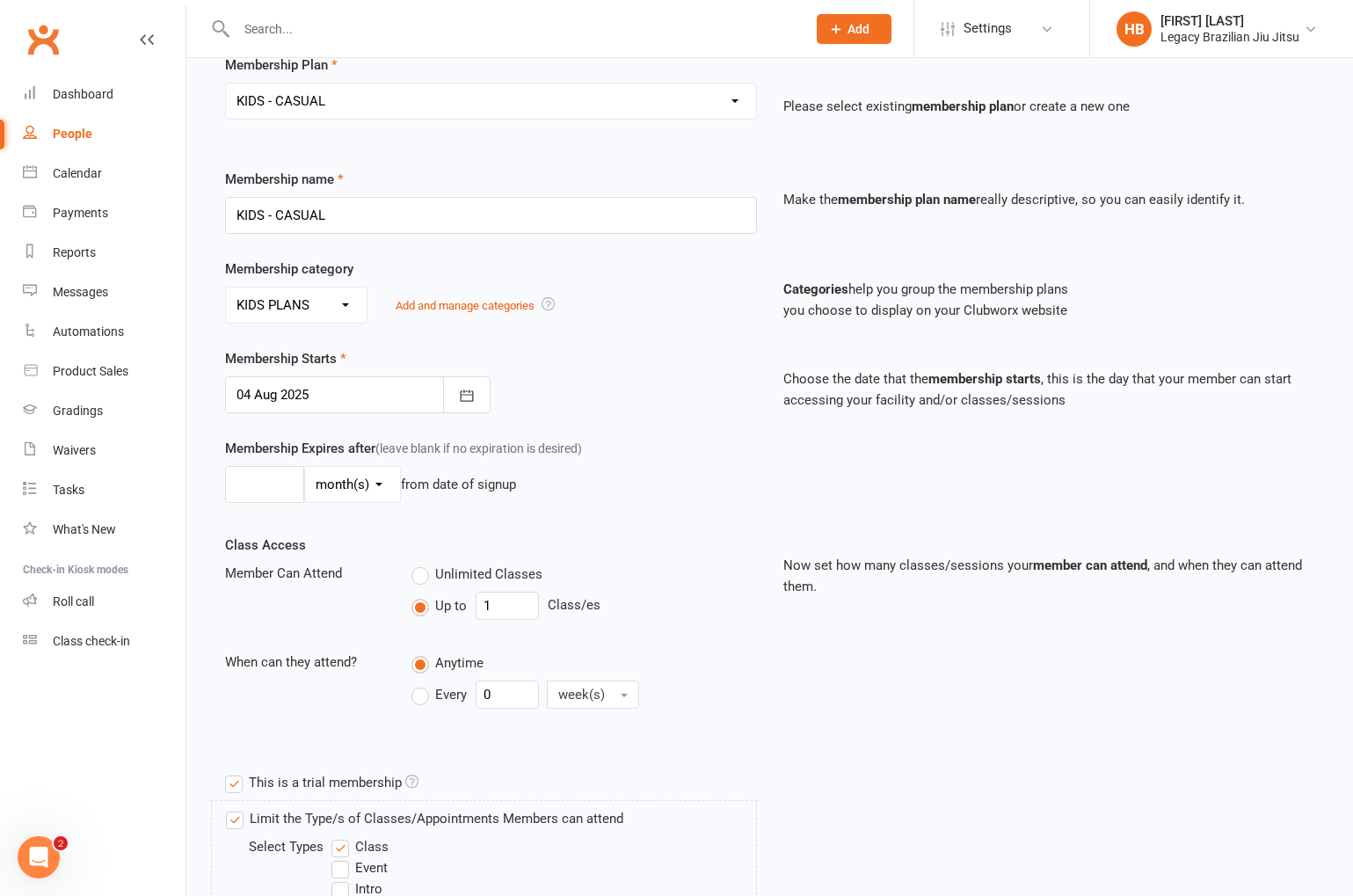 click at bounding box center [358, 395] 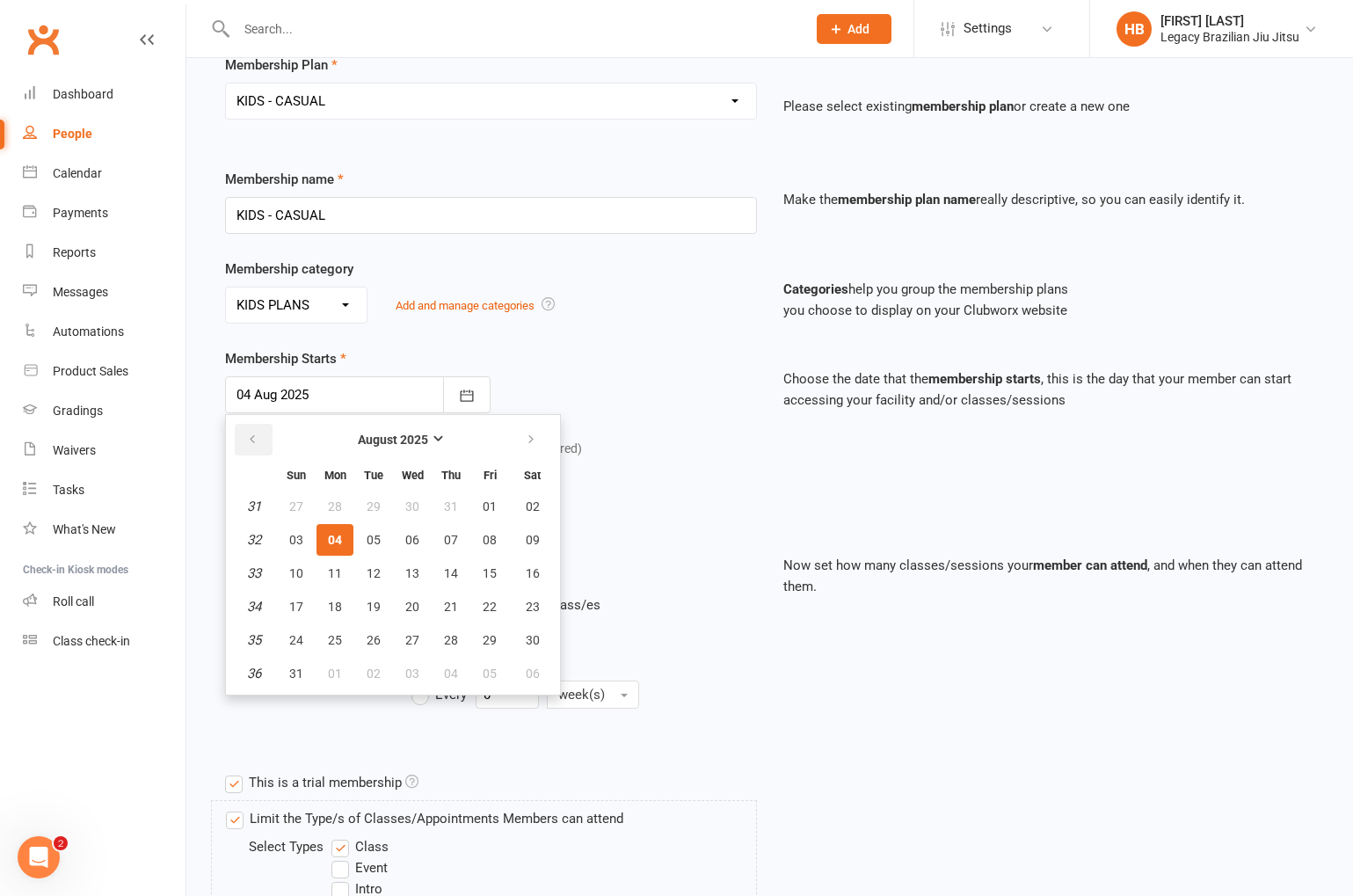 click at bounding box center (253, 440) 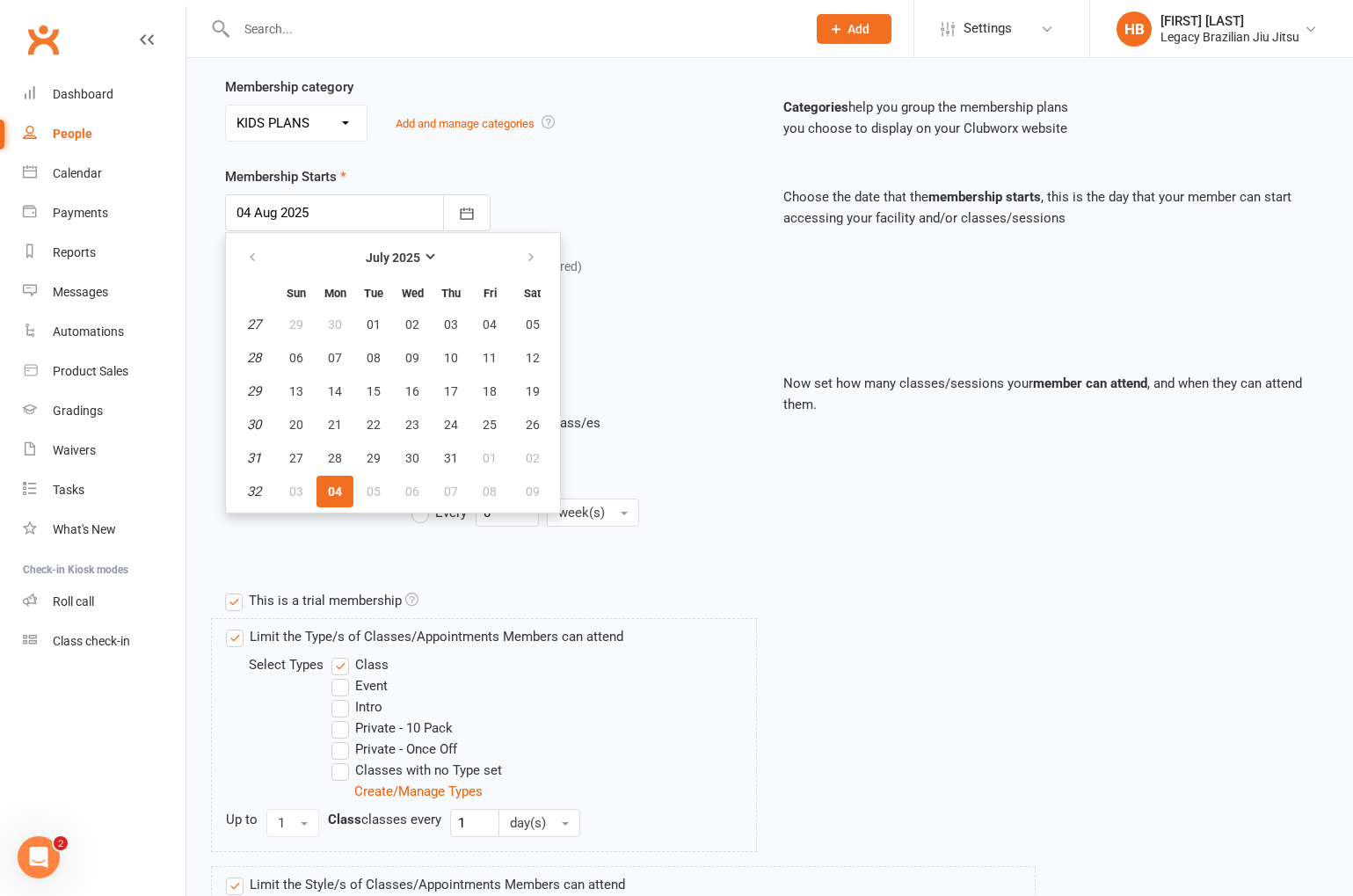 click on "Limit the Type/s of Classes/Appointments Members can attend Select Types Class Event Intro Private - 10 Pack Private - Once Off Classes with no Type set Create/Manage Types Up to
1
Class  classes every 1
day(s)" at bounding box center (769, 742) 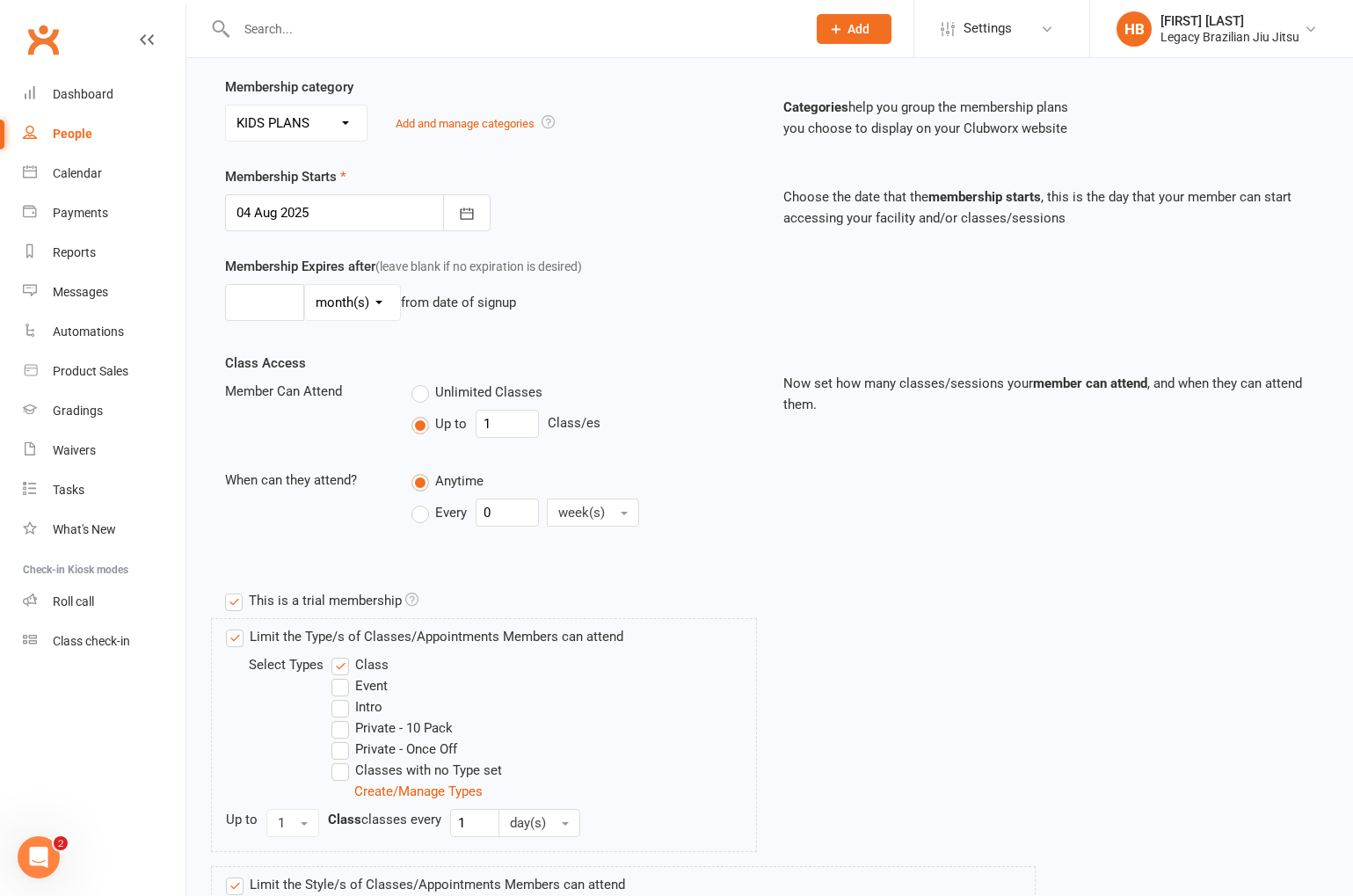 scroll, scrollTop: 602, scrollLeft: 0, axis: vertical 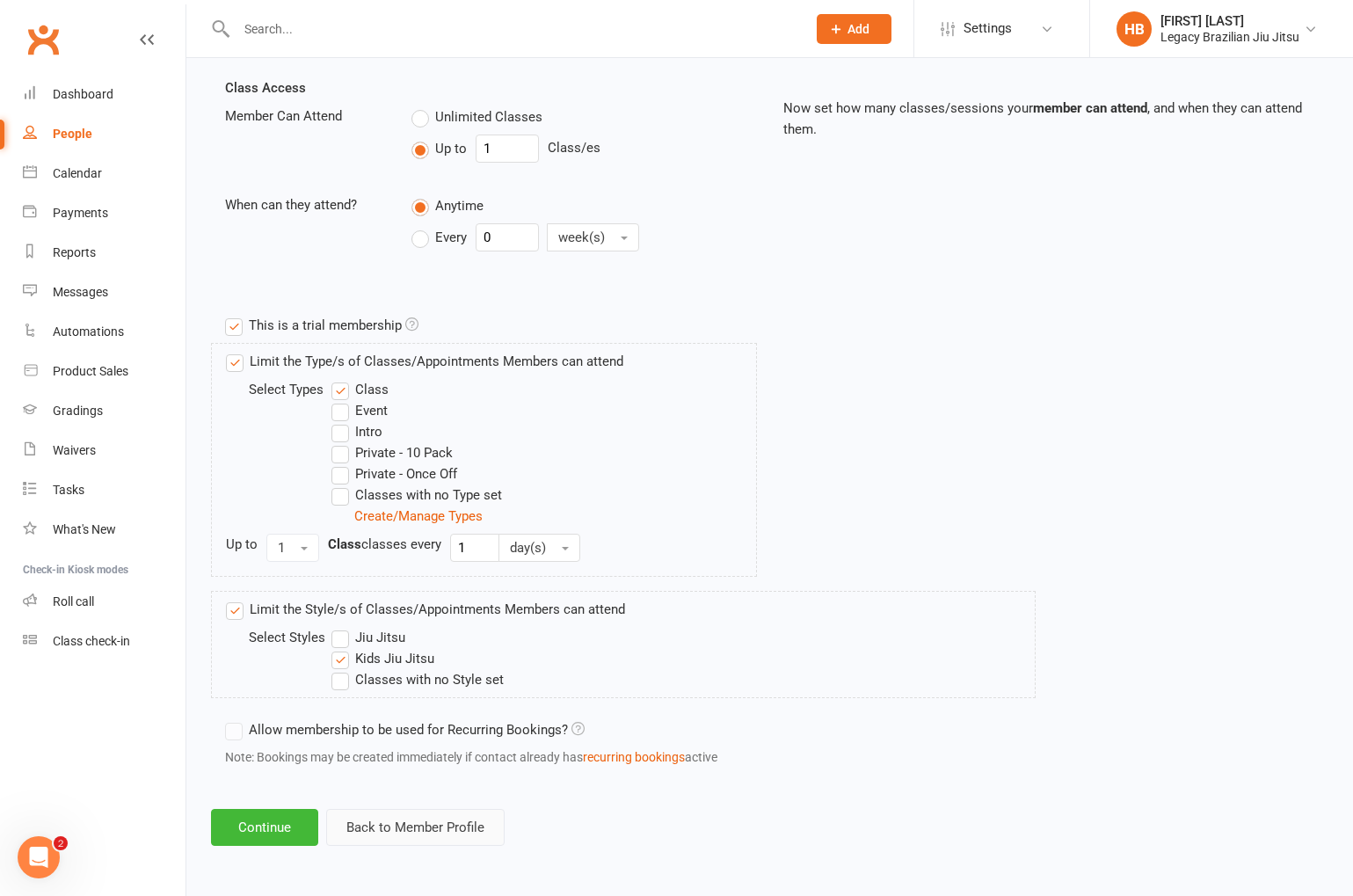 click on "Back to Member Profile" at bounding box center (415, 827) 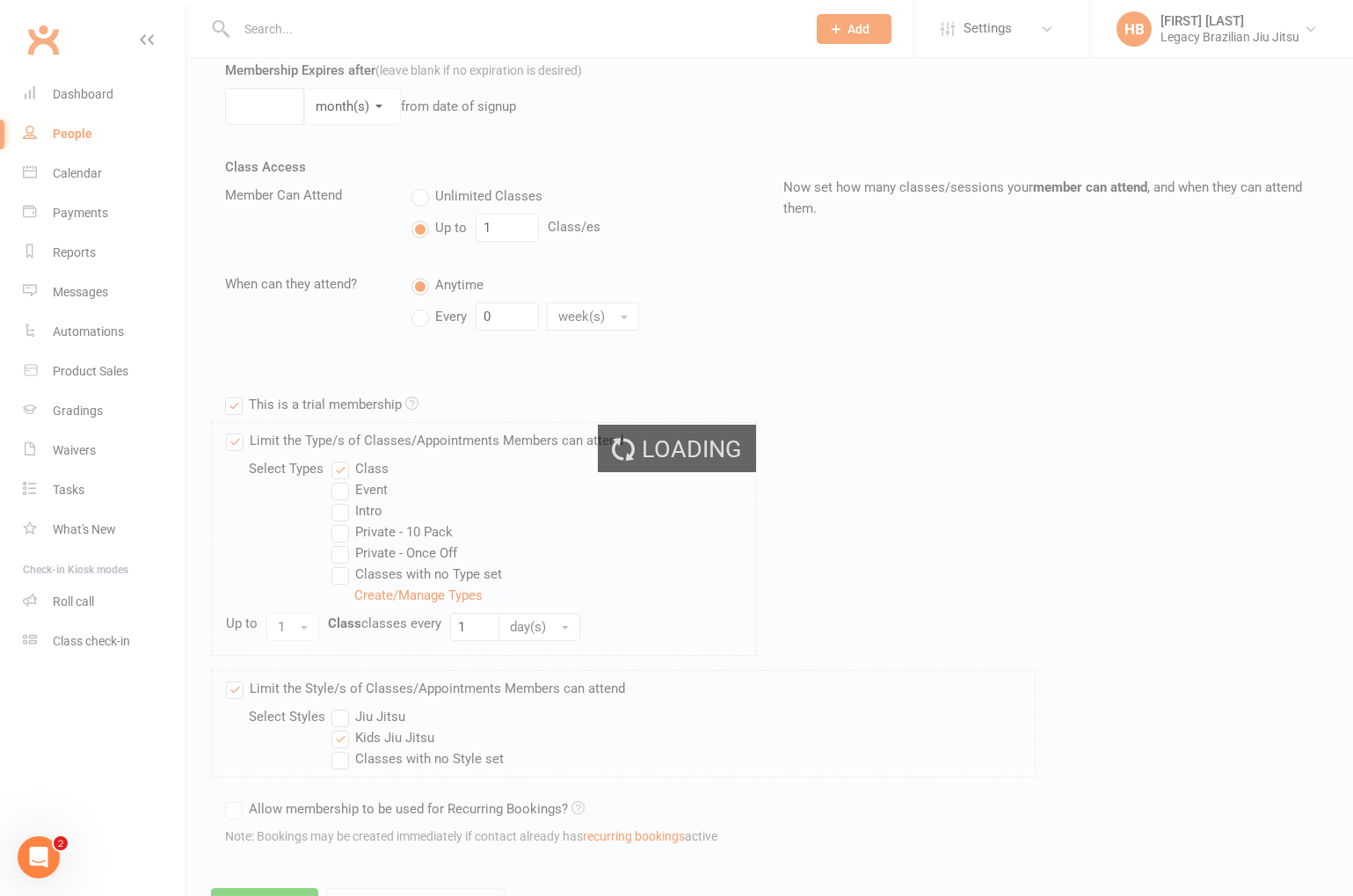 scroll, scrollTop: 495, scrollLeft: 0, axis: vertical 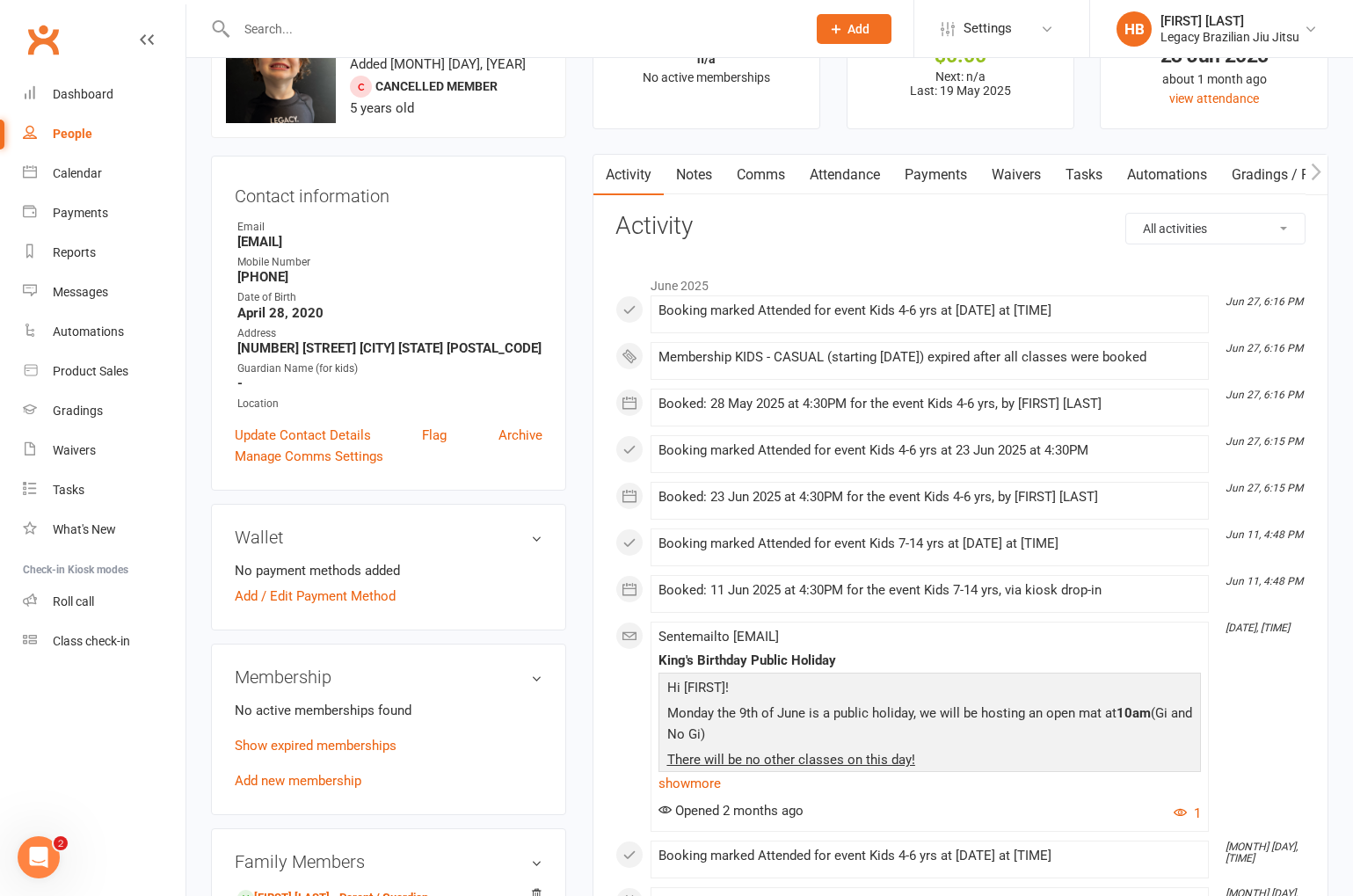 click on "Payments" at bounding box center (935, 175) 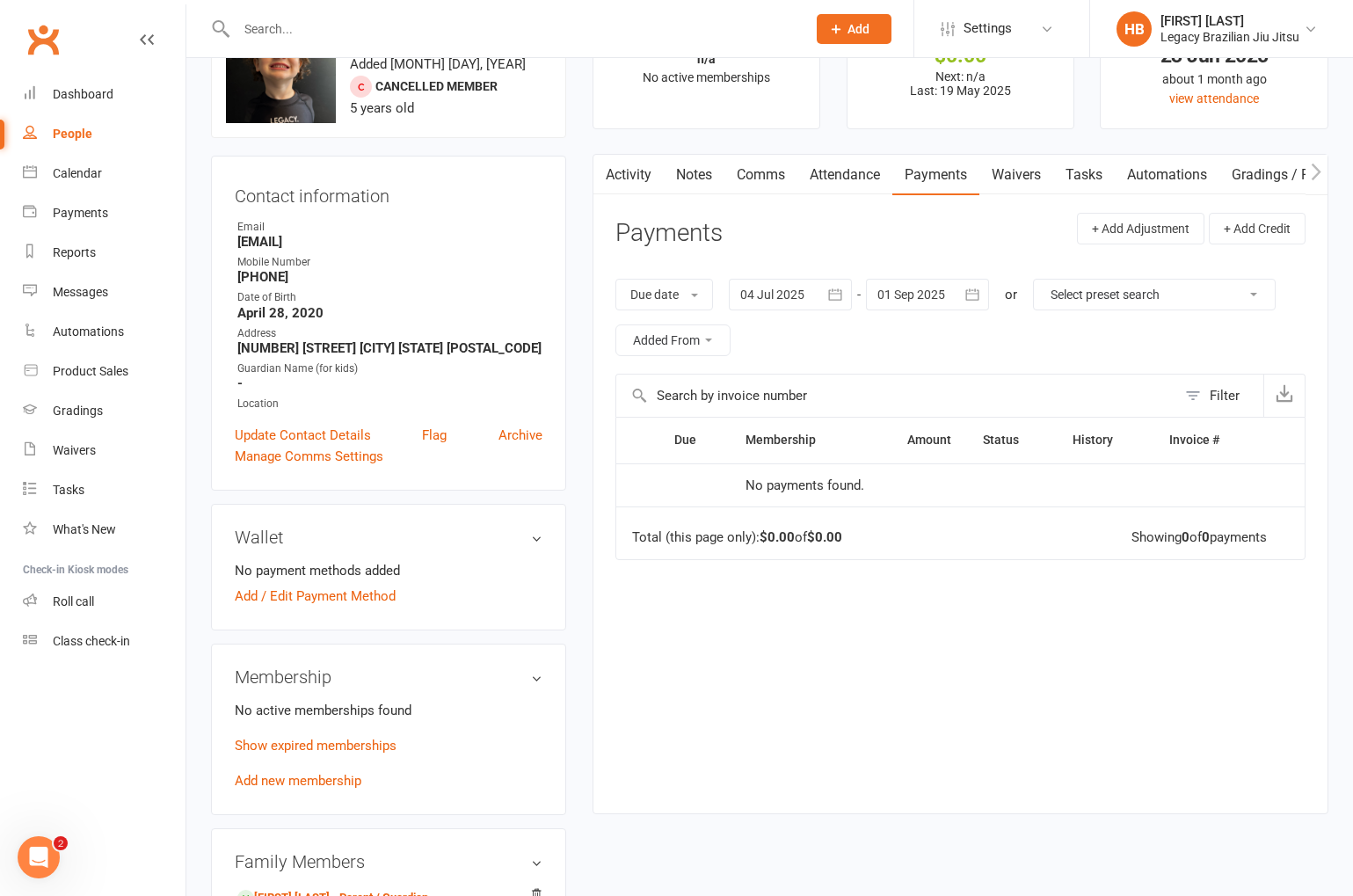 click on "Attendance" at bounding box center [845, 175] 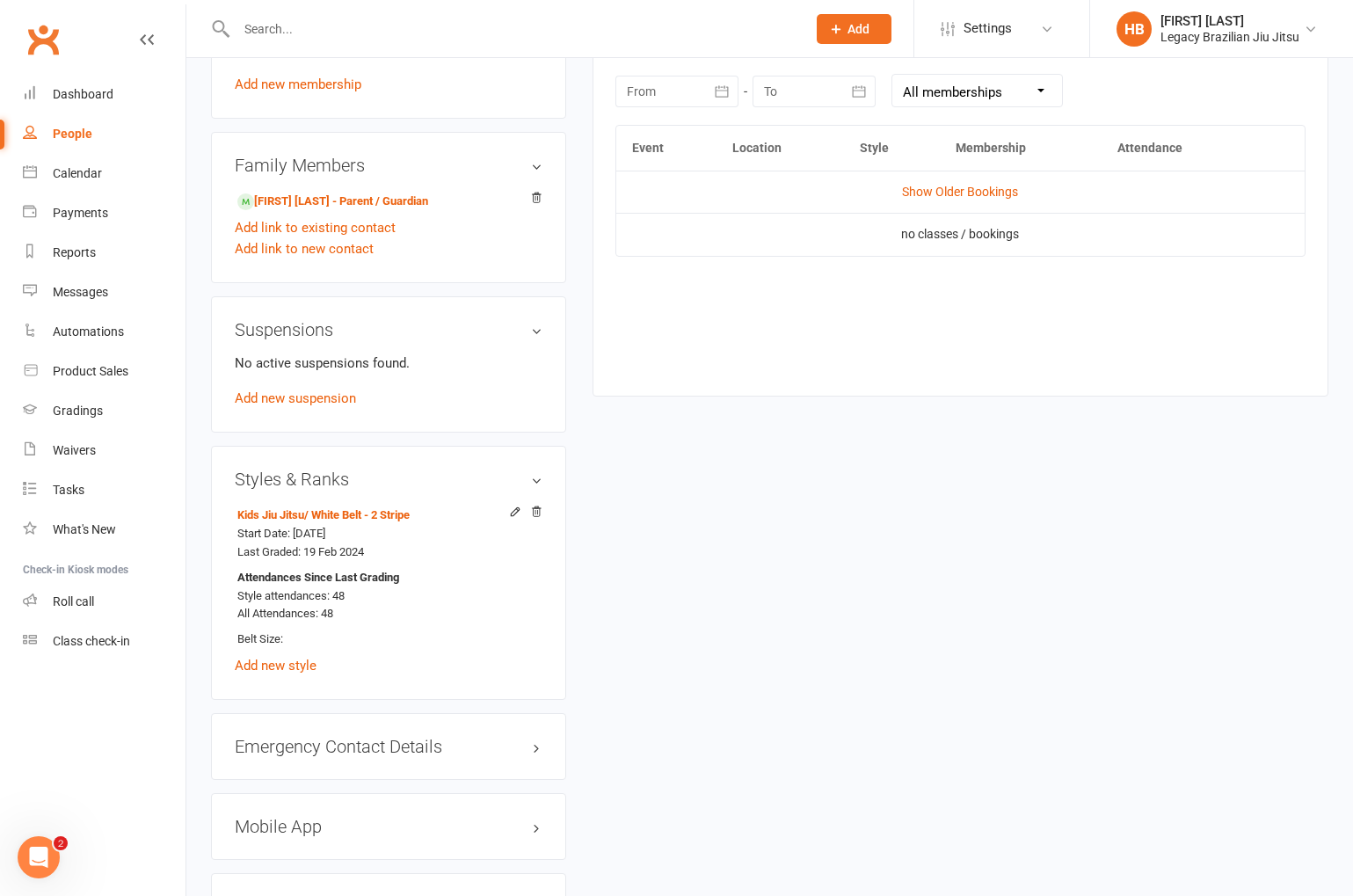 scroll, scrollTop: 694, scrollLeft: 0, axis: vertical 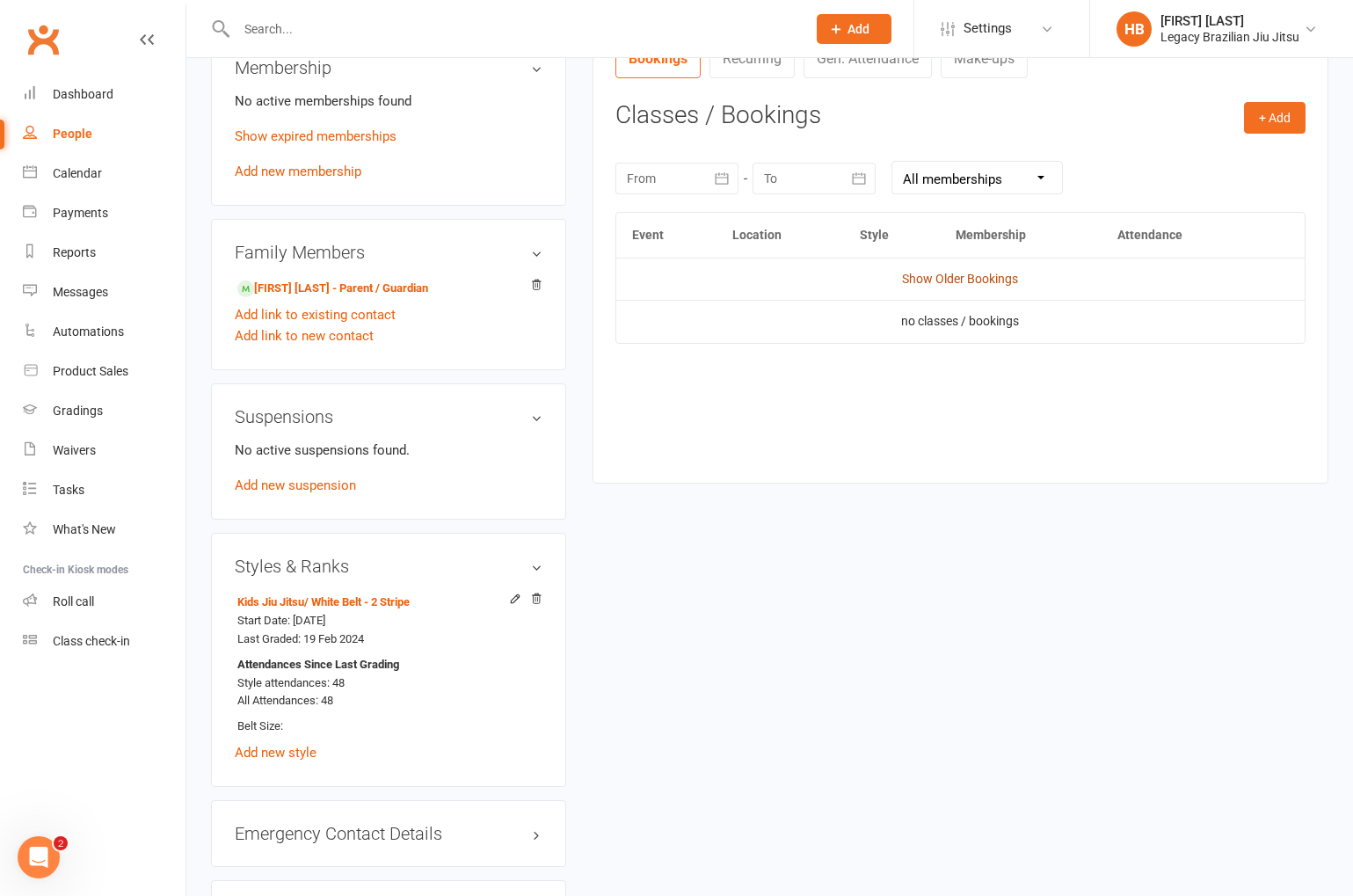 click on "Show Older Bookings" at bounding box center [960, 279] 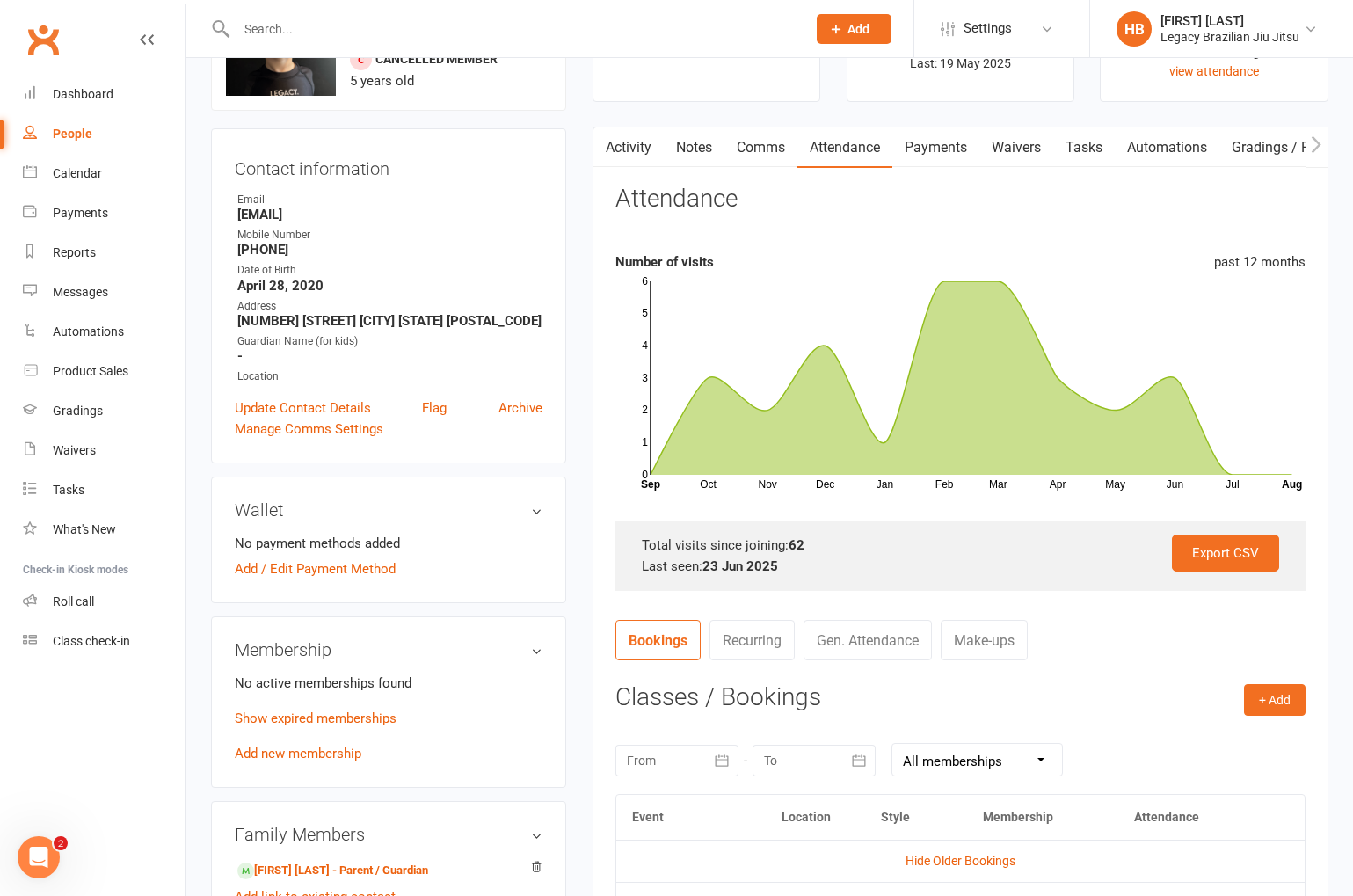 scroll, scrollTop: 0, scrollLeft: 0, axis: both 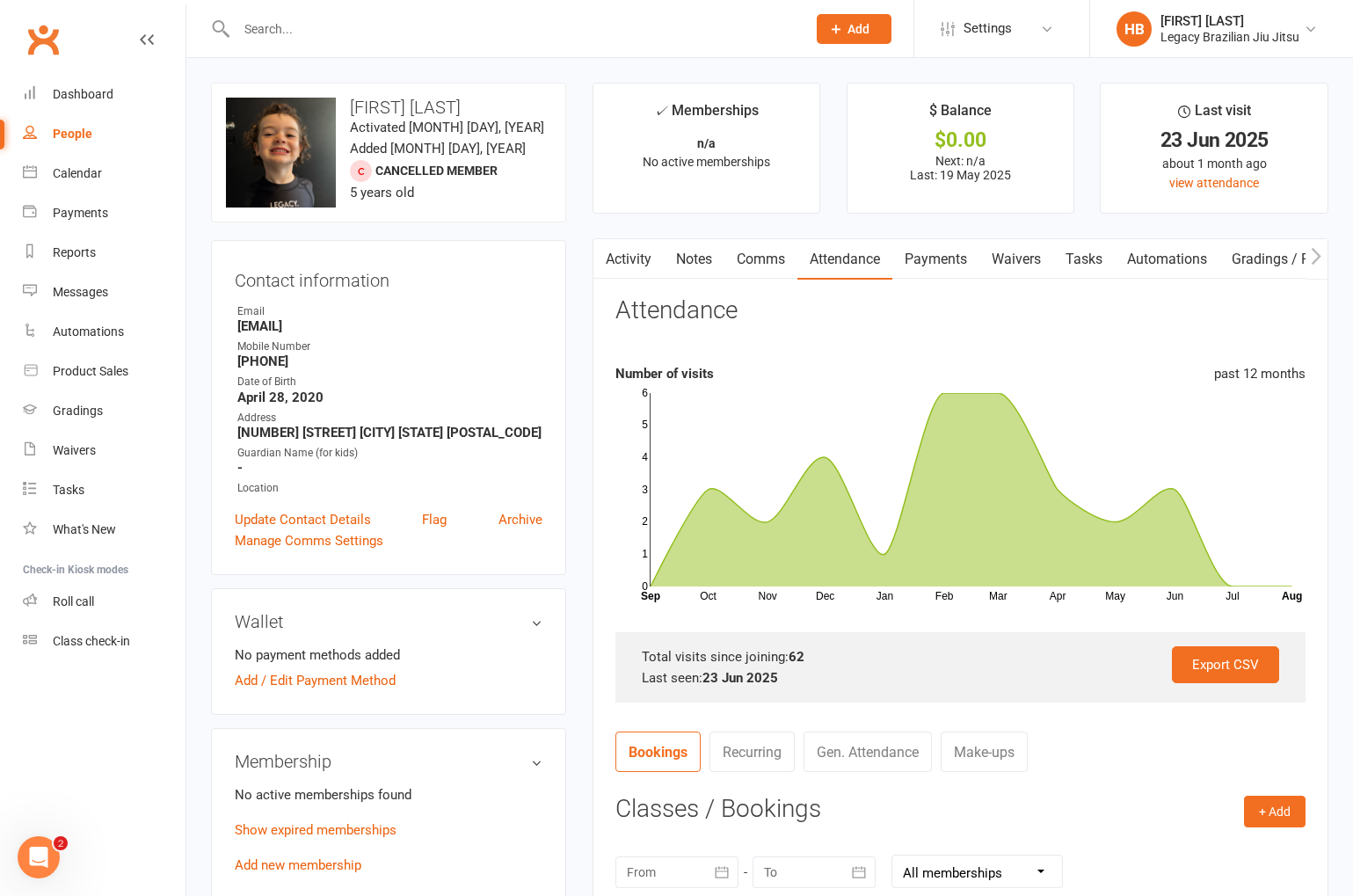 click on "Payments" at bounding box center [935, 259] 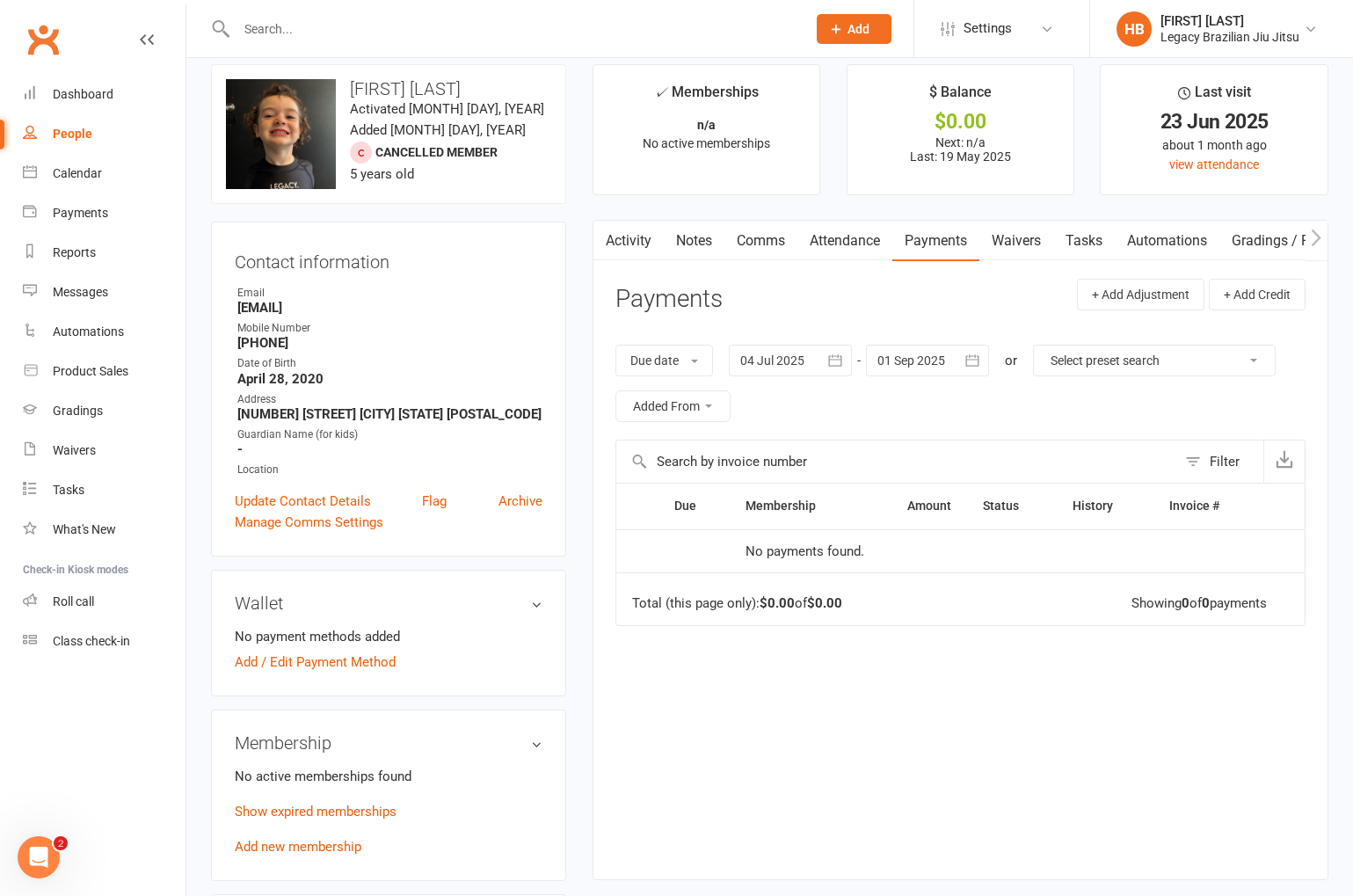 scroll, scrollTop: 27, scrollLeft: 0, axis: vertical 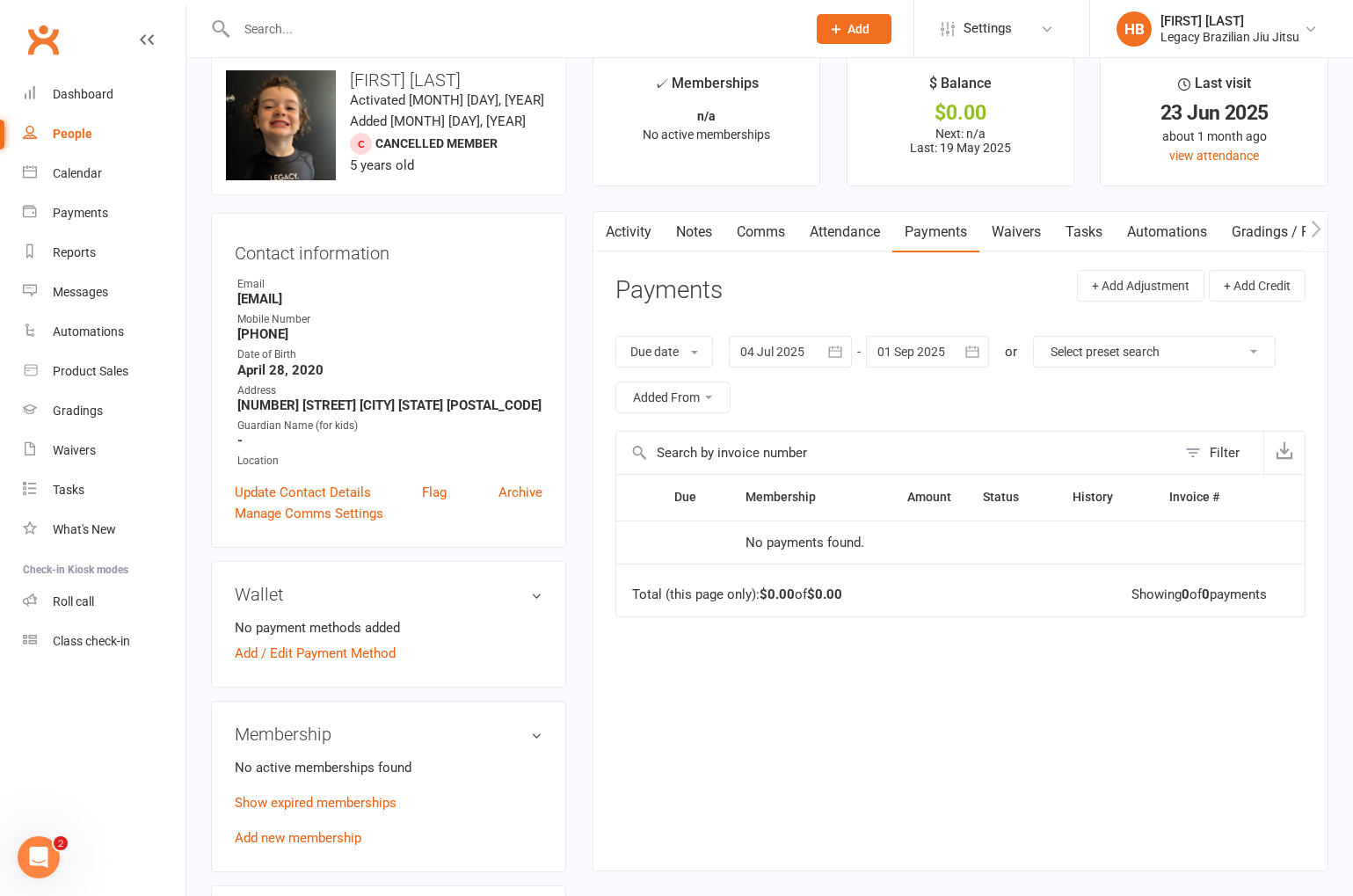 click on "No active memberships found Show expired memberships Add new membership" at bounding box center [389, 803] 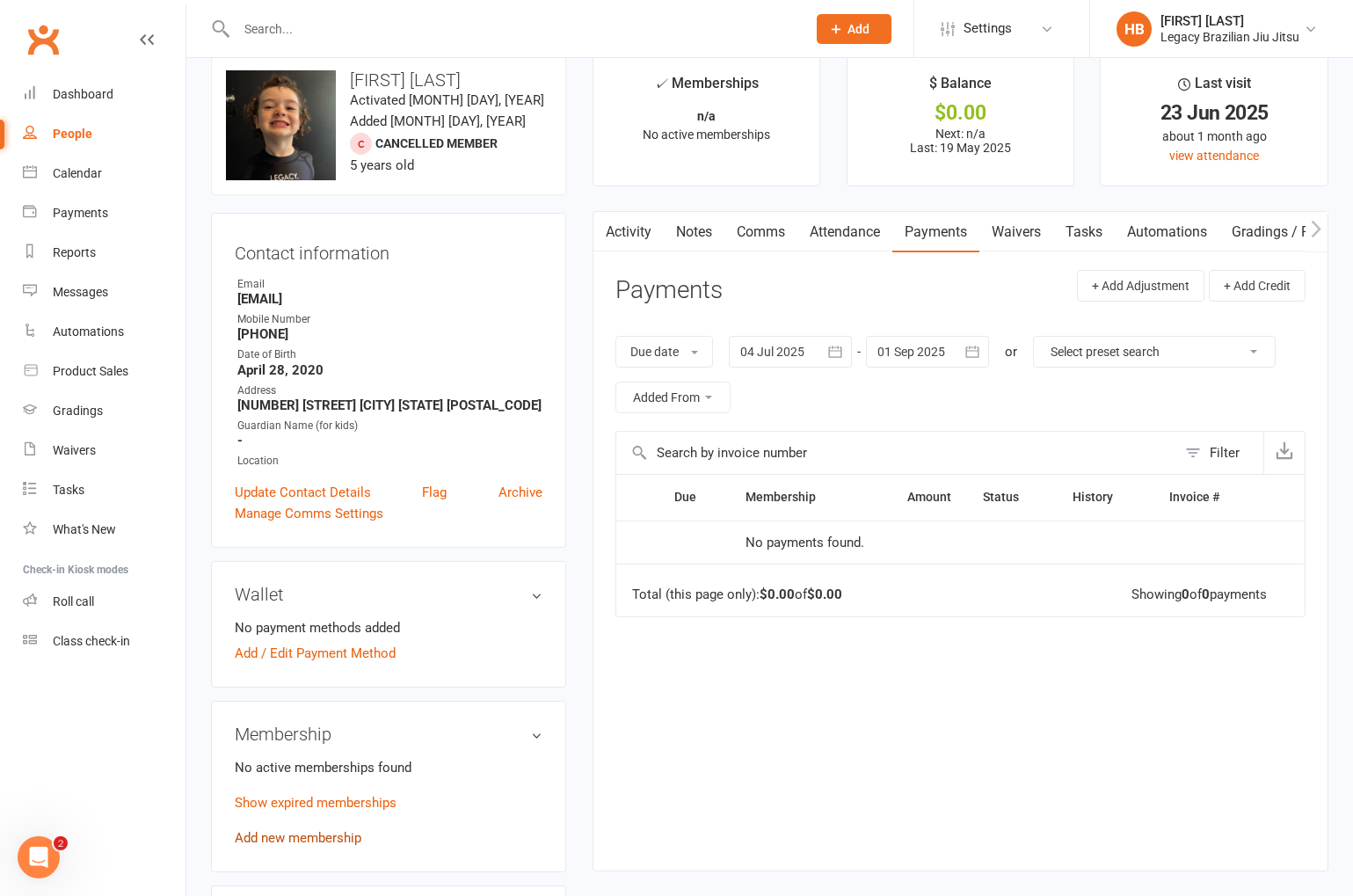 click on "Add new membership" at bounding box center [298, 838] 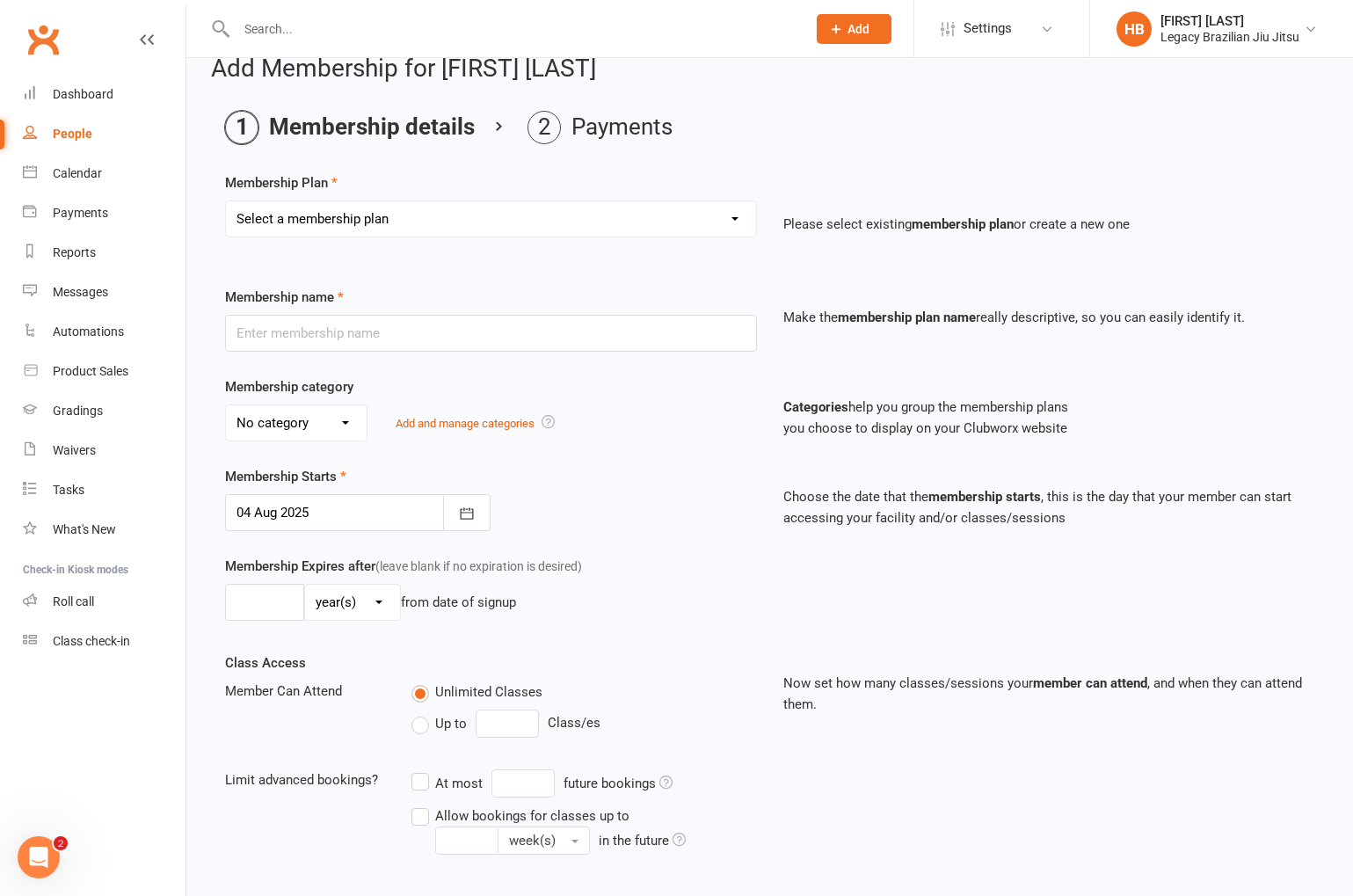 scroll, scrollTop: 0, scrollLeft: 0, axis: both 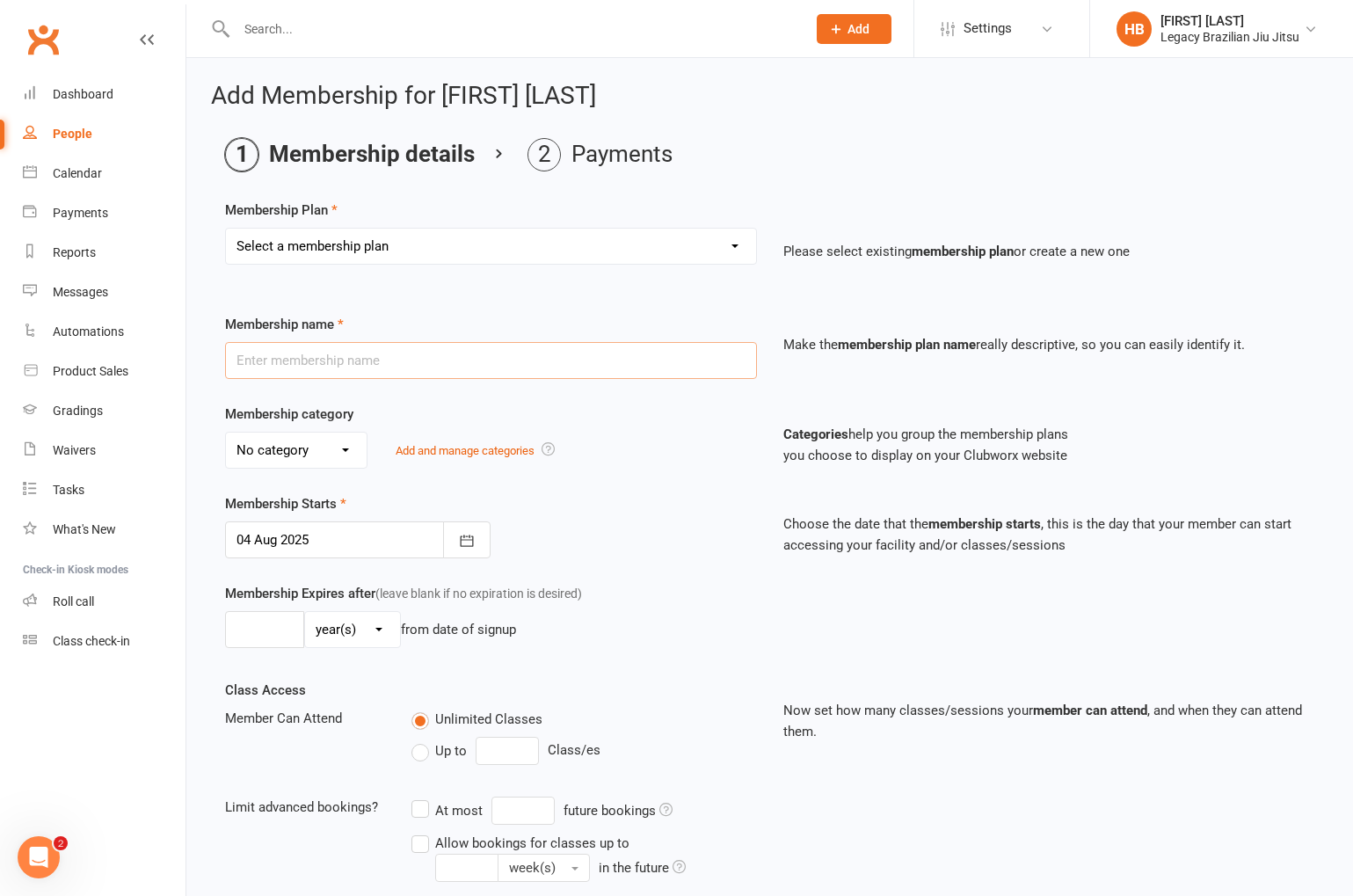 click at bounding box center (491, 361) 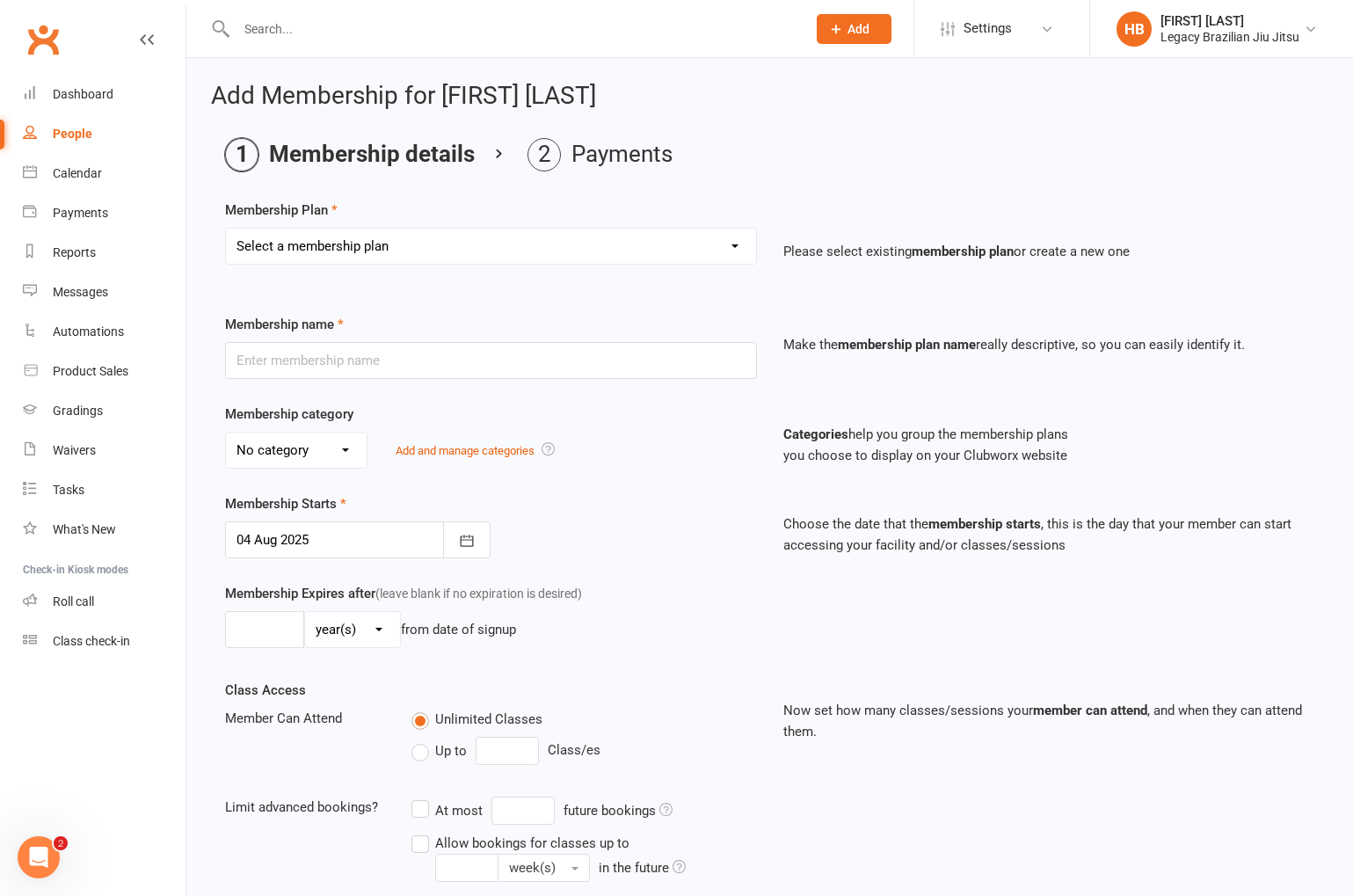 drag, startPoint x: 521, startPoint y: 263, endPoint x: 520, endPoint y: 244, distance: 19.026298 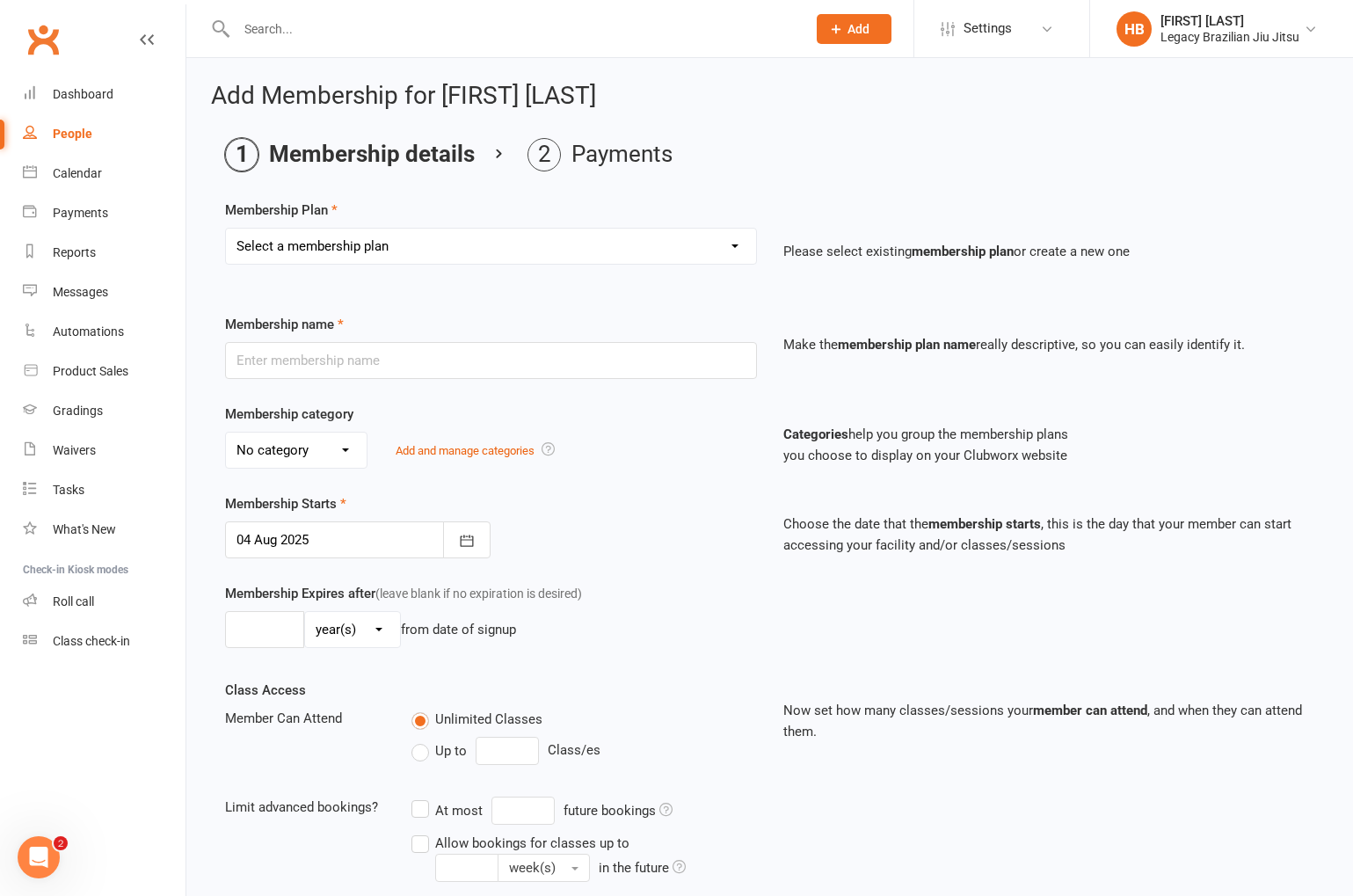 select on "6" 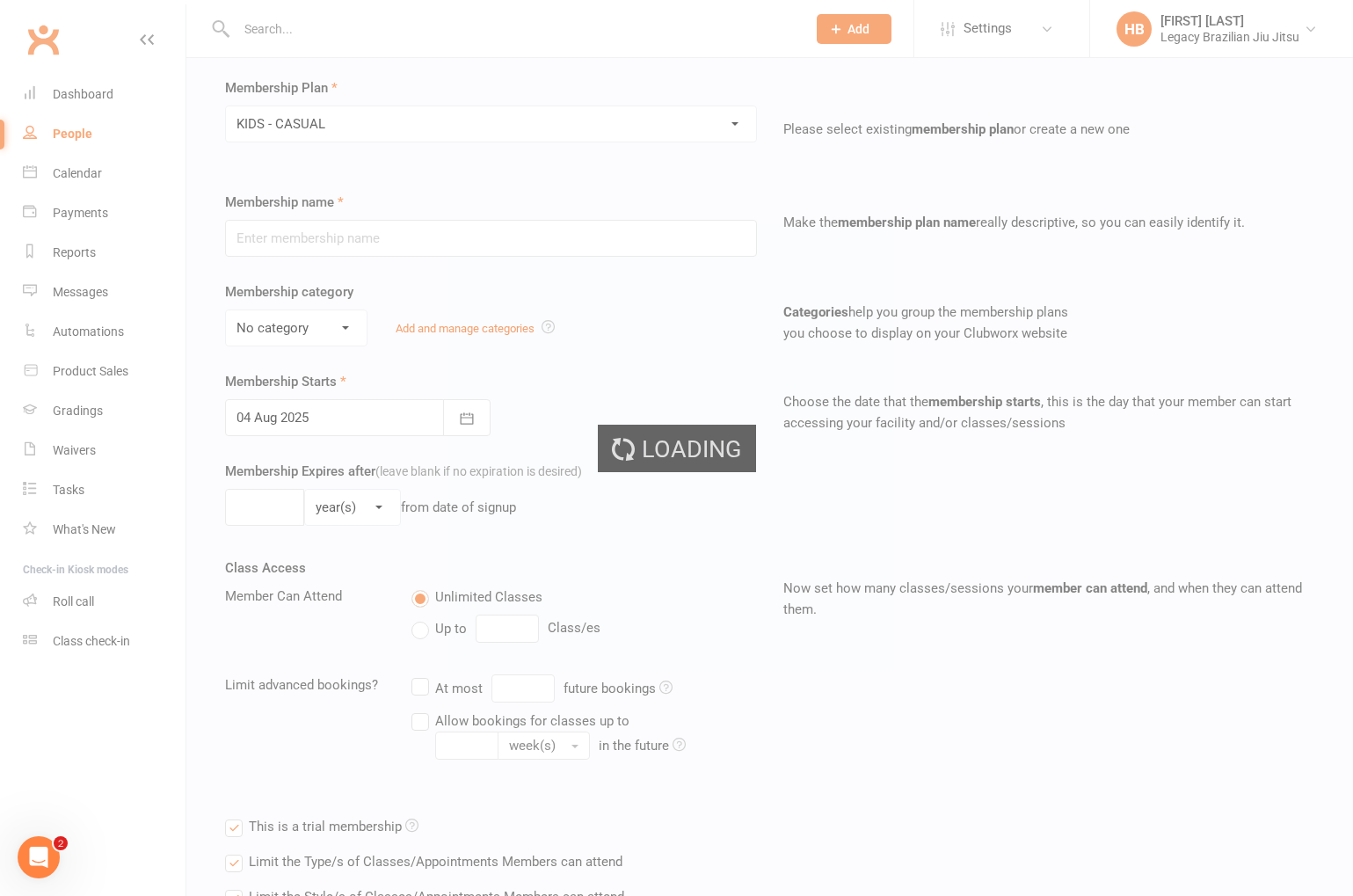 type on "KIDS - CASUAL" 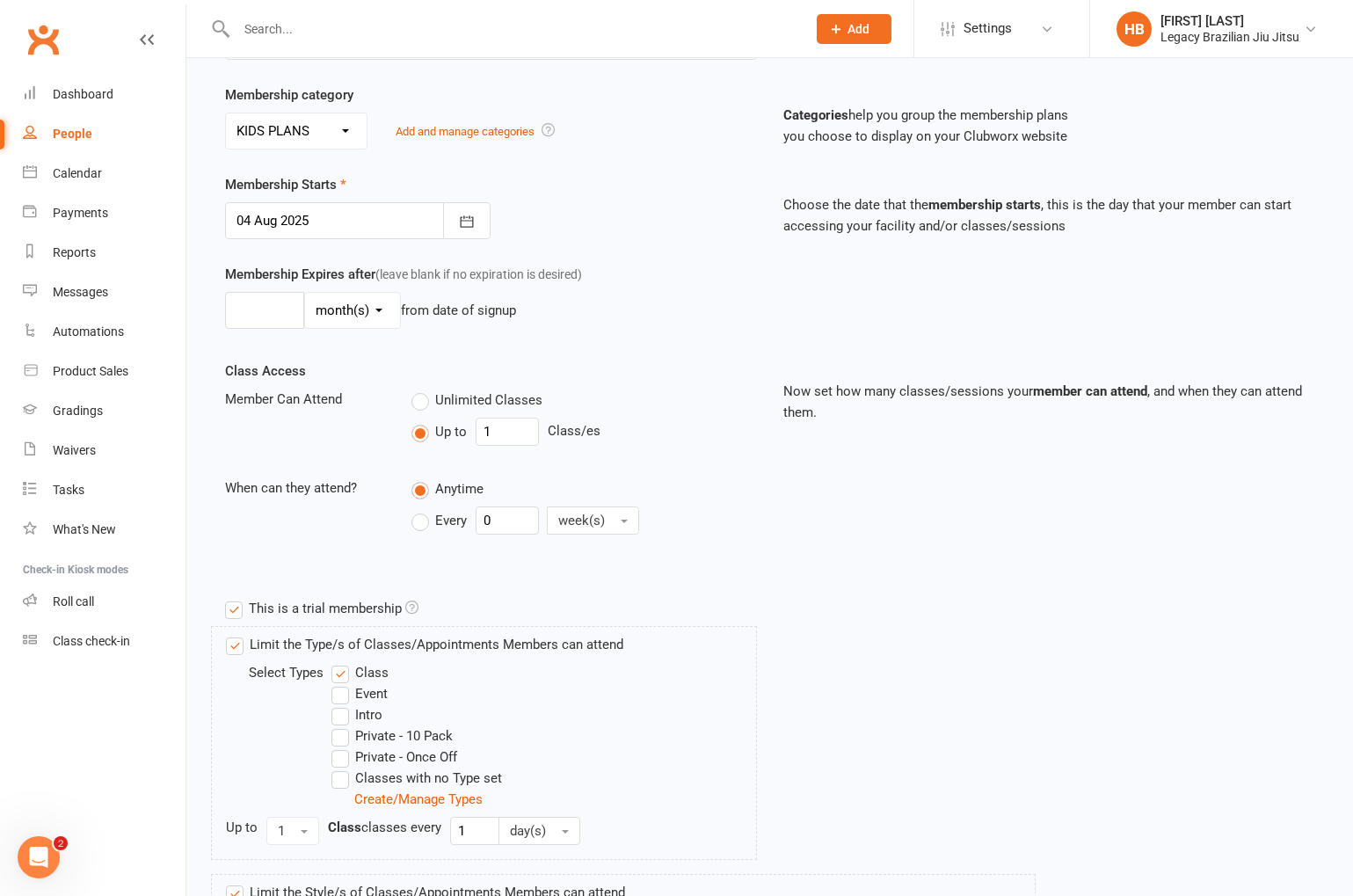 scroll, scrollTop: 349, scrollLeft: 0, axis: vertical 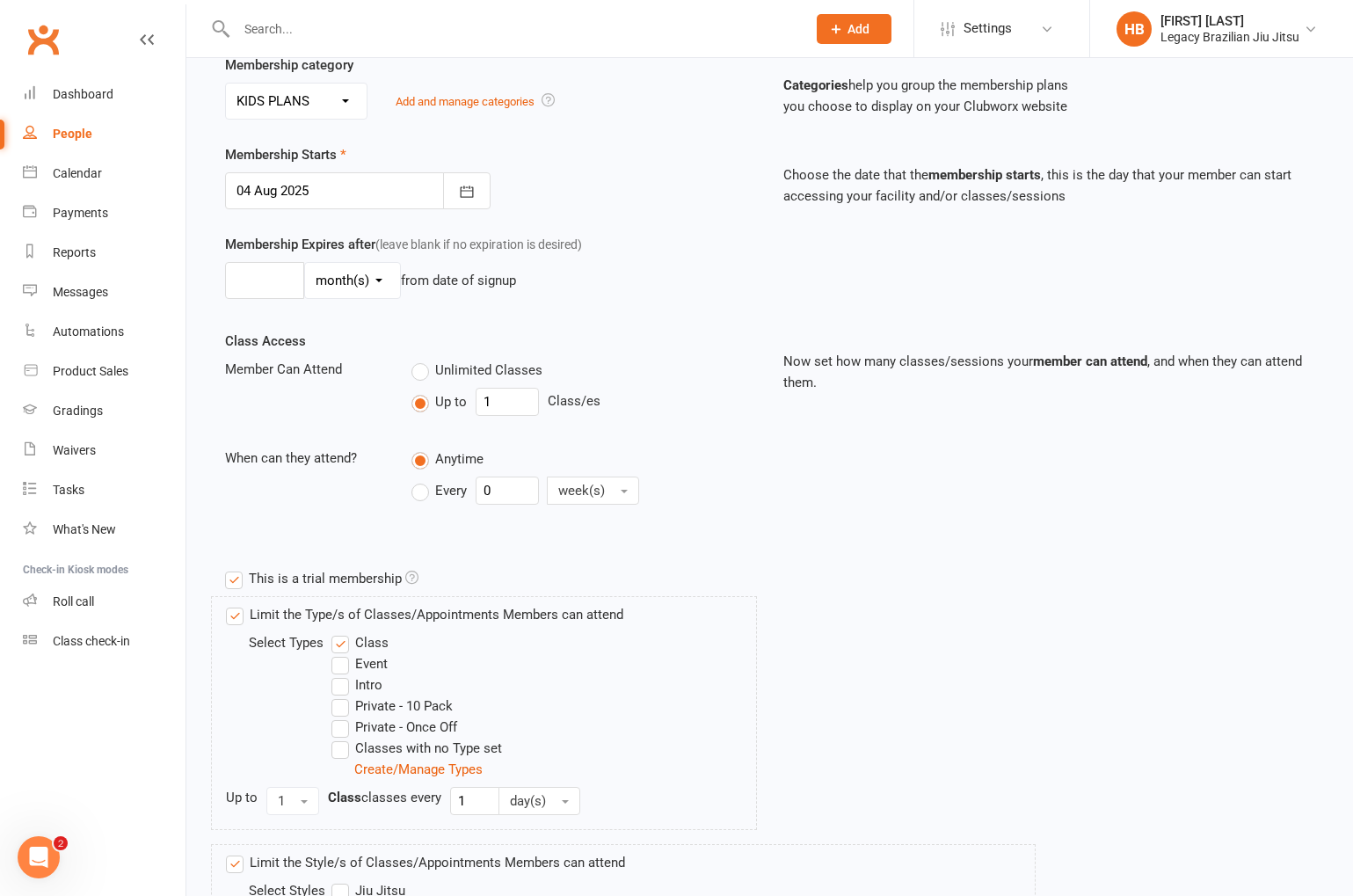 click at bounding box center [358, 191] 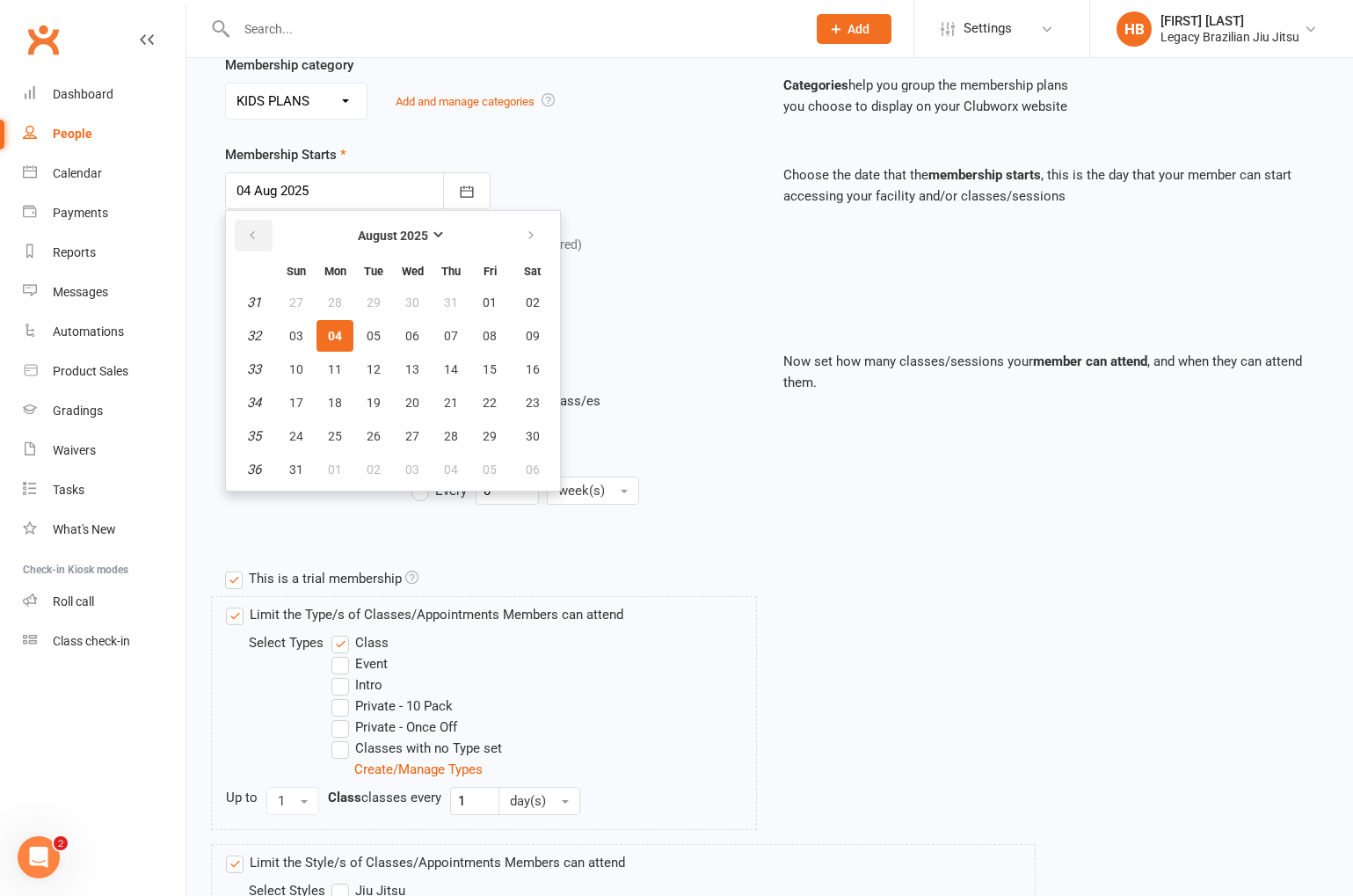 click at bounding box center [253, 236] 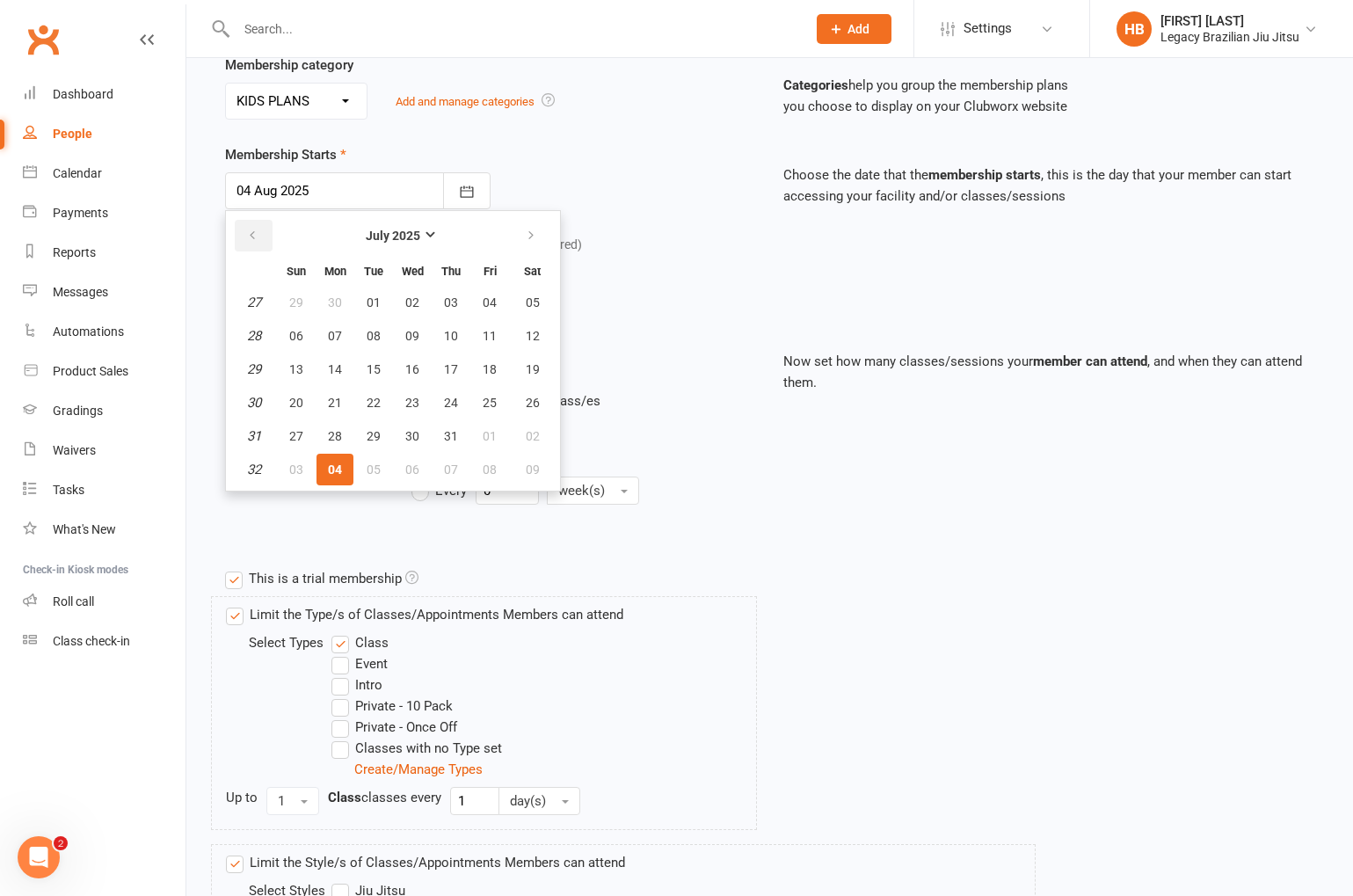 click at bounding box center (253, 236) 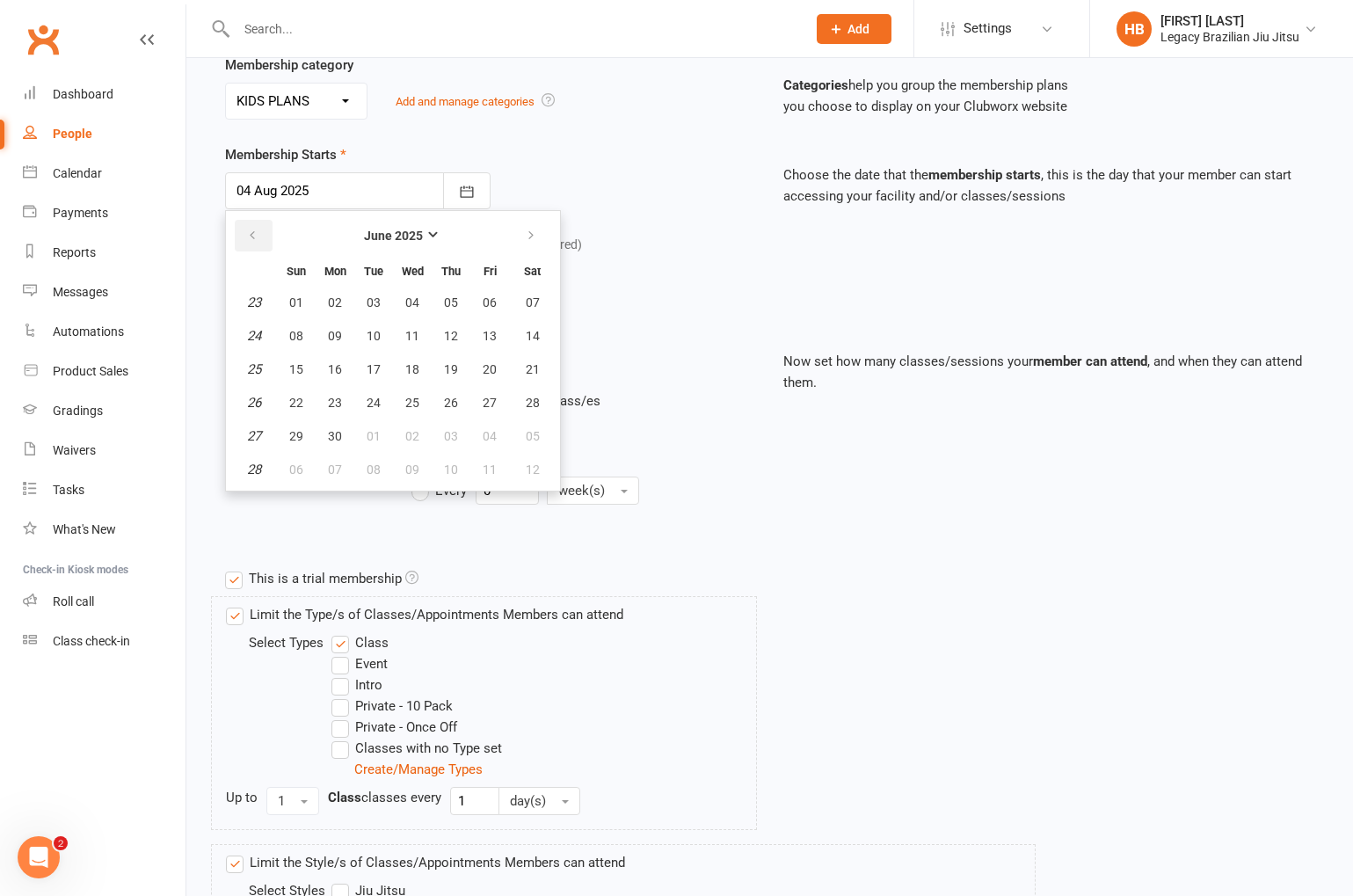 click at bounding box center (253, 236) 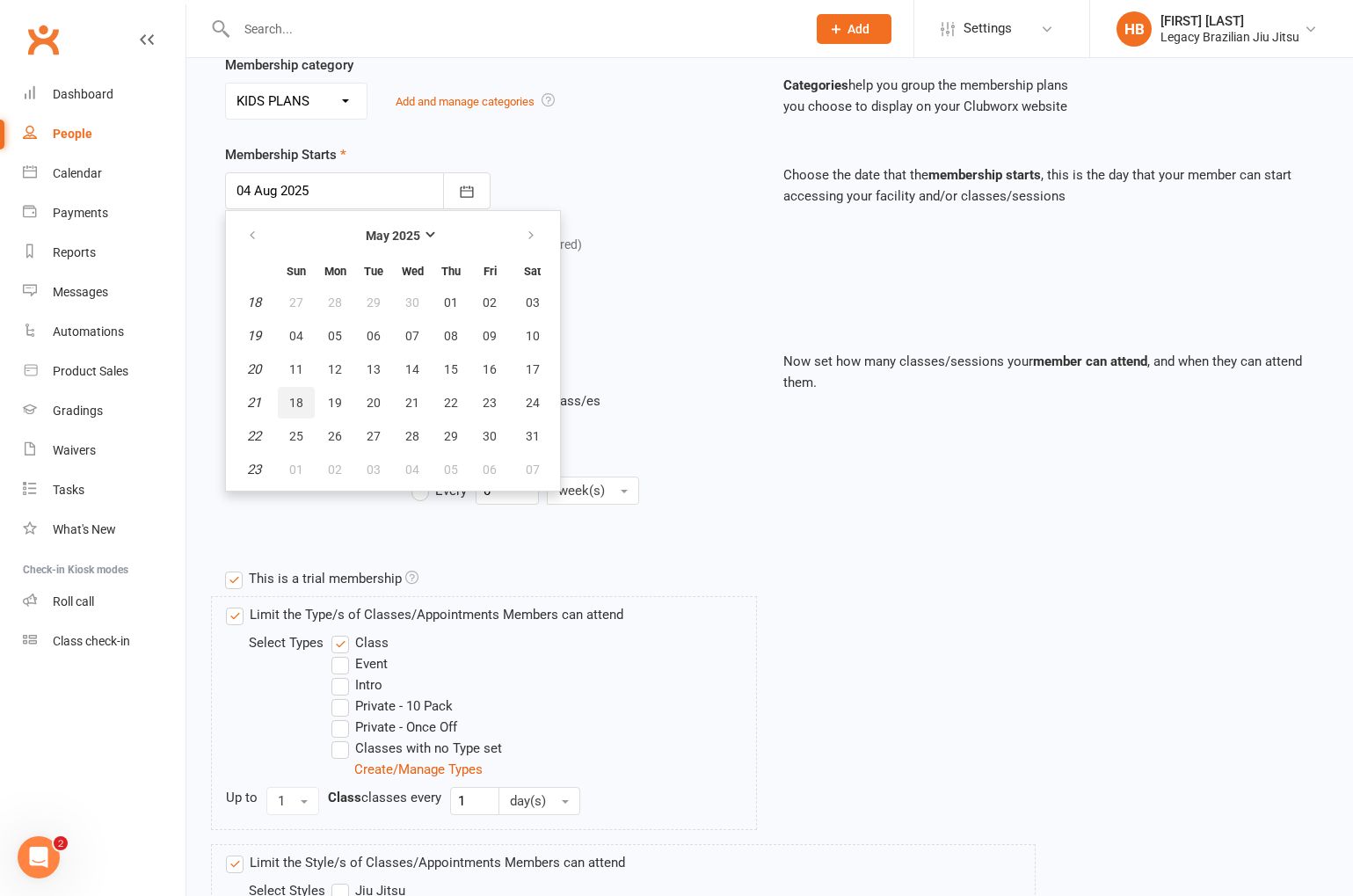 click on "18" at bounding box center [296, 403] 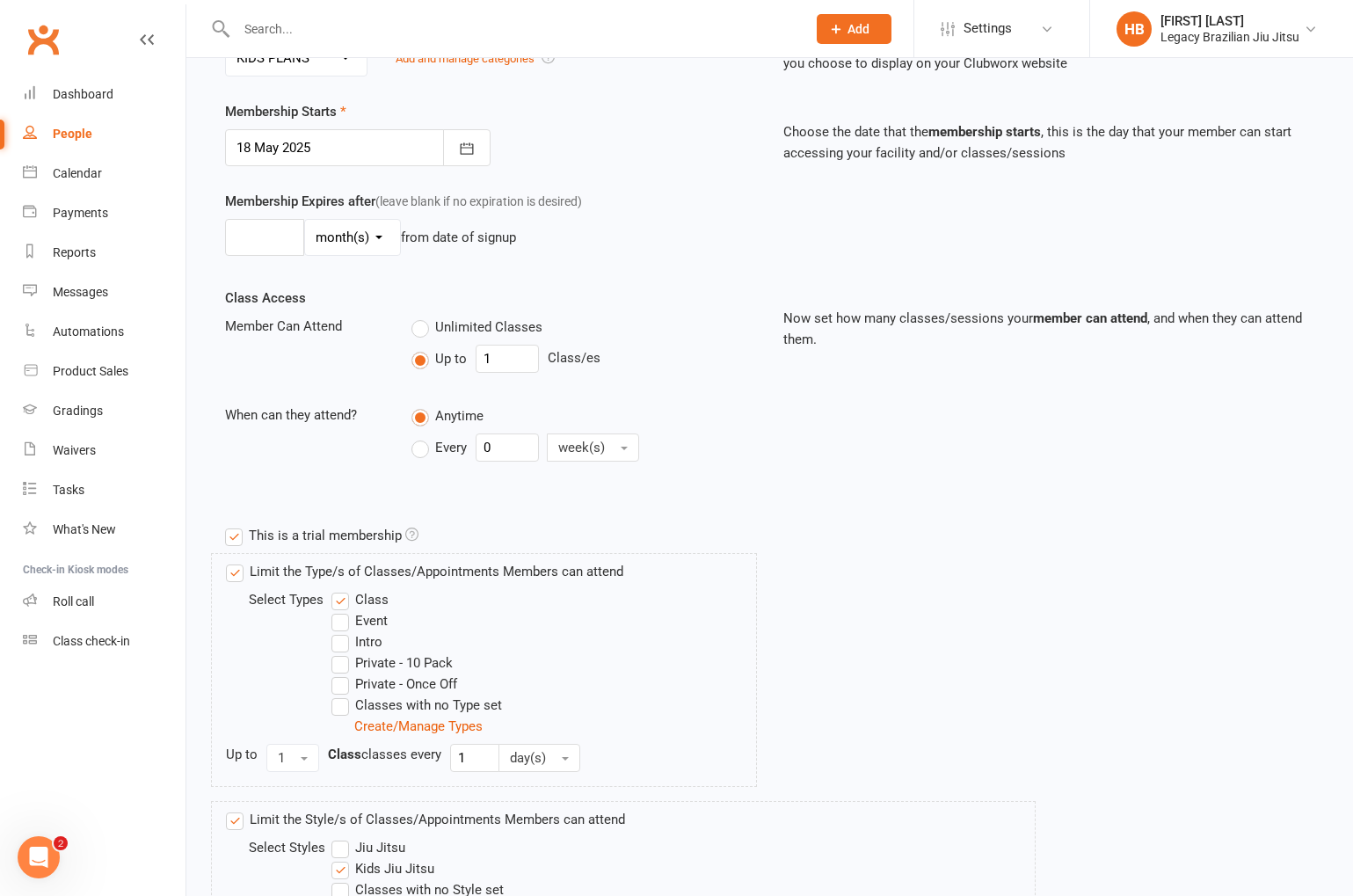 scroll, scrollTop: 400, scrollLeft: 0, axis: vertical 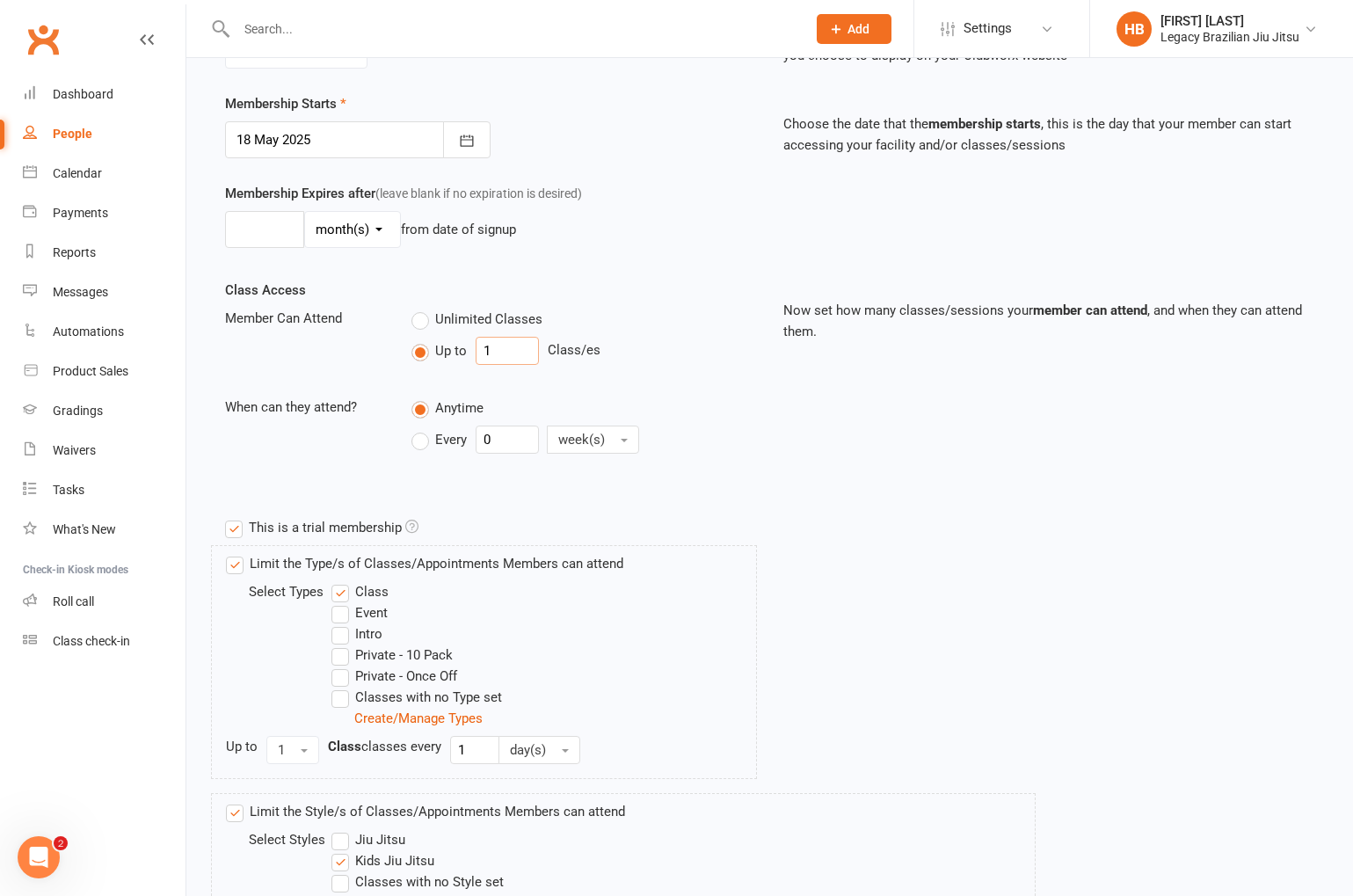 drag, startPoint x: 520, startPoint y: 353, endPoint x: 428, endPoint y: 348, distance: 92.13577 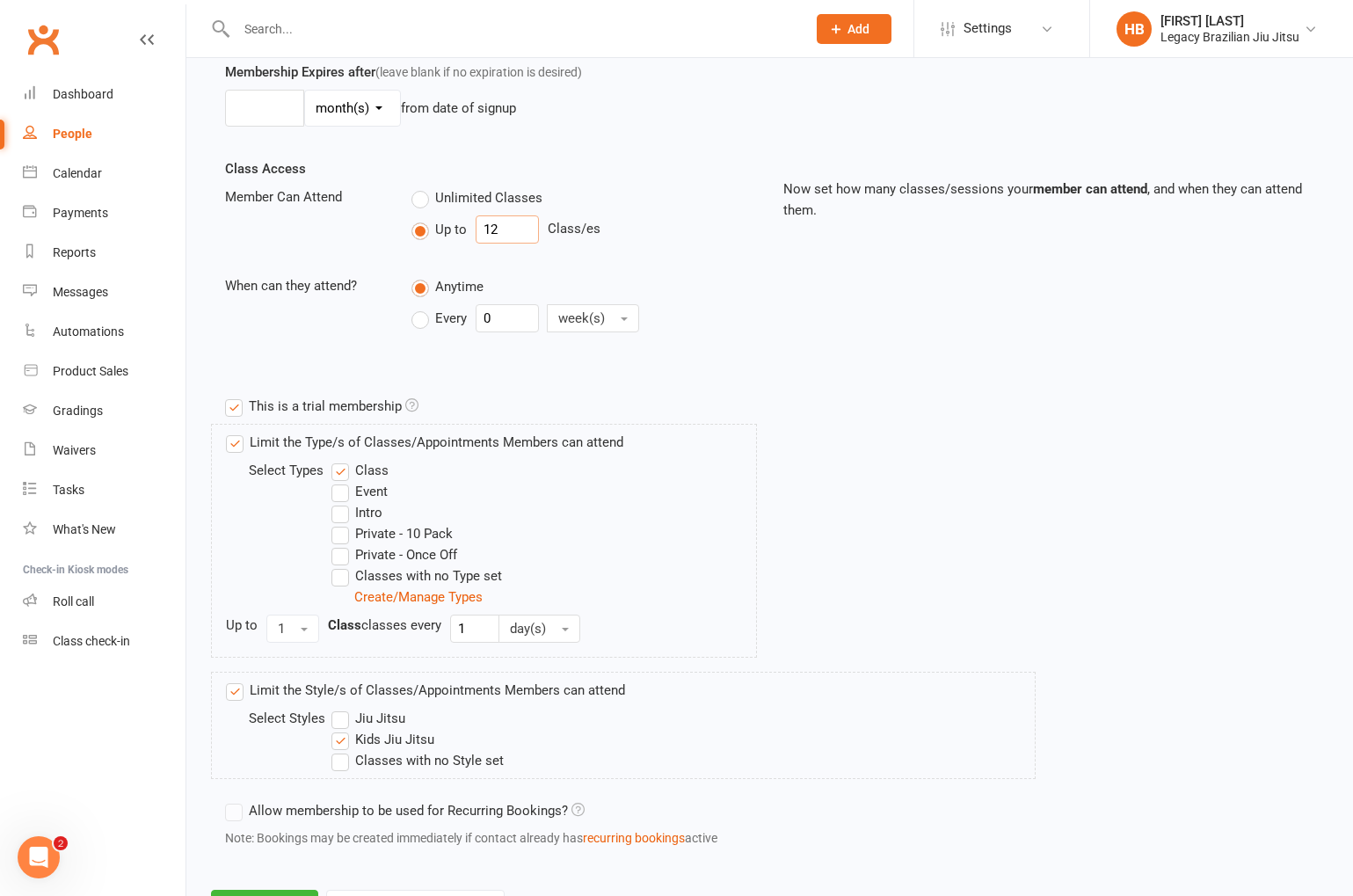 scroll, scrollTop: 602, scrollLeft: 0, axis: vertical 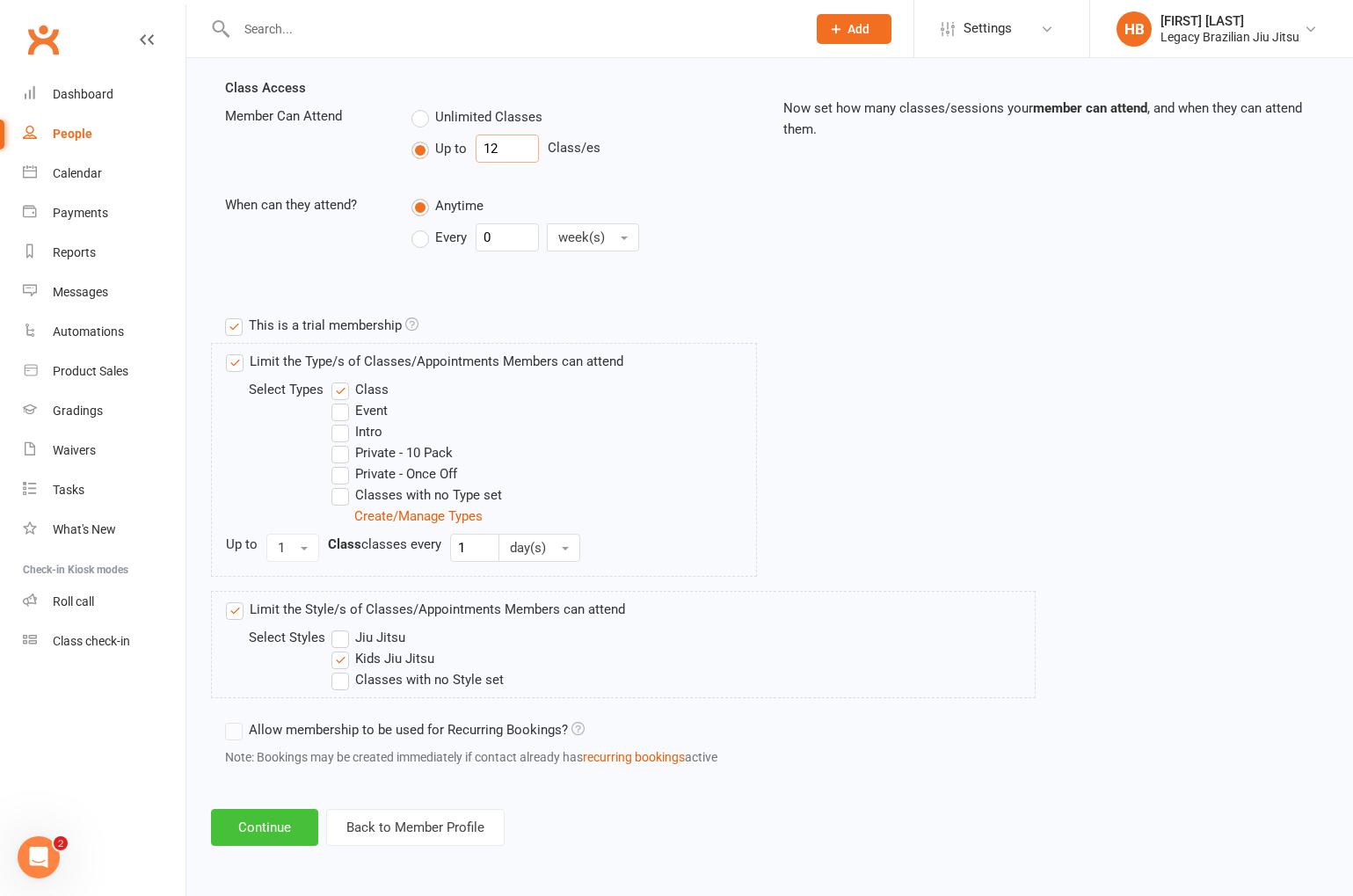 type on "12" 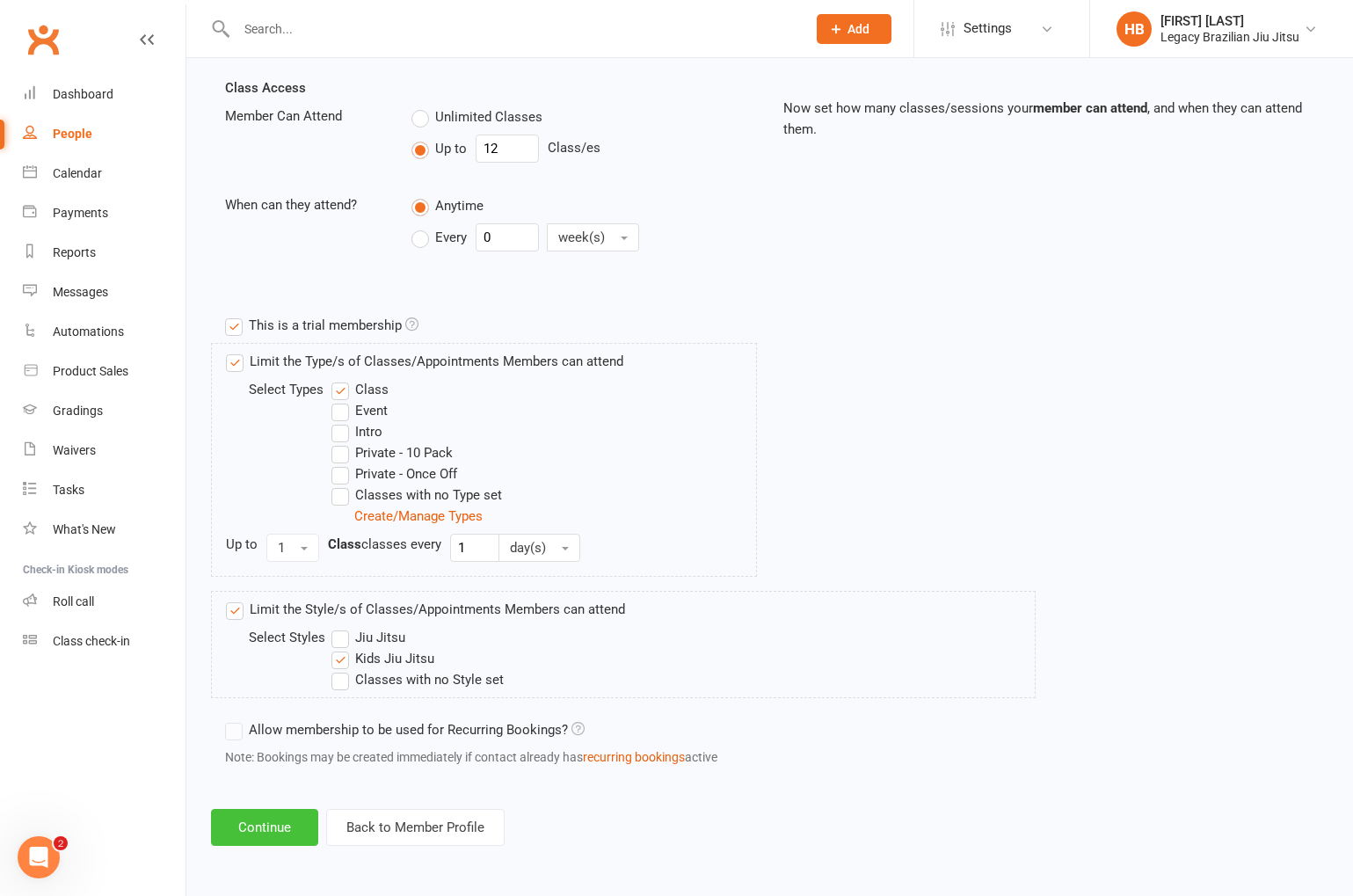 click on "Continue" at bounding box center (265, 827) 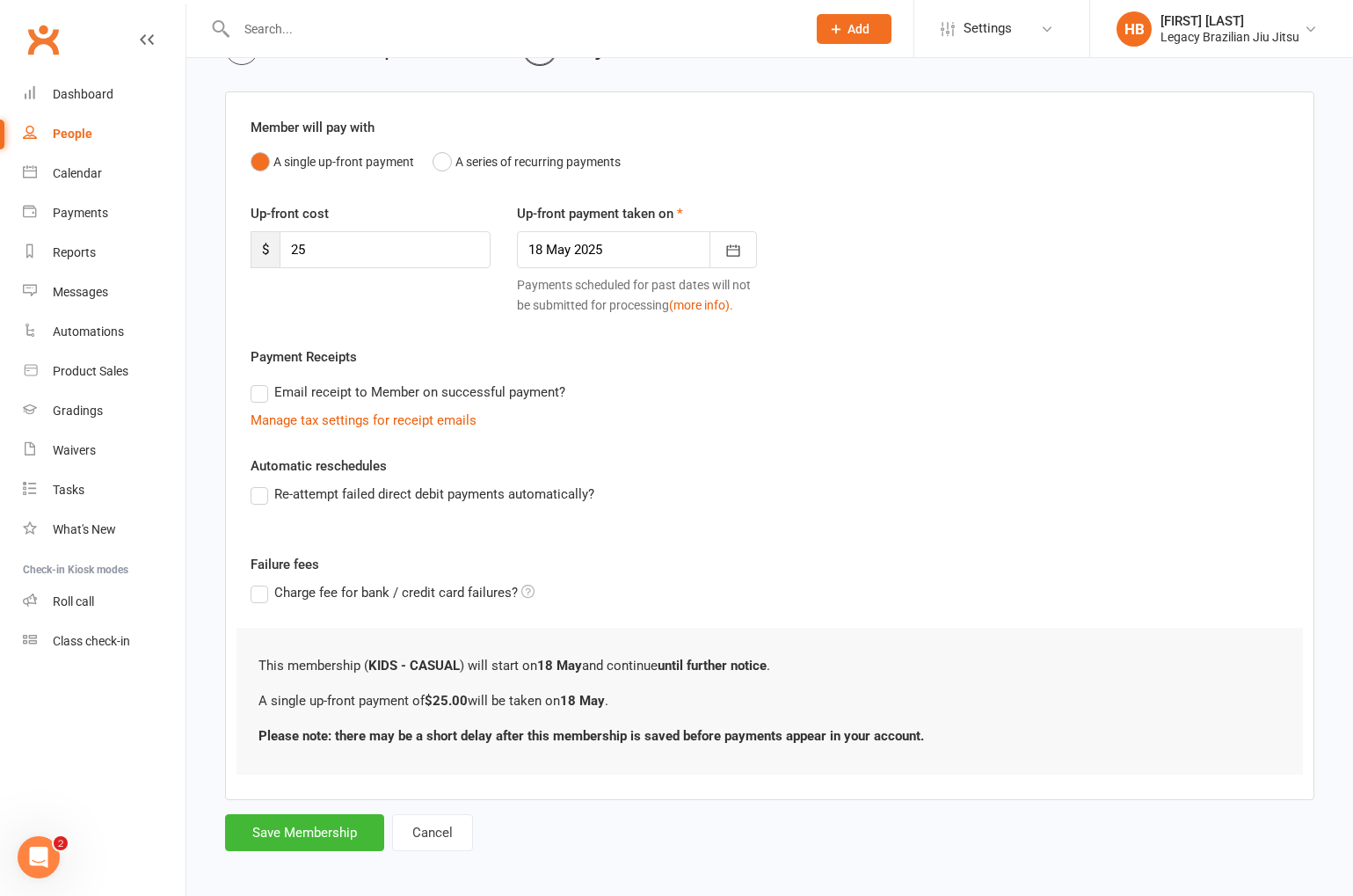 scroll, scrollTop: 115, scrollLeft: 0, axis: vertical 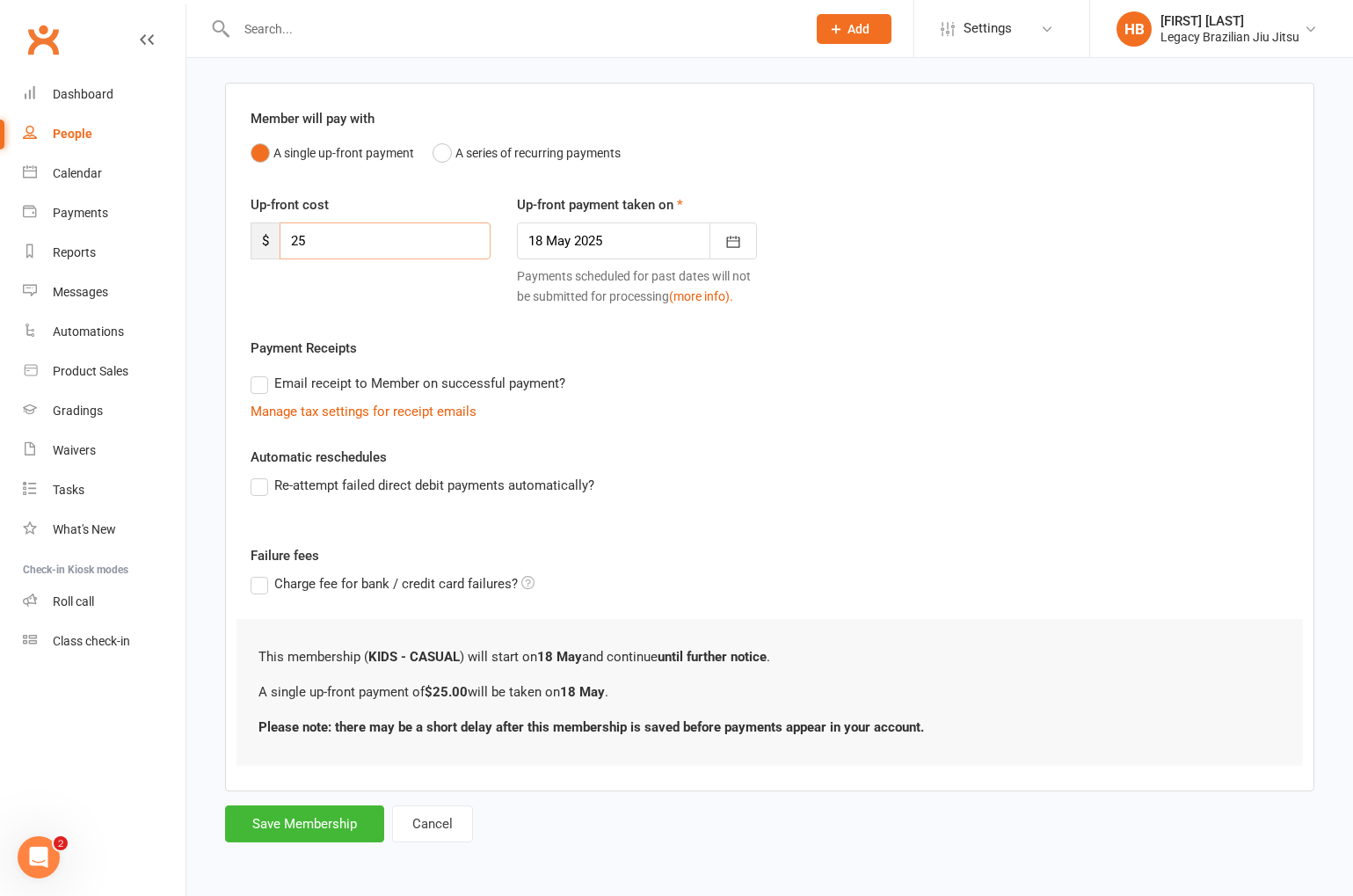 click on "25" at bounding box center (385, 241) 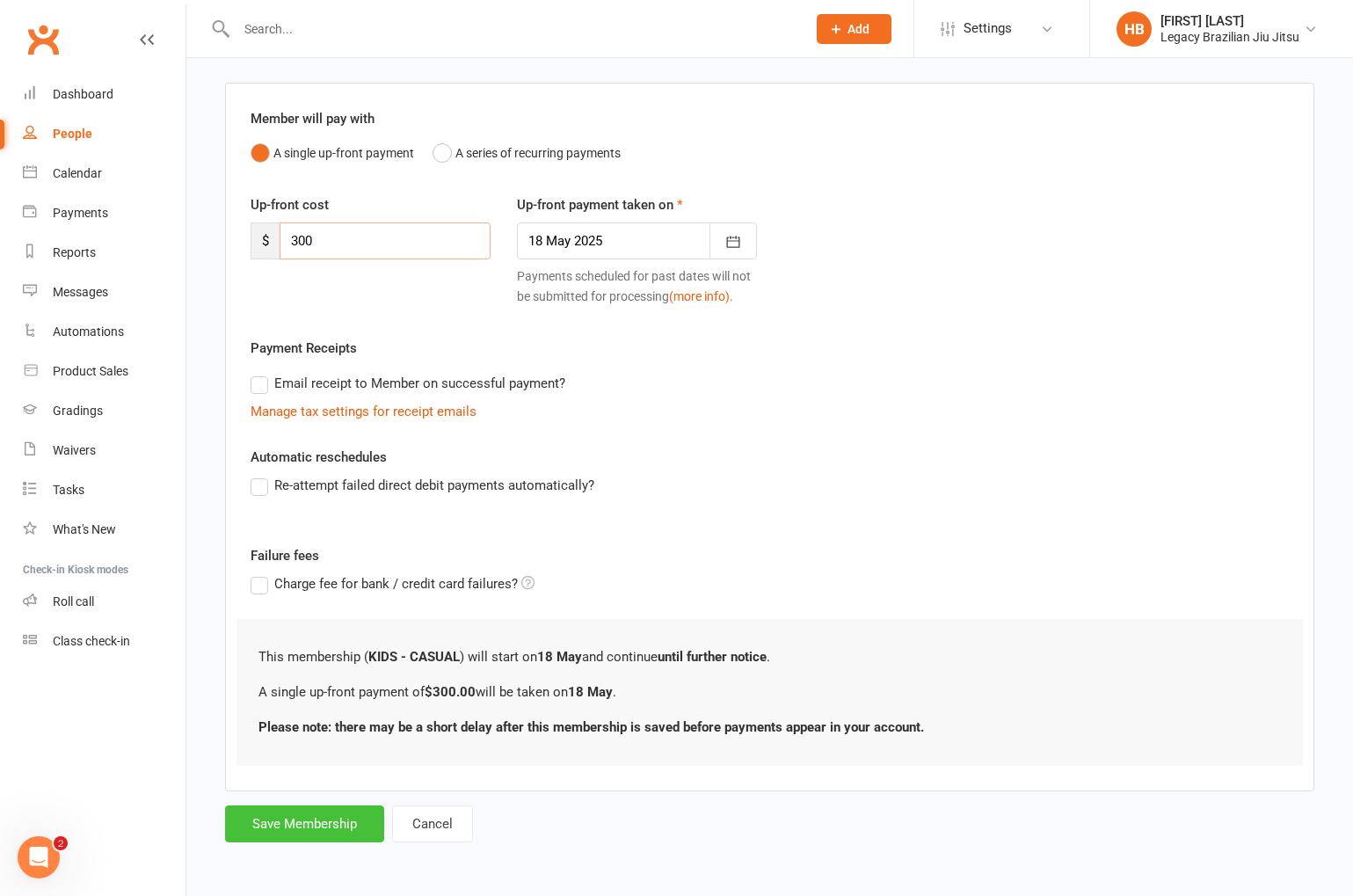 type on "300" 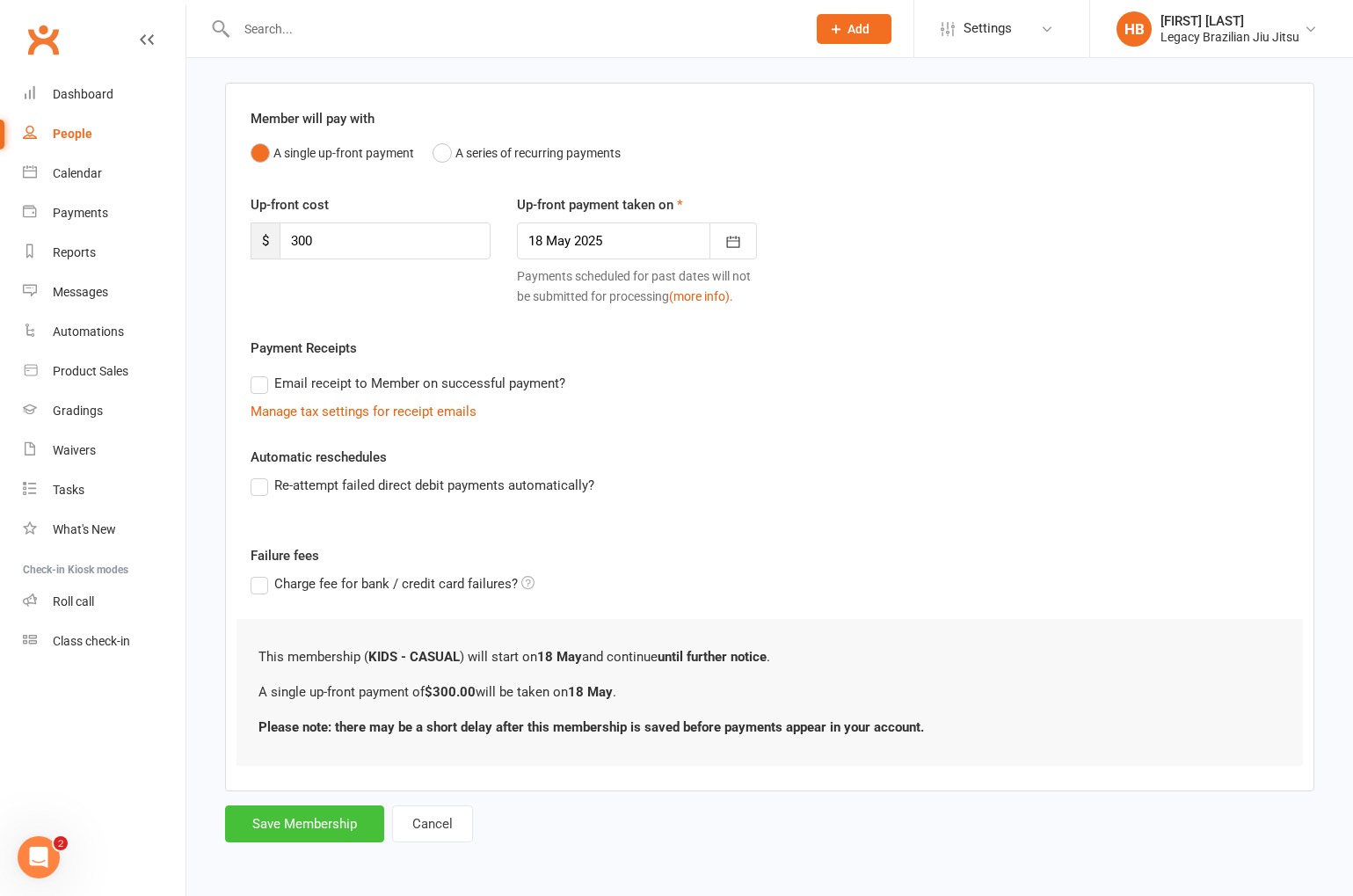 click on "Save Membership" at bounding box center [304, 824] 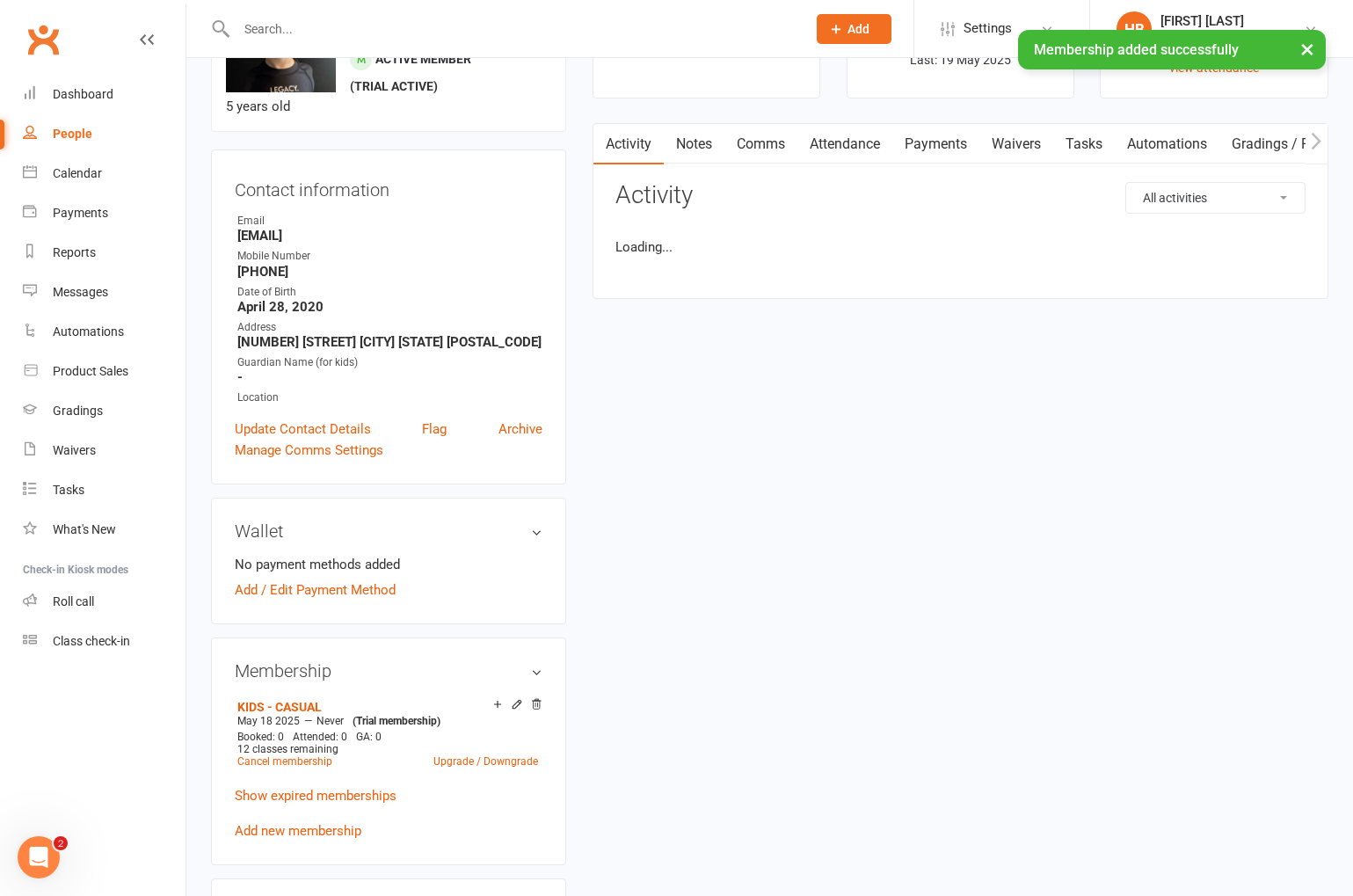 scroll, scrollTop: 0, scrollLeft: 0, axis: both 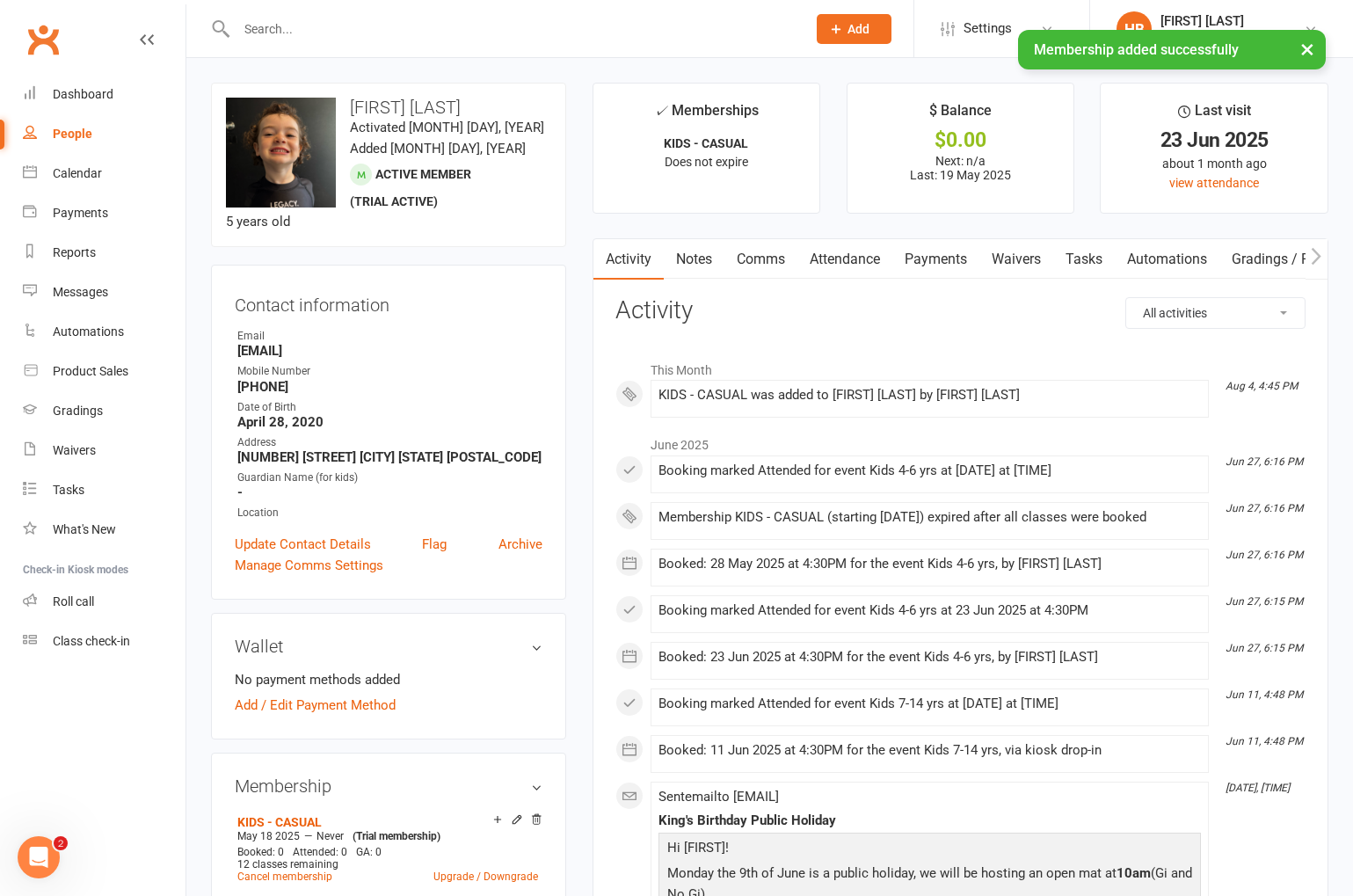click on "Payments" at bounding box center [935, 259] 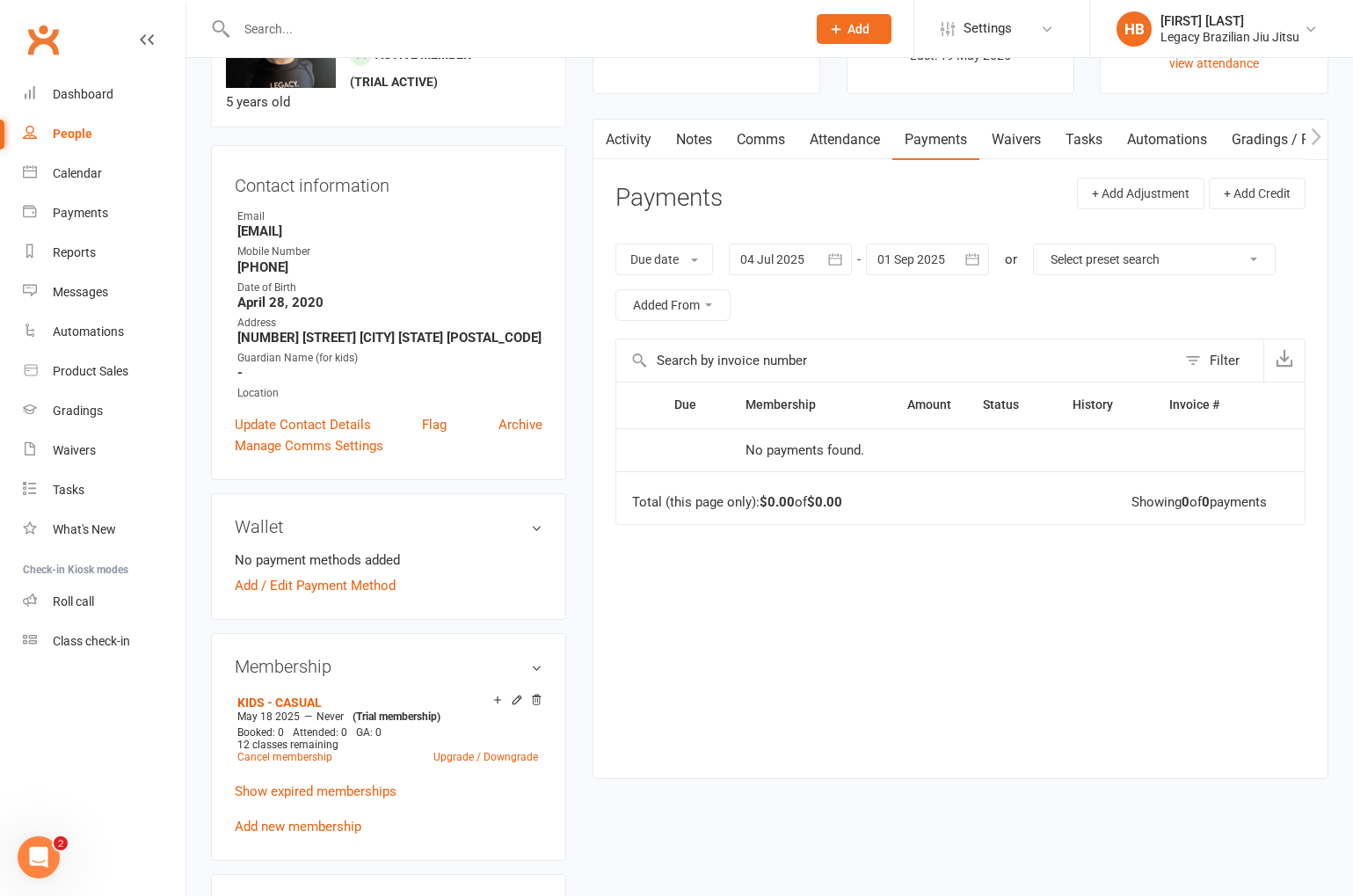 scroll, scrollTop: 0, scrollLeft: 0, axis: both 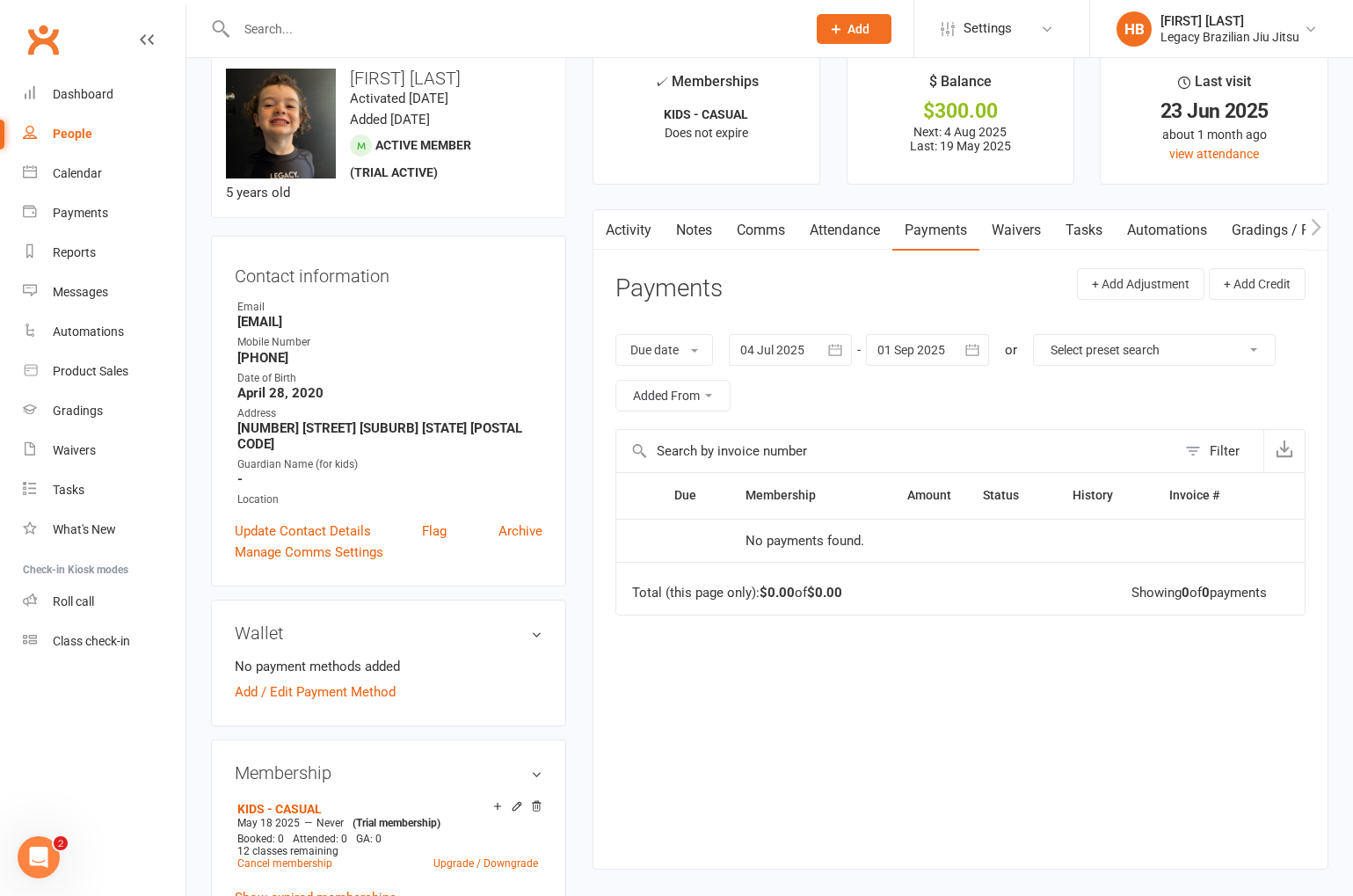 click 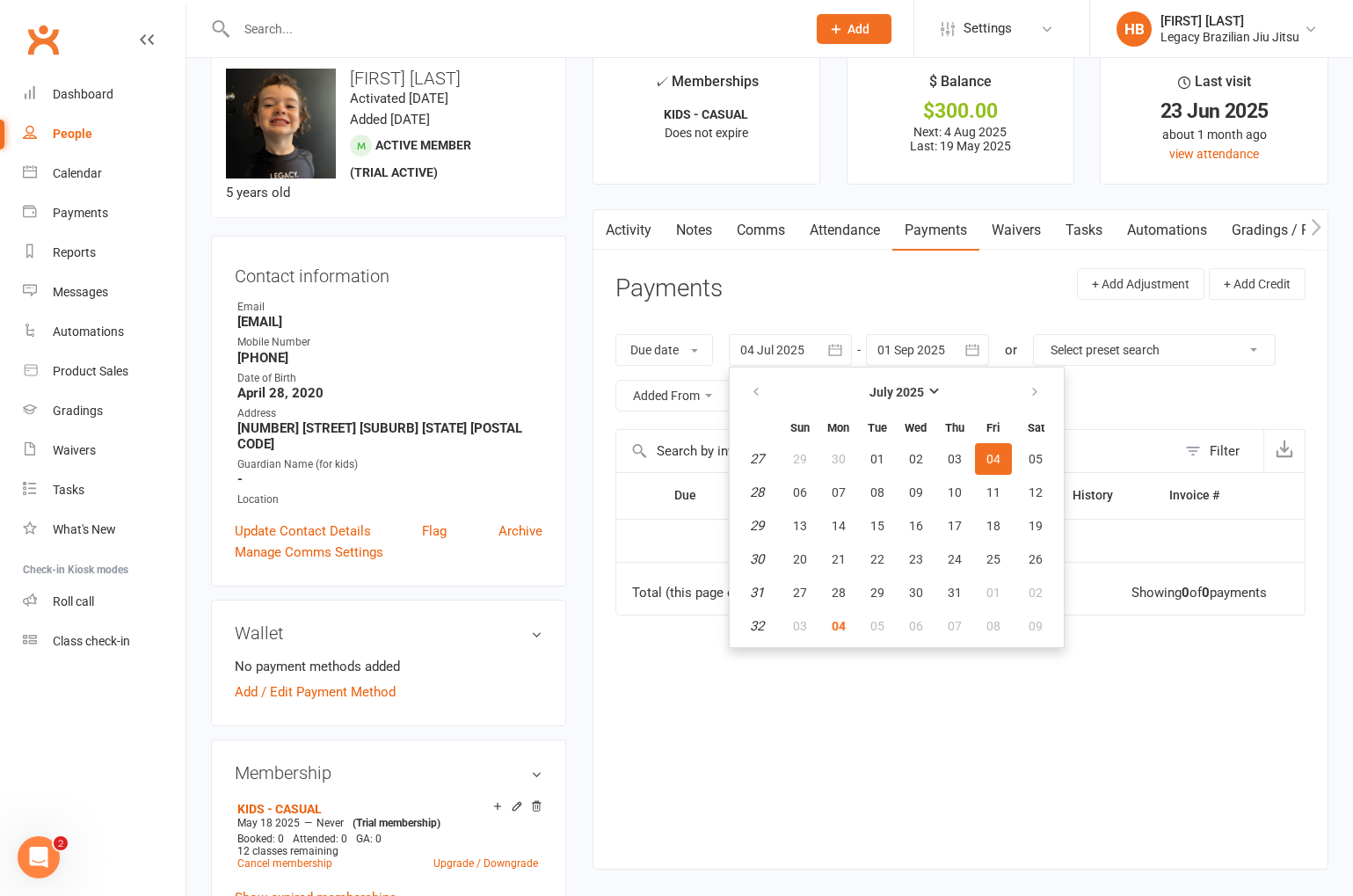 click at bounding box center (757, 392) 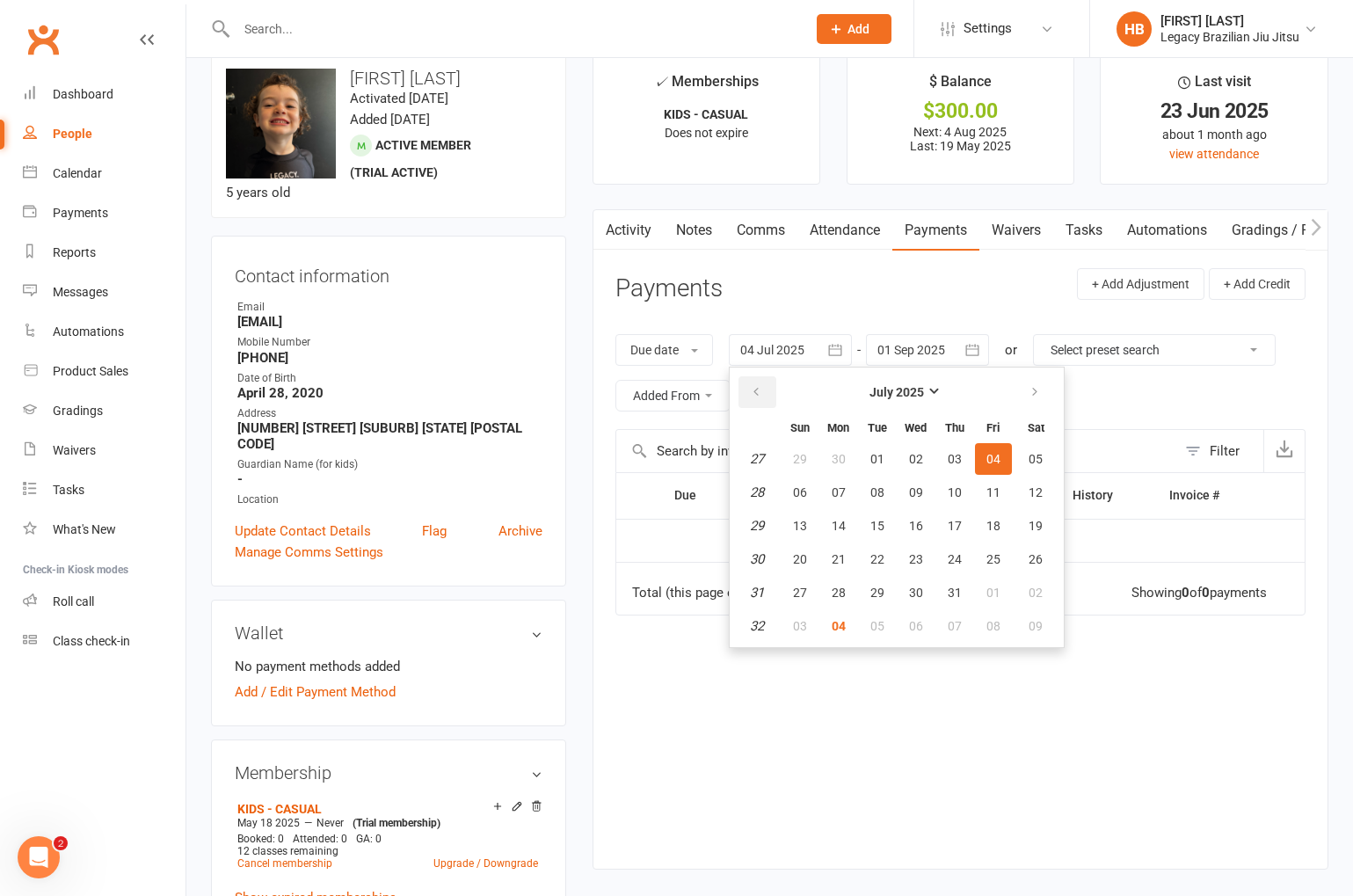click at bounding box center [757, 392] 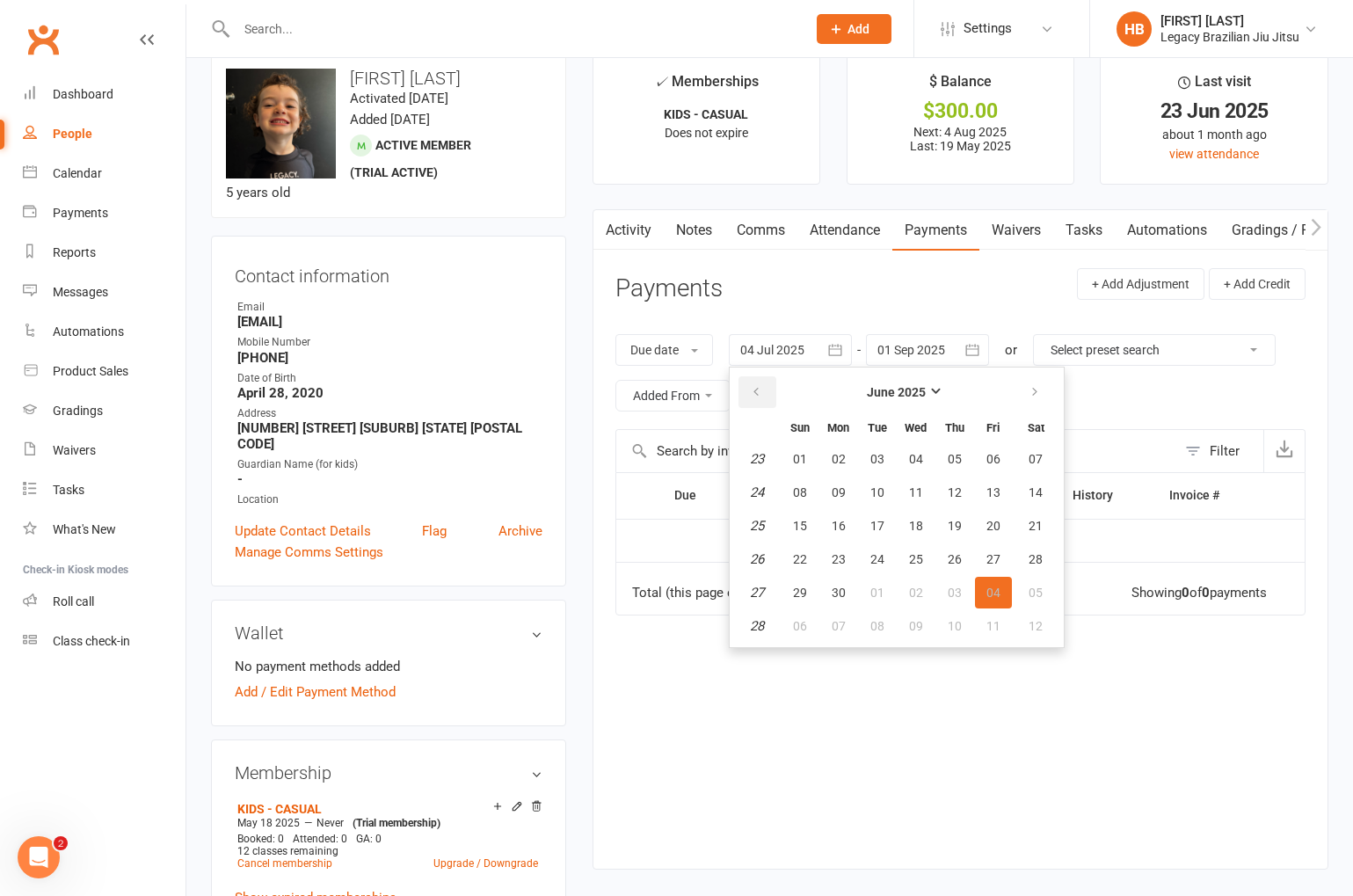 click at bounding box center (757, 392) 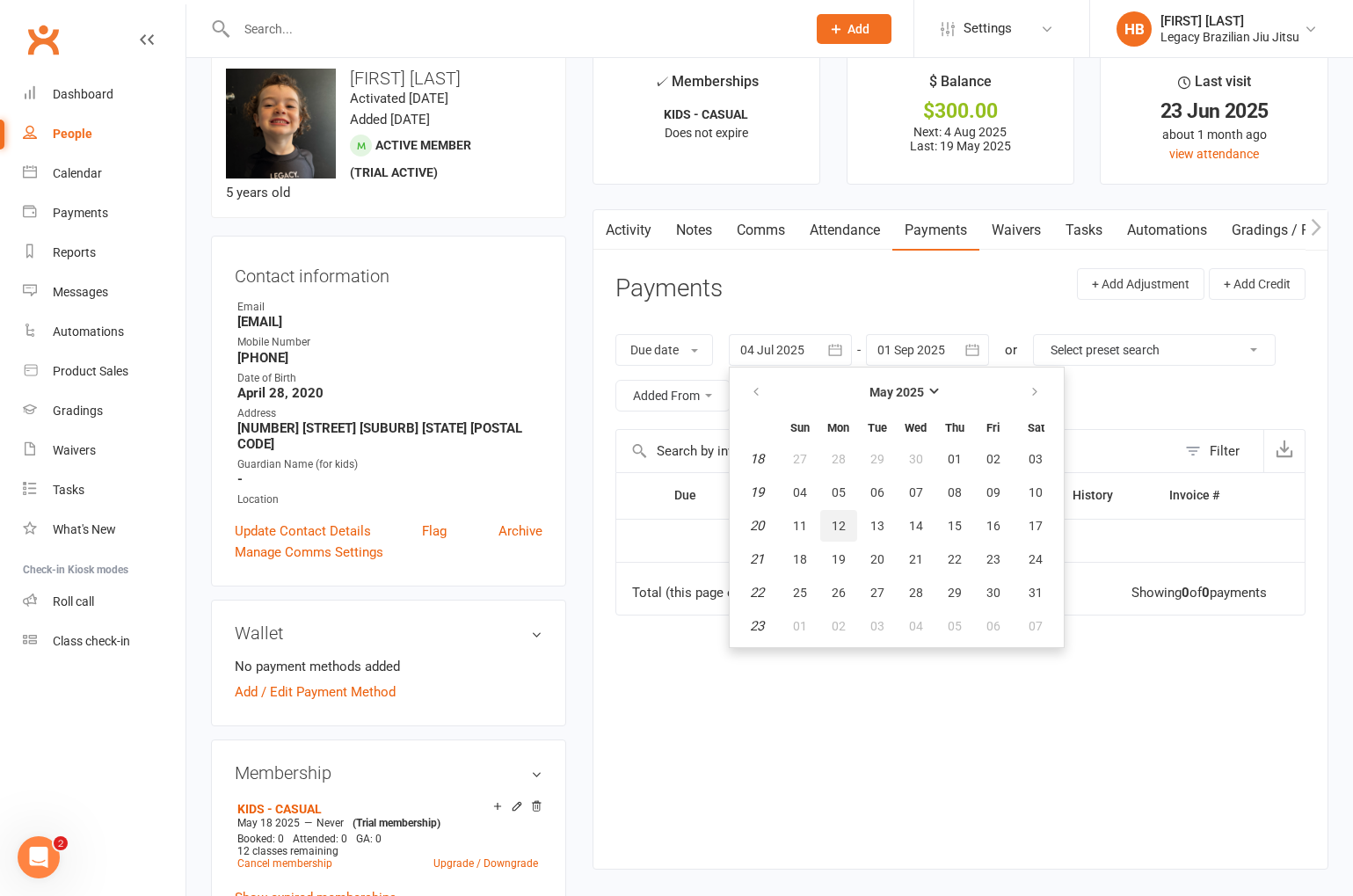click on "12" at bounding box center (839, 526) 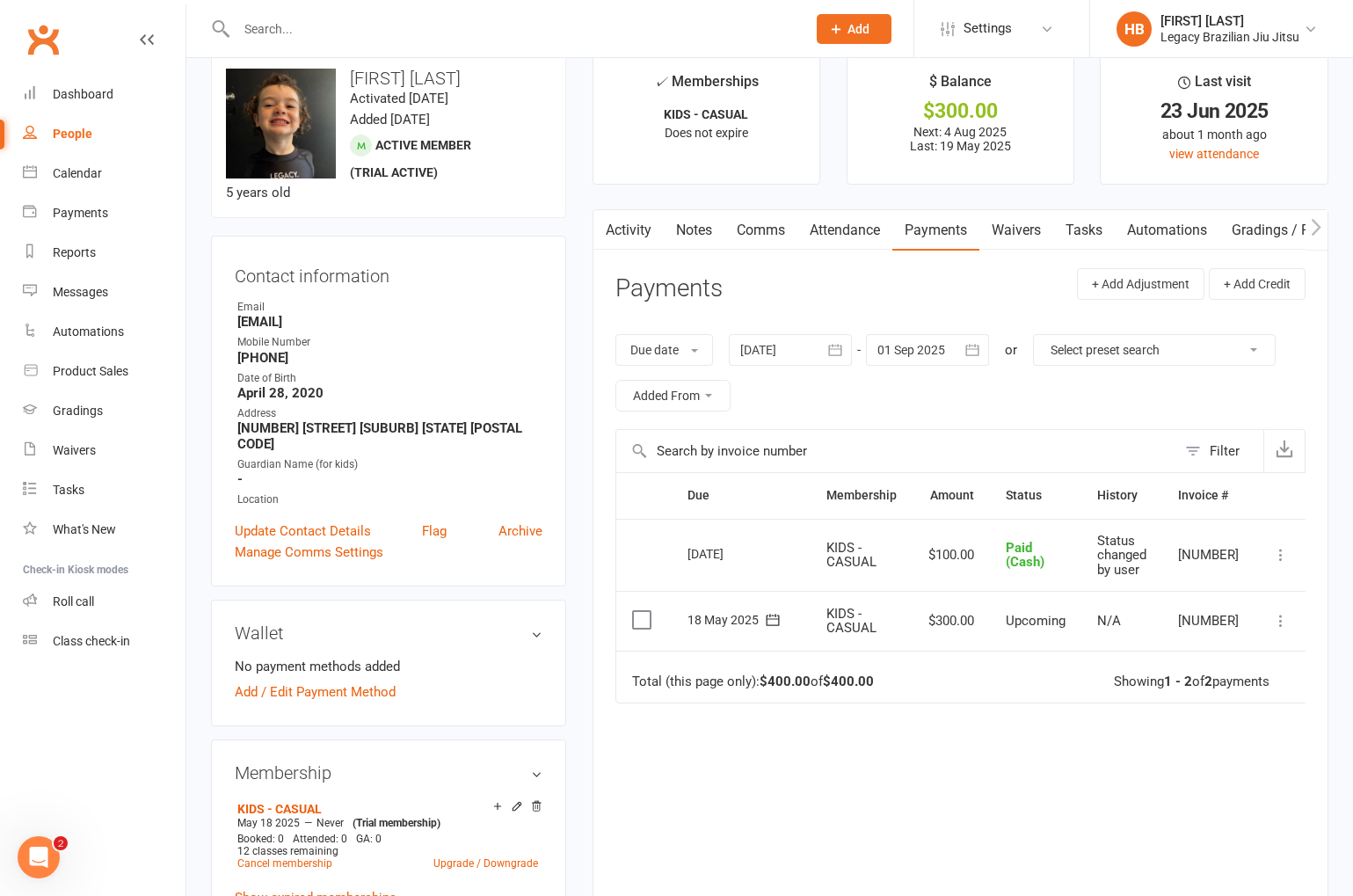 click at bounding box center [1281, 621] 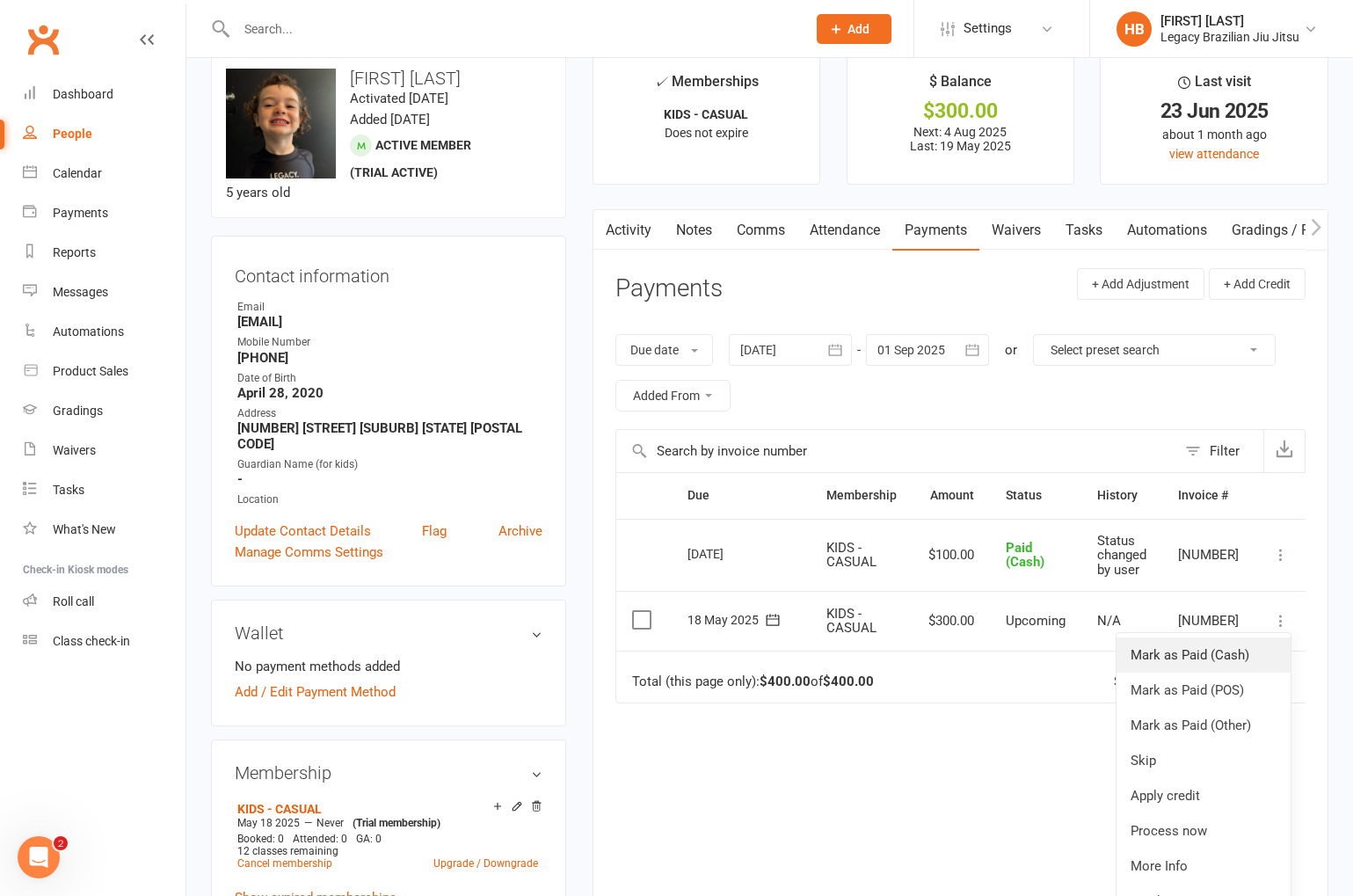 click on "Mark as Paid (Cash)" at bounding box center (1204, 655) 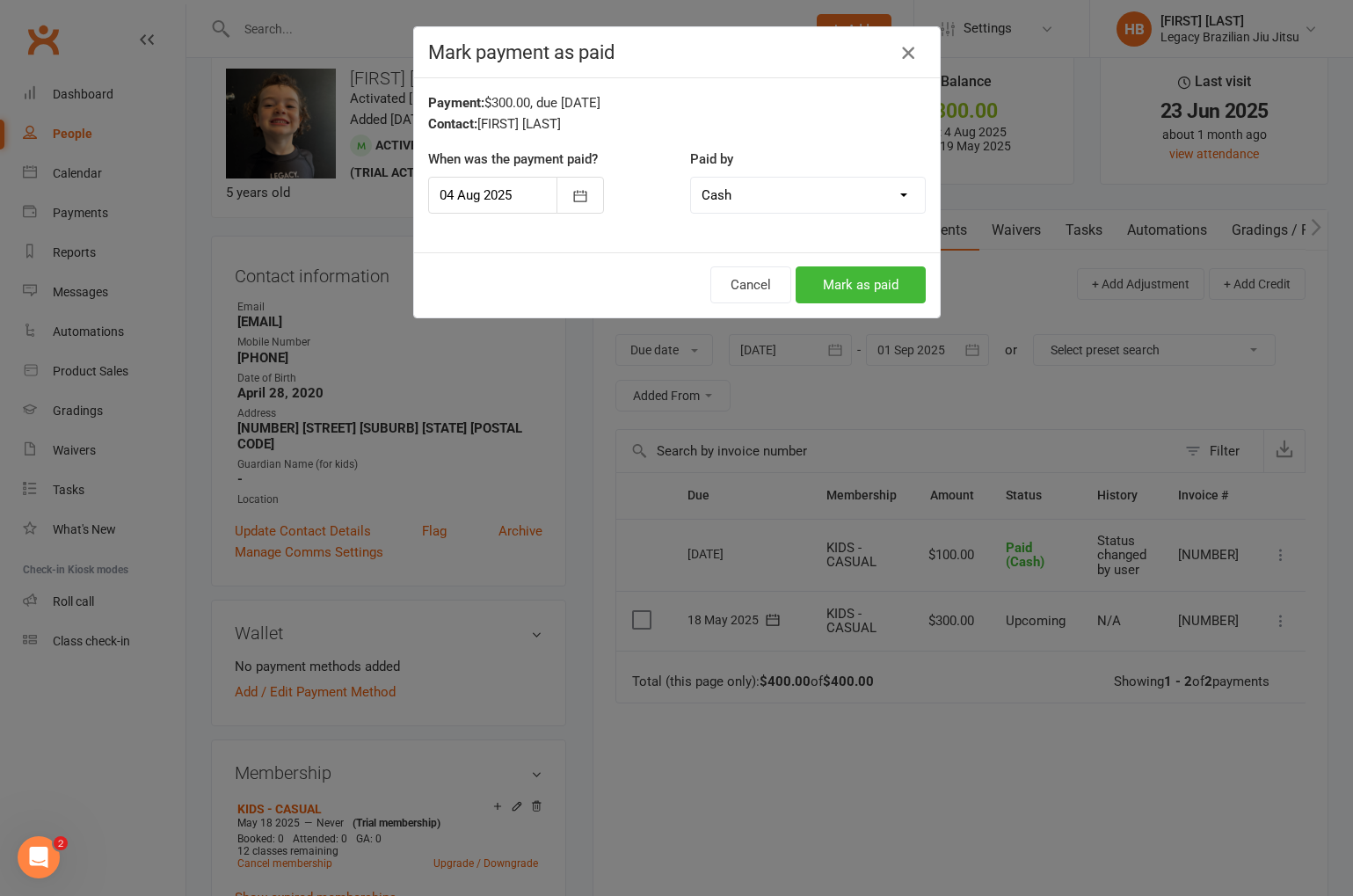 click at bounding box center (908, 53) 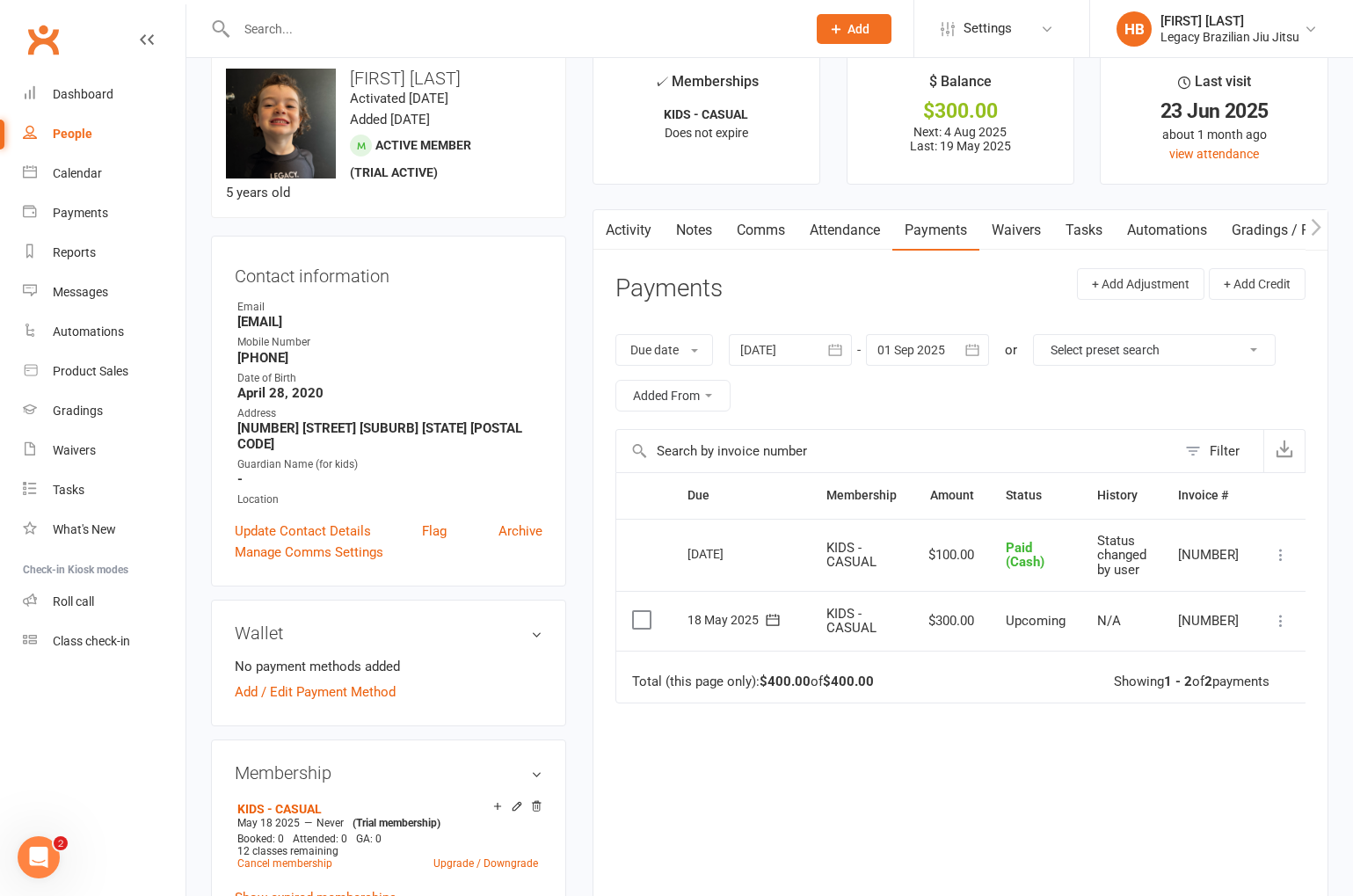 click 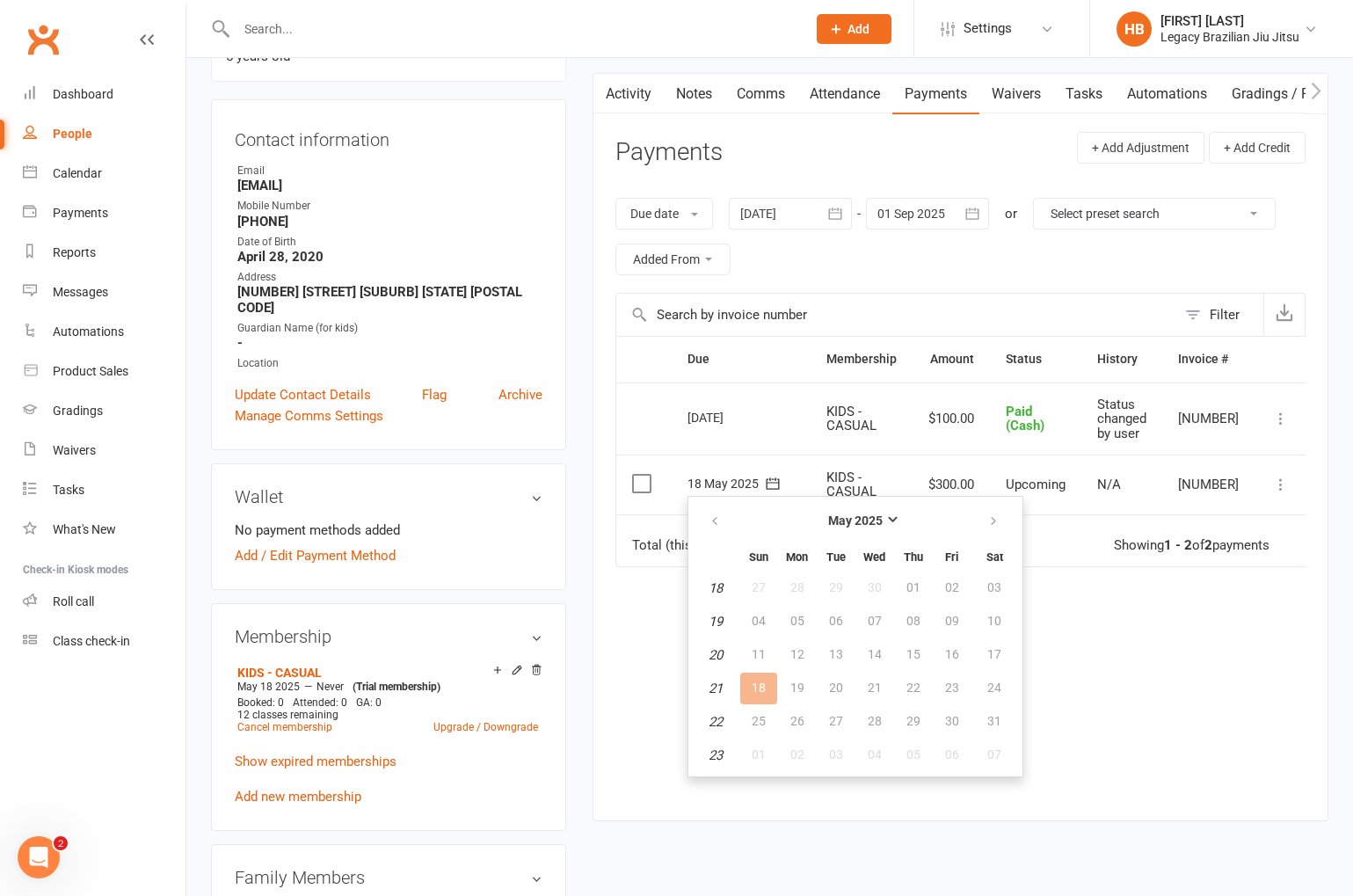 scroll, scrollTop: 166, scrollLeft: 0, axis: vertical 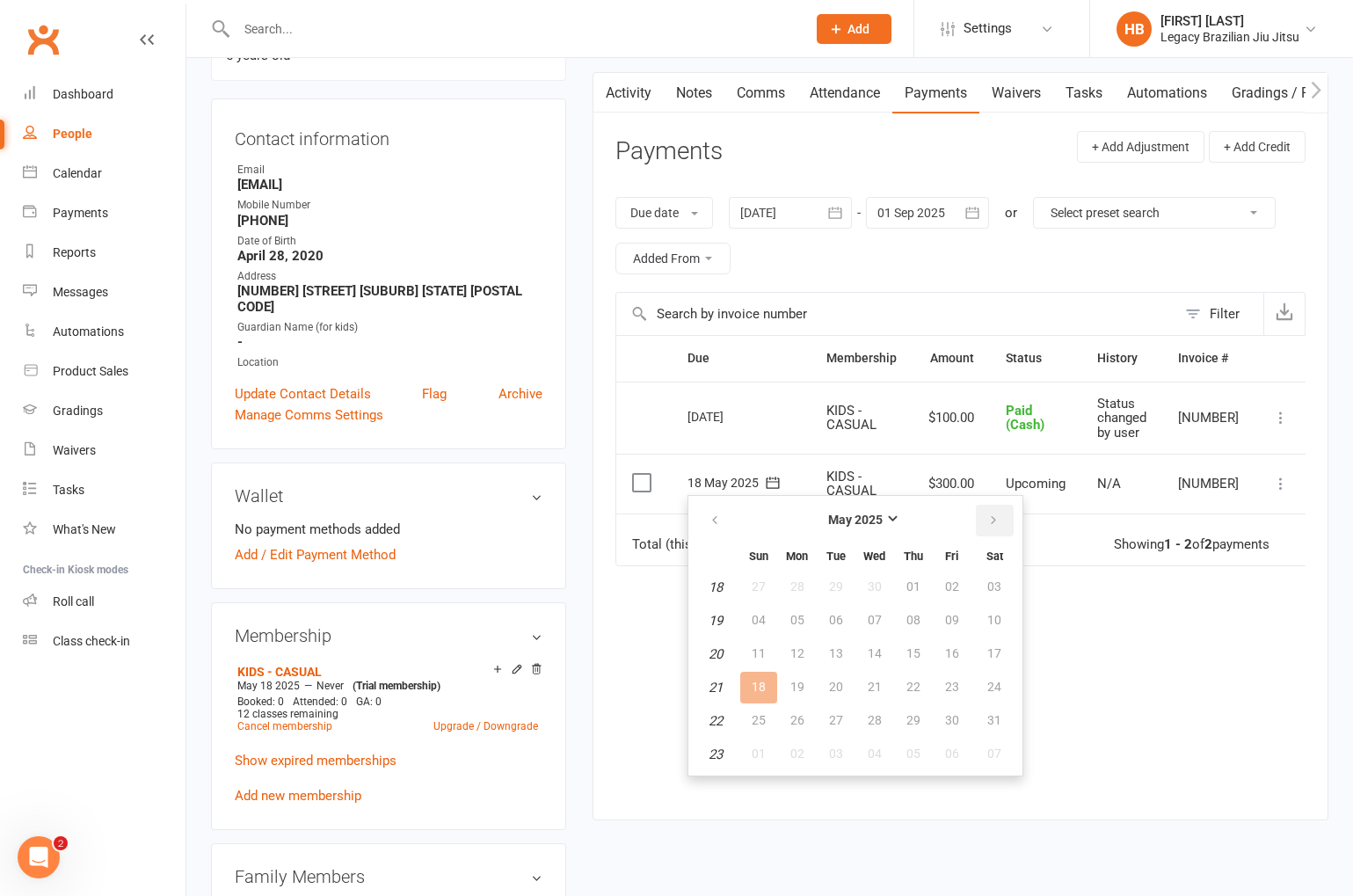 click at bounding box center [994, 521] 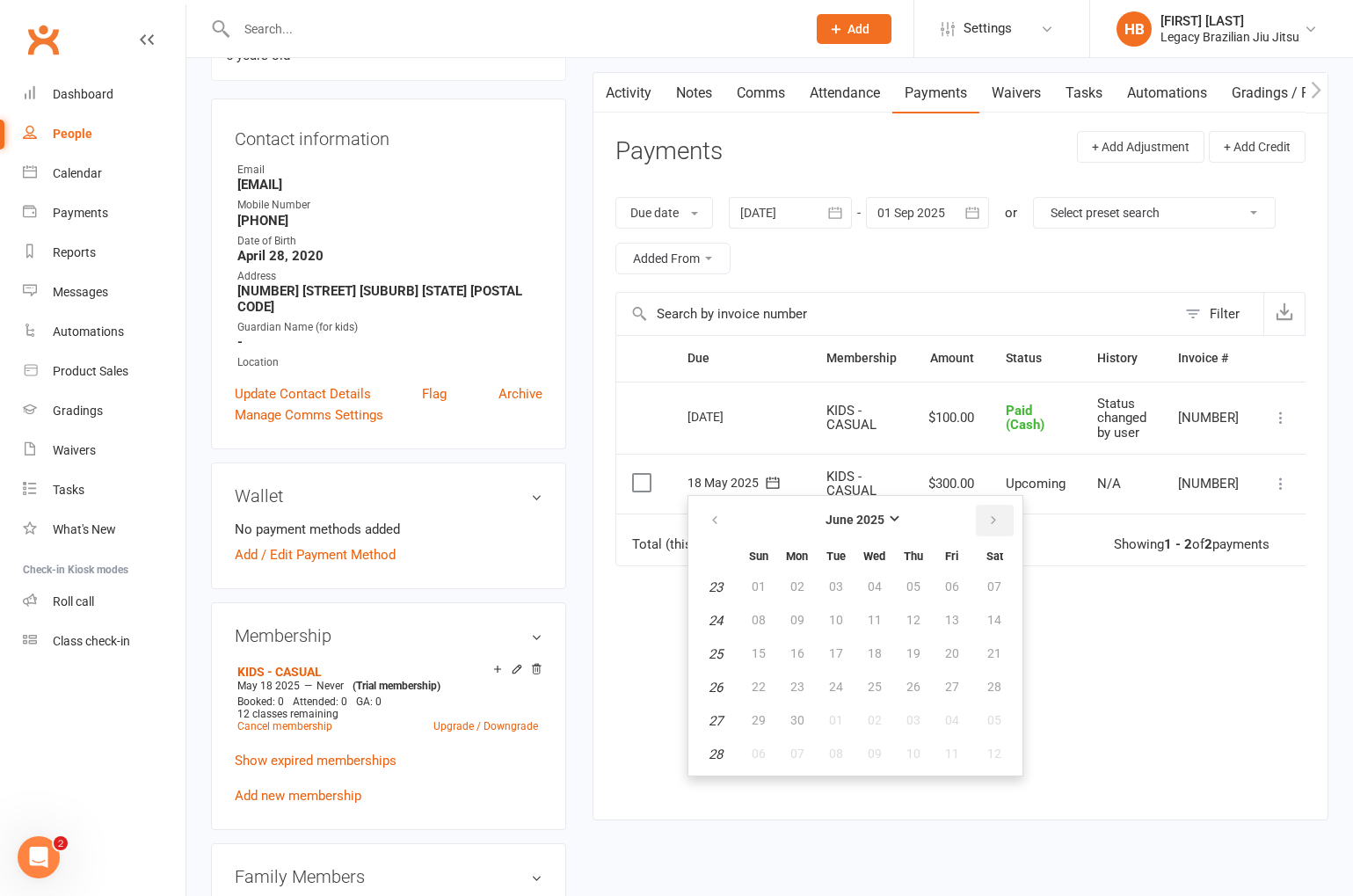click at bounding box center (994, 521) 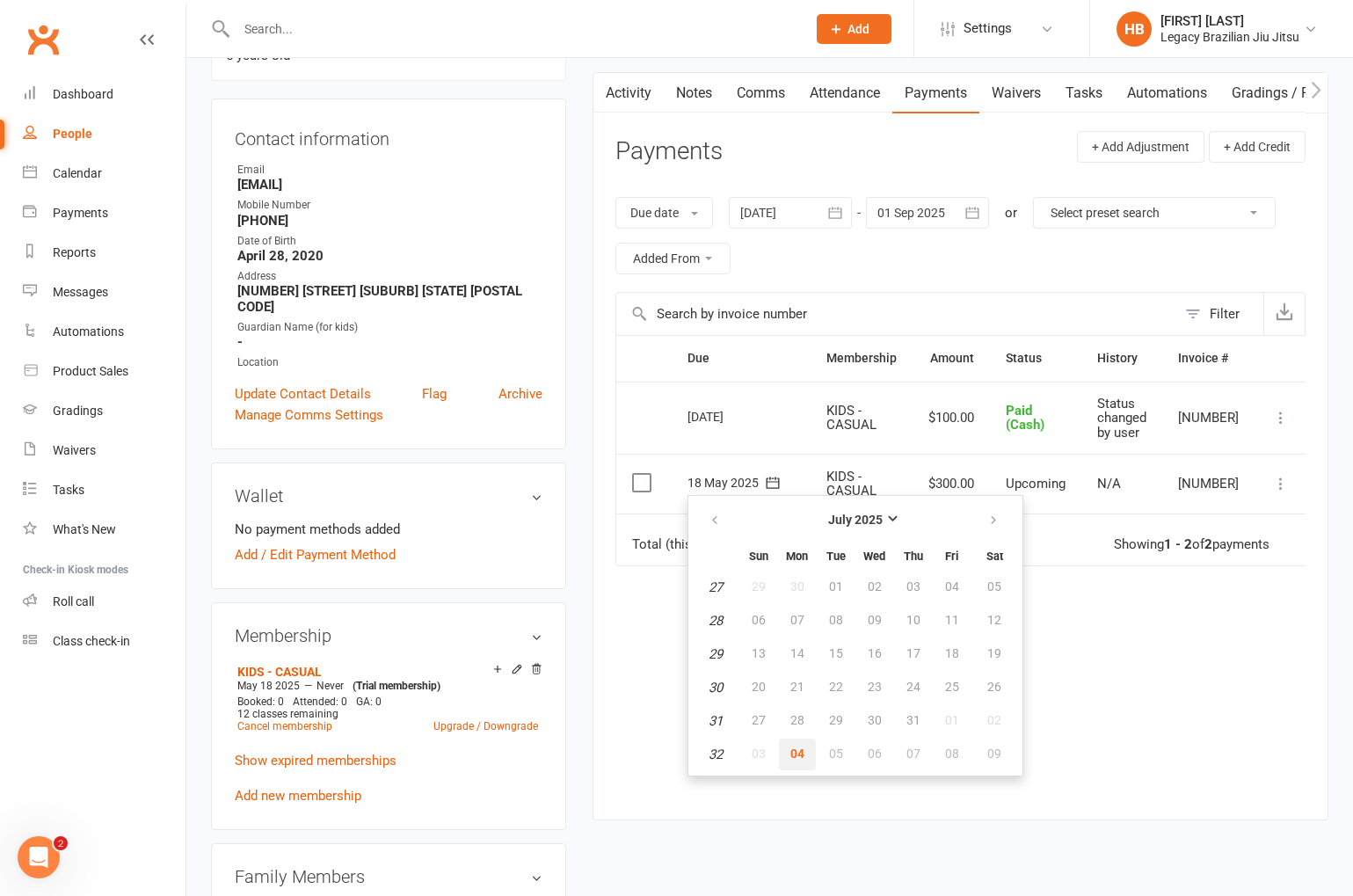 click on "04" at bounding box center (797, 754) 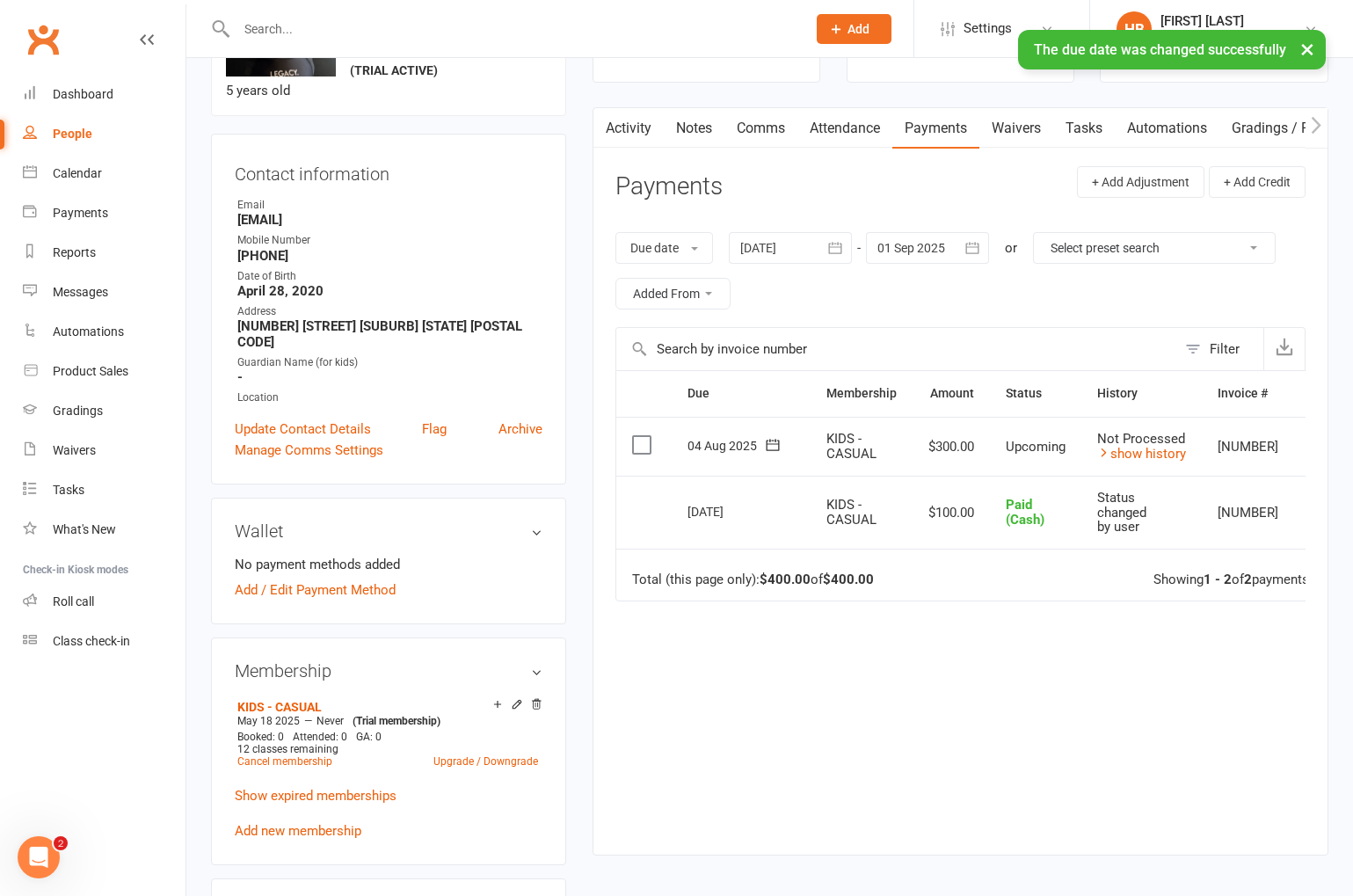 scroll, scrollTop: 127, scrollLeft: 0, axis: vertical 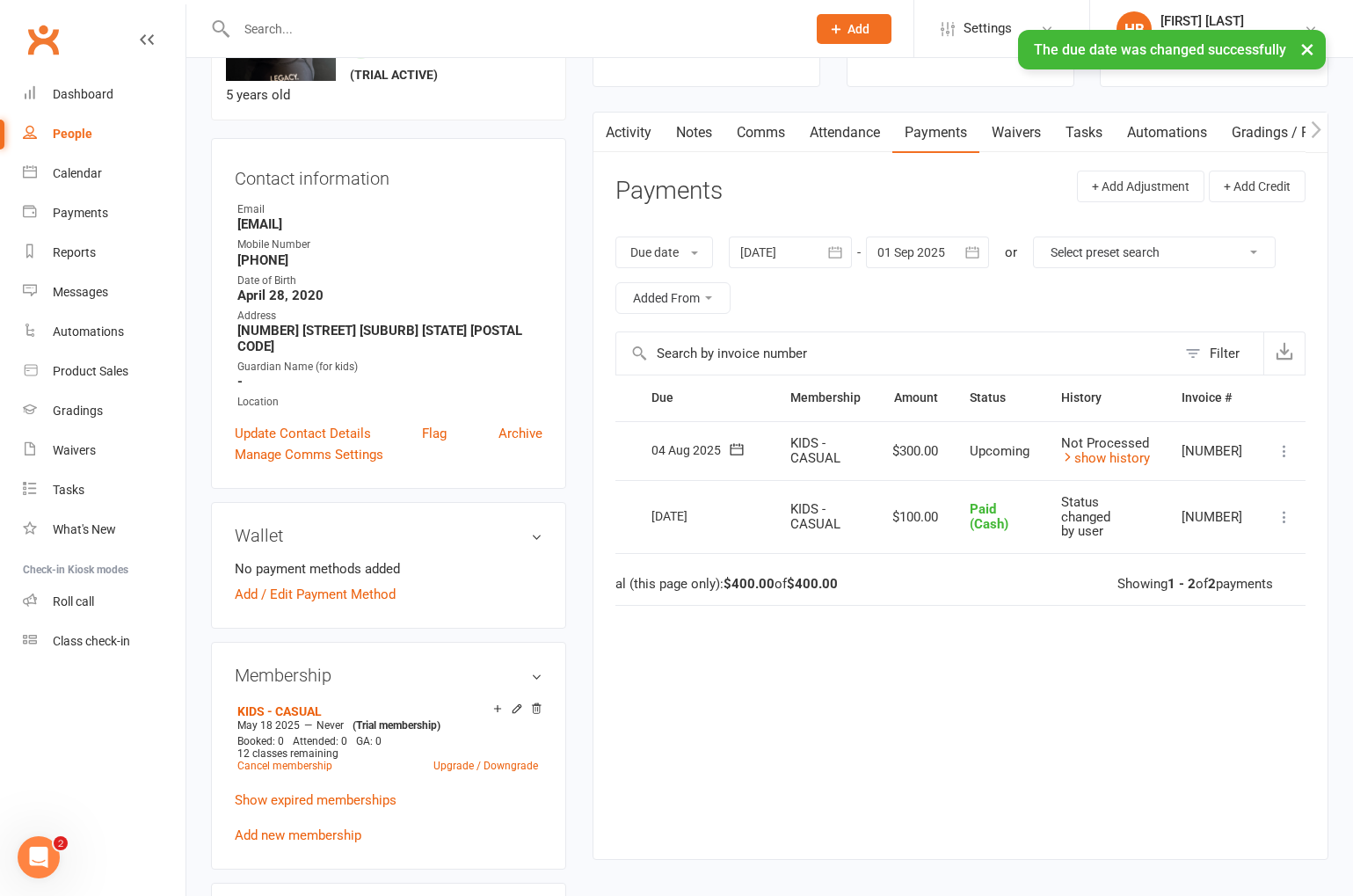 click at bounding box center (1284, 451) 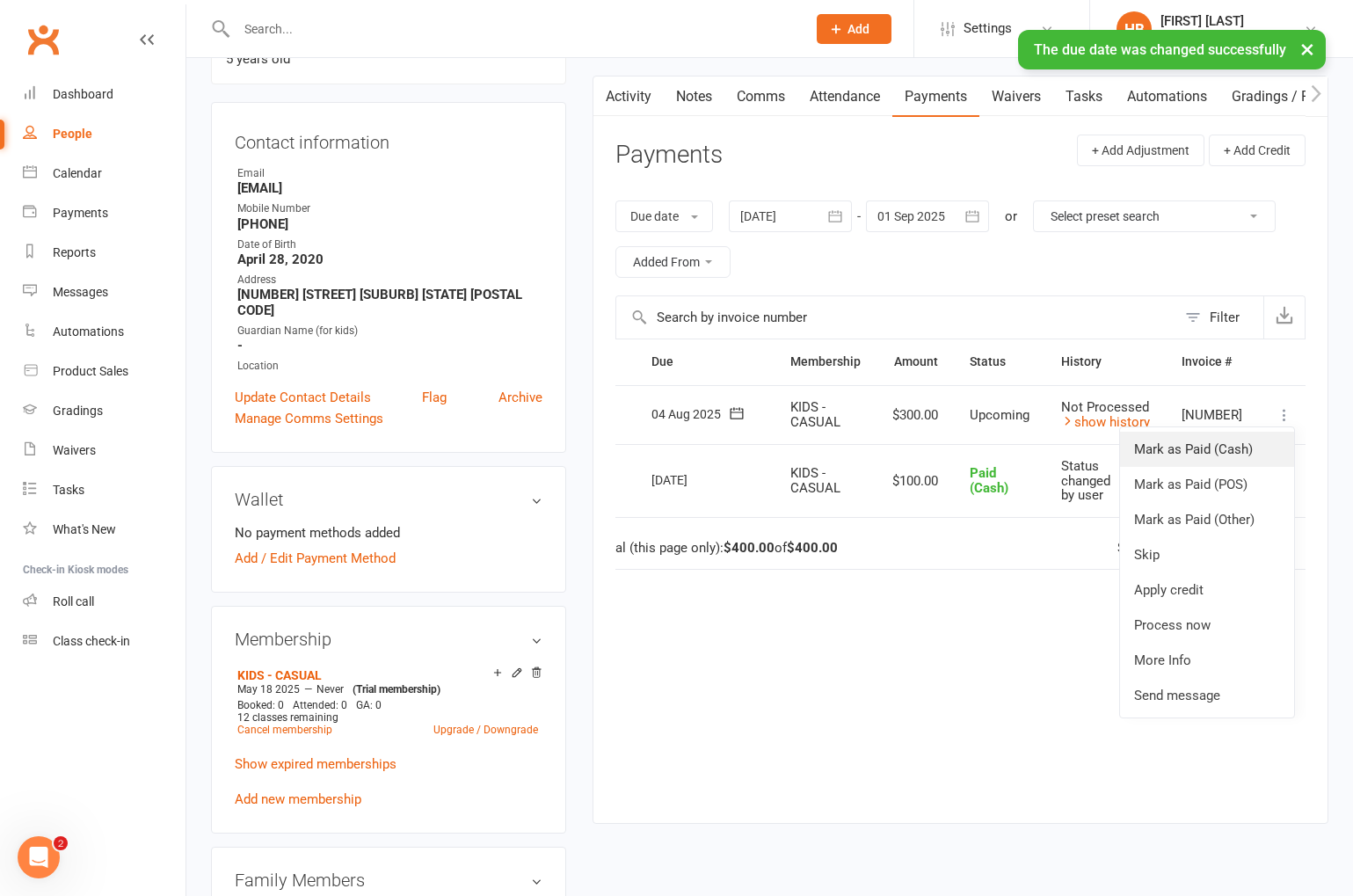 scroll, scrollTop: 161, scrollLeft: 0, axis: vertical 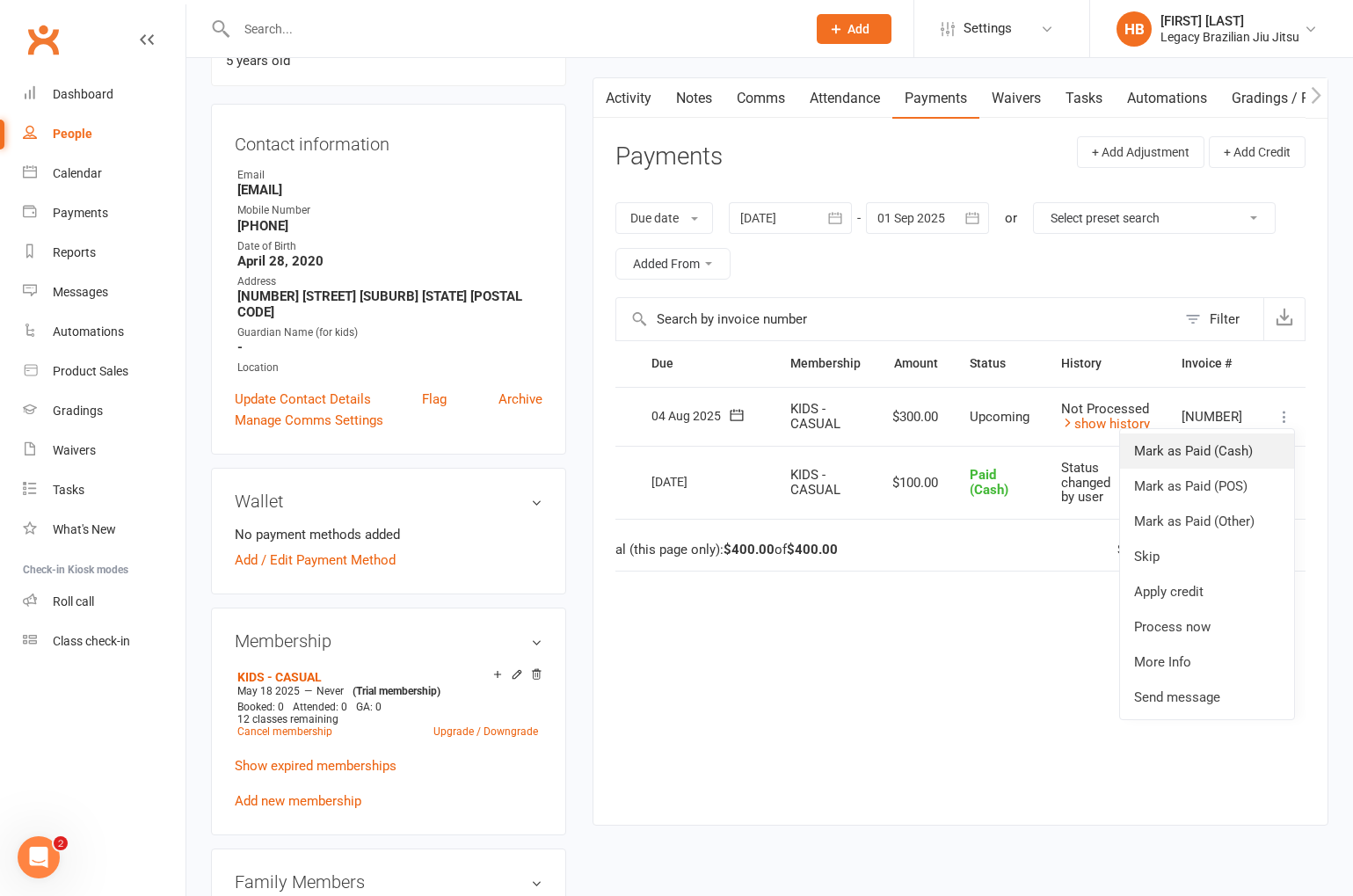 click on "Mark as Paid (Cash)" at bounding box center [1207, 451] 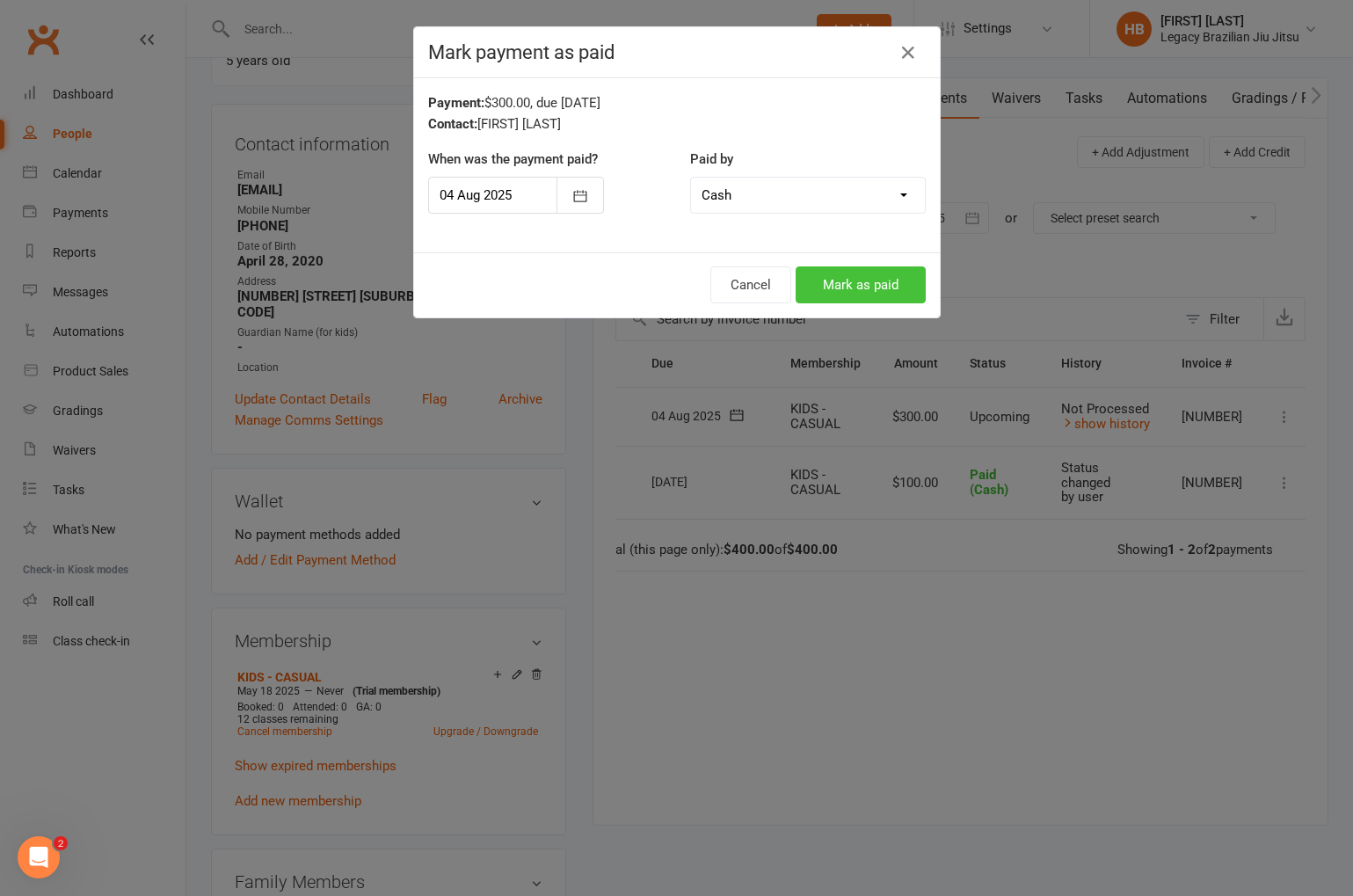 click on "Mark as paid" at bounding box center [861, 285] 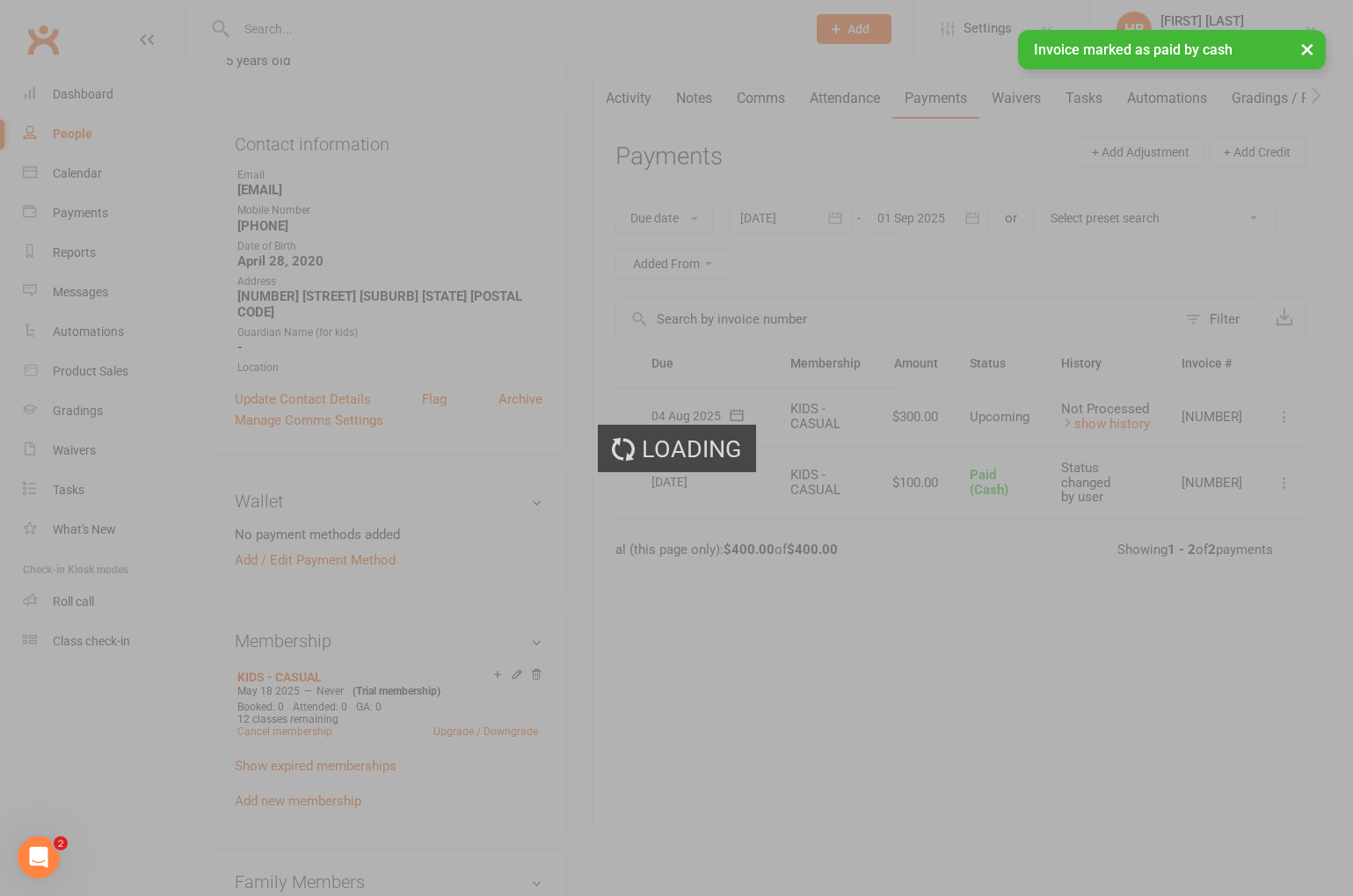 scroll, scrollTop: 167, scrollLeft: 0, axis: vertical 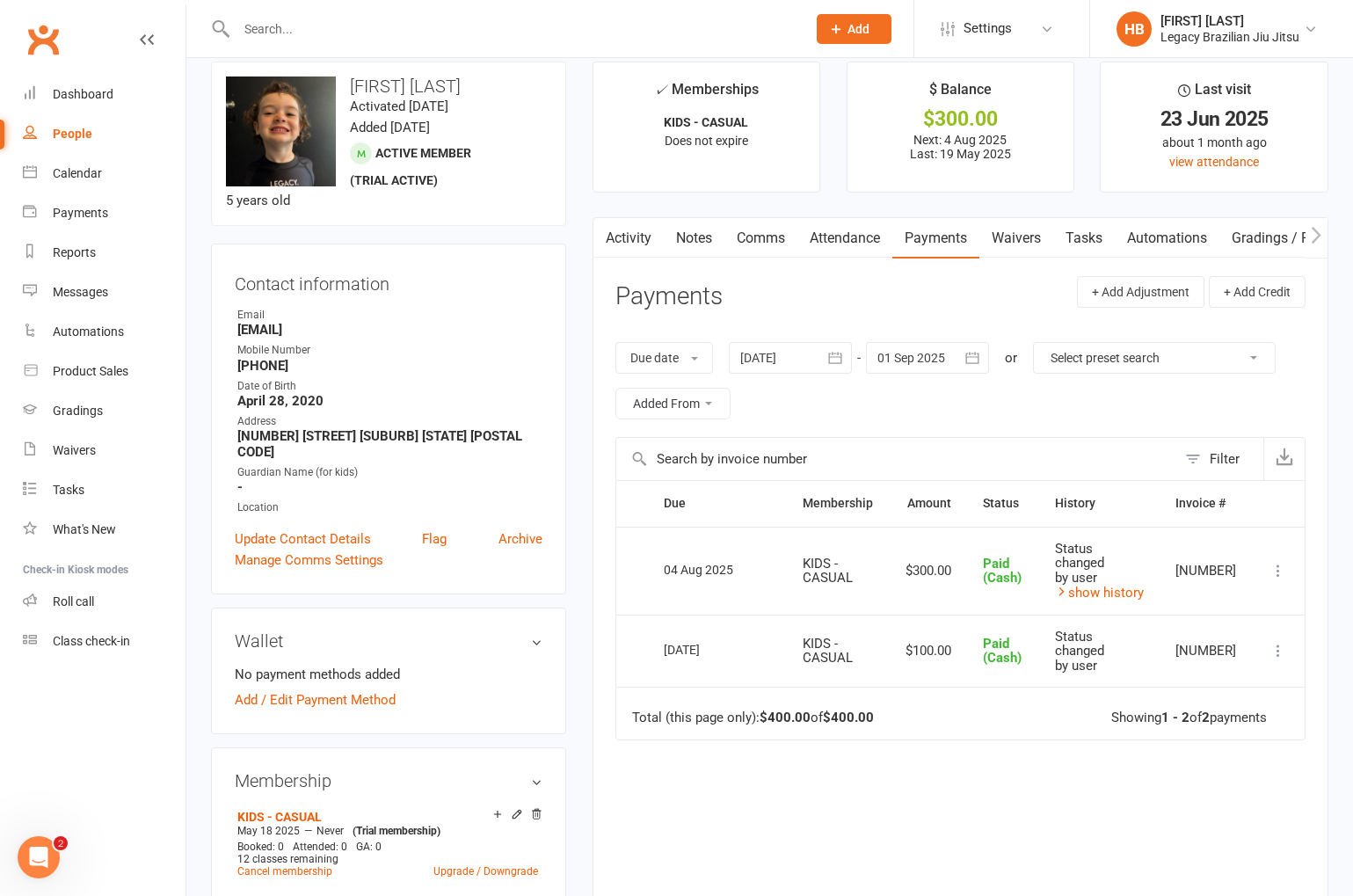 click on "Attendance" at bounding box center (845, 238) 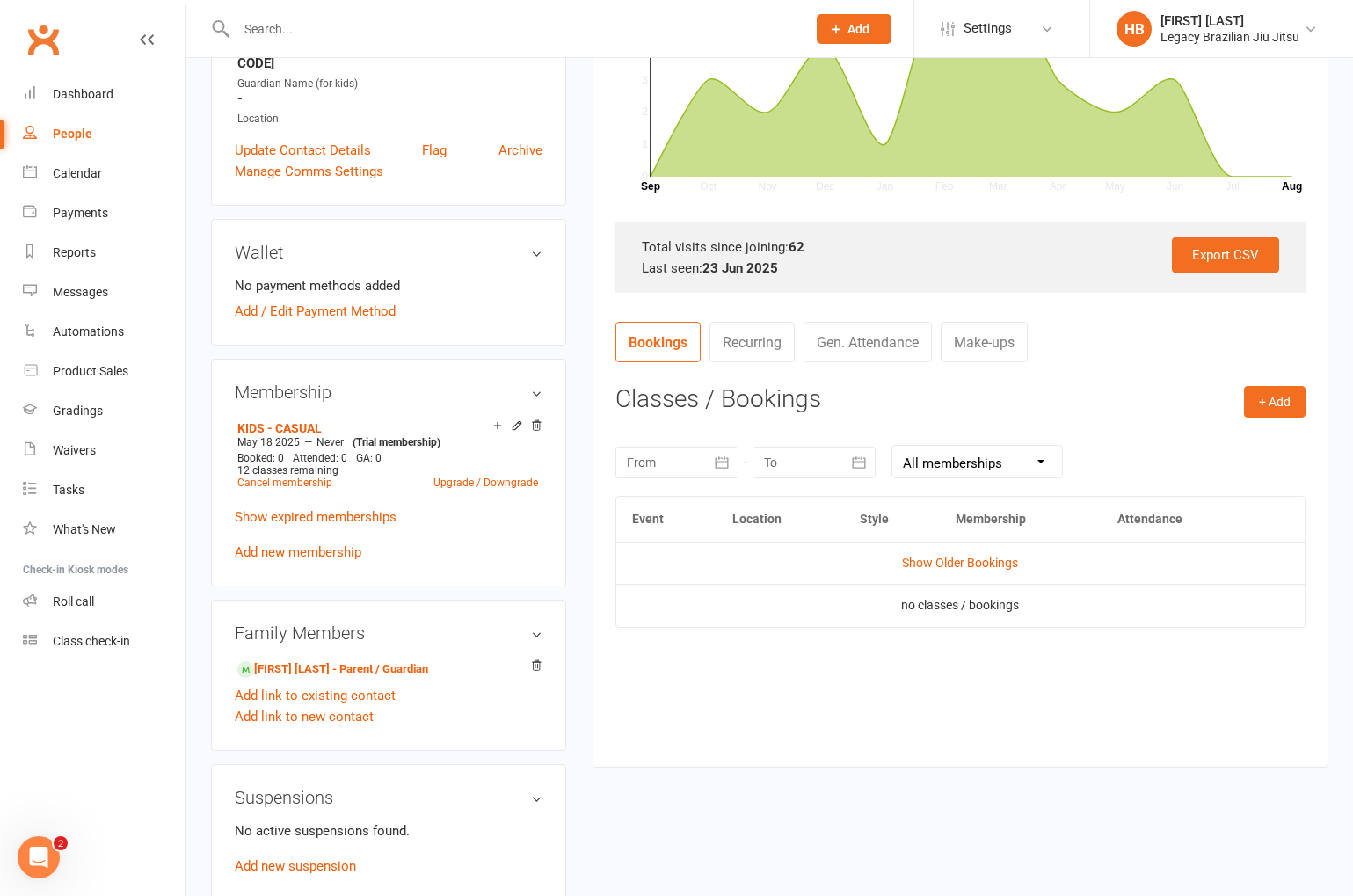 scroll, scrollTop: 409, scrollLeft: 0, axis: vertical 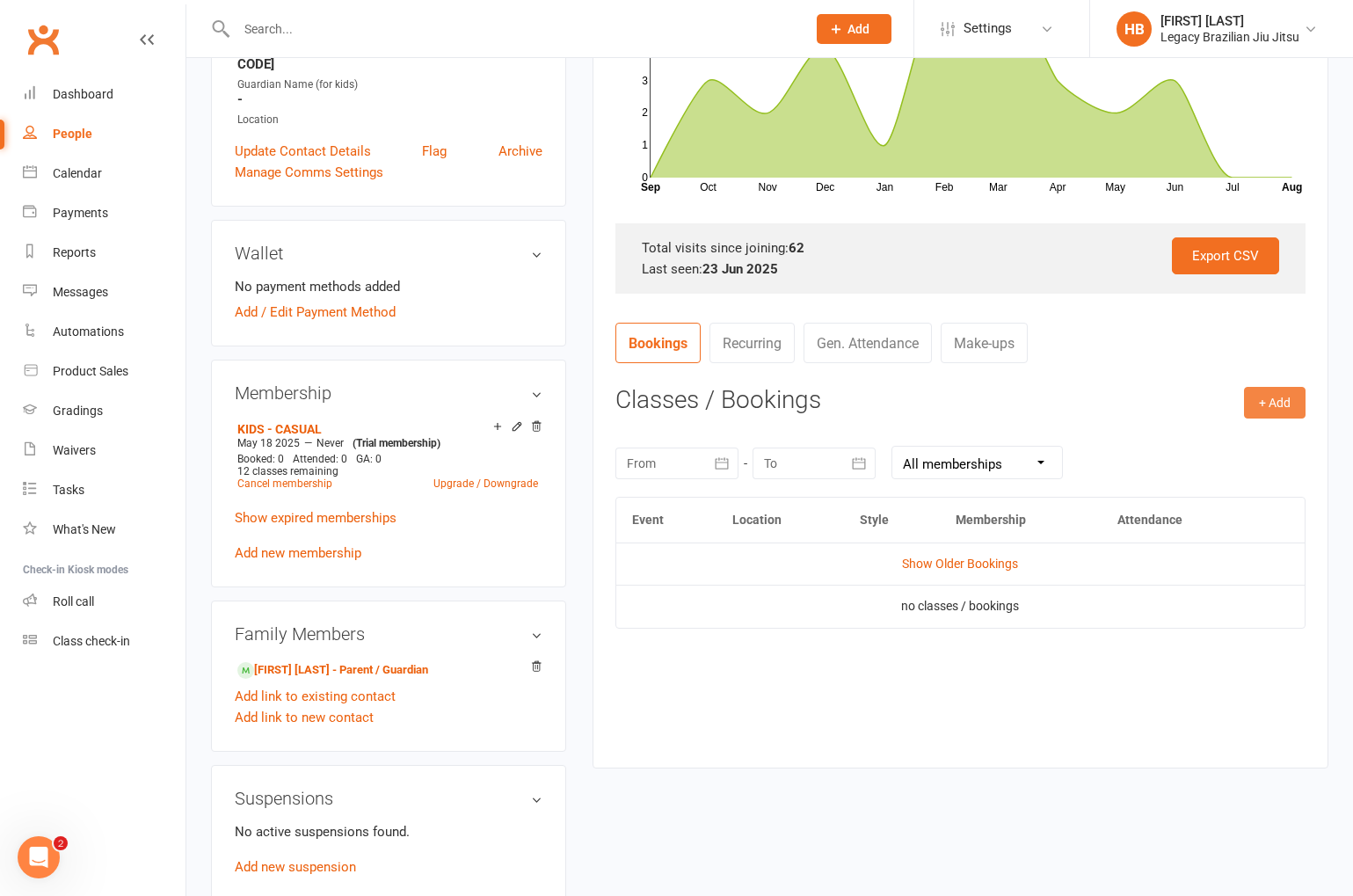 click on "+ Add" at bounding box center (1275, 403) 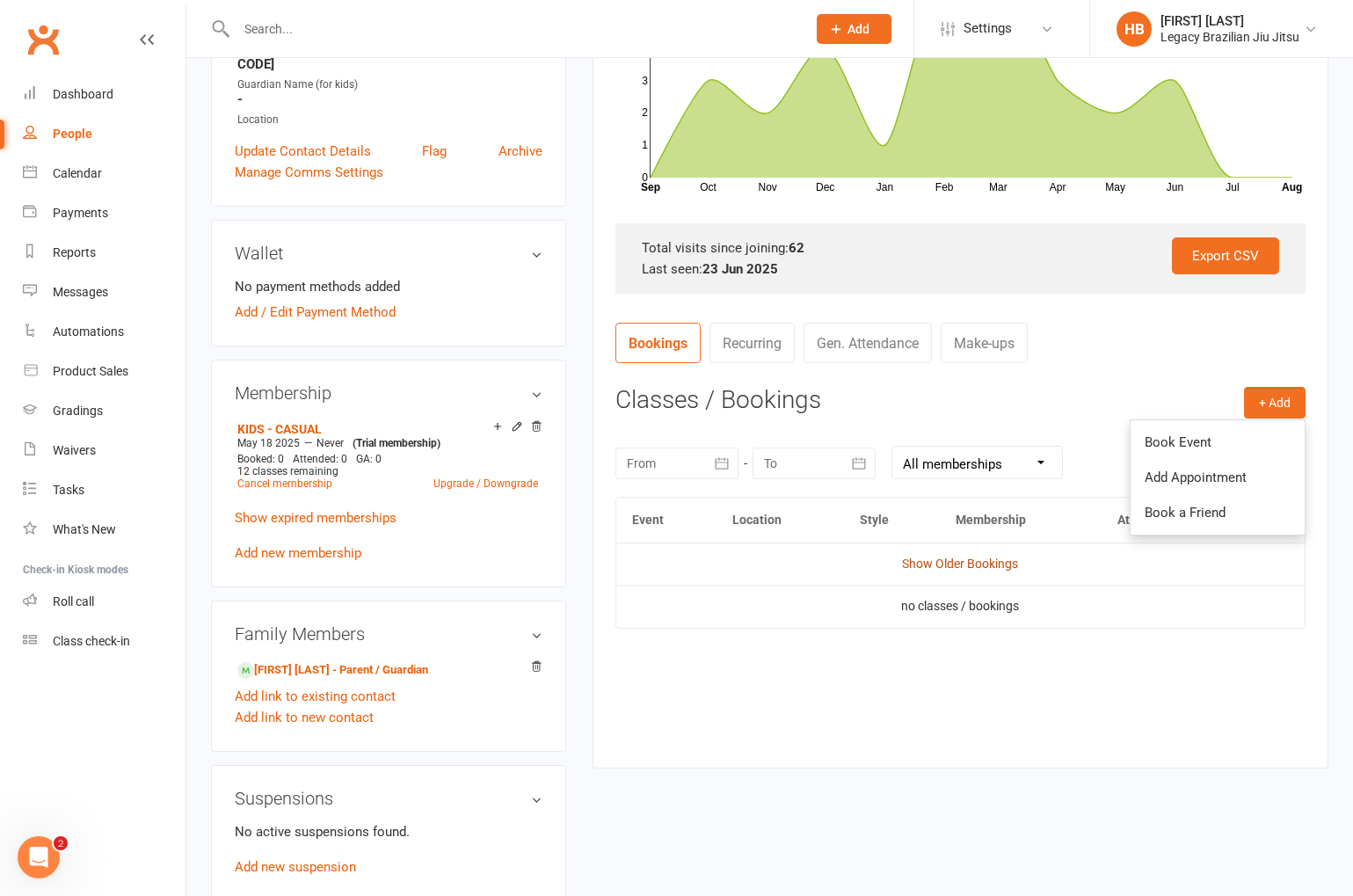 click on "Show Older Bookings" at bounding box center (960, 564) 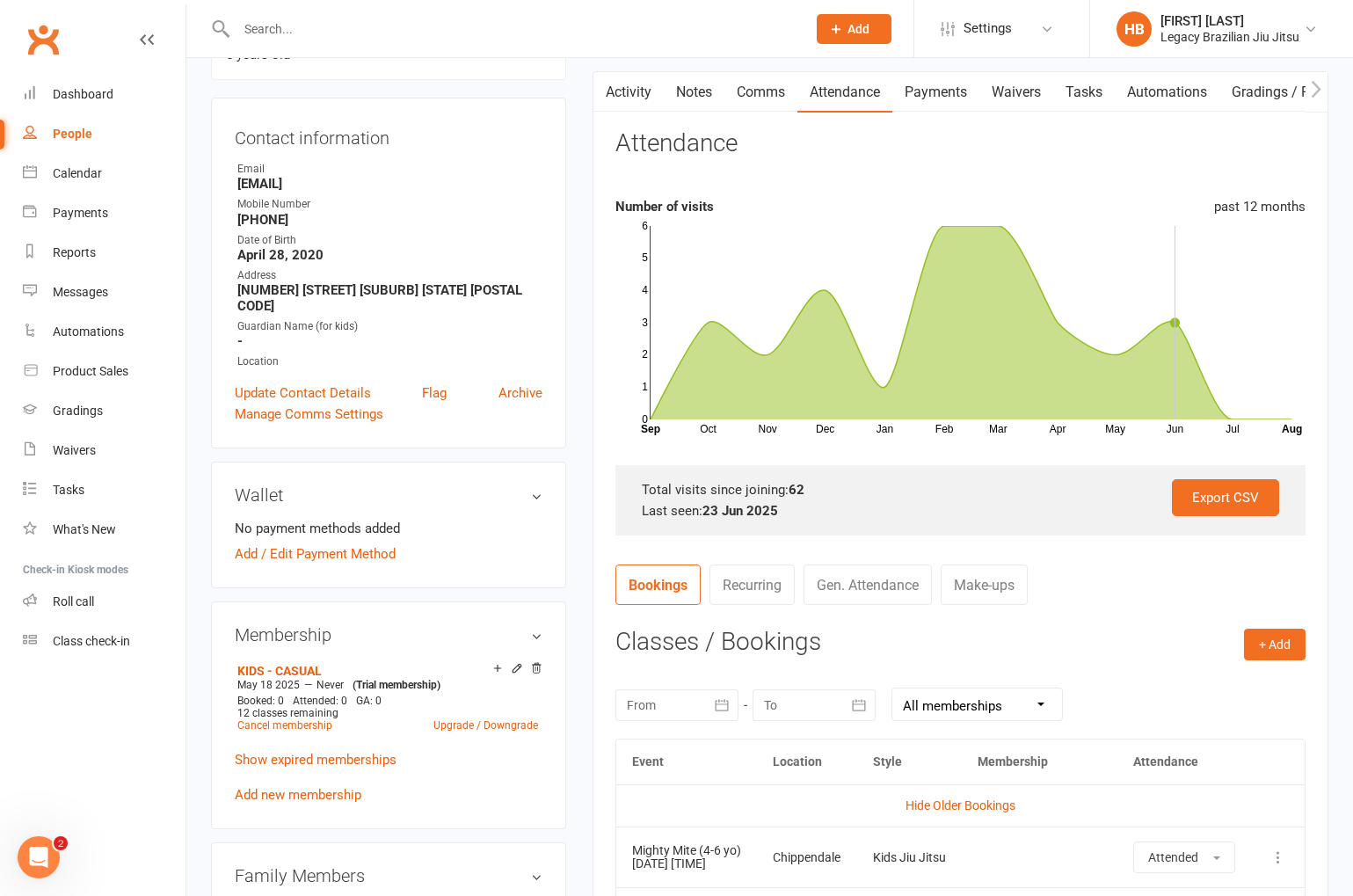 scroll, scrollTop: 193, scrollLeft: 0, axis: vertical 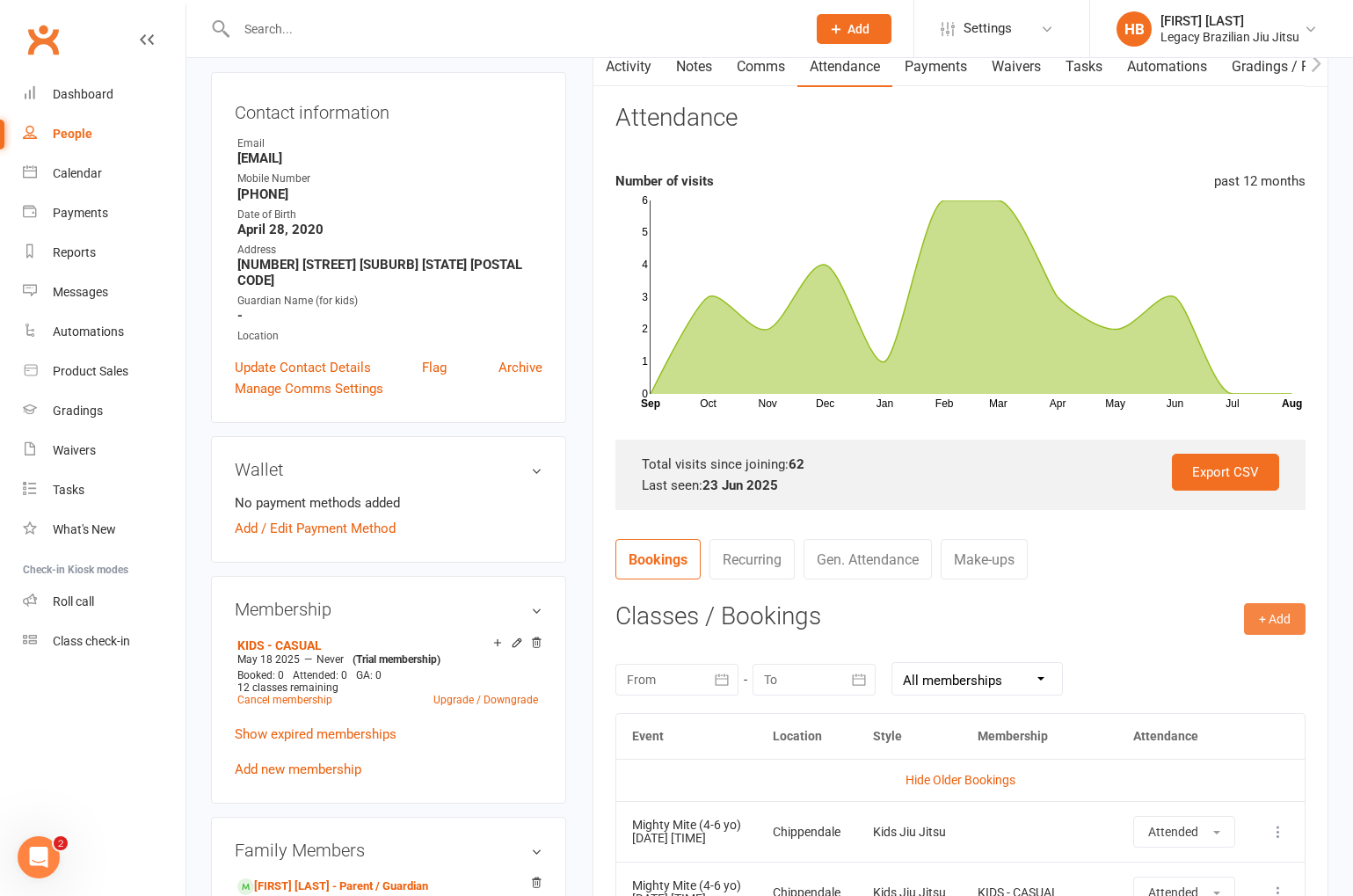 click on "+ Add" at bounding box center (1275, 619) 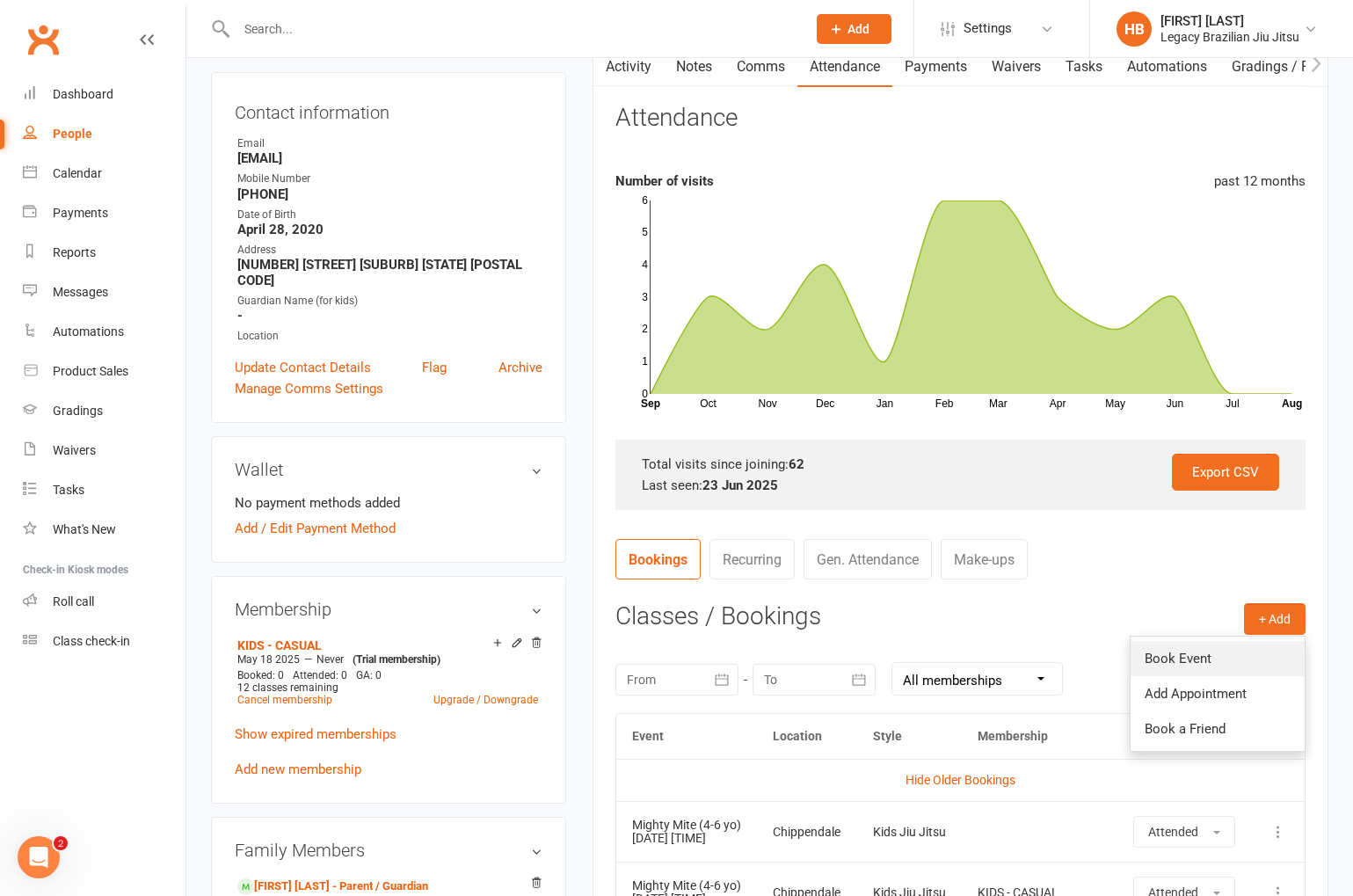 click on "Book Event" at bounding box center (1218, 659) 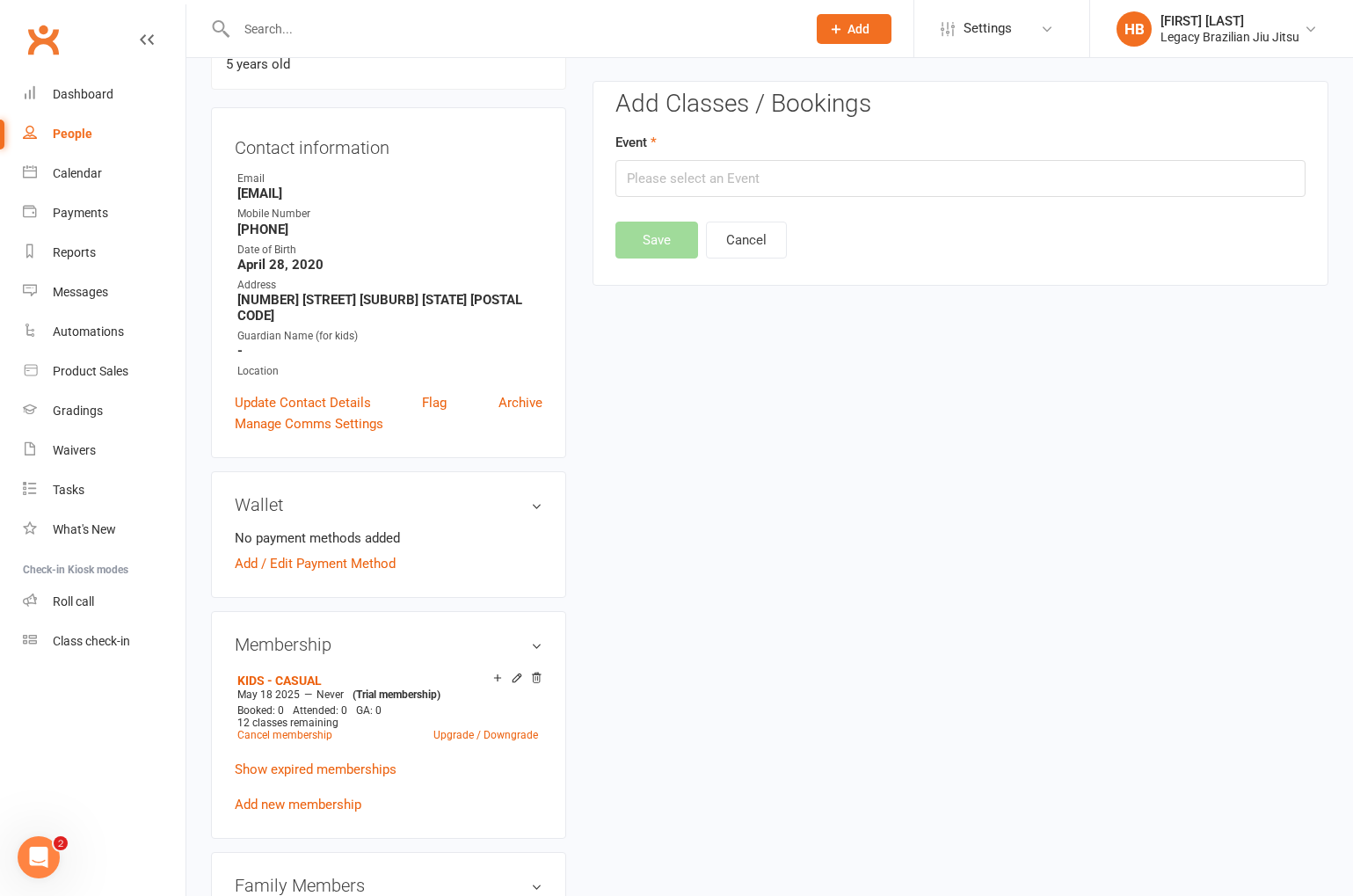 scroll, scrollTop: 150, scrollLeft: 0, axis: vertical 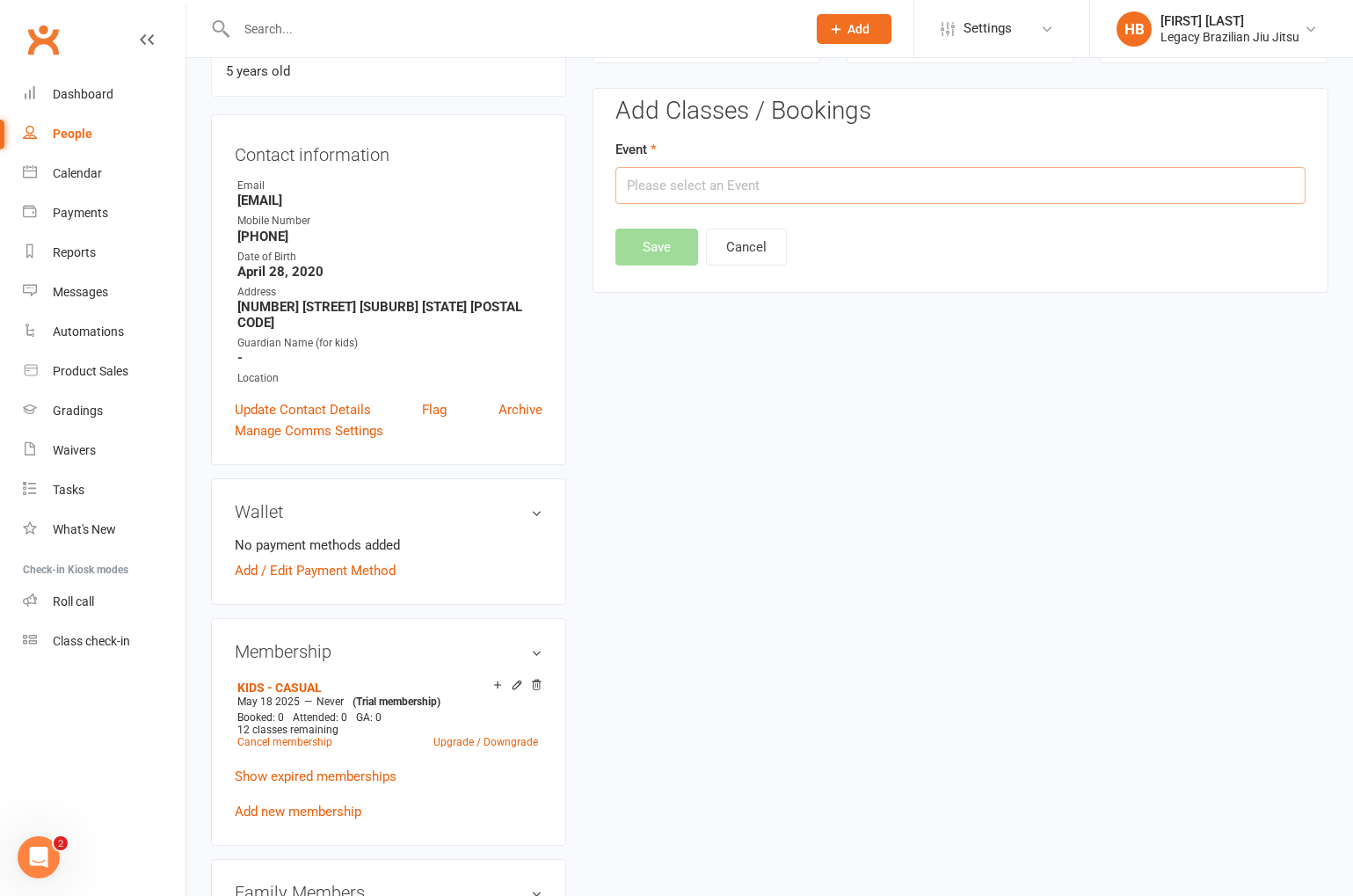 click at bounding box center (960, 186) 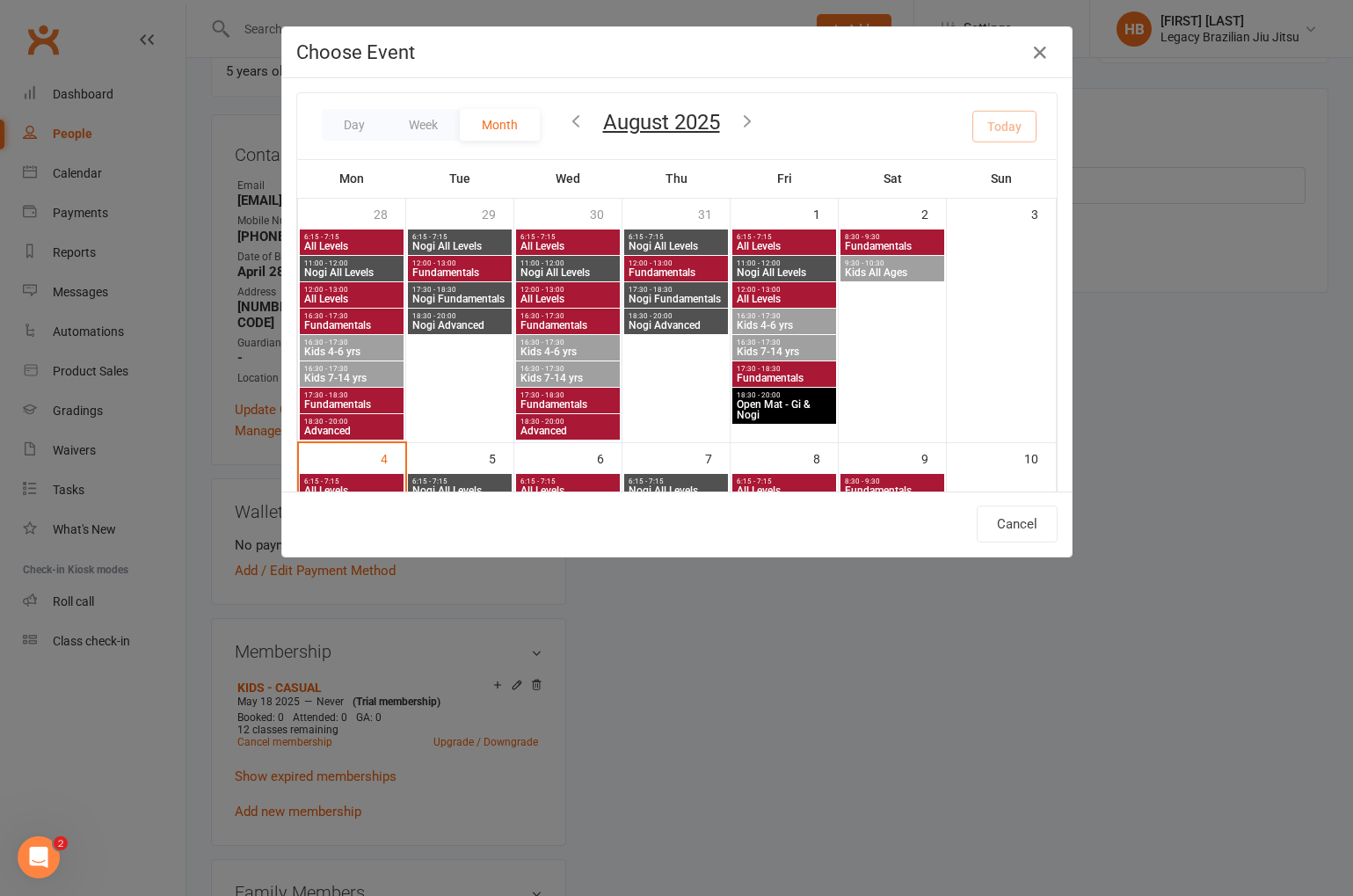 click at bounding box center [576, 120] 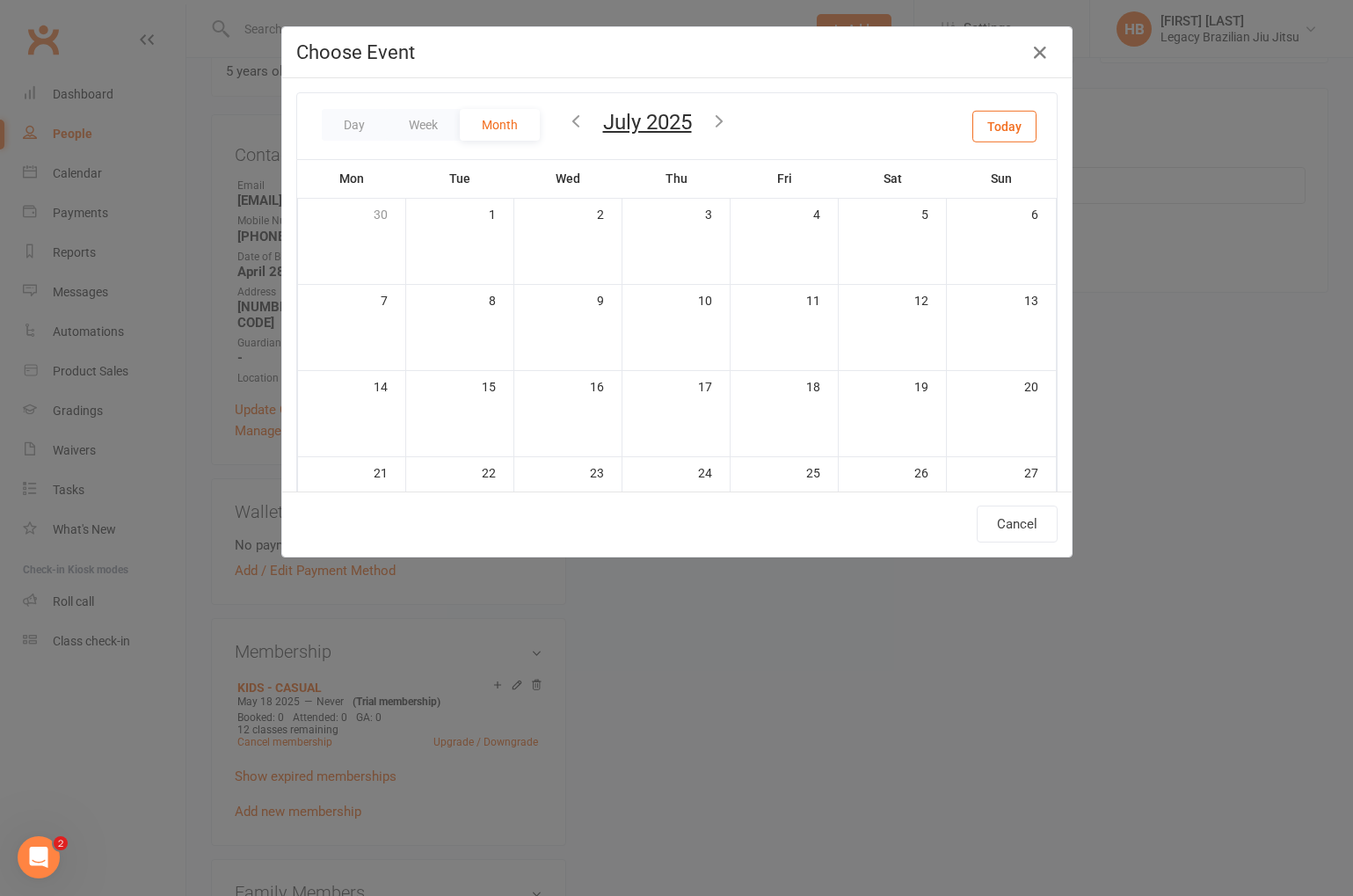 click at bounding box center [576, 120] 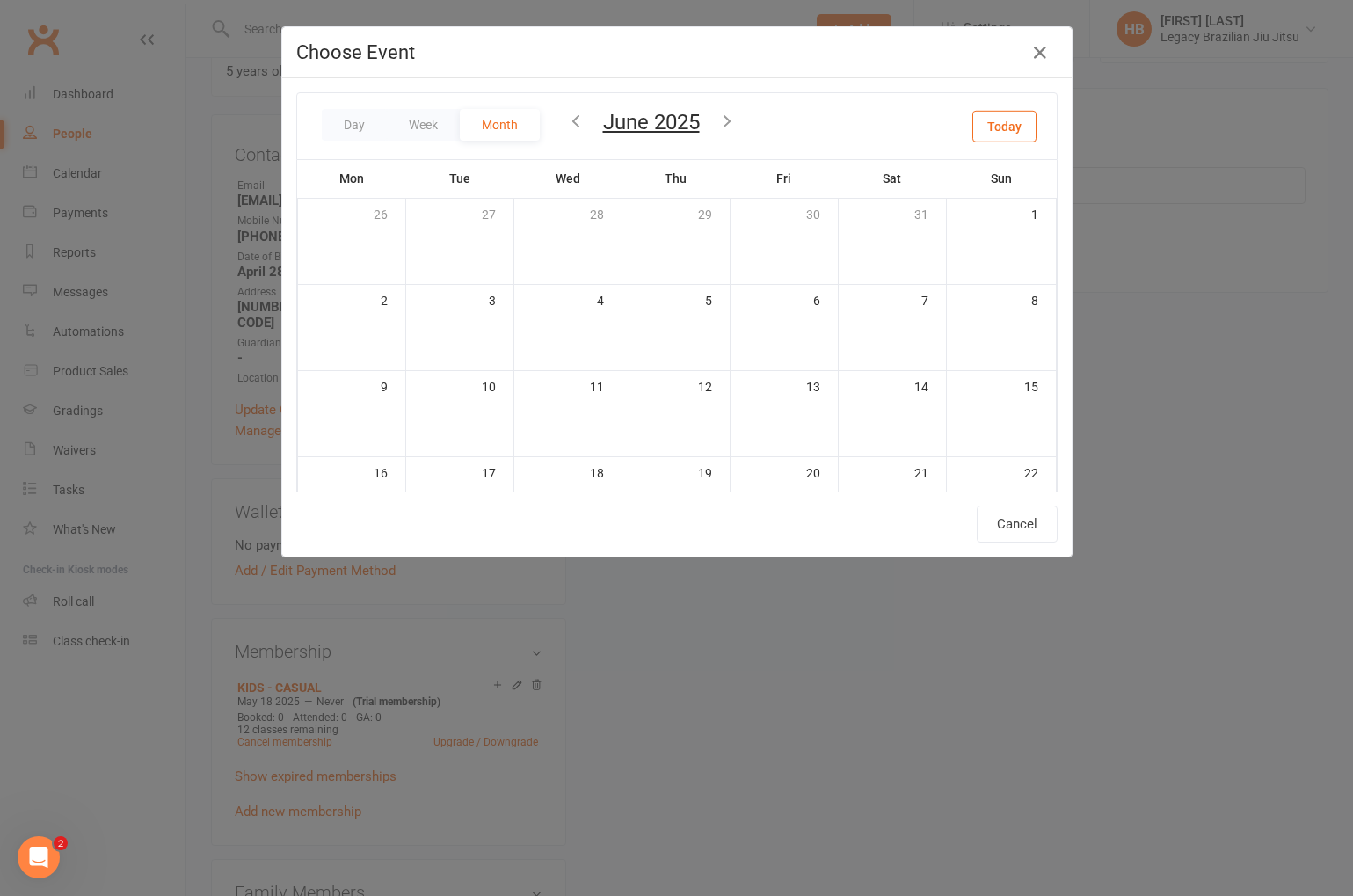click at bounding box center (576, 120) 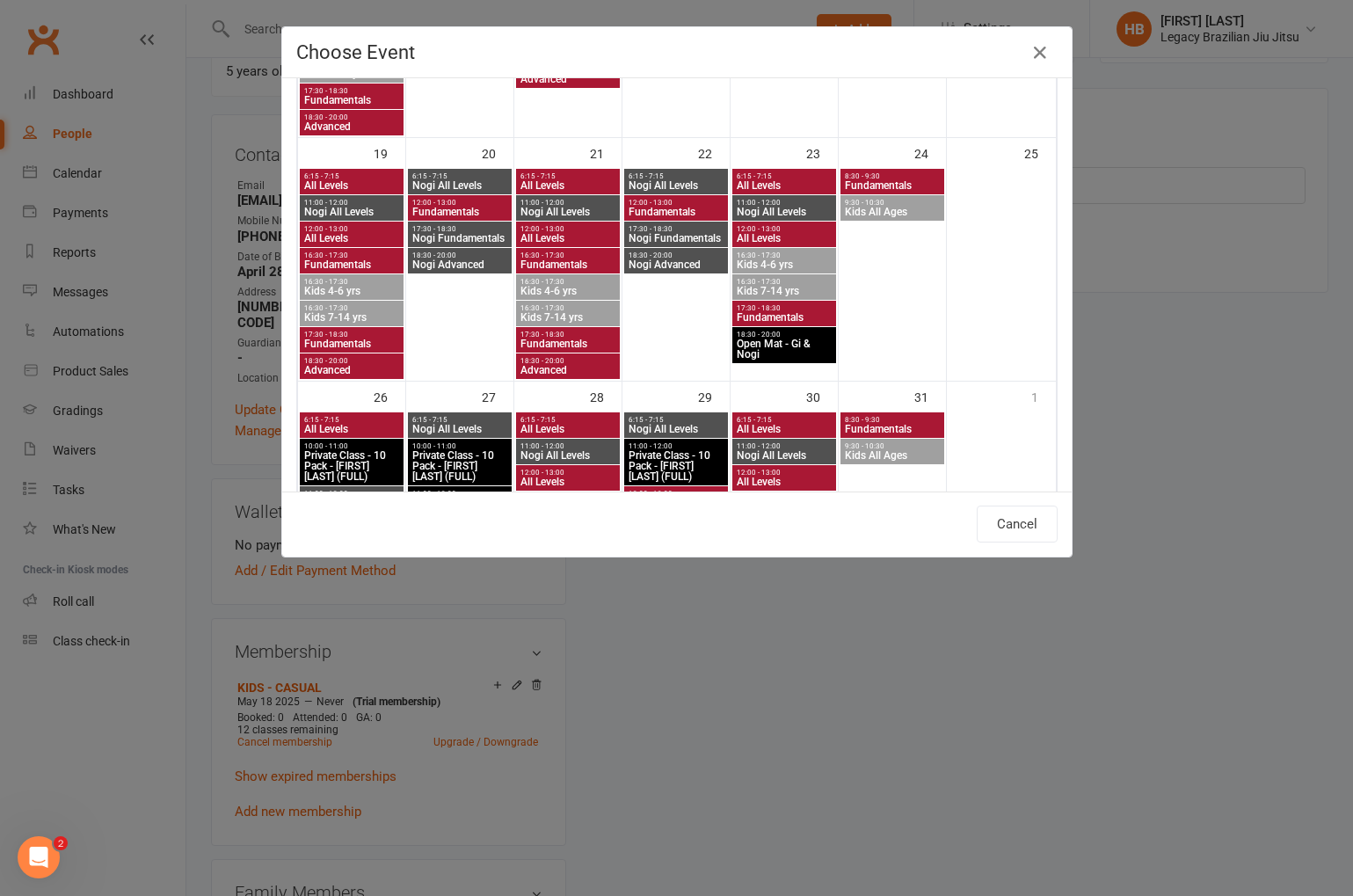 scroll, scrollTop: 862, scrollLeft: 0, axis: vertical 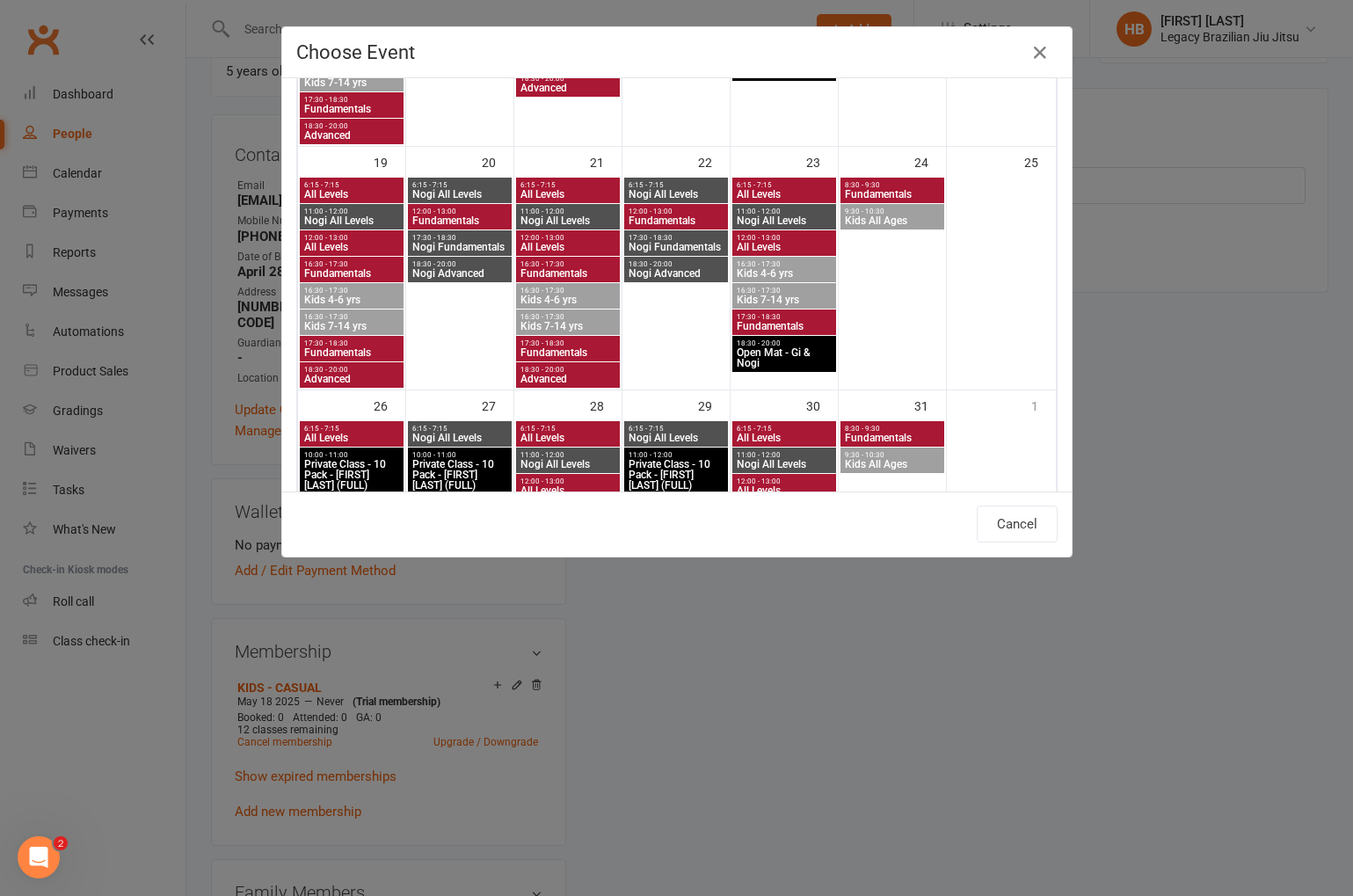 click on "Kids 4-6 yrs" at bounding box center [352, 300] 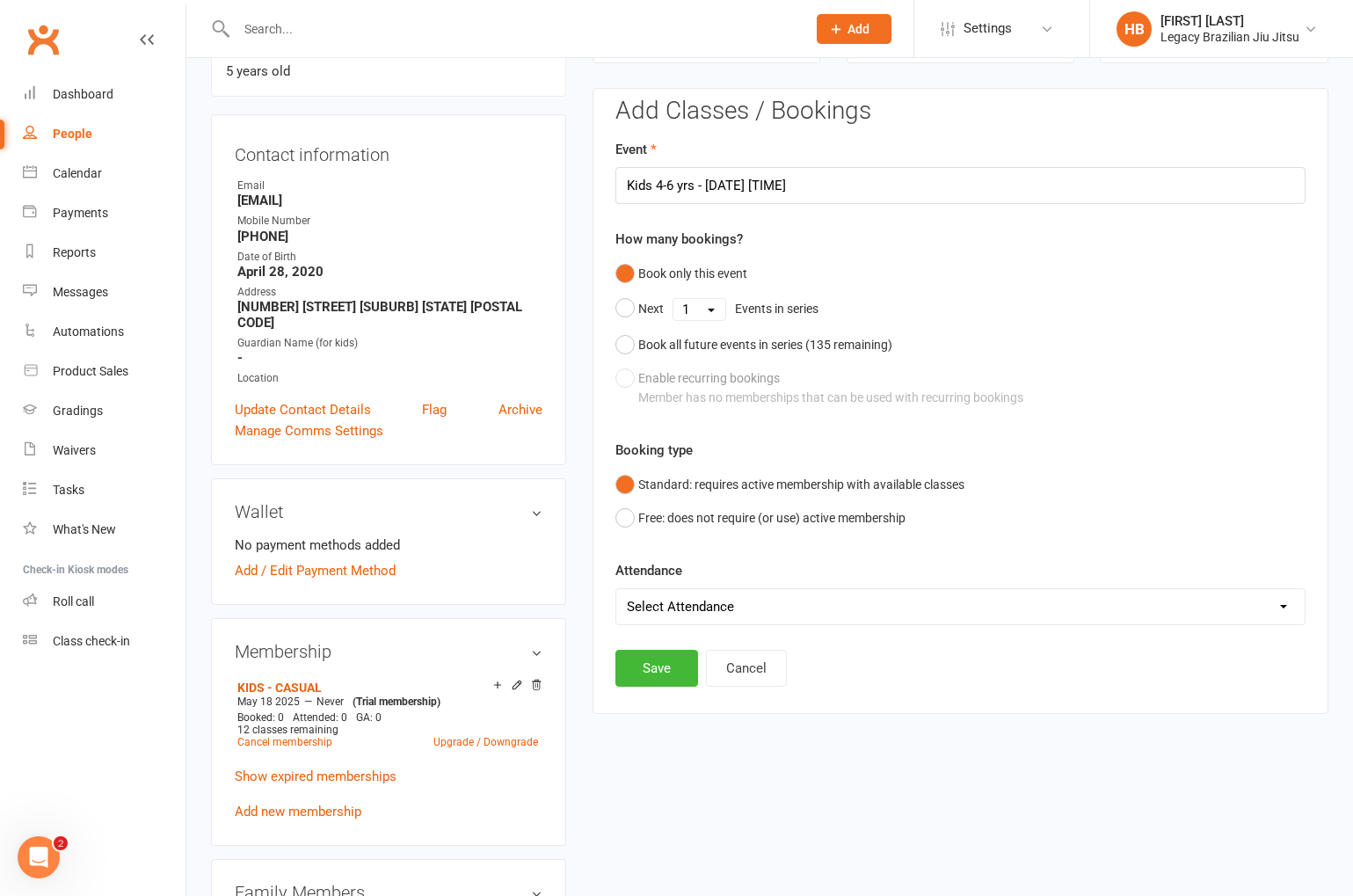 click on "Select Attendance Attended Absent" at bounding box center [960, 607] 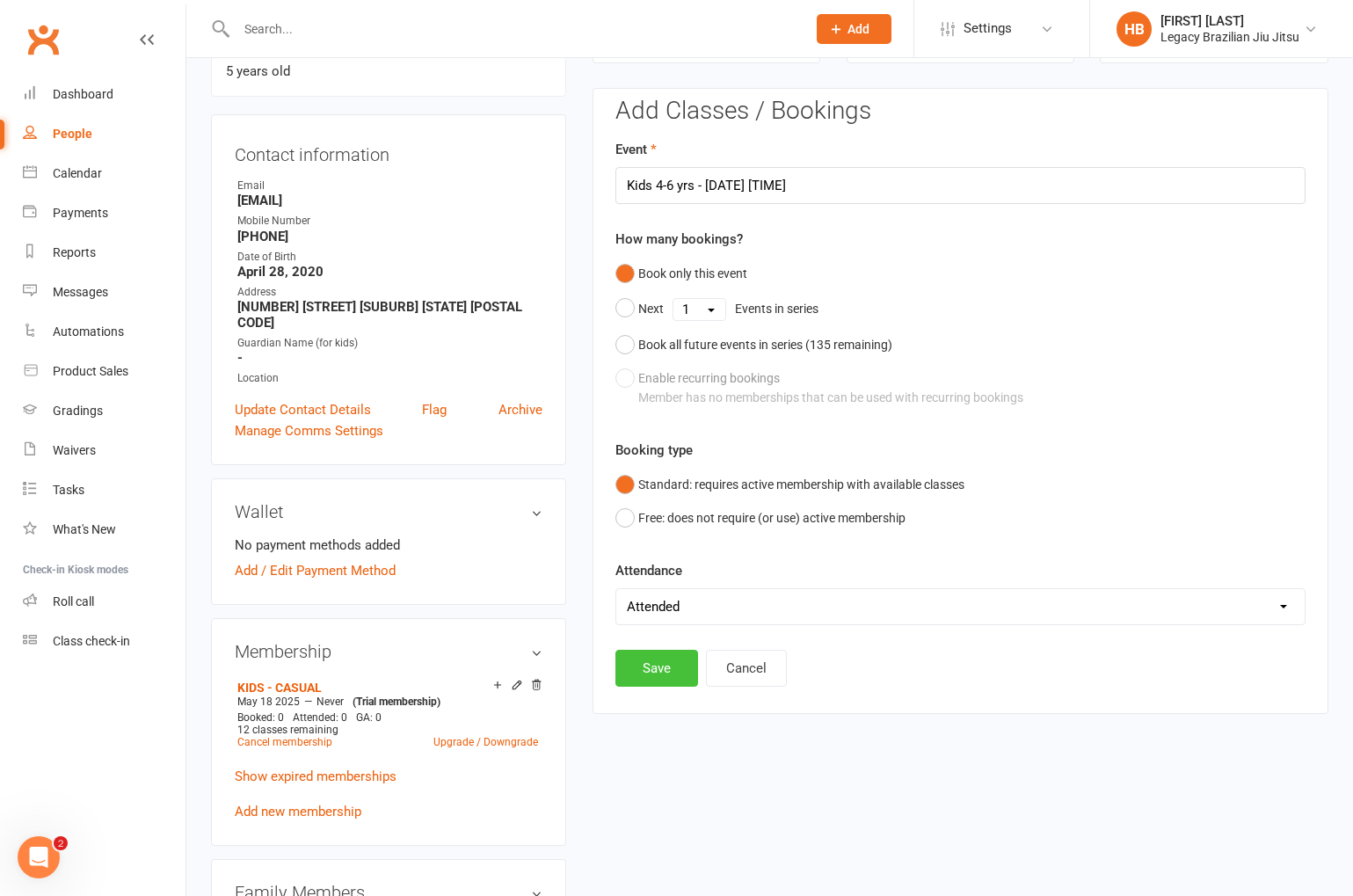 click on "Save" at bounding box center (657, 668) 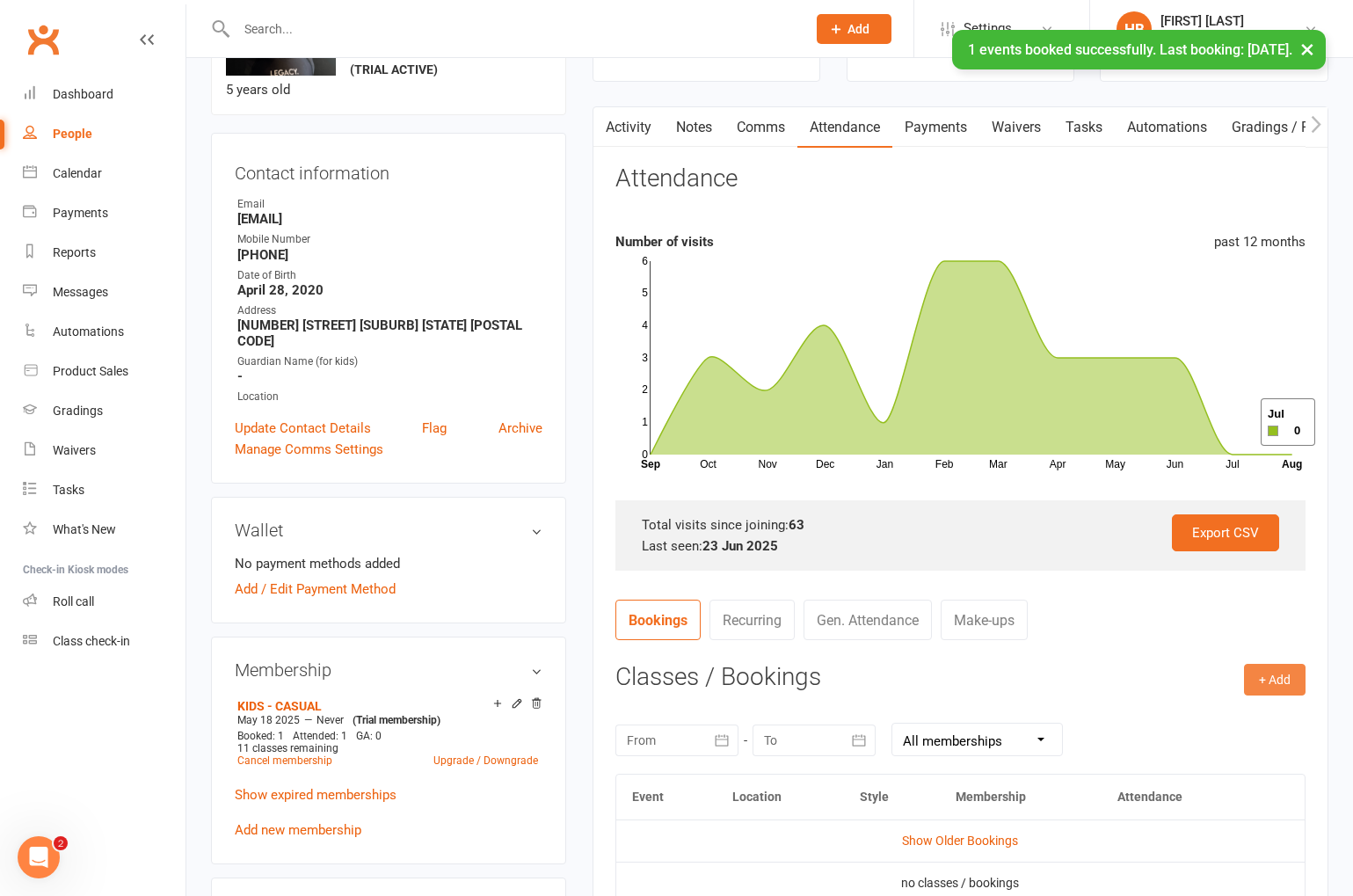 click on "+ Add" at bounding box center [1275, 680] 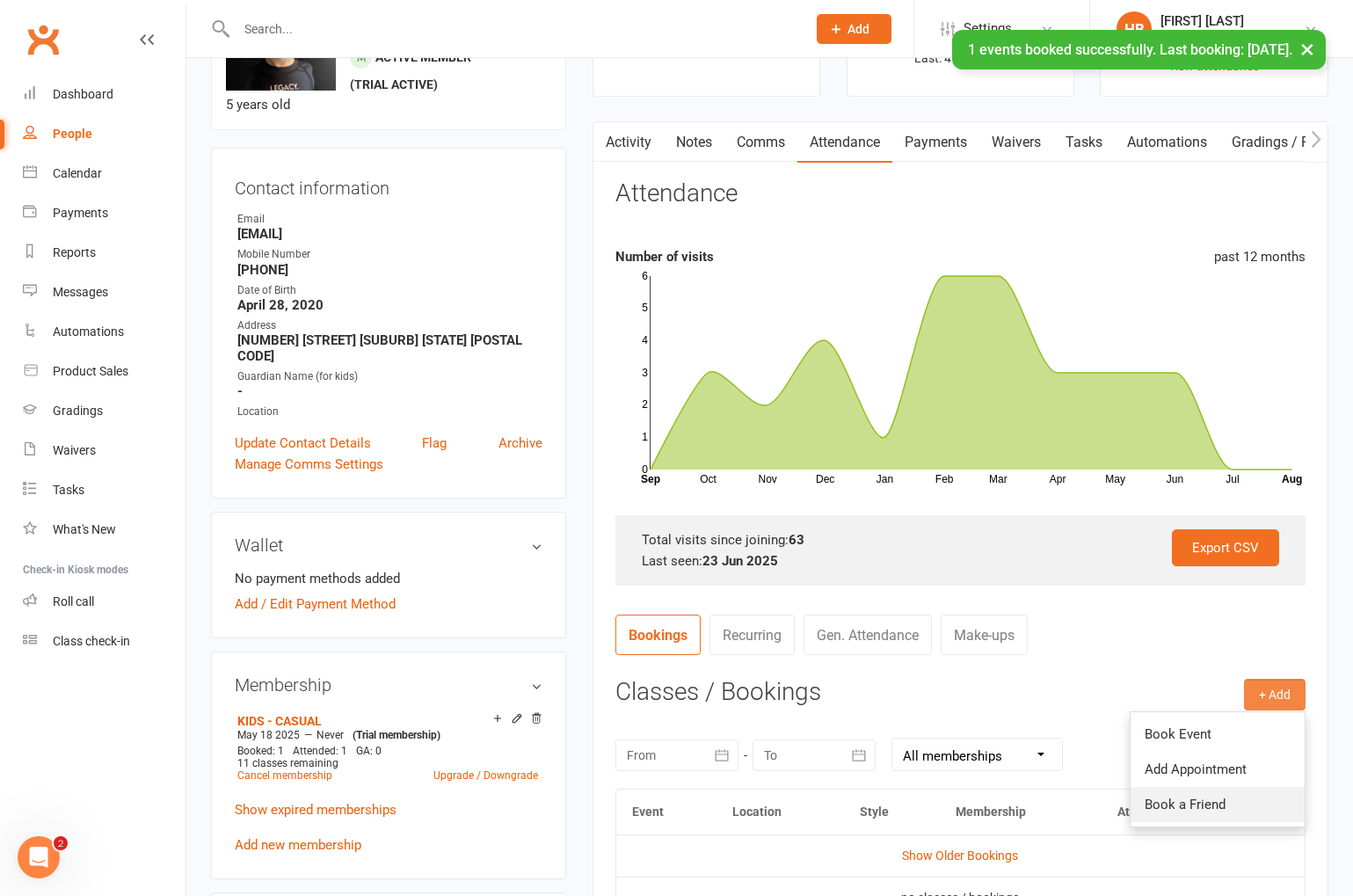 scroll, scrollTop: 115, scrollLeft: 0, axis: vertical 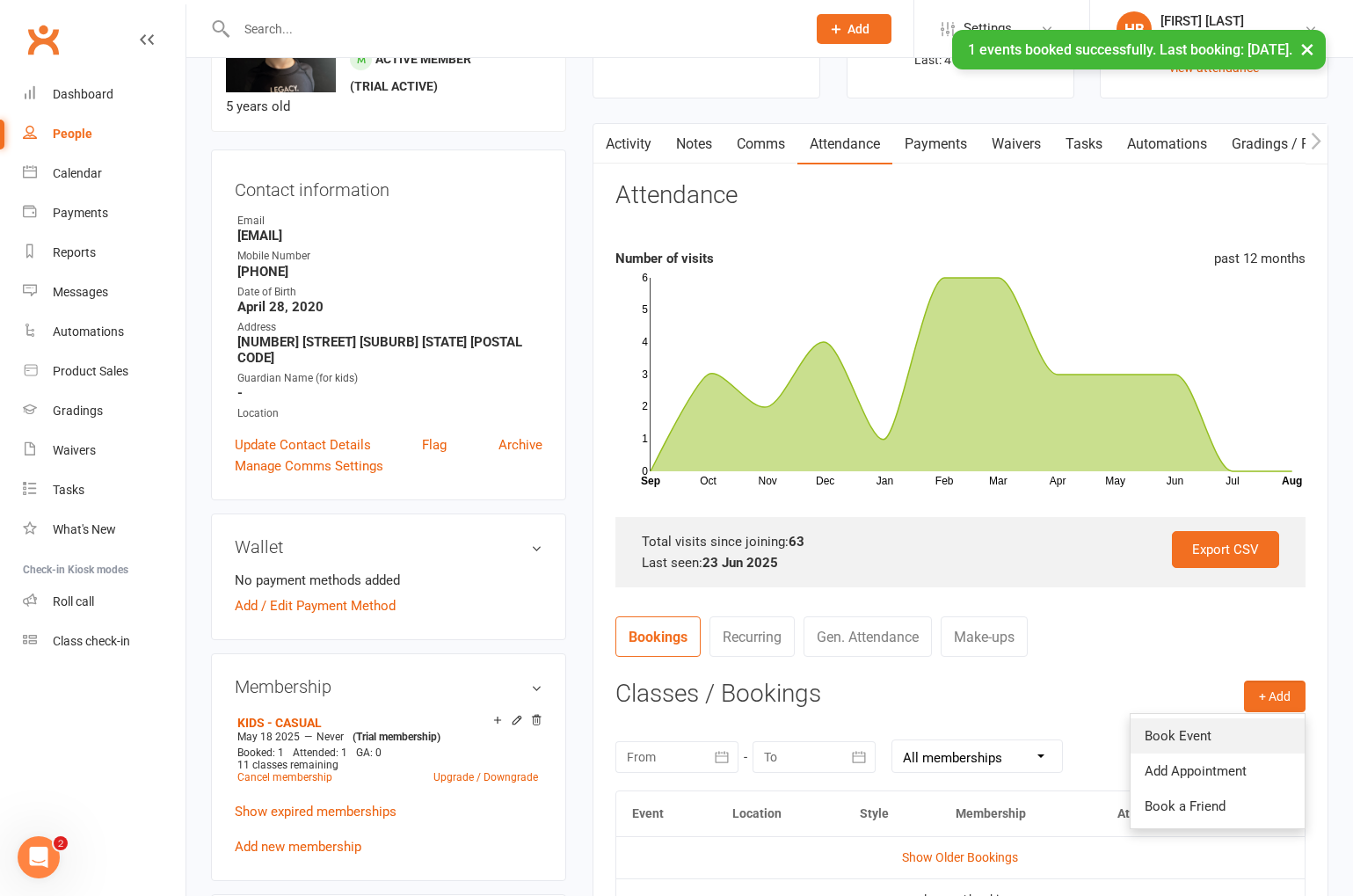 click on "Book Event" at bounding box center [1218, 736] 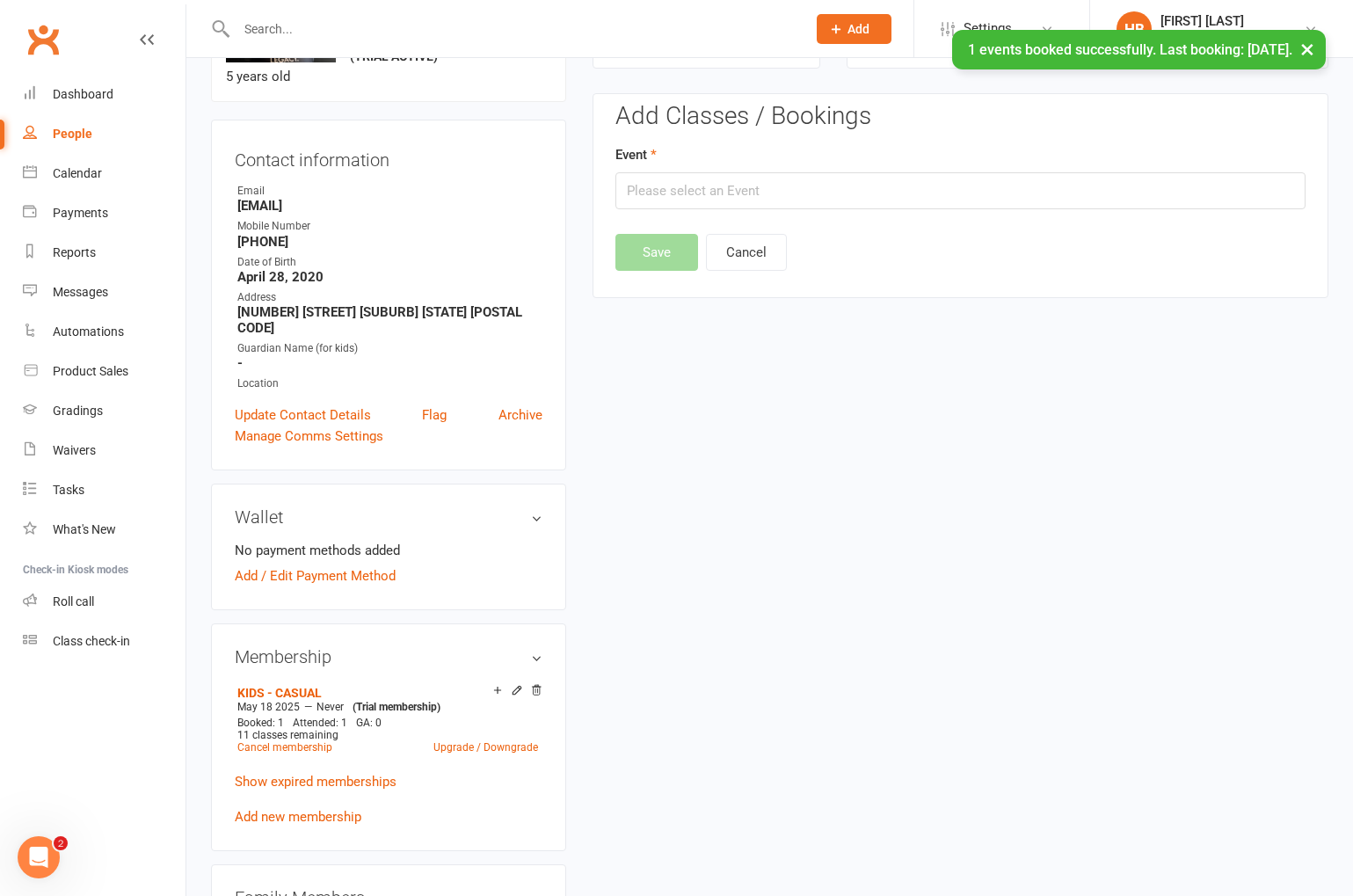 scroll, scrollTop: 144, scrollLeft: 0, axis: vertical 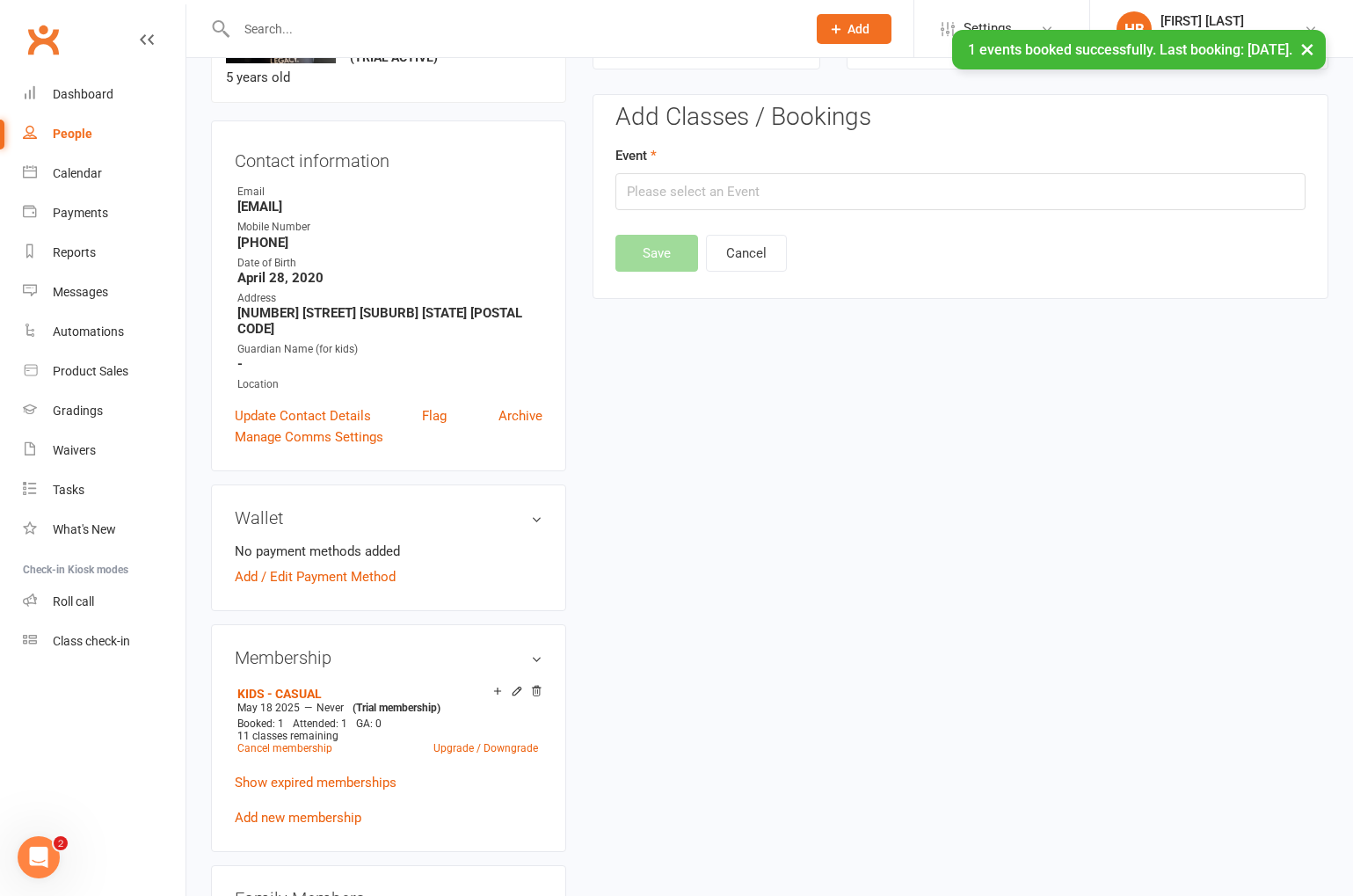 click on "Event" at bounding box center [960, 178] 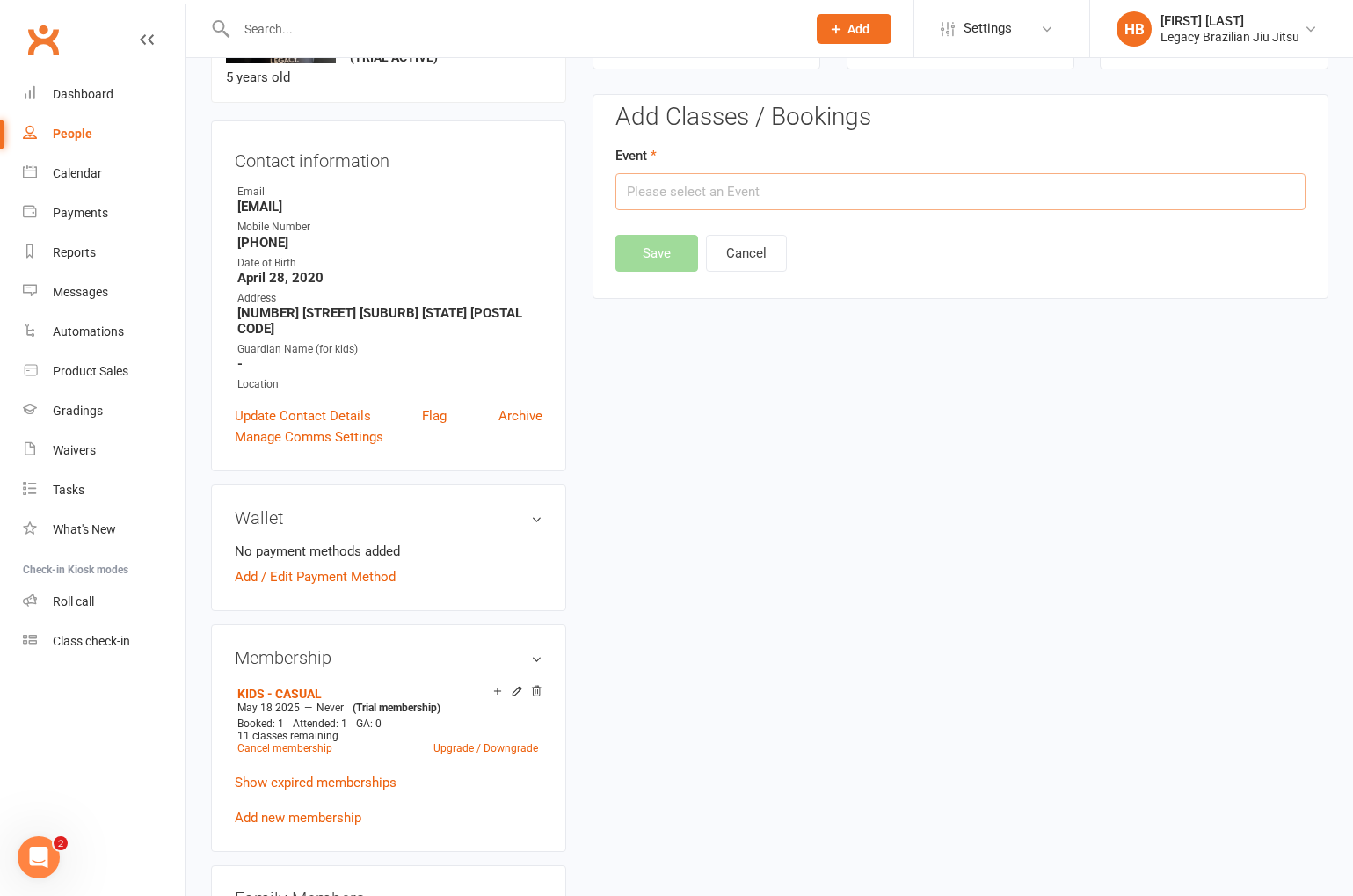 click at bounding box center (960, 192) 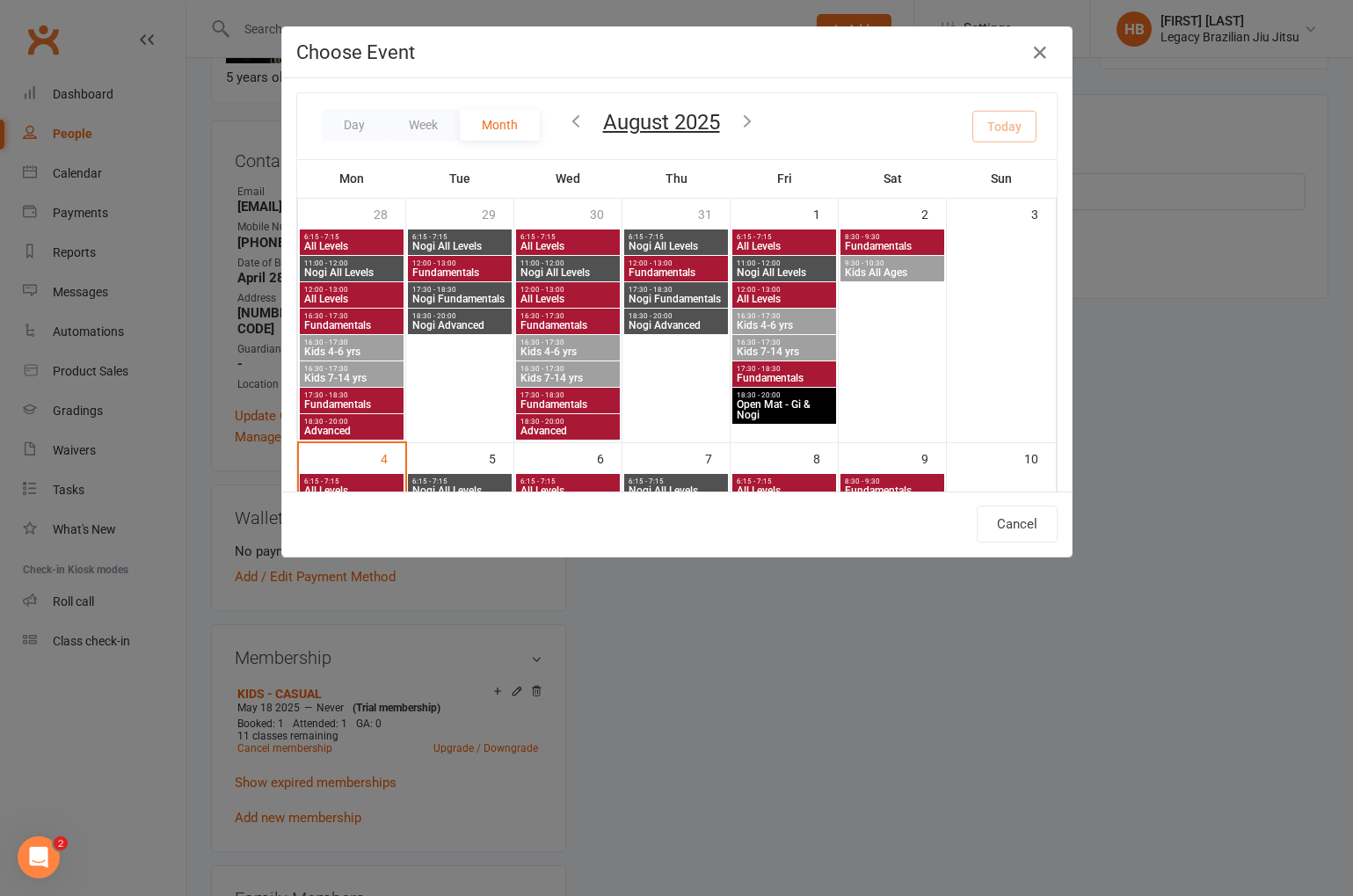 click at bounding box center [576, 120] 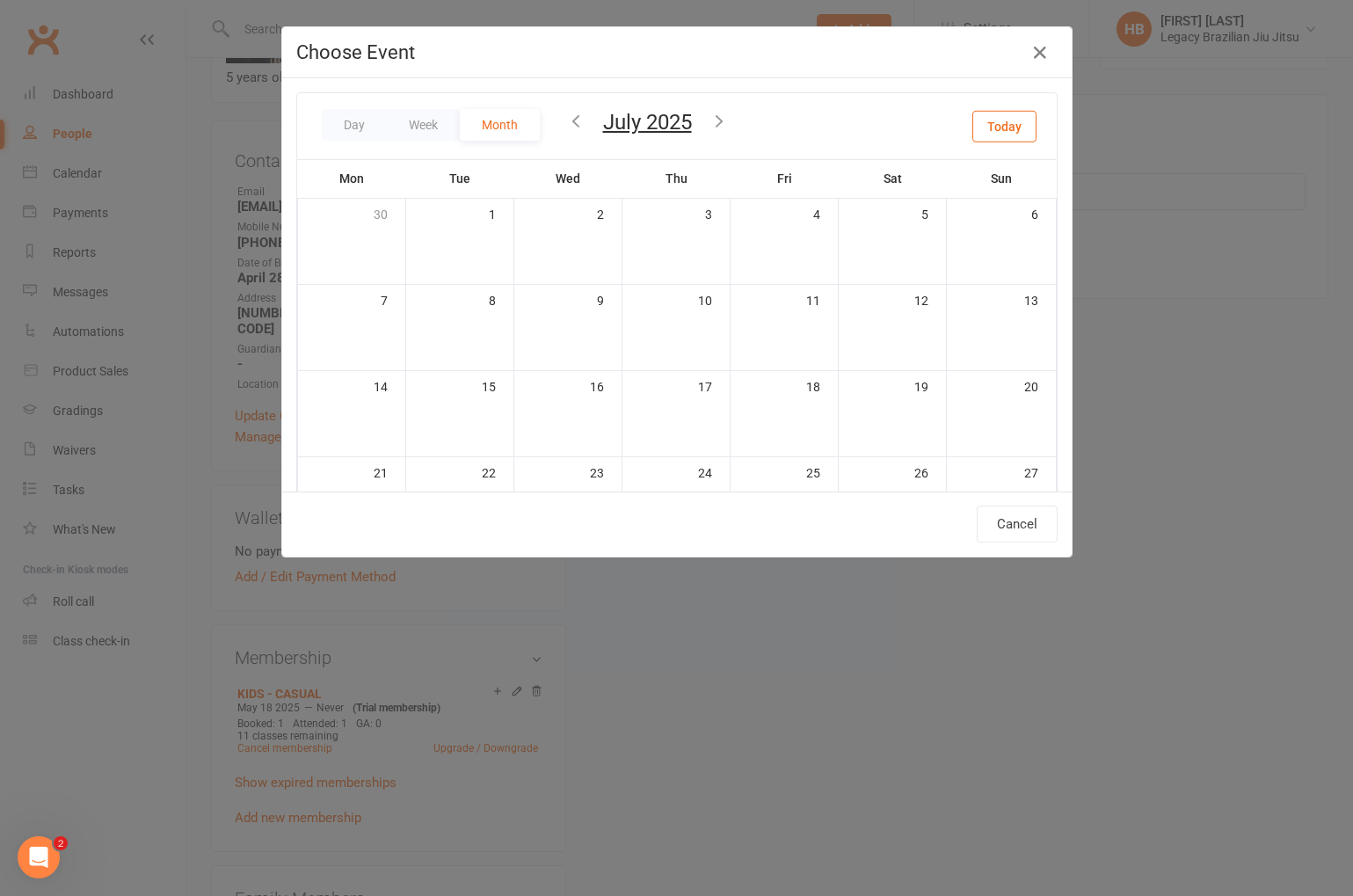 click at bounding box center (576, 120) 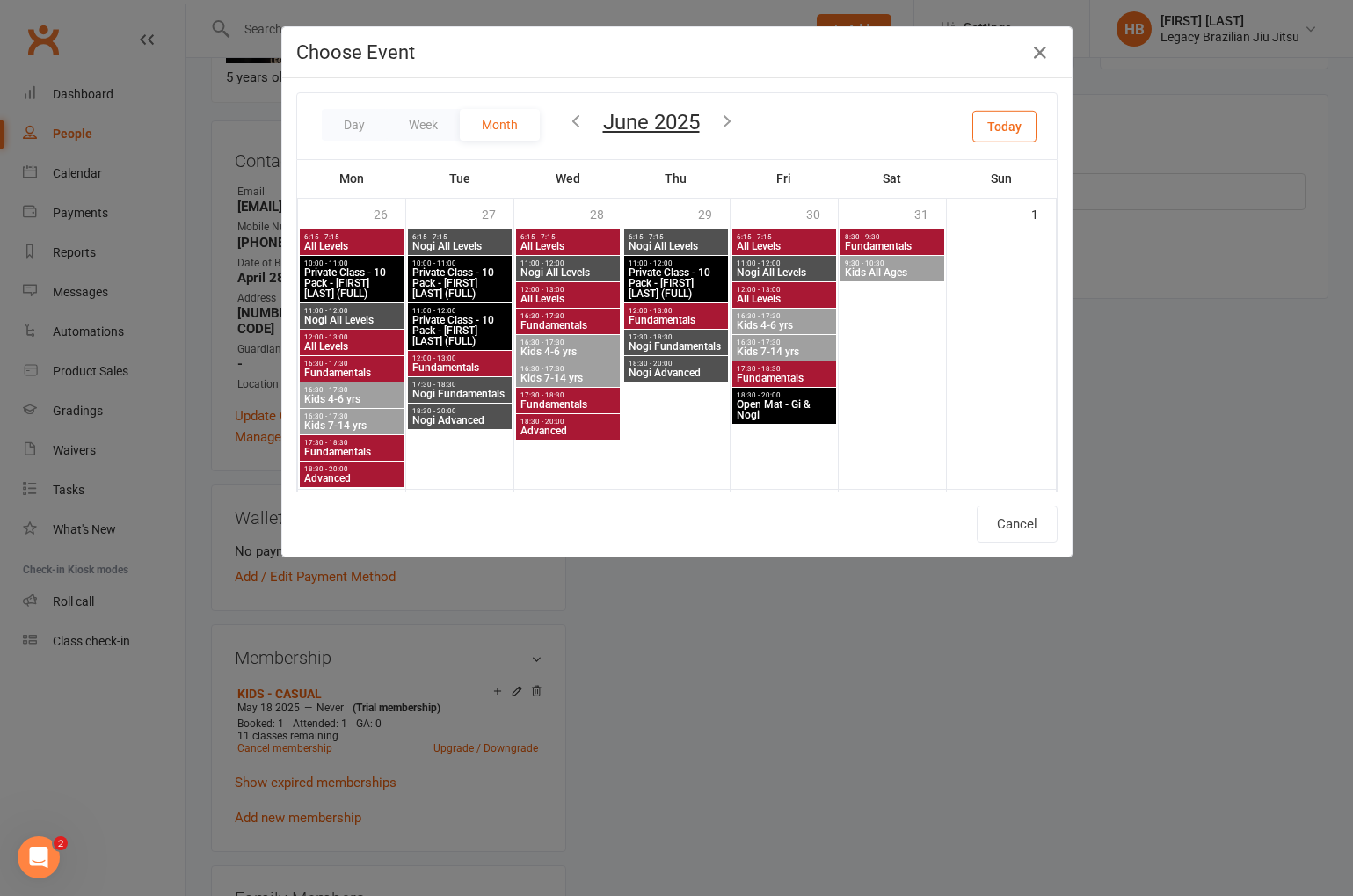 click at bounding box center [576, 120] 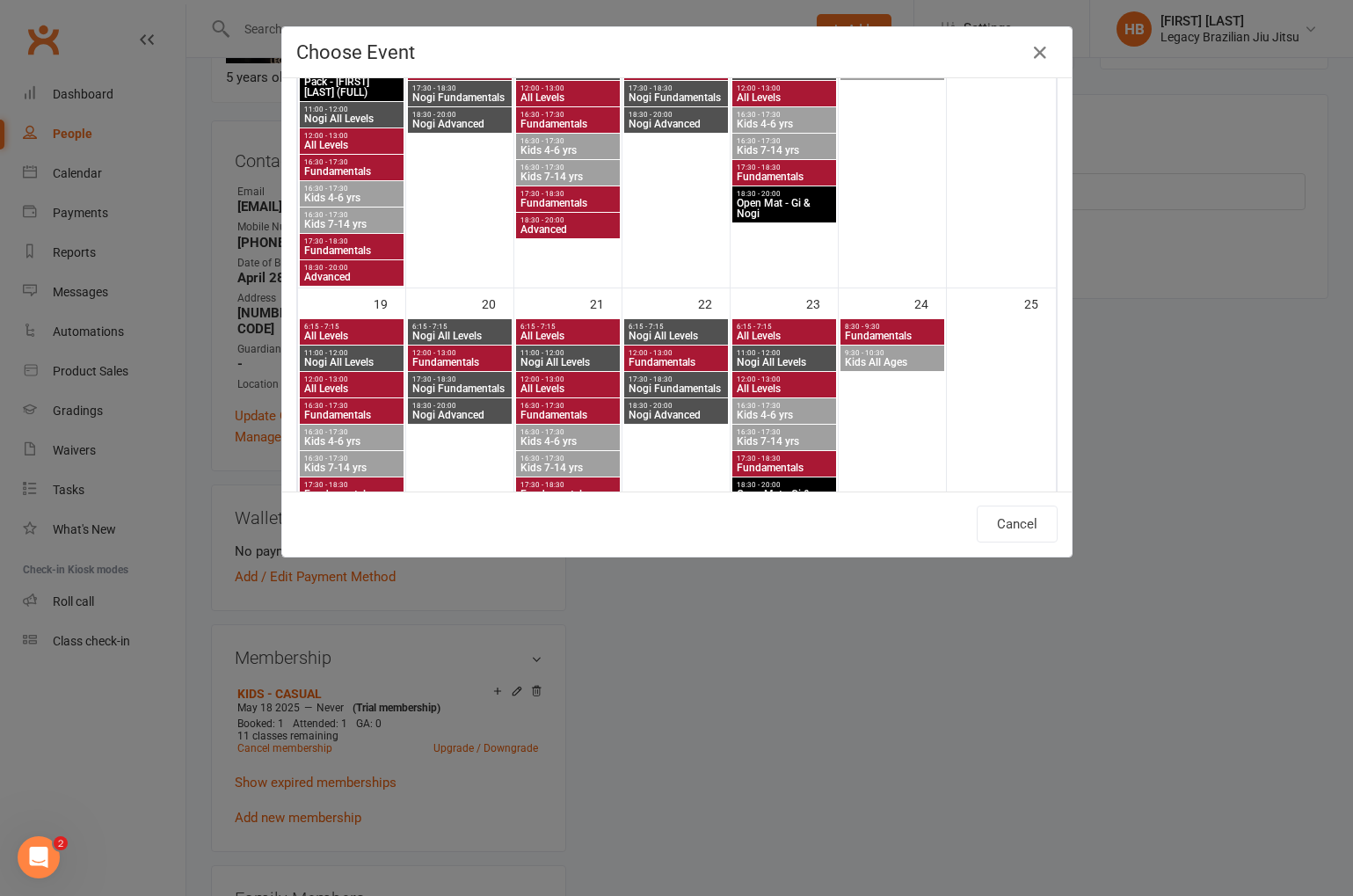 scroll, scrollTop: 807, scrollLeft: 0, axis: vertical 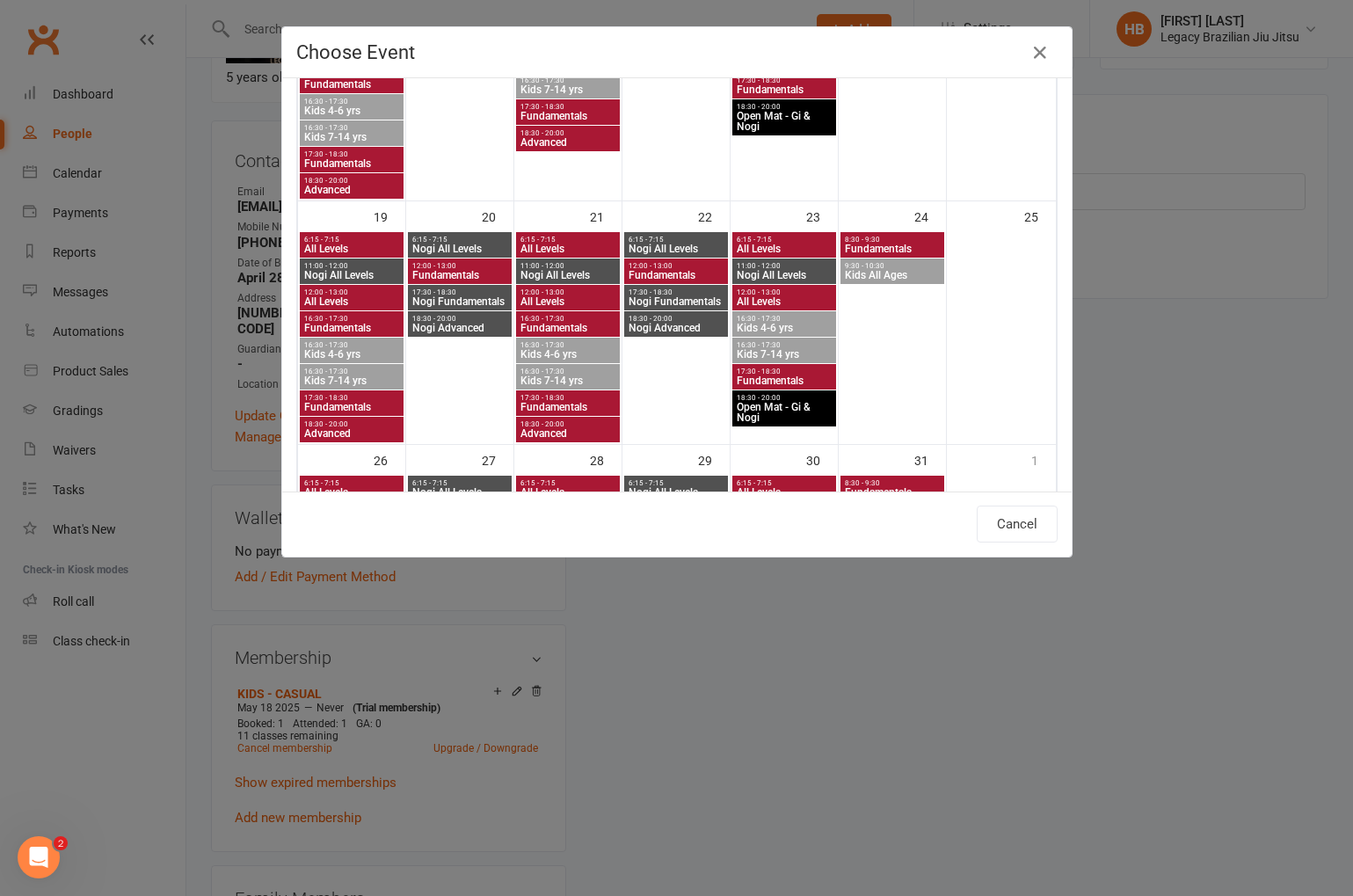 click on "Kids 4-6 yrs" at bounding box center [568, 354] 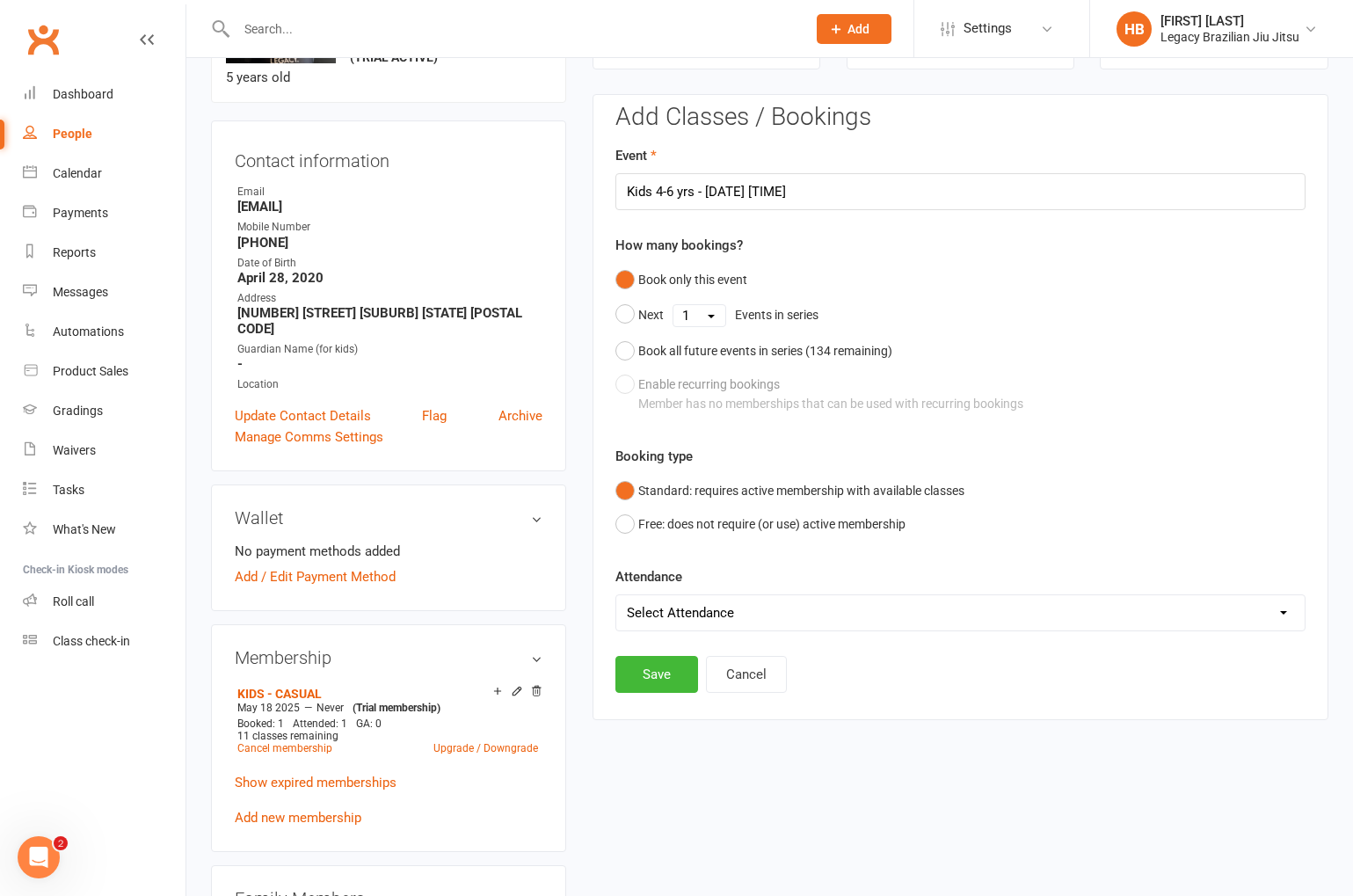 click on "Select Attendance Attended Absent" at bounding box center [960, 613] 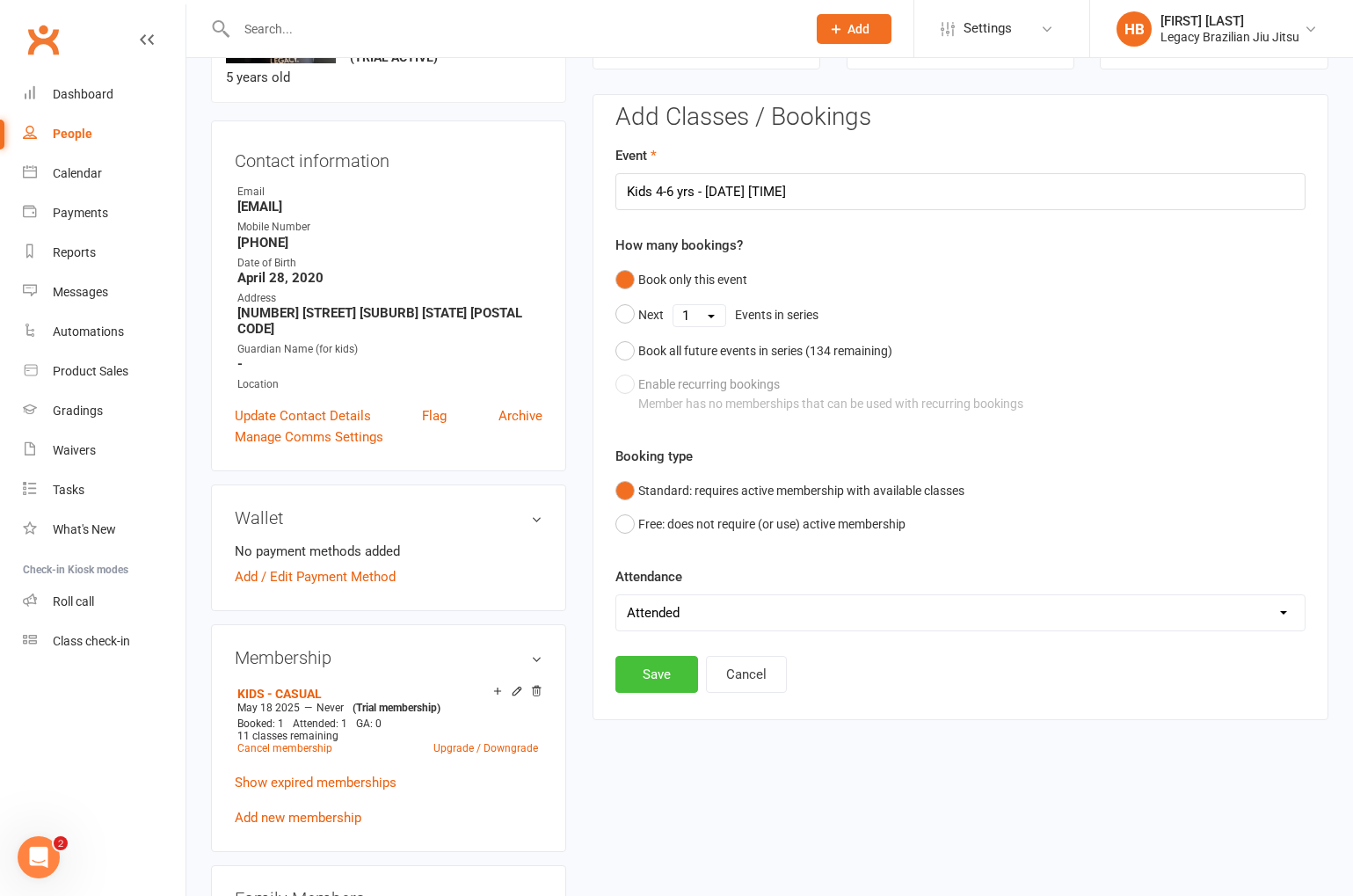 click on "Save" at bounding box center (657, 674) 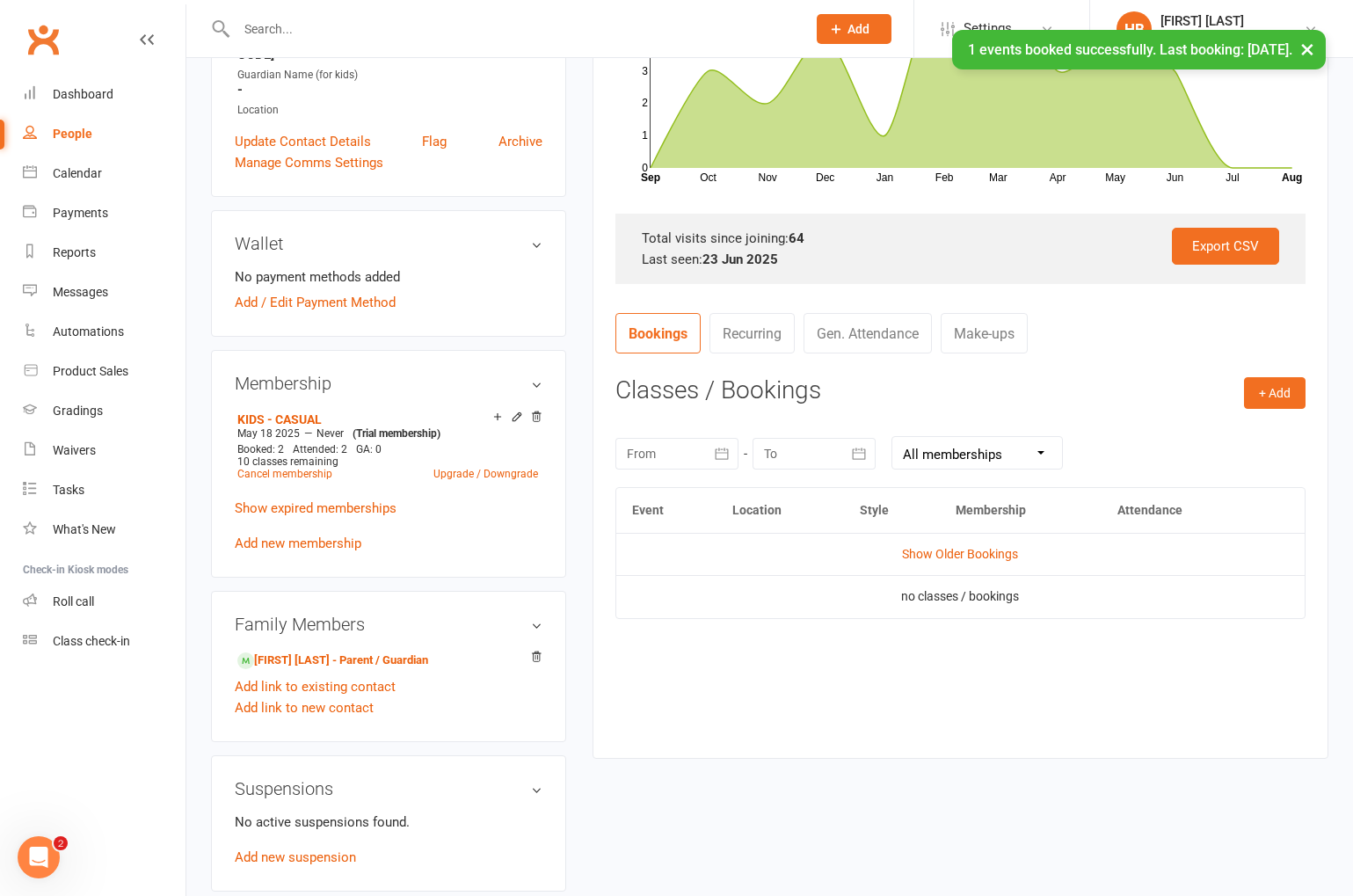 scroll, scrollTop: 430, scrollLeft: 0, axis: vertical 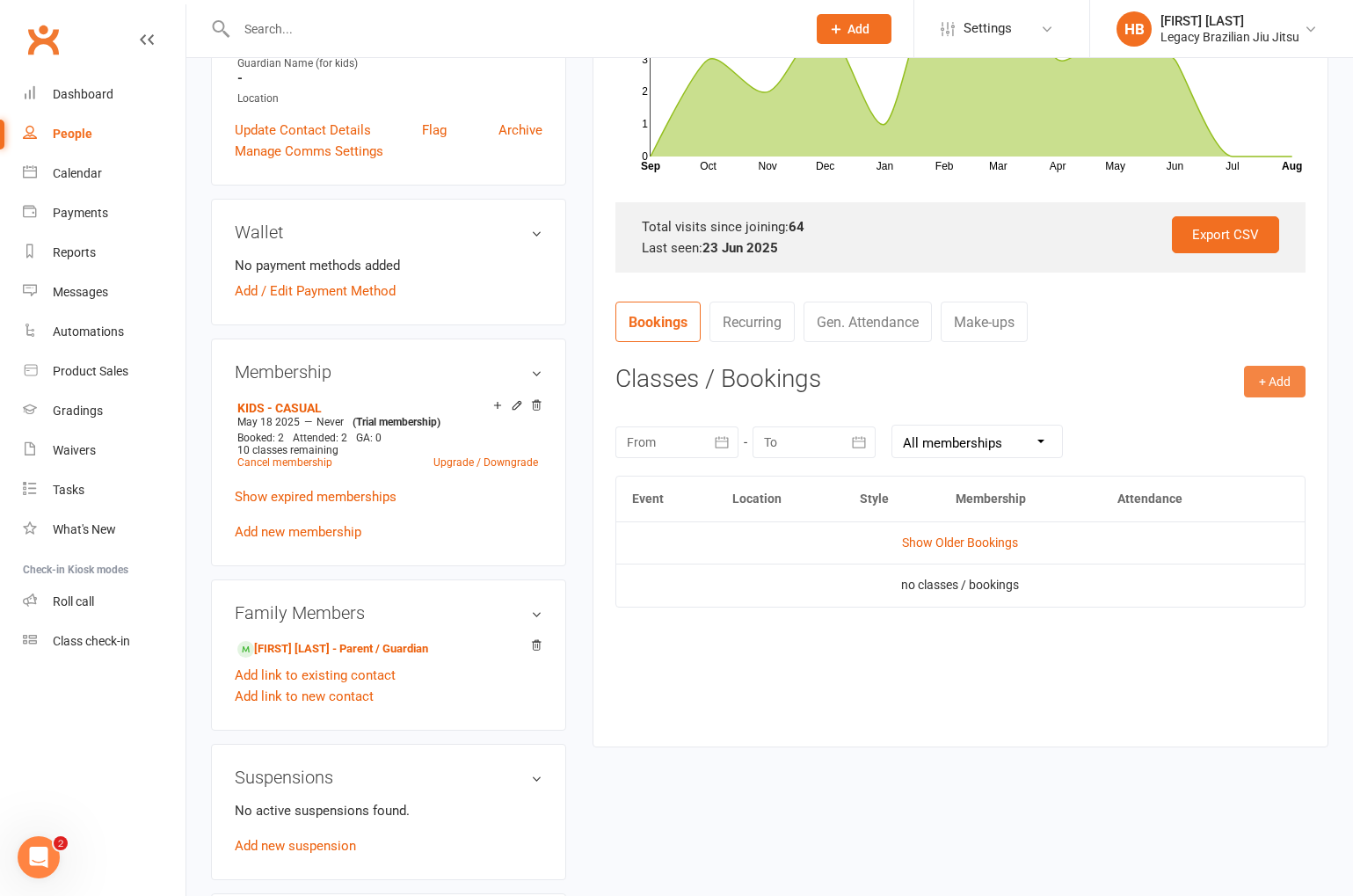 click on "+ Add" at bounding box center [1275, 382] 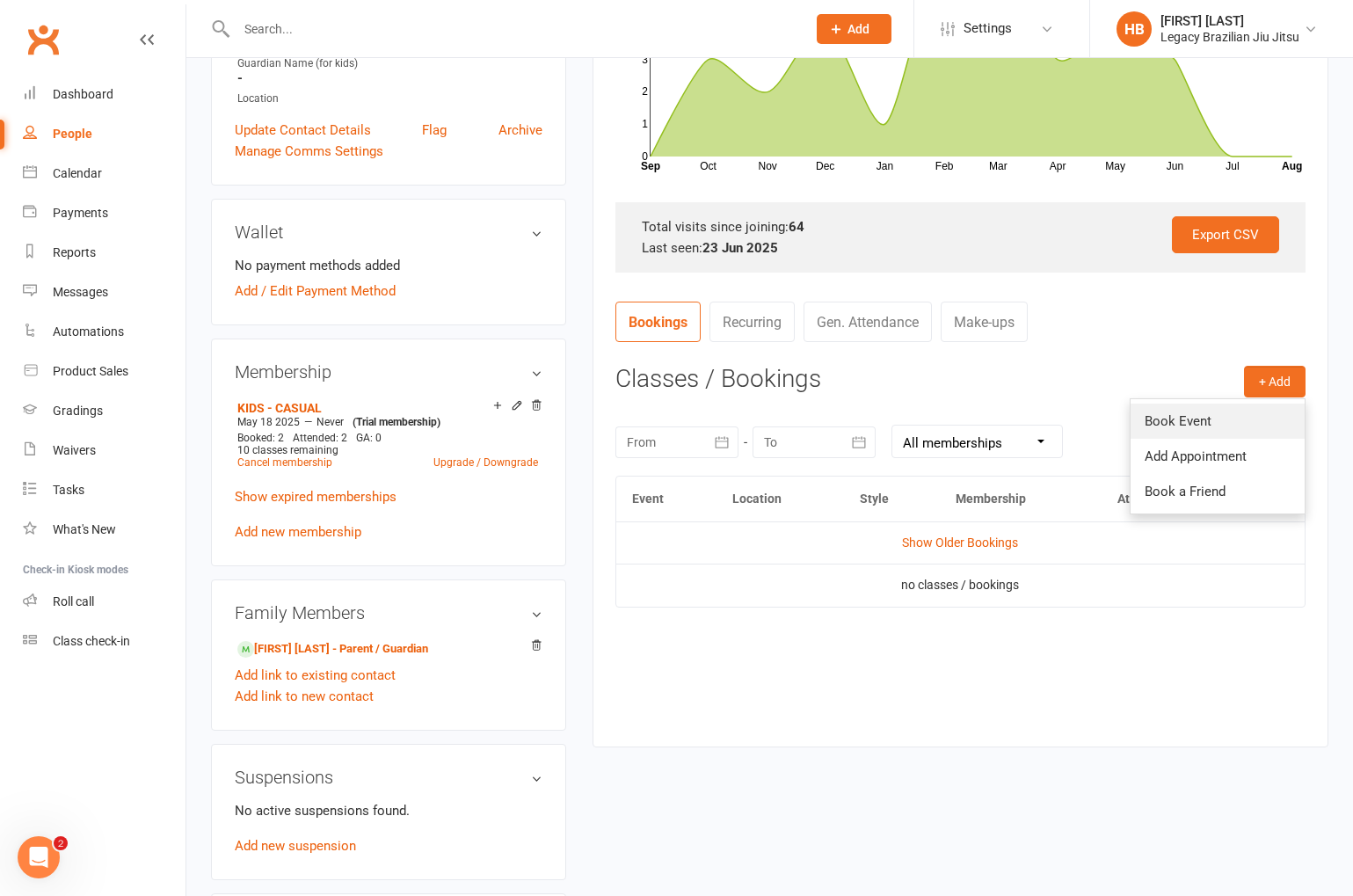 click on "Book Event" at bounding box center [1218, 421] 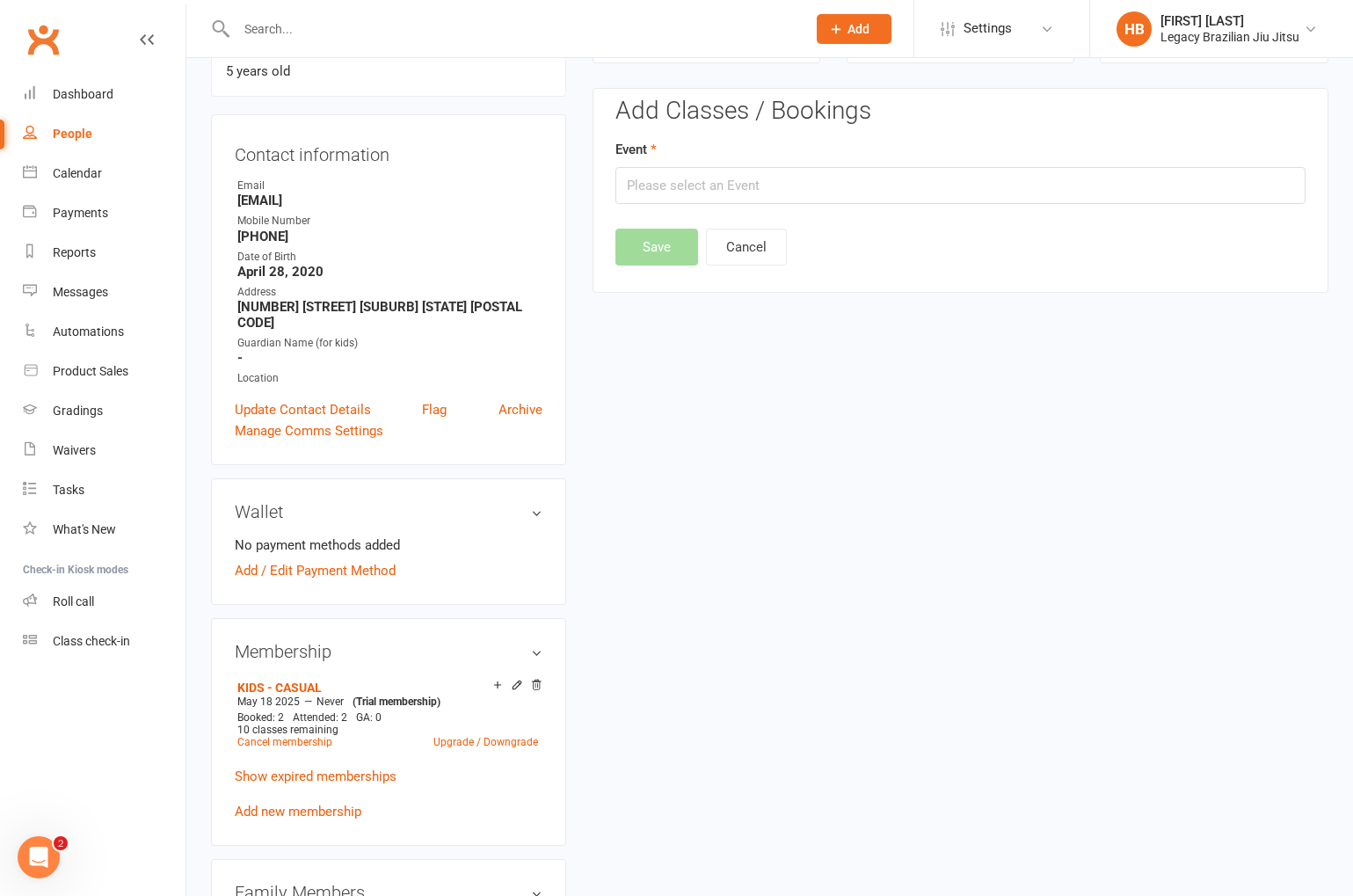 scroll, scrollTop: 180, scrollLeft: 0, axis: vertical 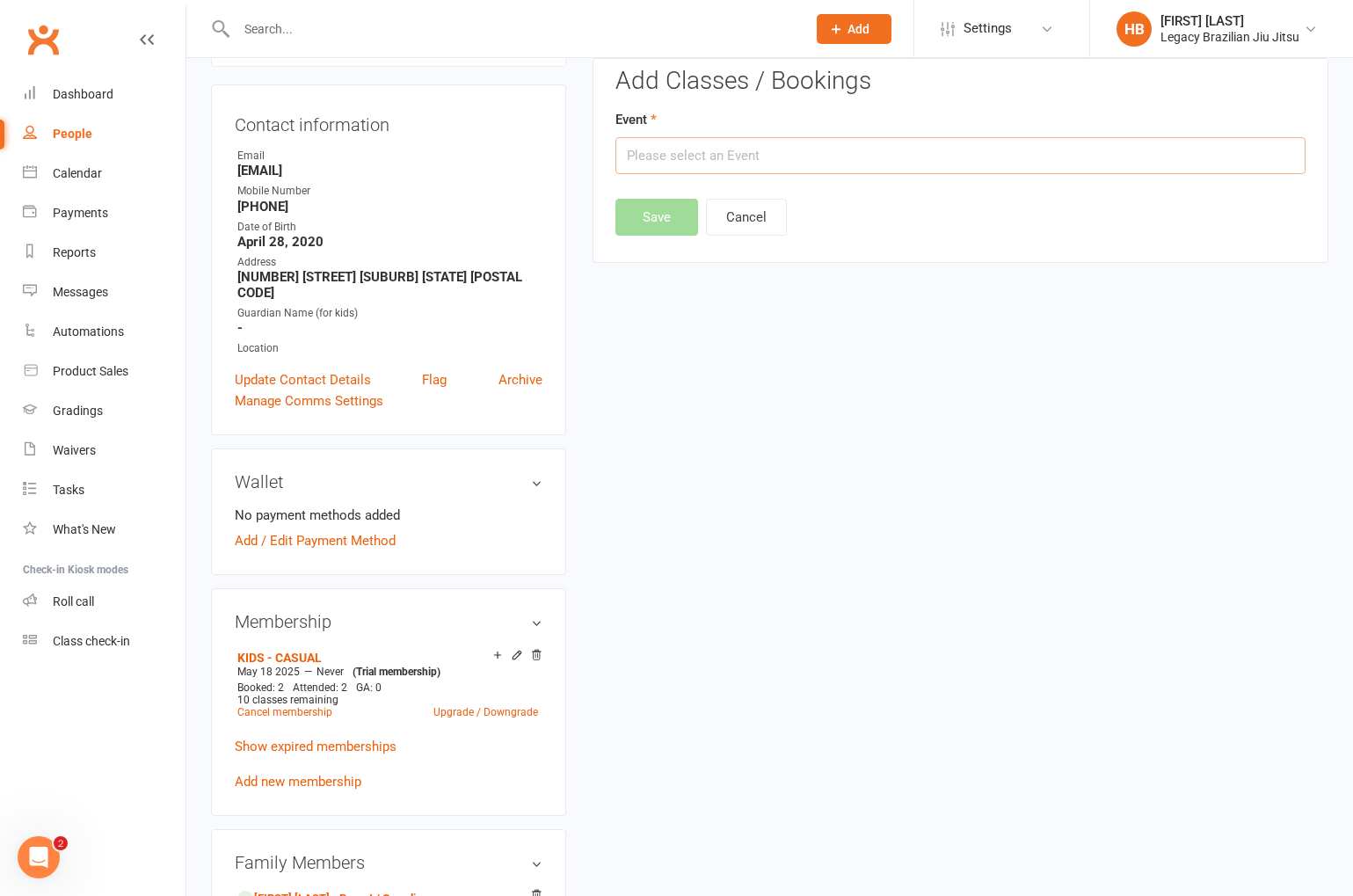 click at bounding box center [960, 156] 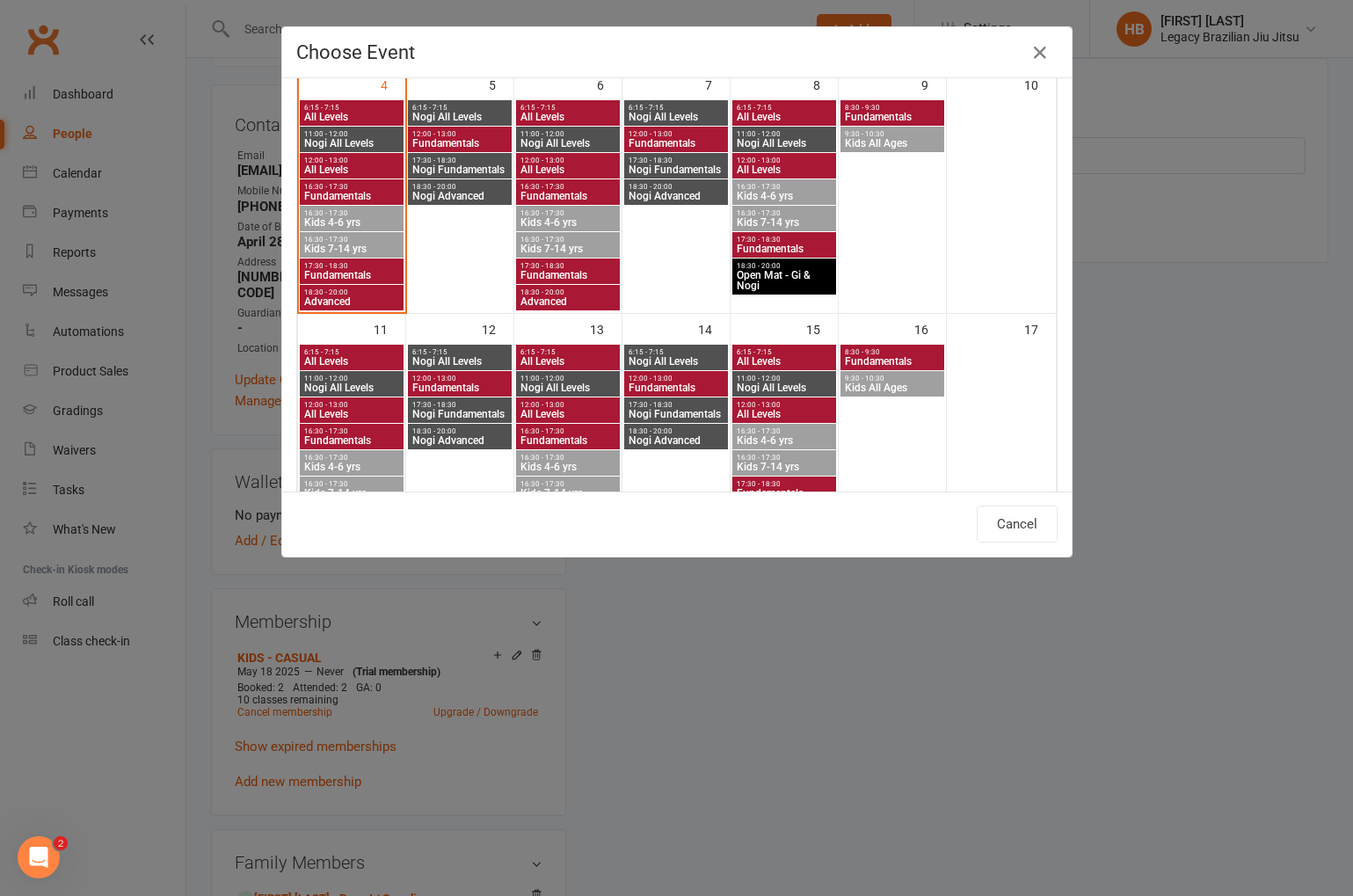 scroll, scrollTop: 0, scrollLeft: 0, axis: both 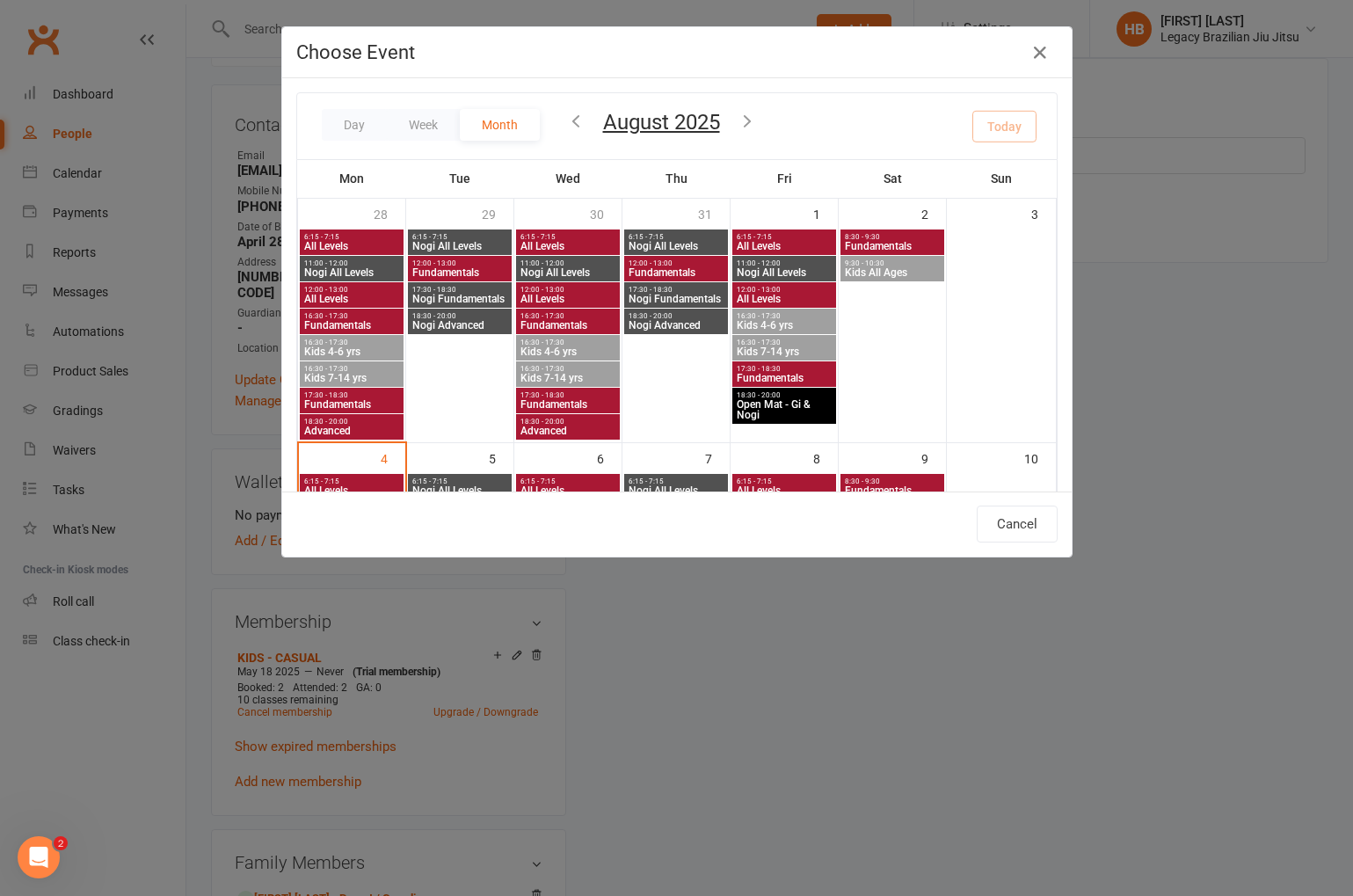 click at bounding box center (576, 120) 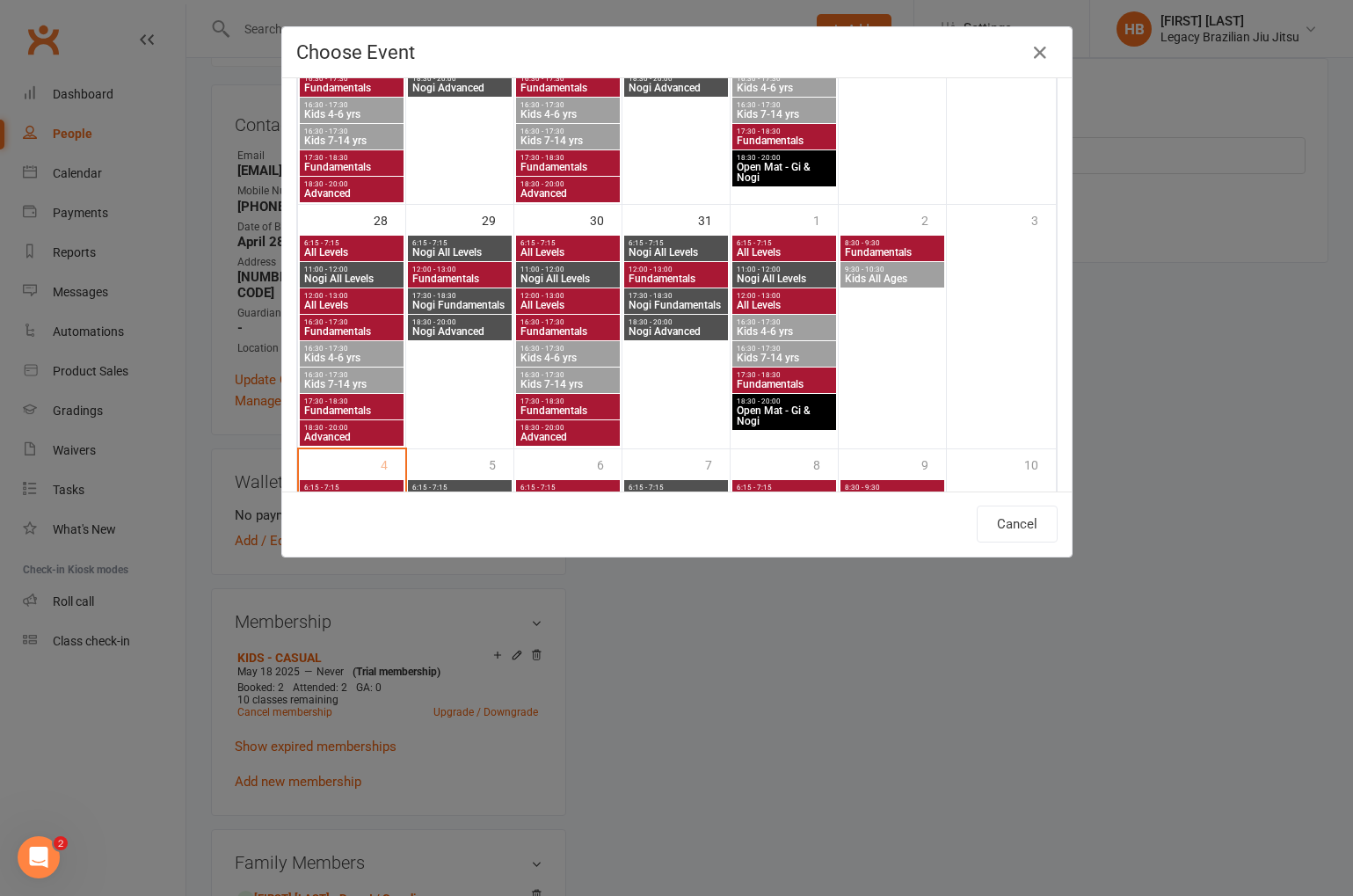 scroll, scrollTop: 999, scrollLeft: 0, axis: vertical 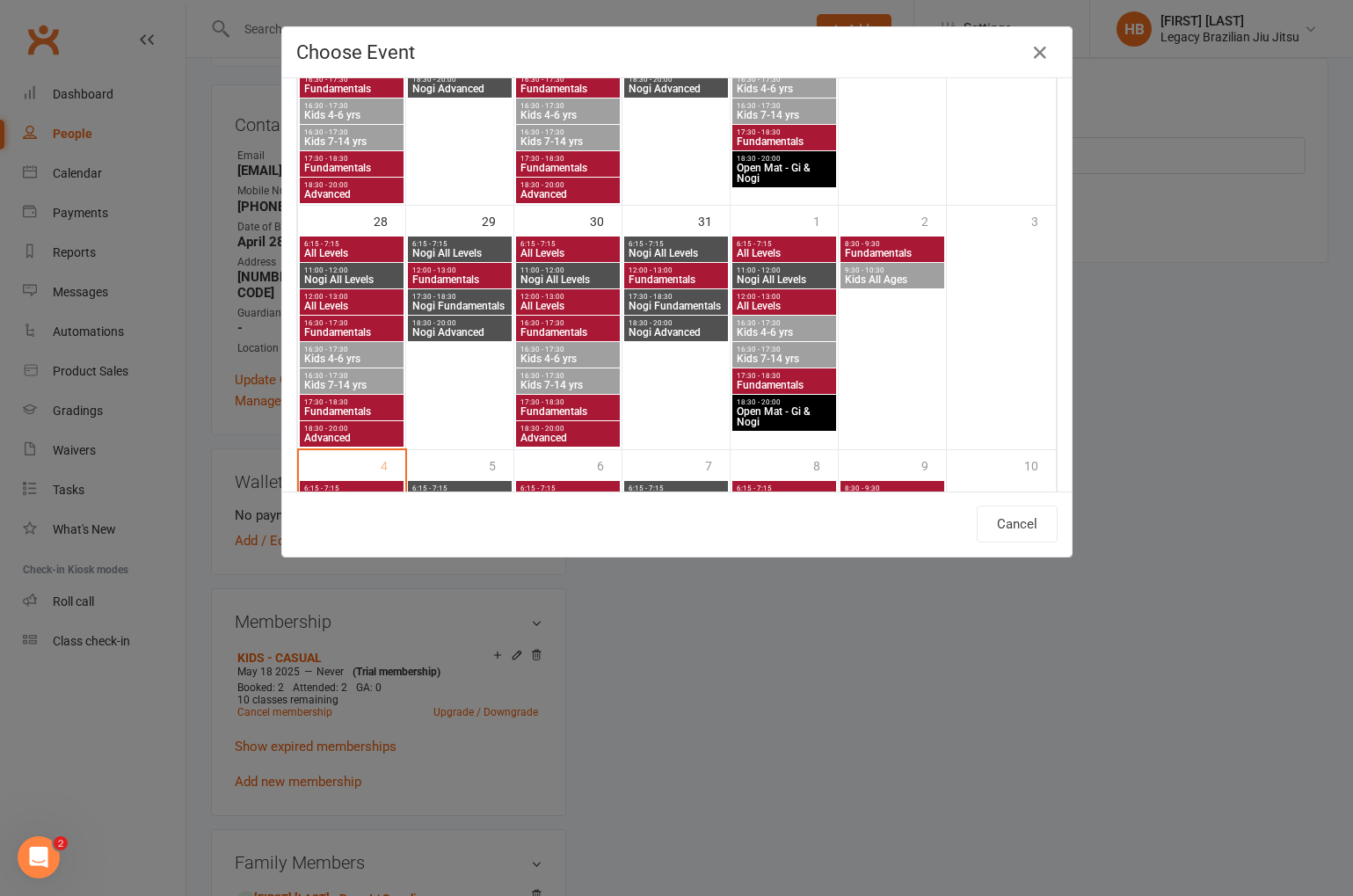 click on "Kids 4-6 yrs" at bounding box center [352, 359] 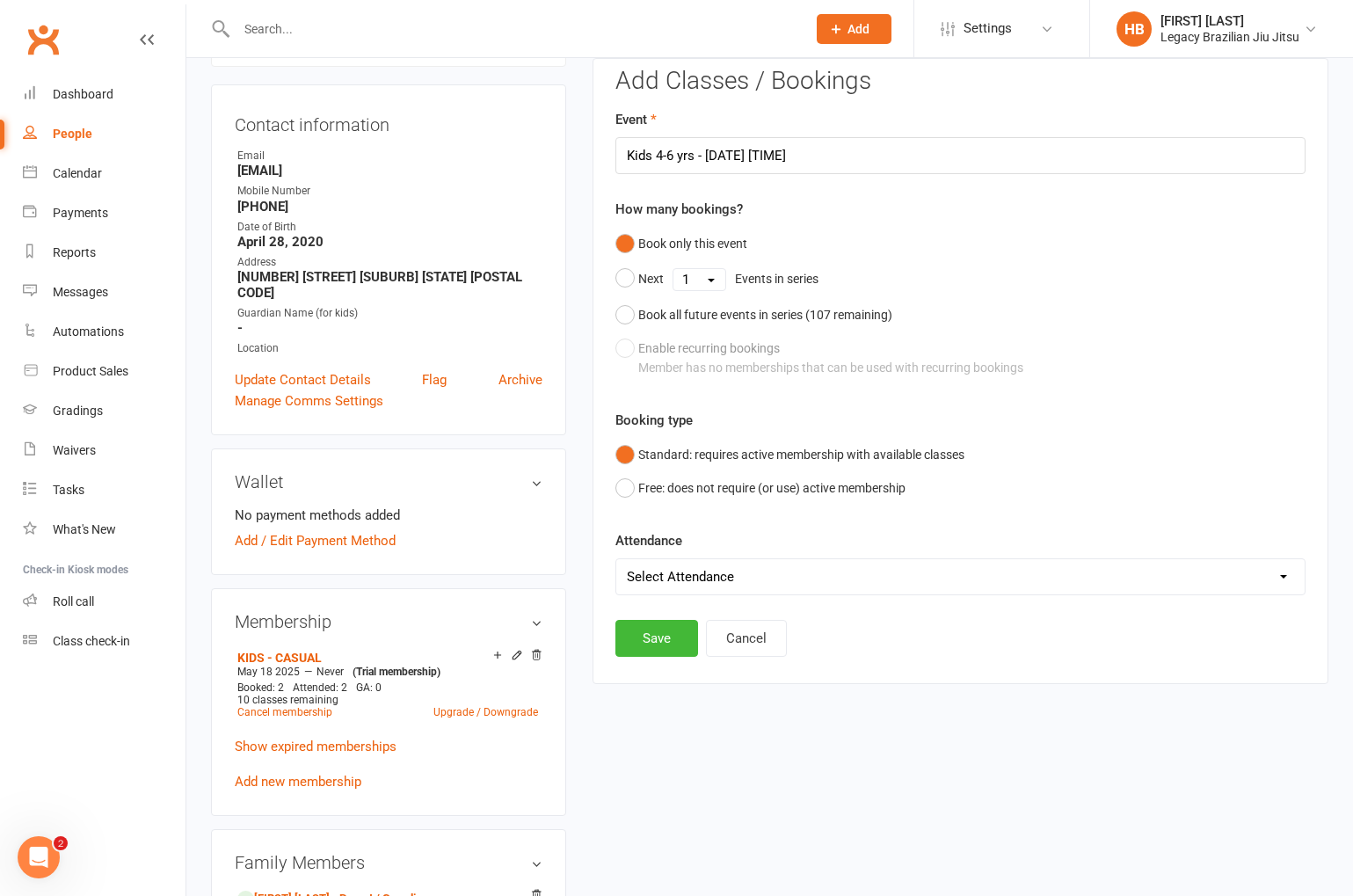 click on "Select Attendance Attended Absent" at bounding box center (960, 577) 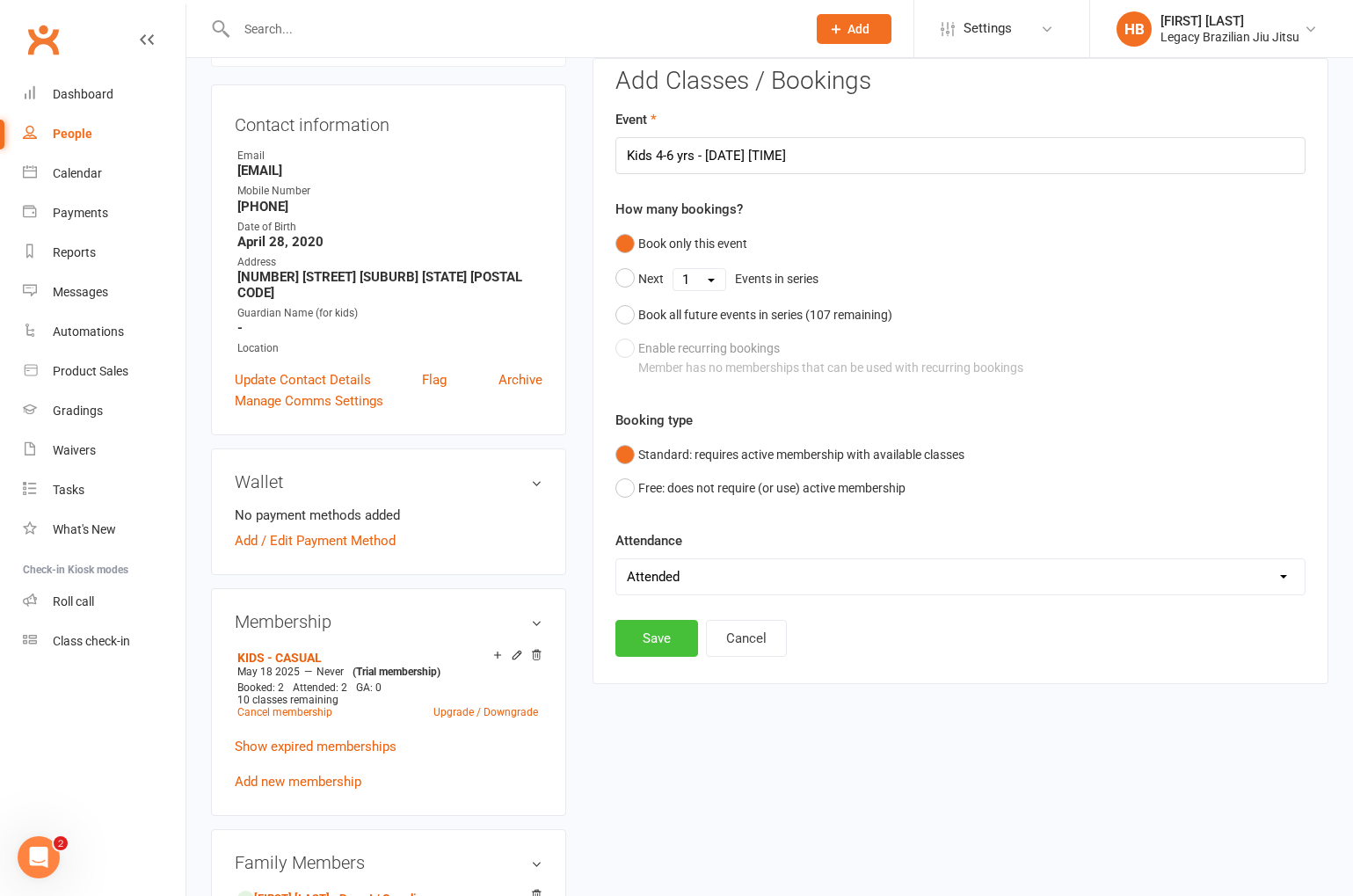 click on "Save" at bounding box center [657, 638] 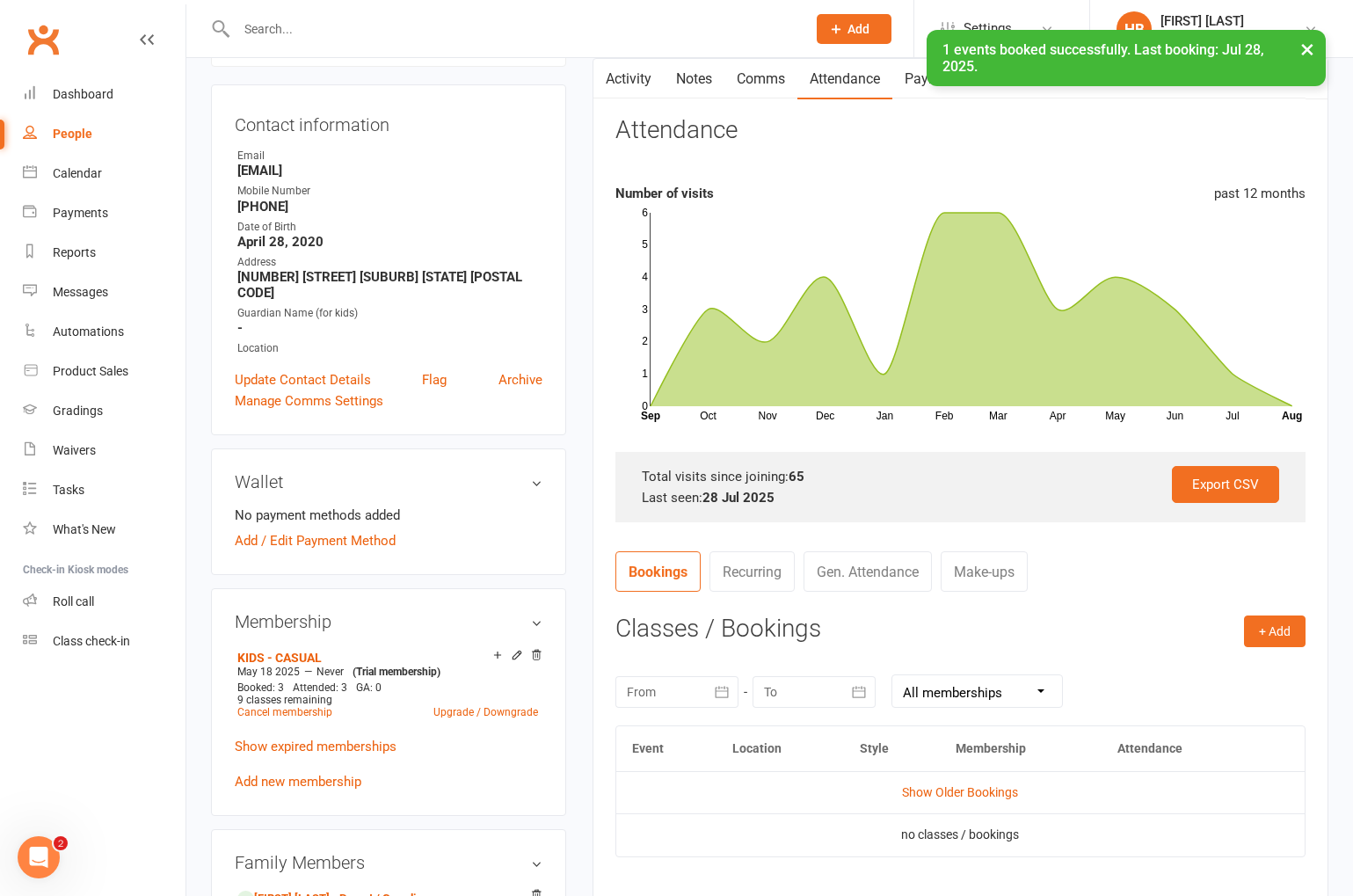 scroll, scrollTop: 313, scrollLeft: 0, axis: vertical 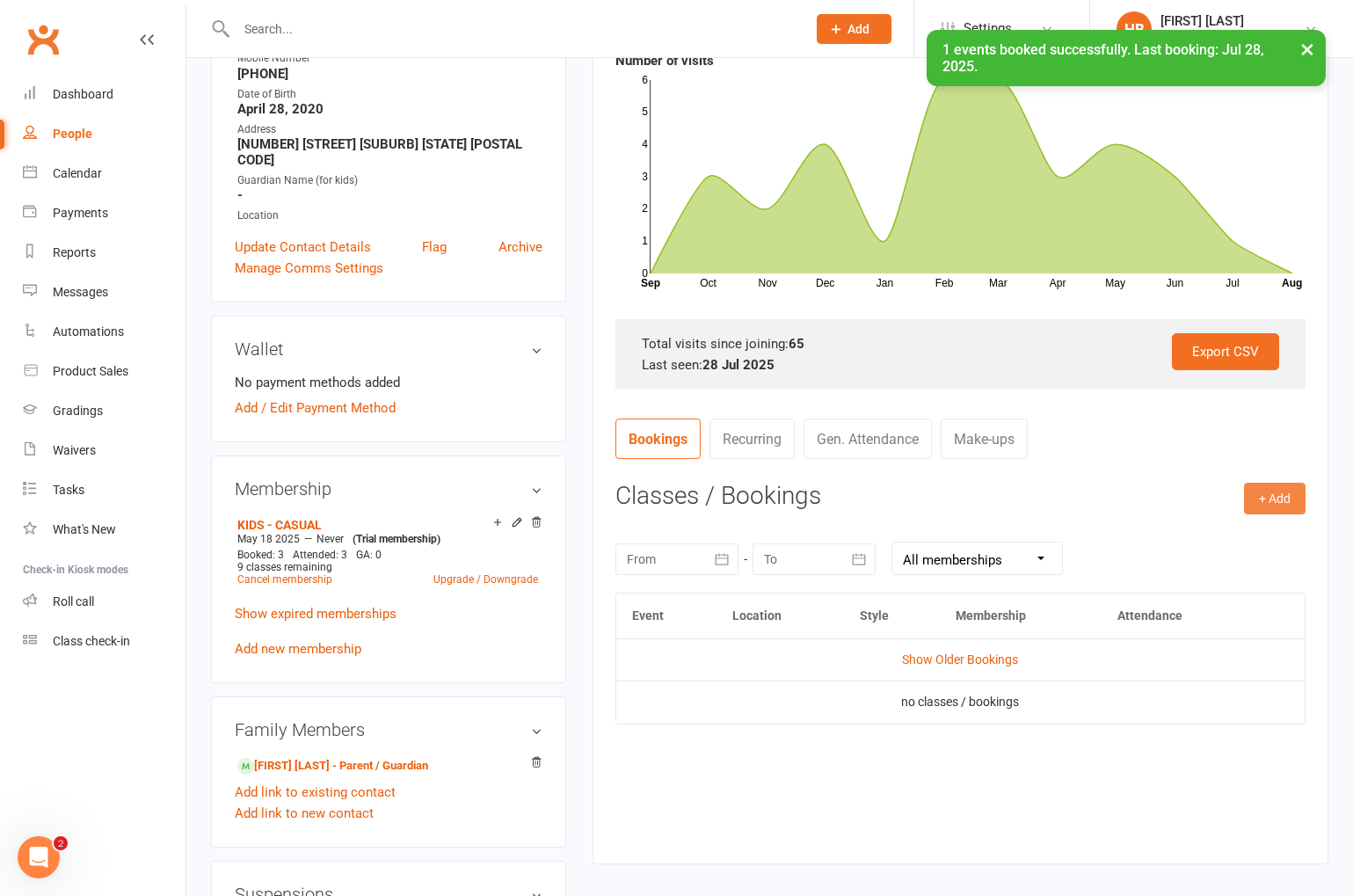 click on "+ Add" at bounding box center (1275, 499) 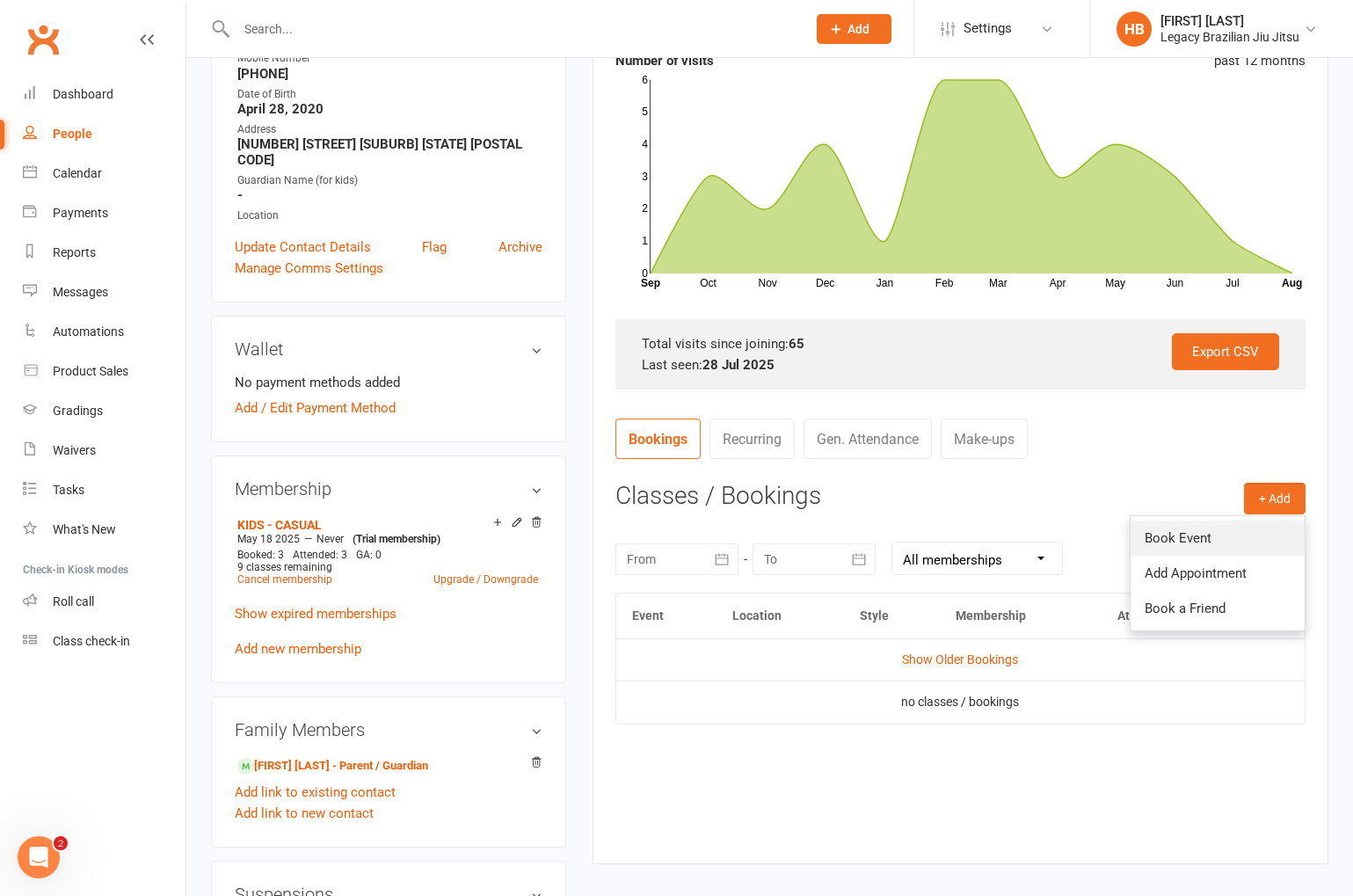 click on "Book Event" at bounding box center [1218, 538] 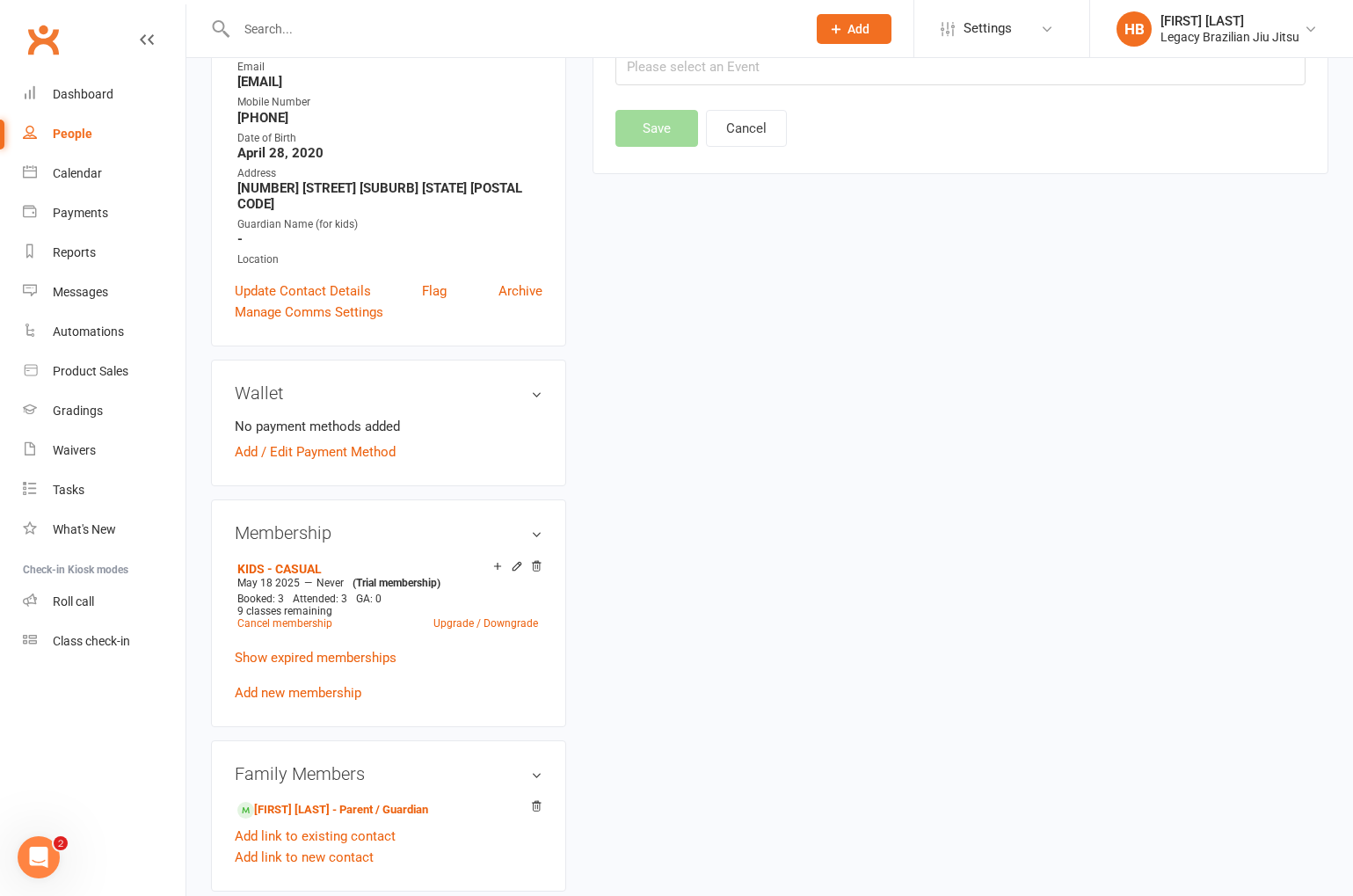 scroll, scrollTop: 150, scrollLeft: 0, axis: vertical 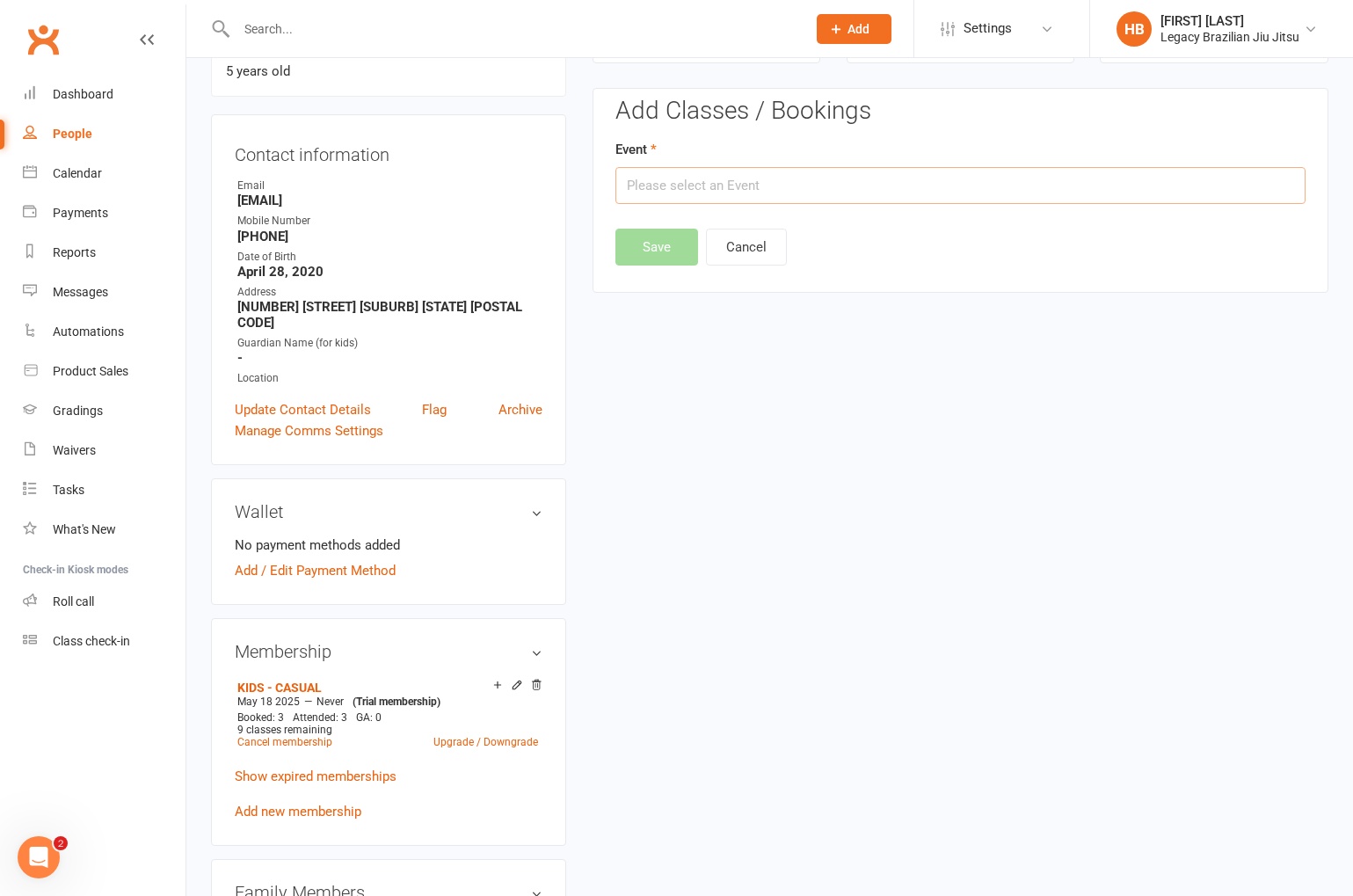 click at bounding box center [960, 186] 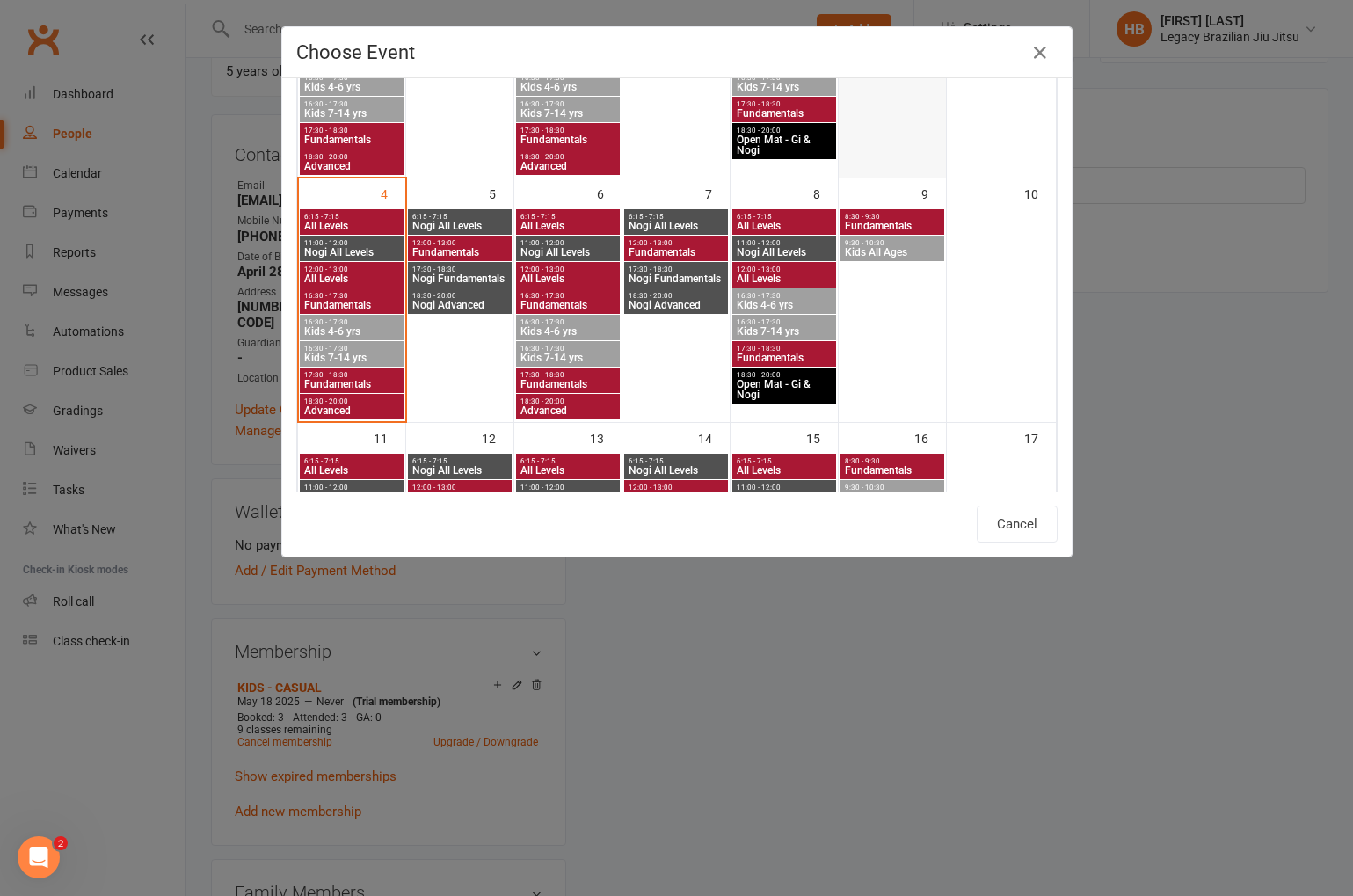 scroll, scrollTop: 263, scrollLeft: 0, axis: vertical 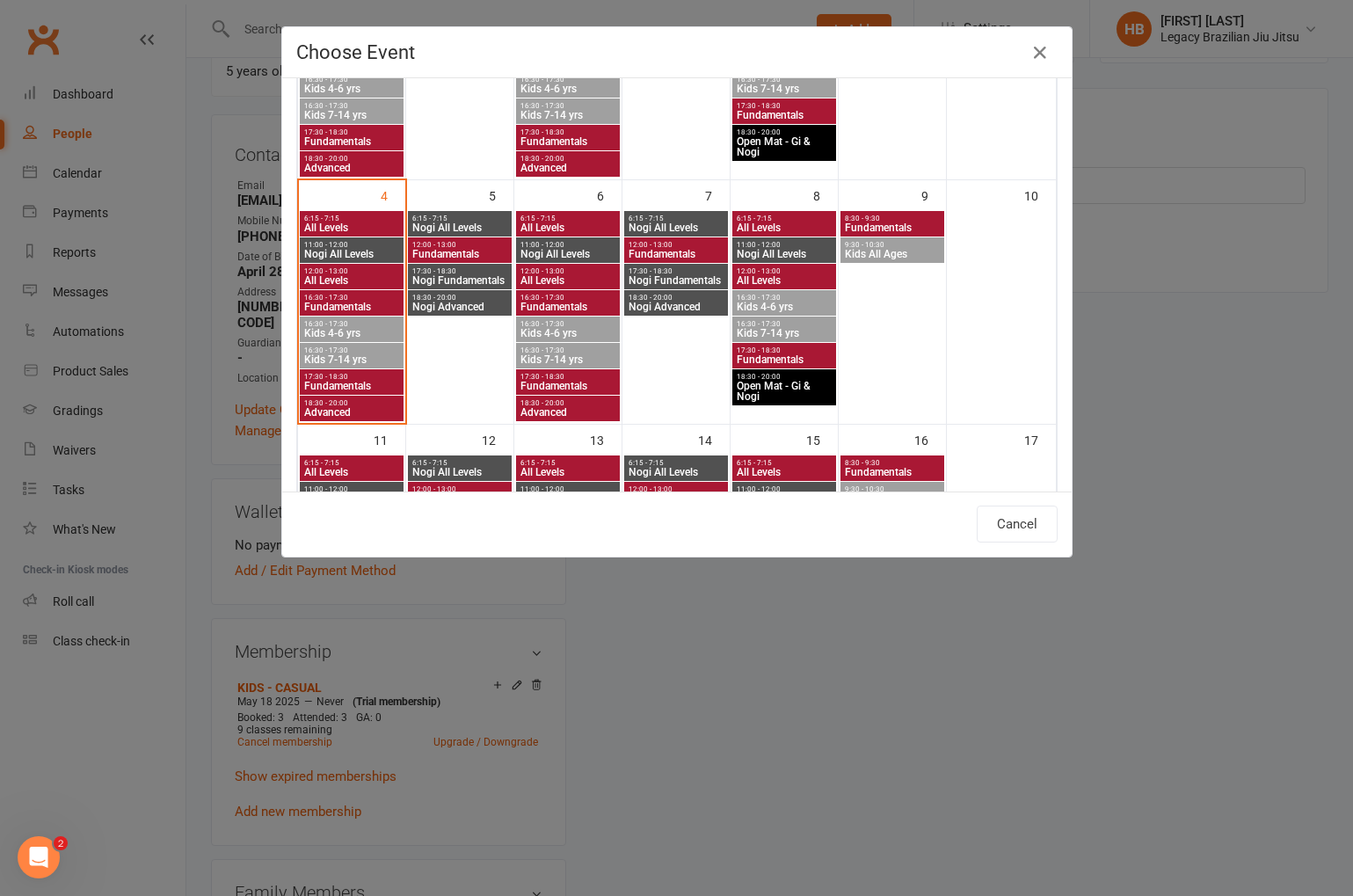 click on "Kids 4-6 yrs" at bounding box center (352, 333) 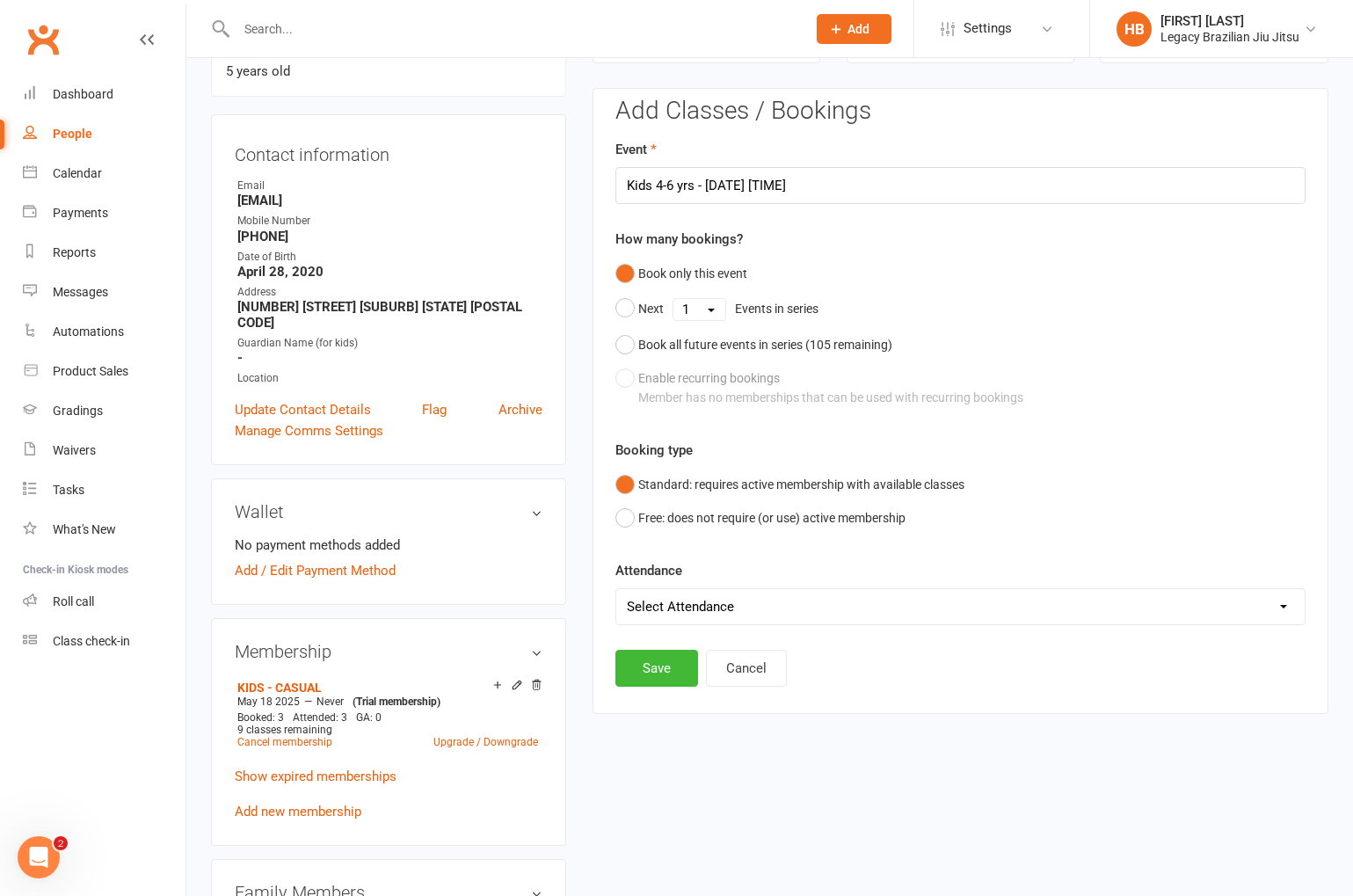 click on "Select Attendance Attended Absent" at bounding box center (960, 607) 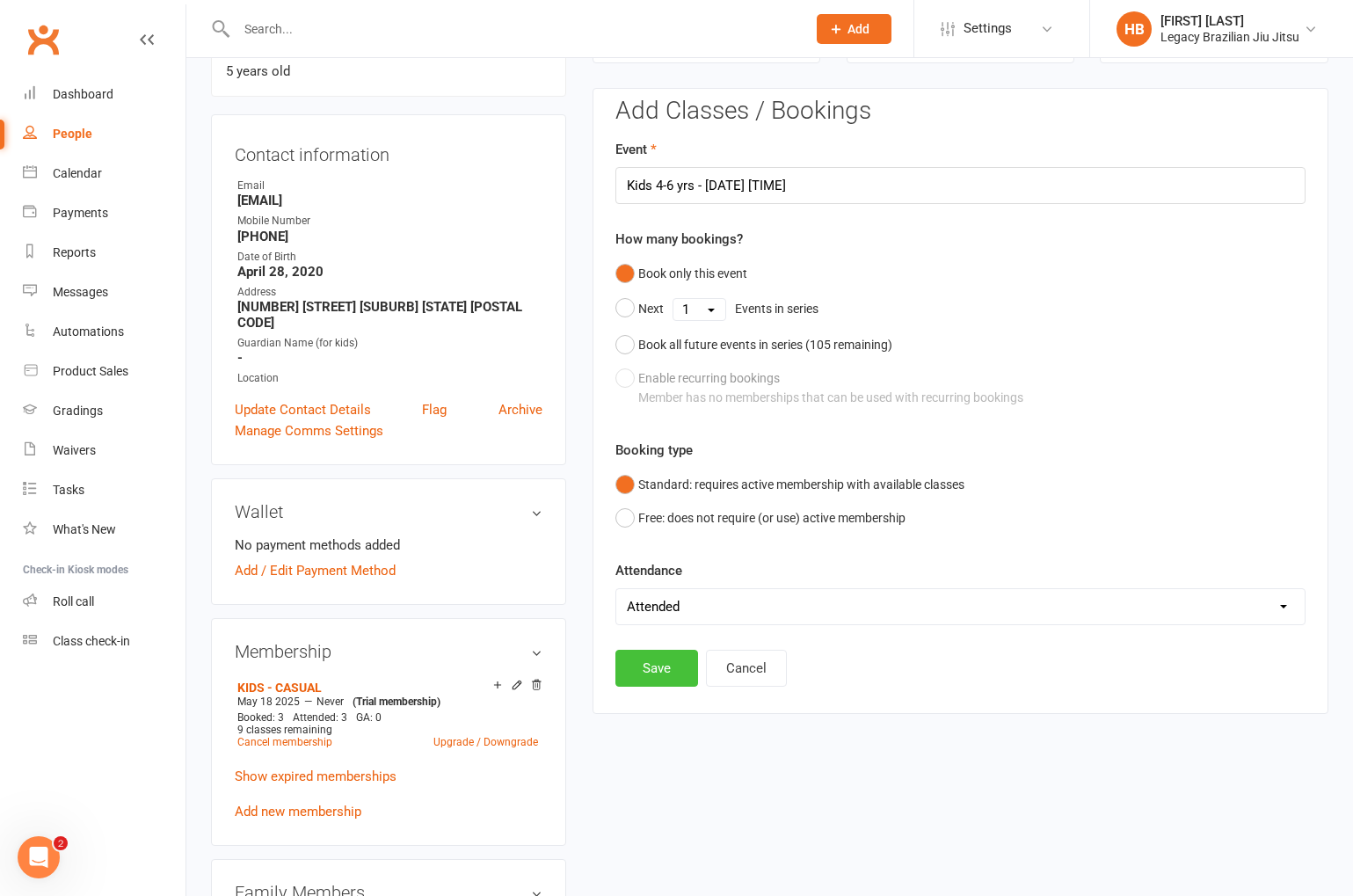 click on "Save" at bounding box center (657, 668) 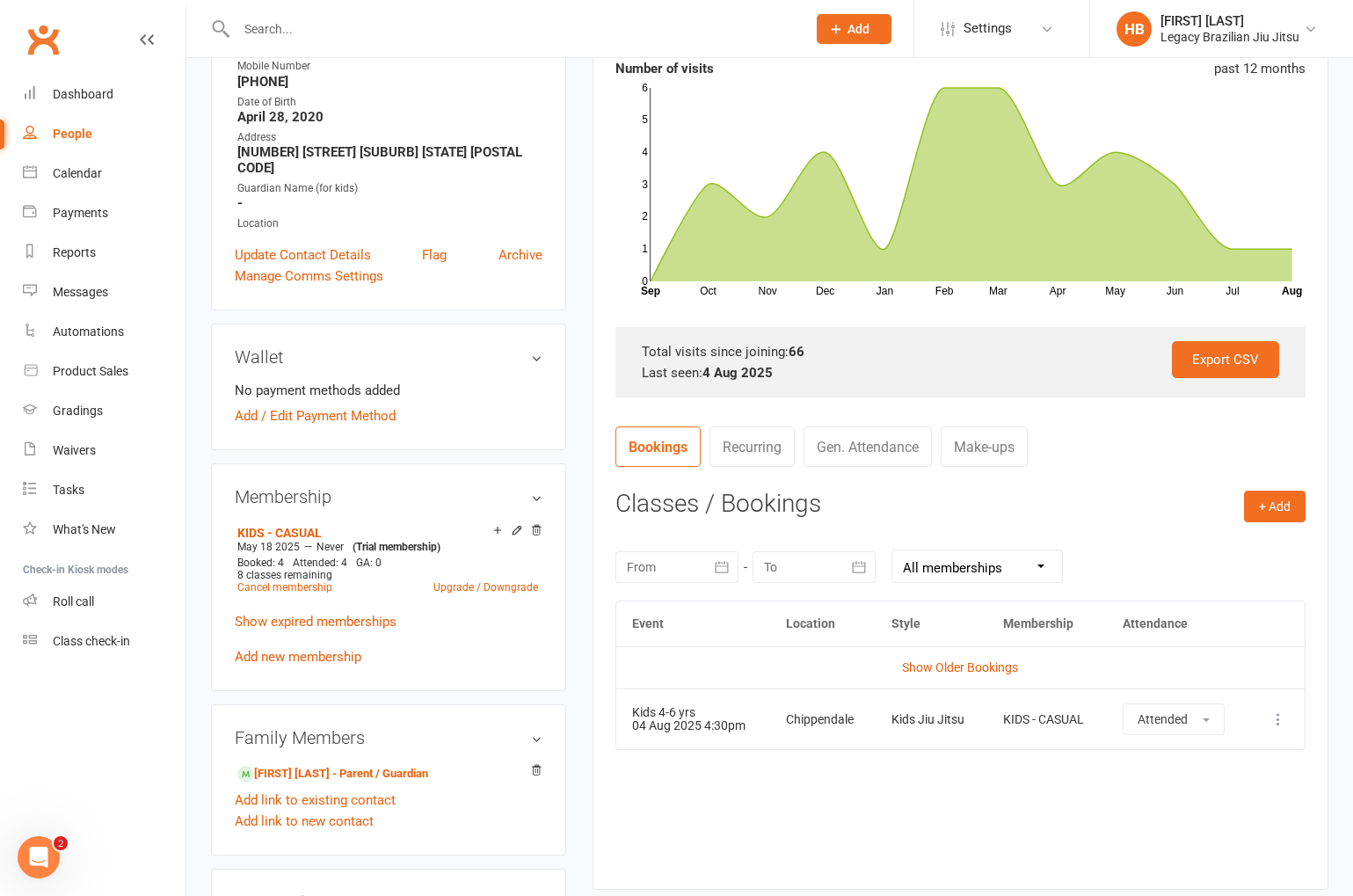 scroll, scrollTop: 303, scrollLeft: 0, axis: vertical 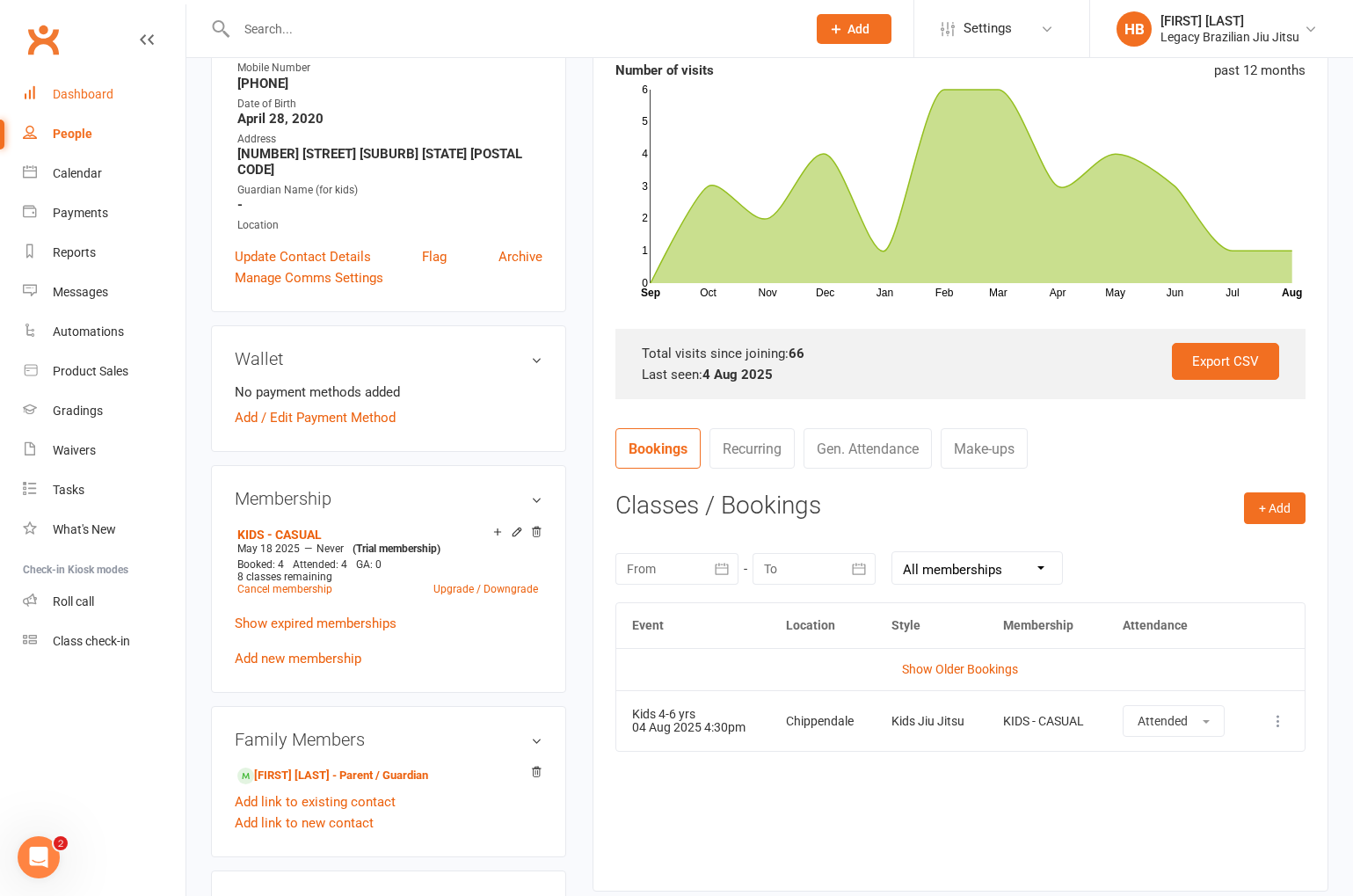 click on "Dashboard" at bounding box center (104, 94) 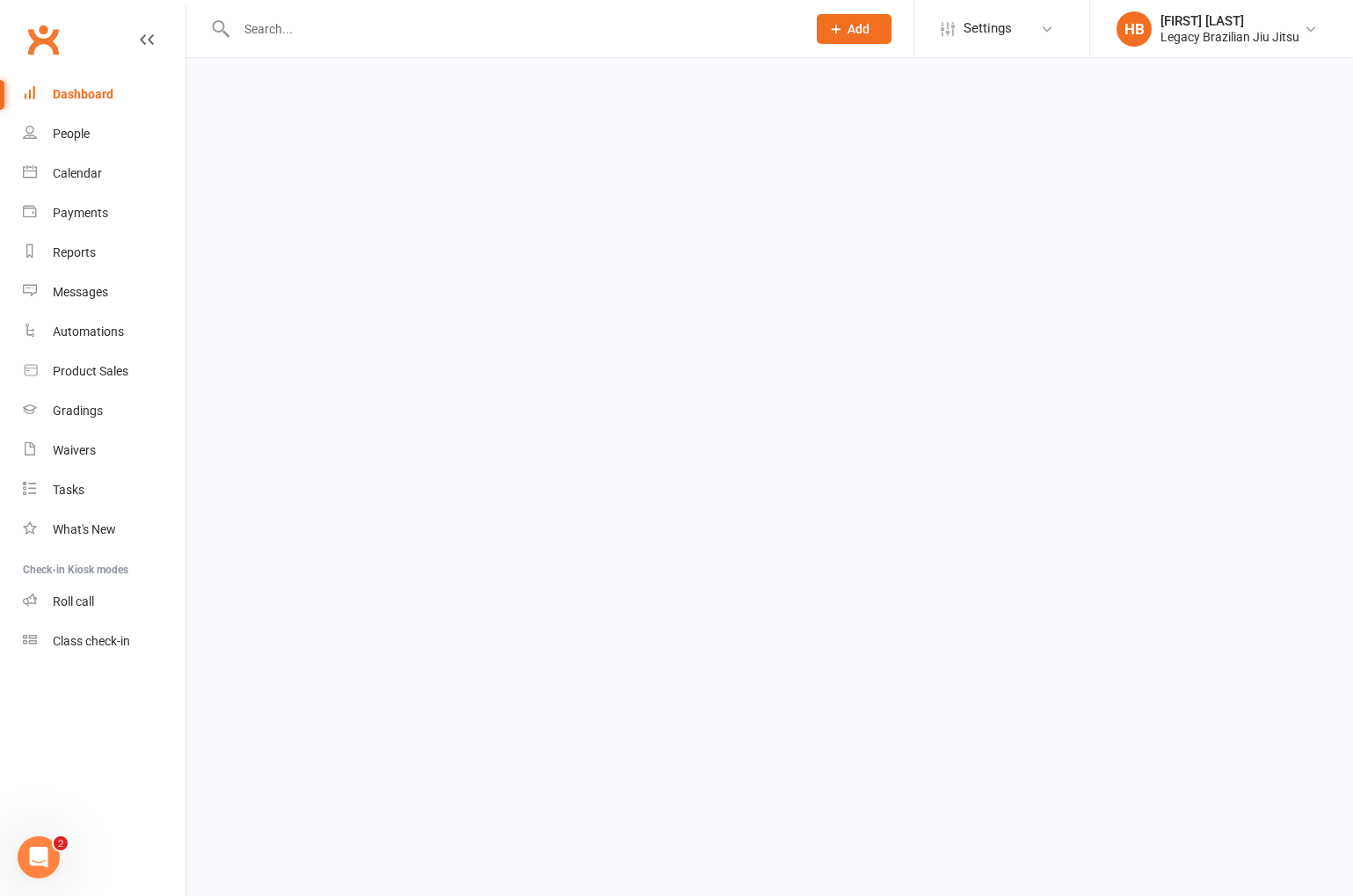 scroll, scrollTop: 0, scrollLeft: 0, axis: both 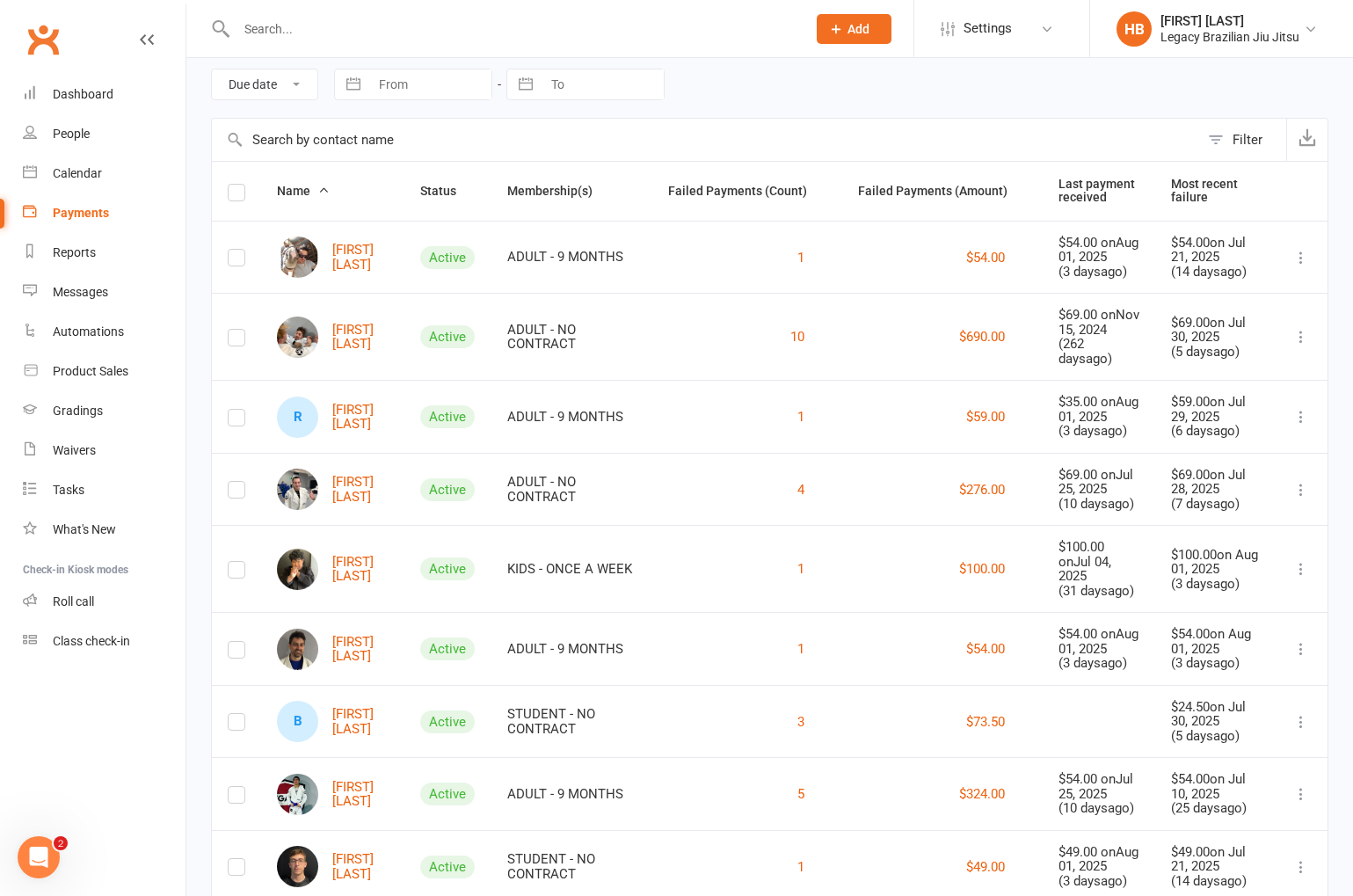 click at bounding box center [502, 28] 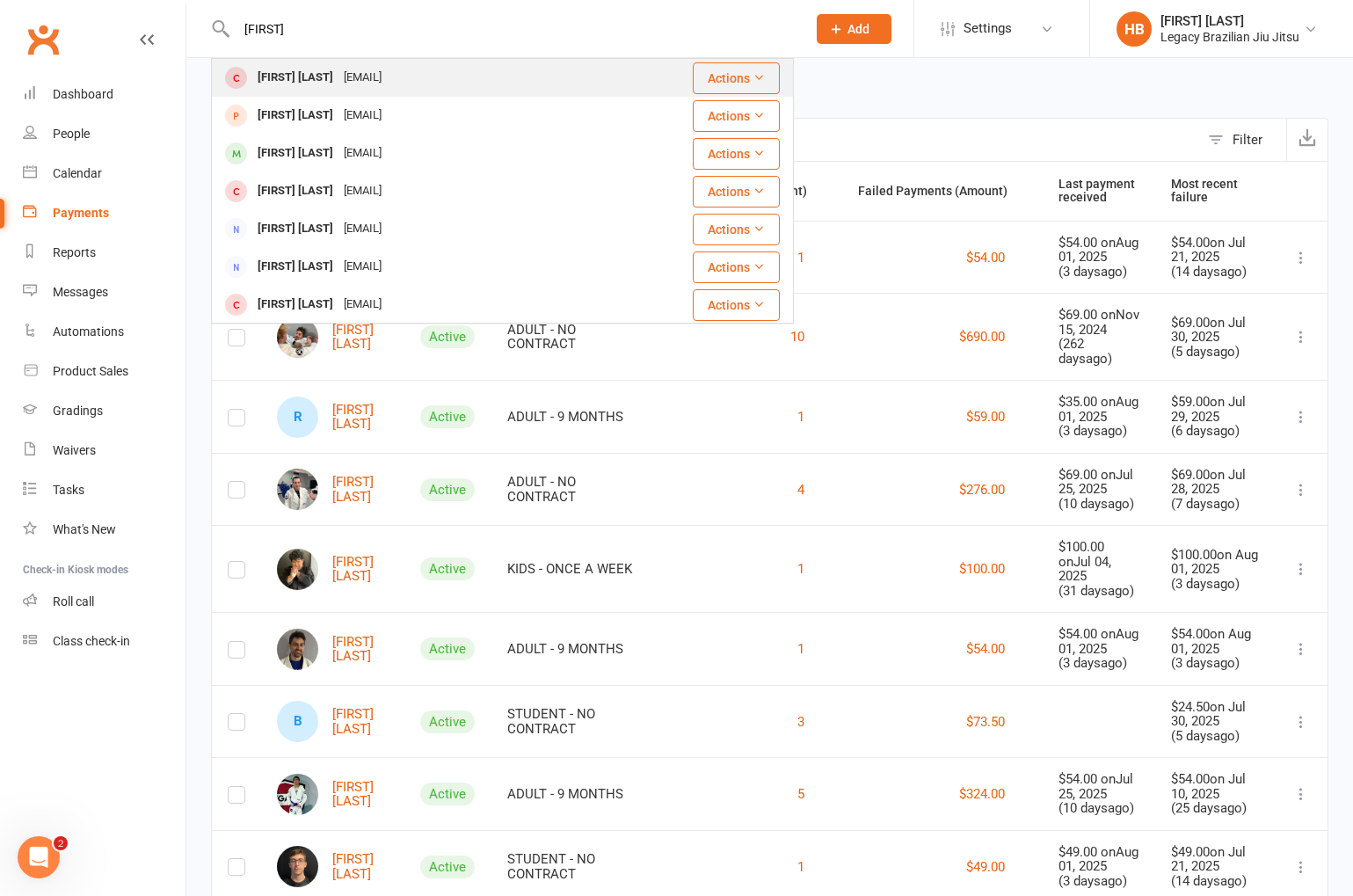 type on "mariano" 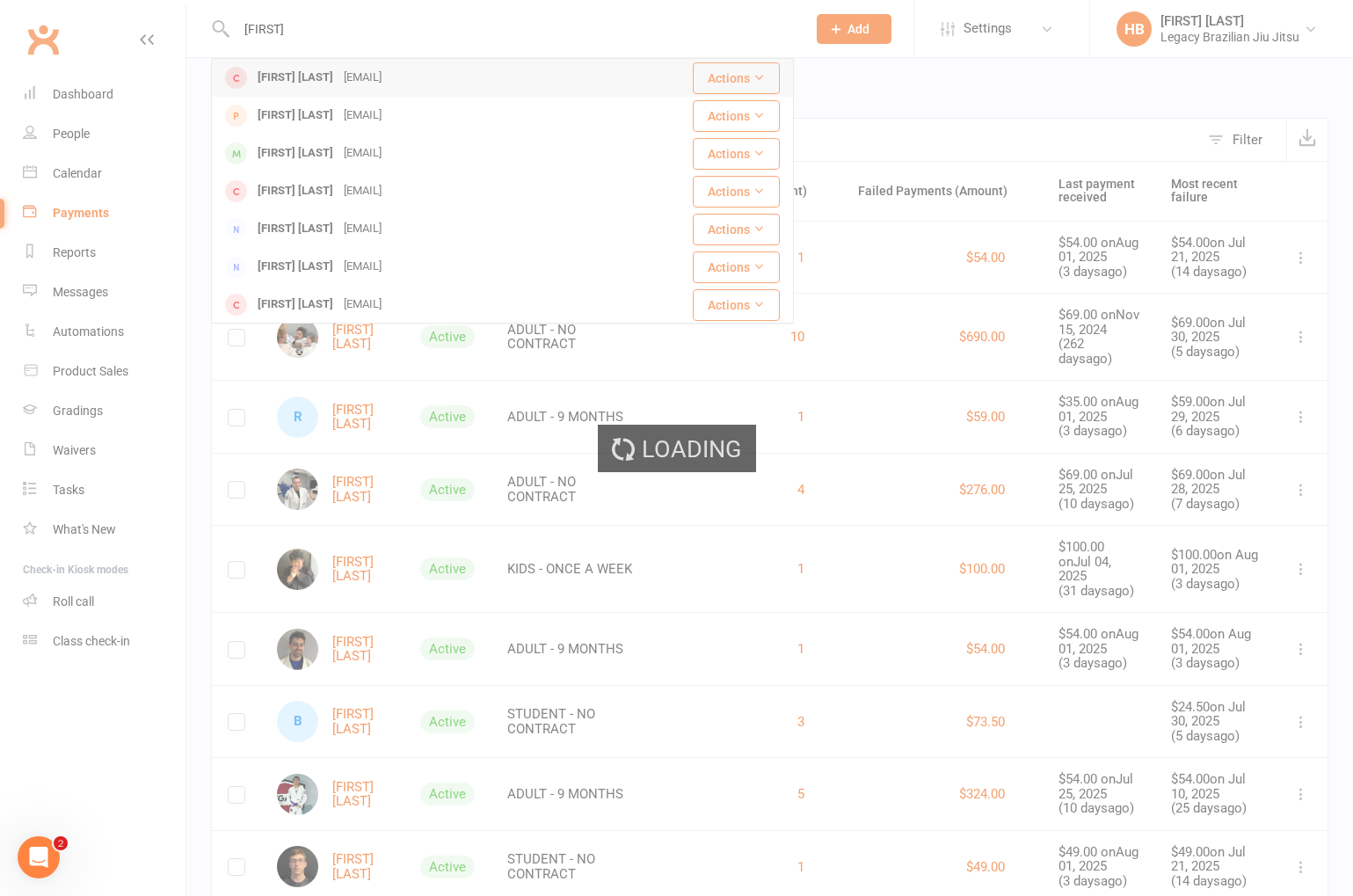 type 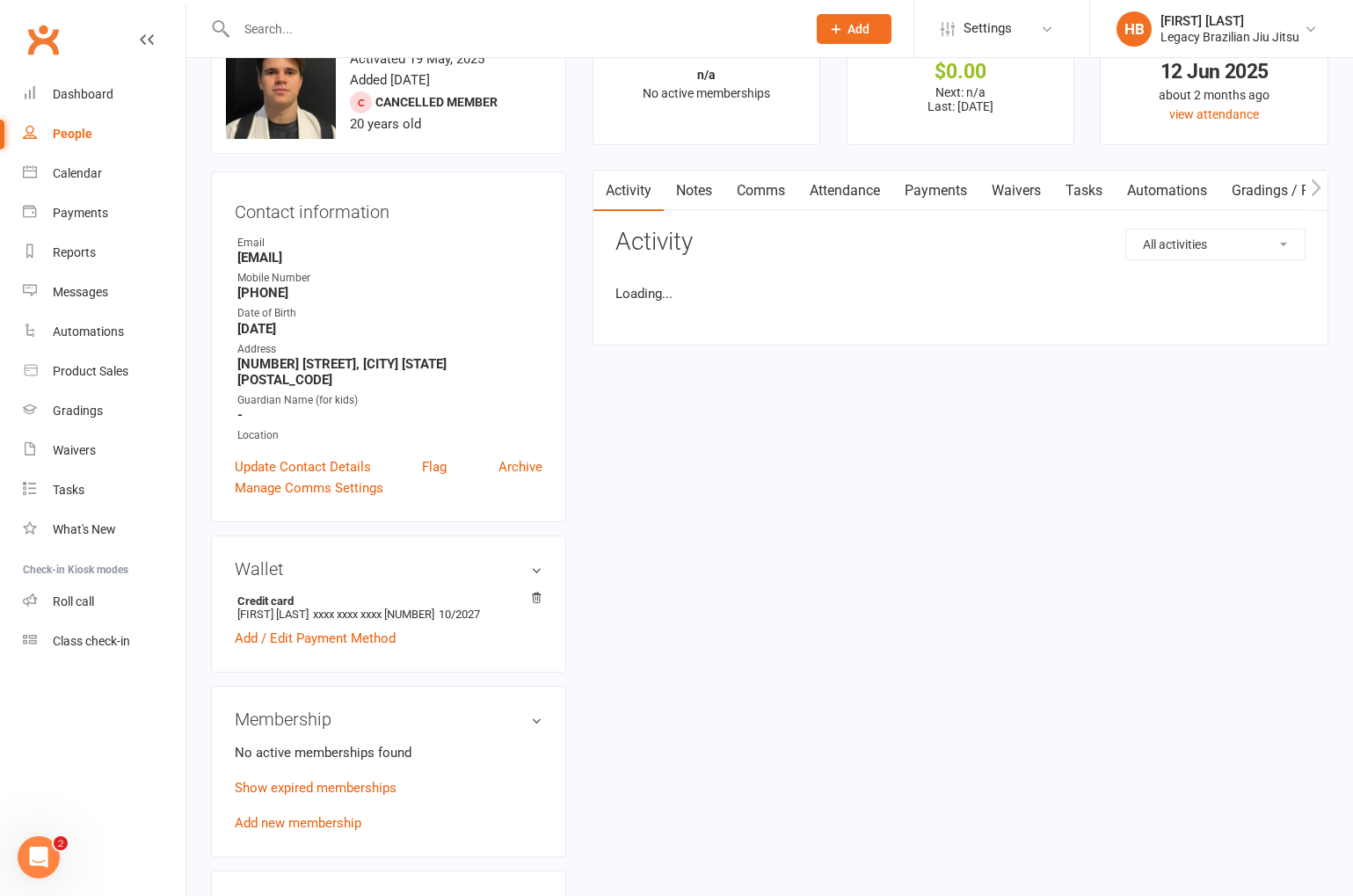 scroll, scrollTop: 0, scrollLeft: 0, axis: both 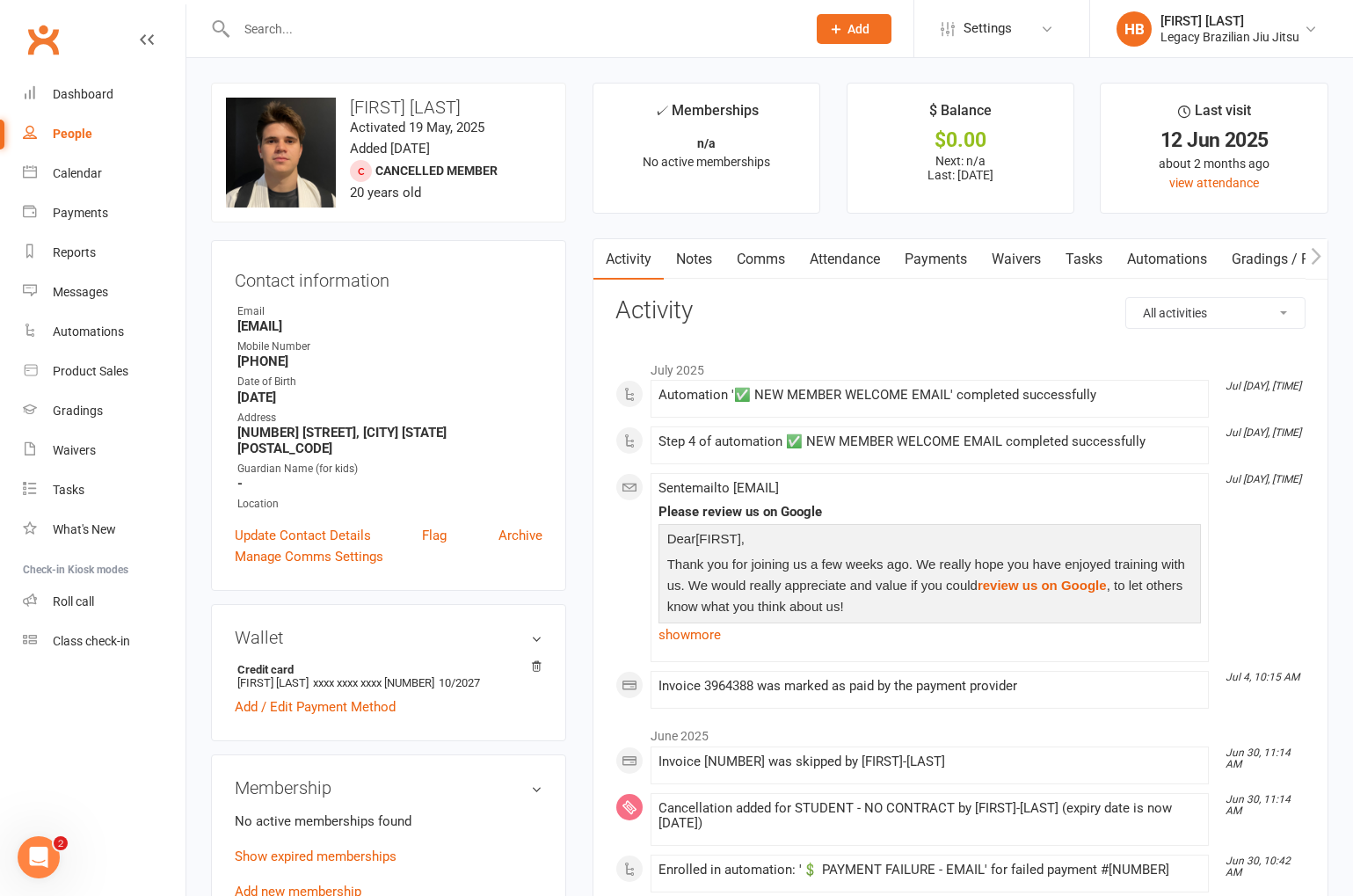 click on "Payments" at bounding box center [935, 259] 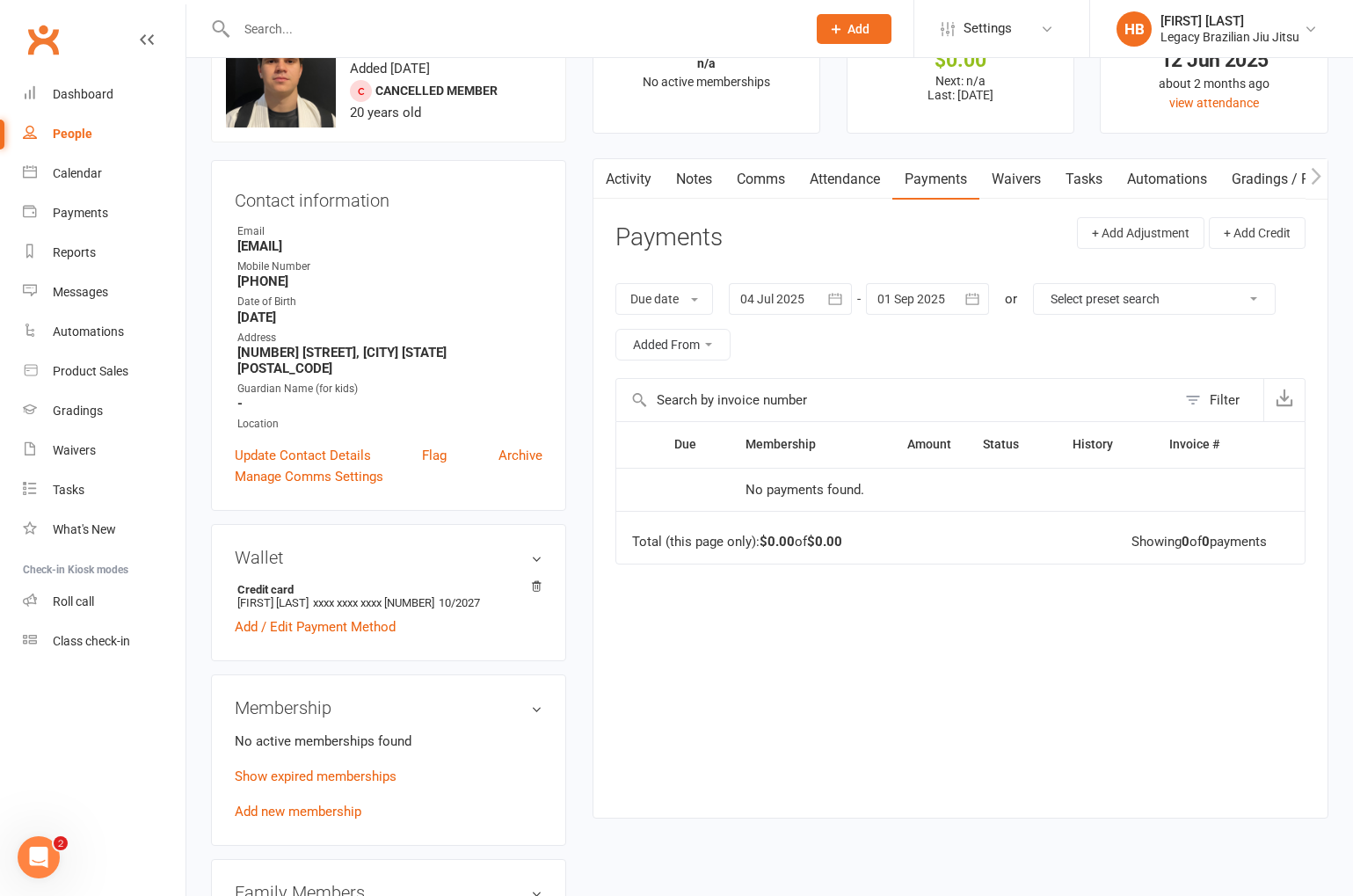 scroll, scrollTop: 189, scrollLeft: 0, axis: vertical 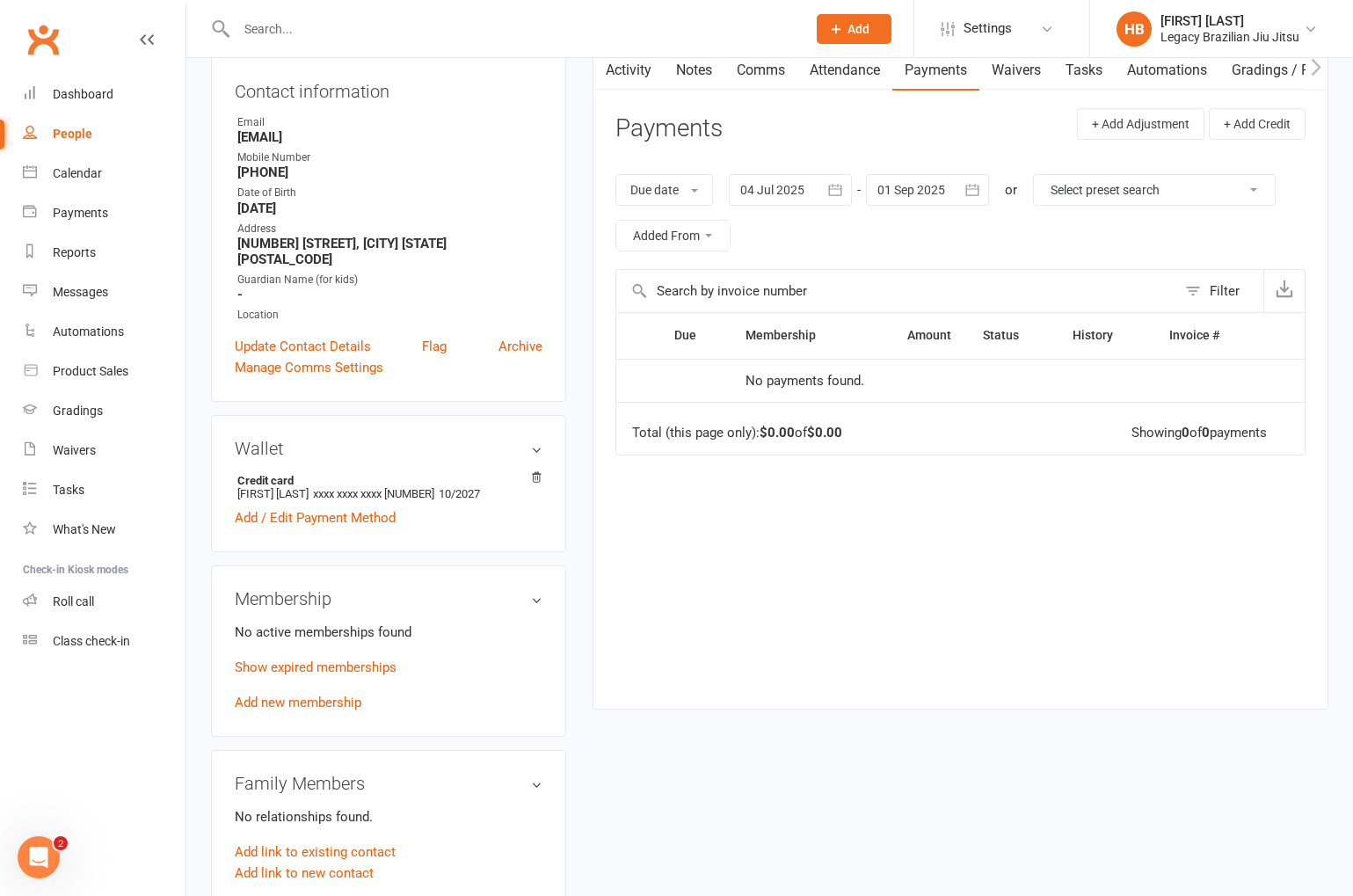 click at bounding box center (790, 190) 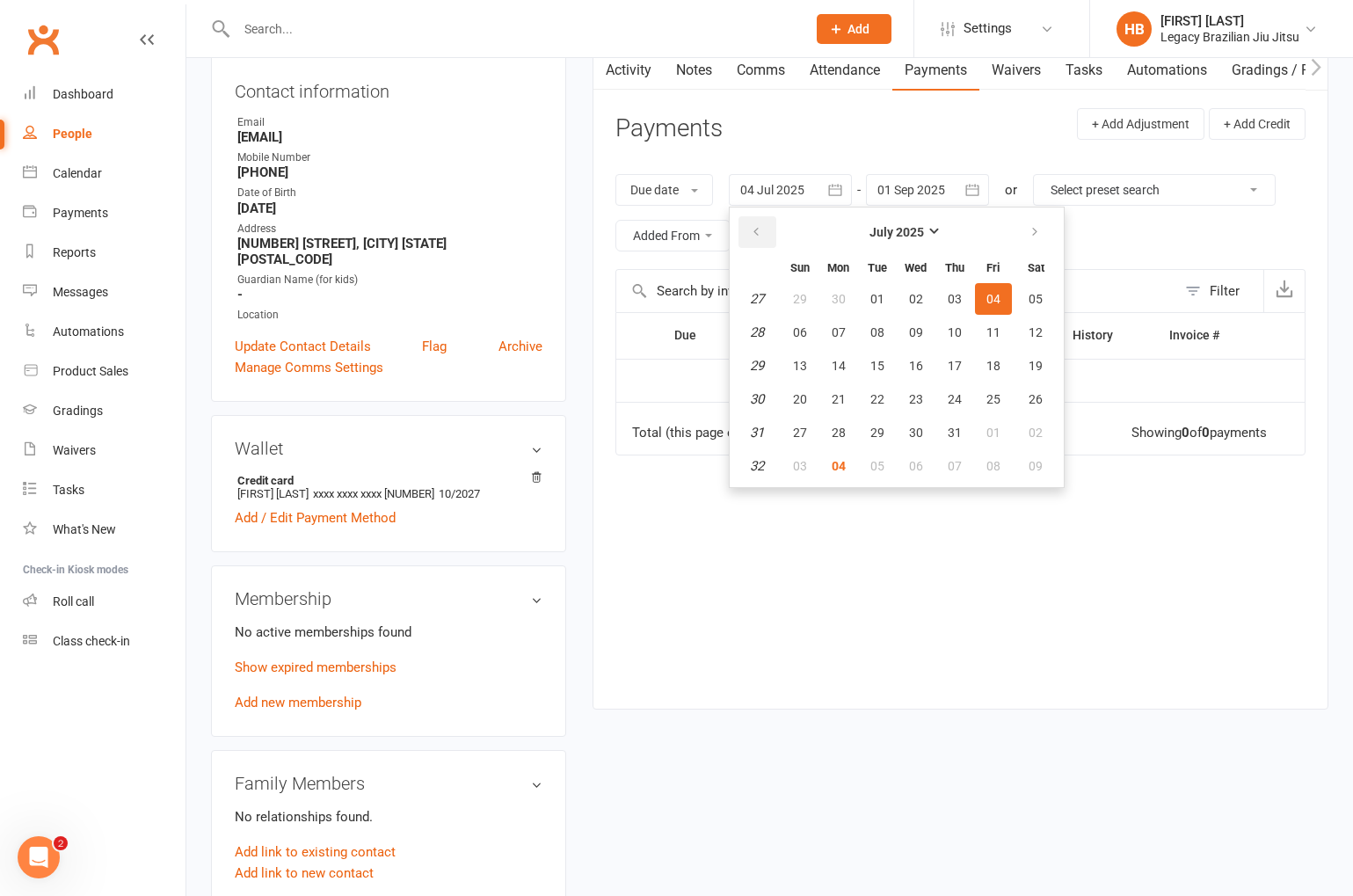click at bounding box center (757, 232) 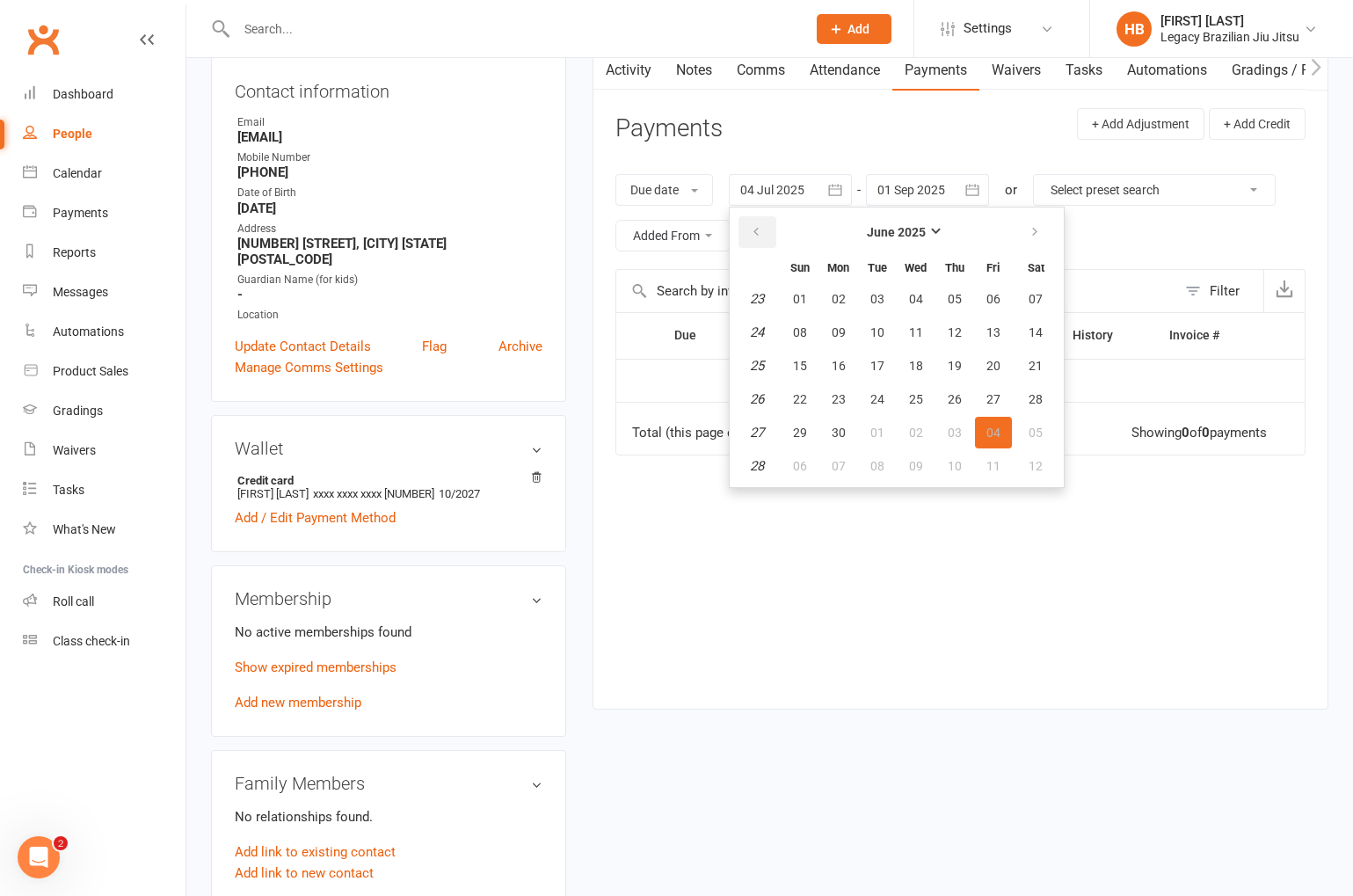 click at bounding box center [757, 232] 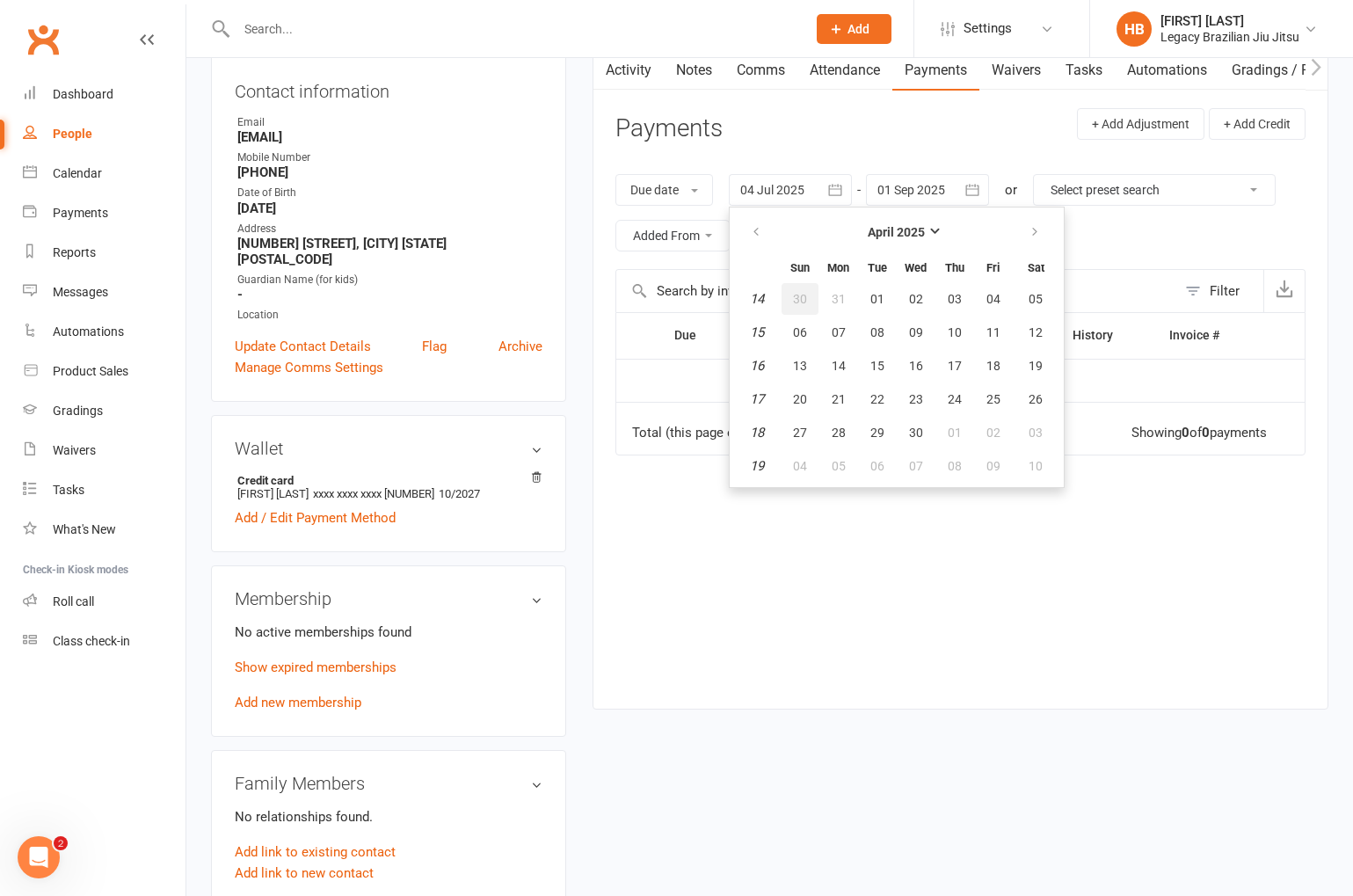 click on "30" at bounding box center (800, 299) 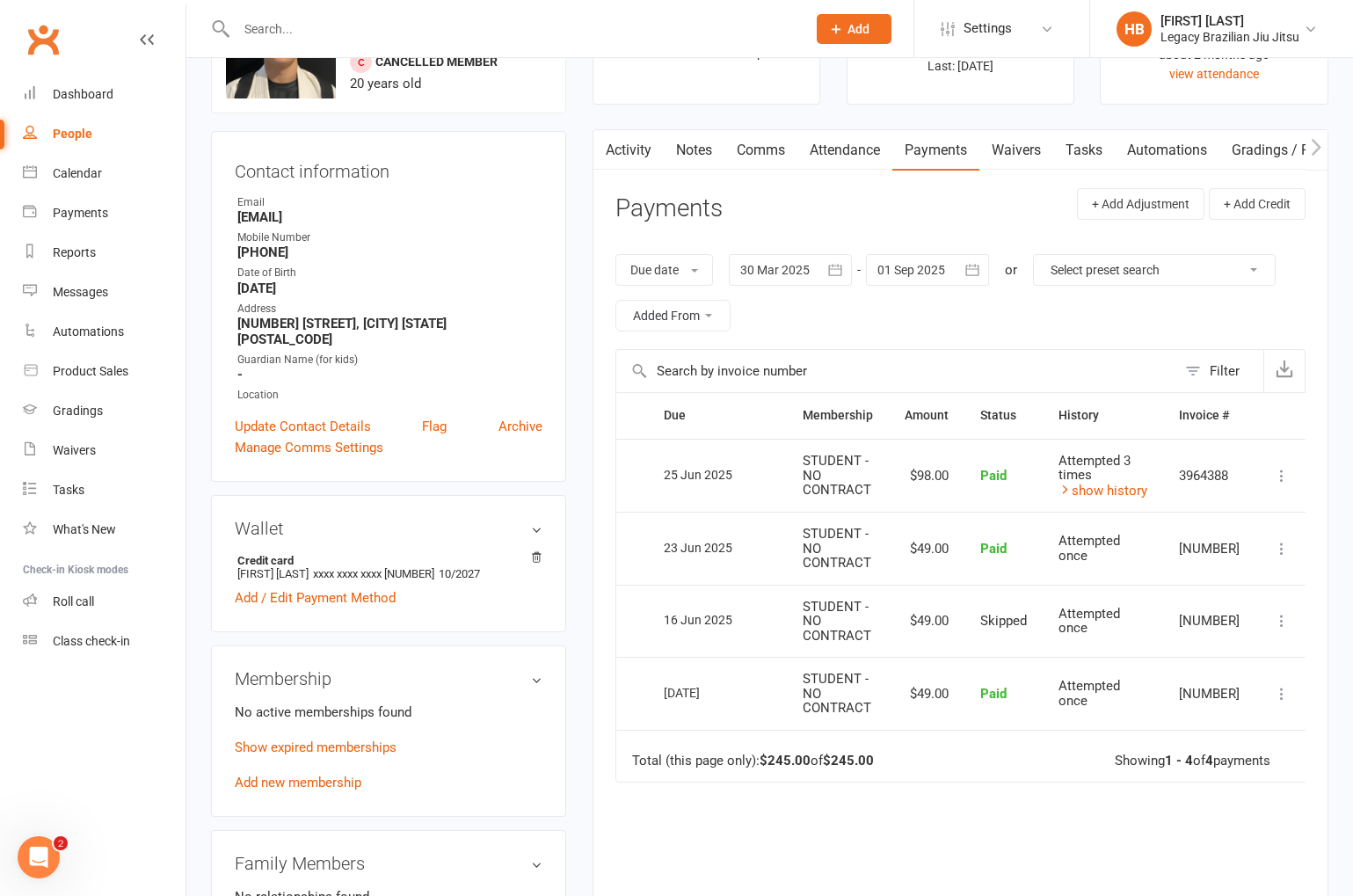 scroll, scrollTop: 112, scrollLeft: 0, axis: vertical 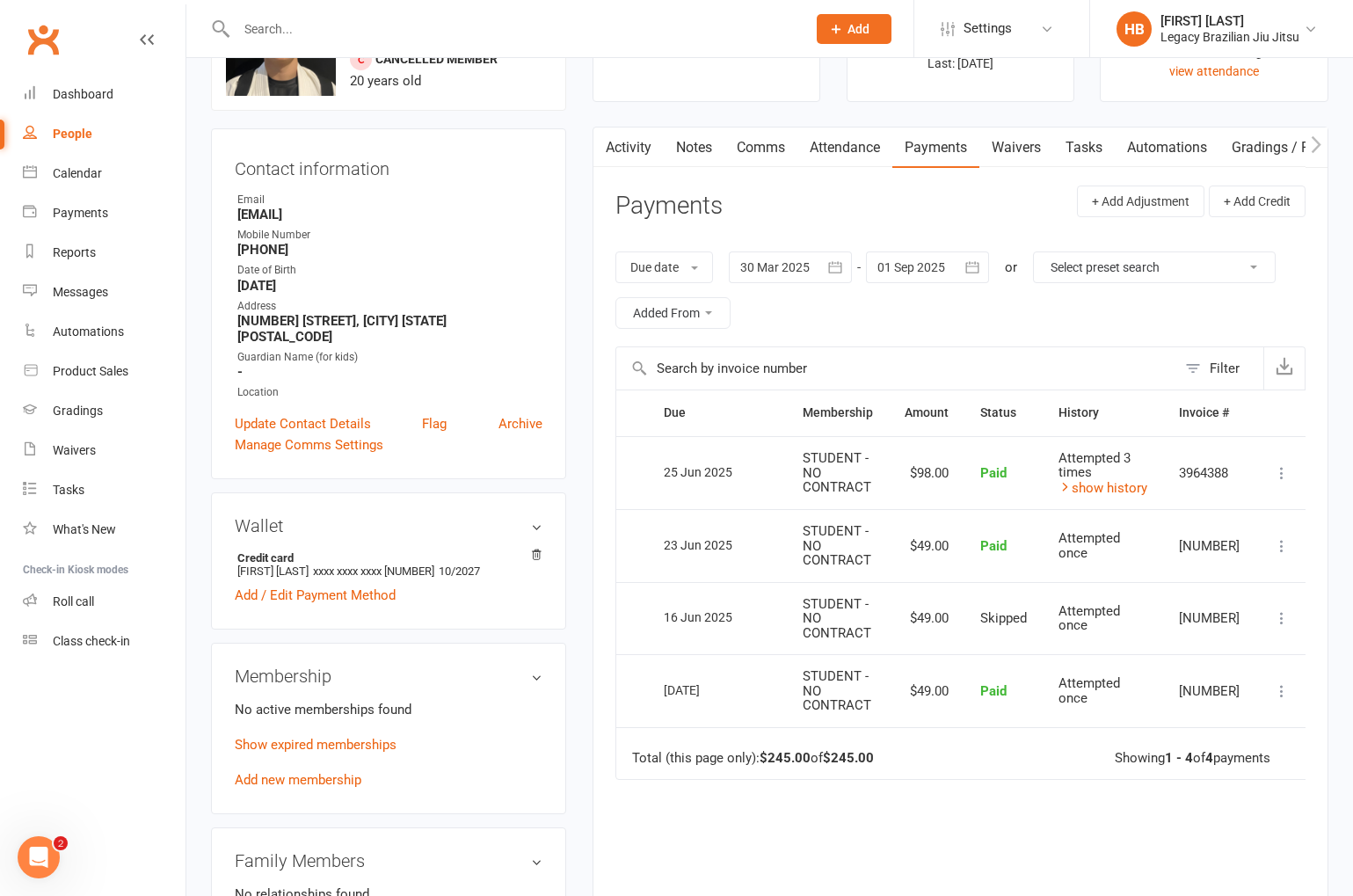 click on "Attendance" at bounding box center (845, 148) 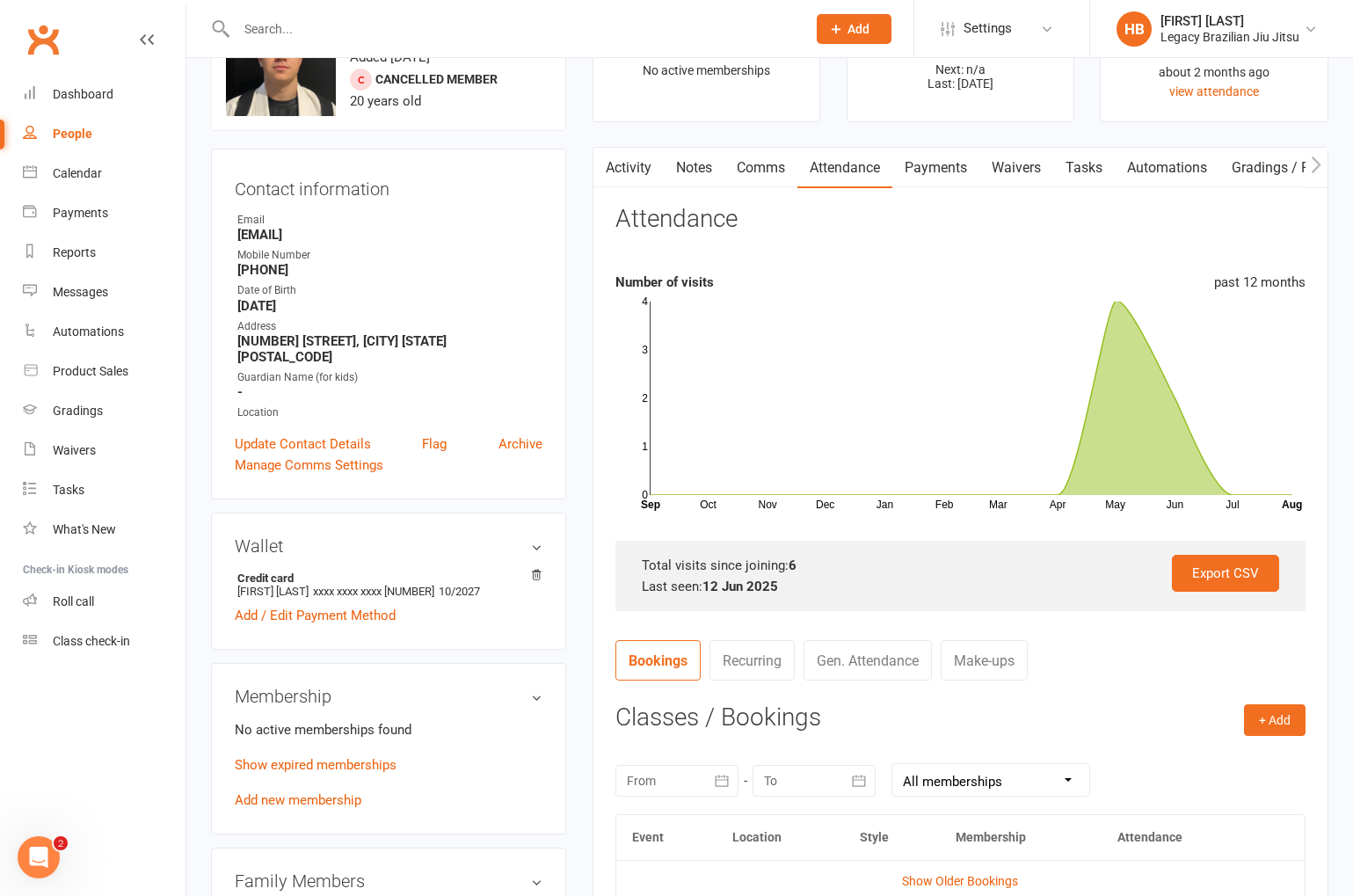 scroll, scrollTop: 96, scrollLeft: 0, axis: vertical 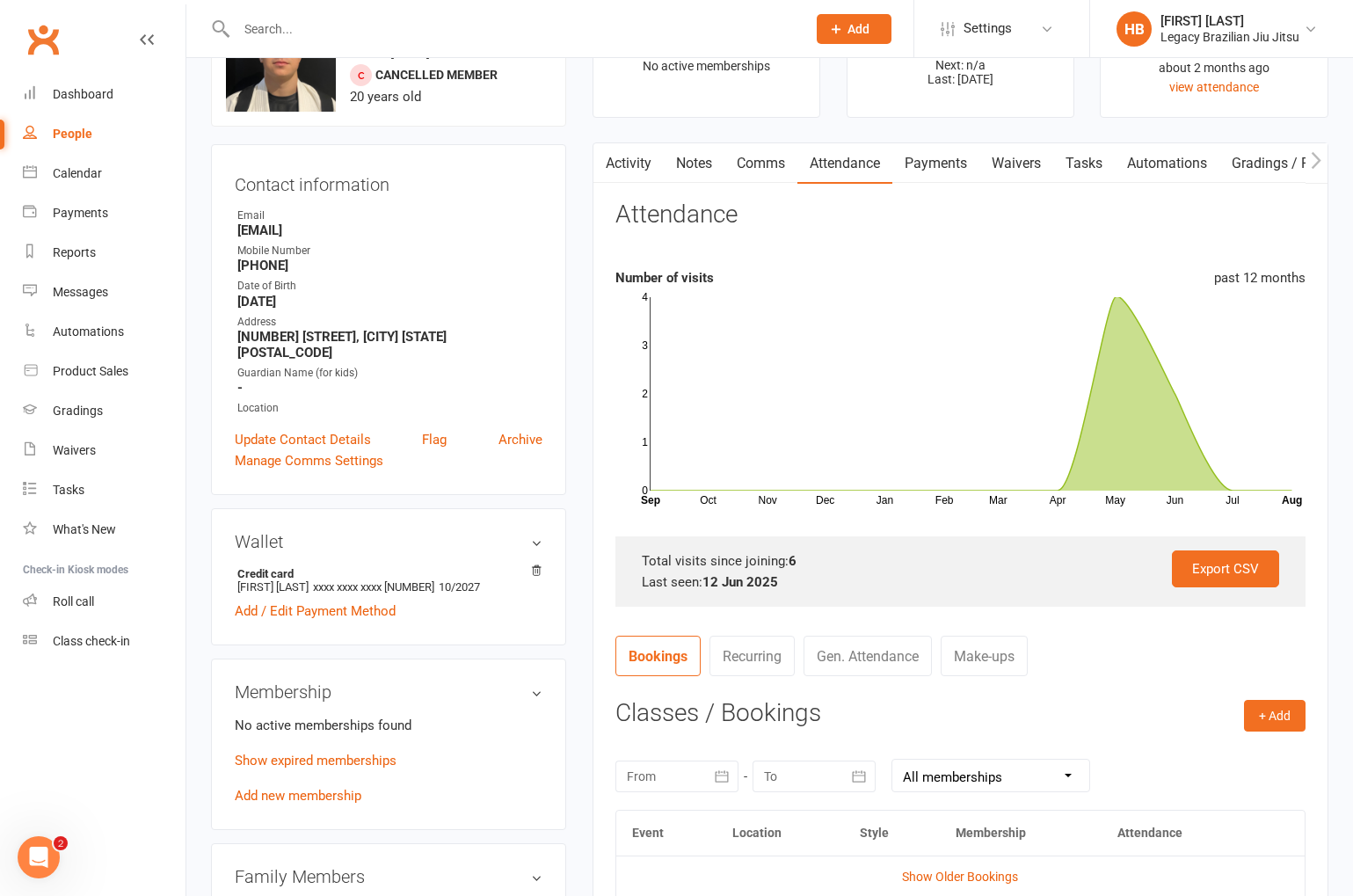 drag, startPoint x: 780, startPoint y: 163, endPoint x: 919, endPoint y: 167, distance: 139.0575 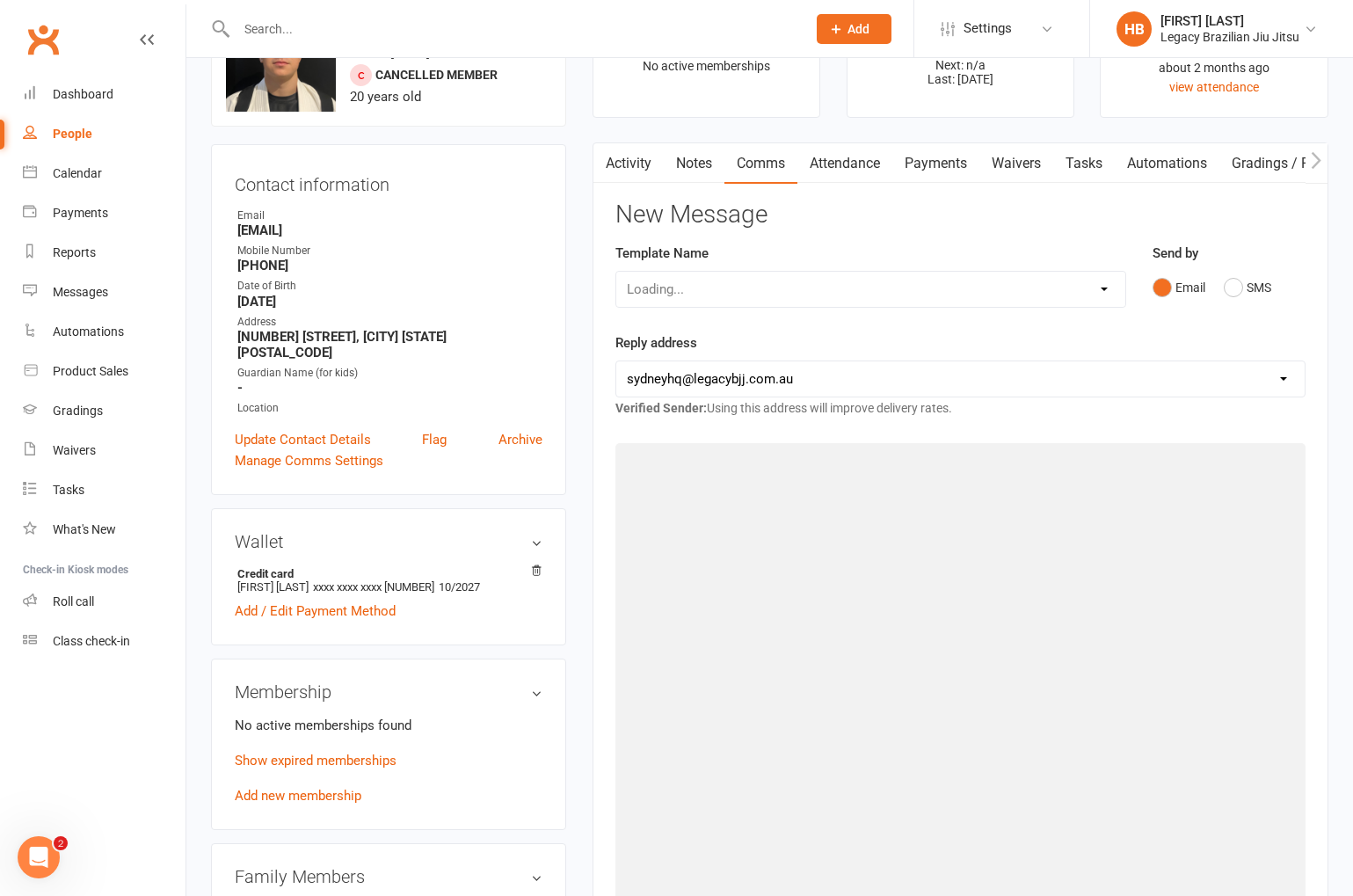 click on "Payments" at bounding box center (935, 164) 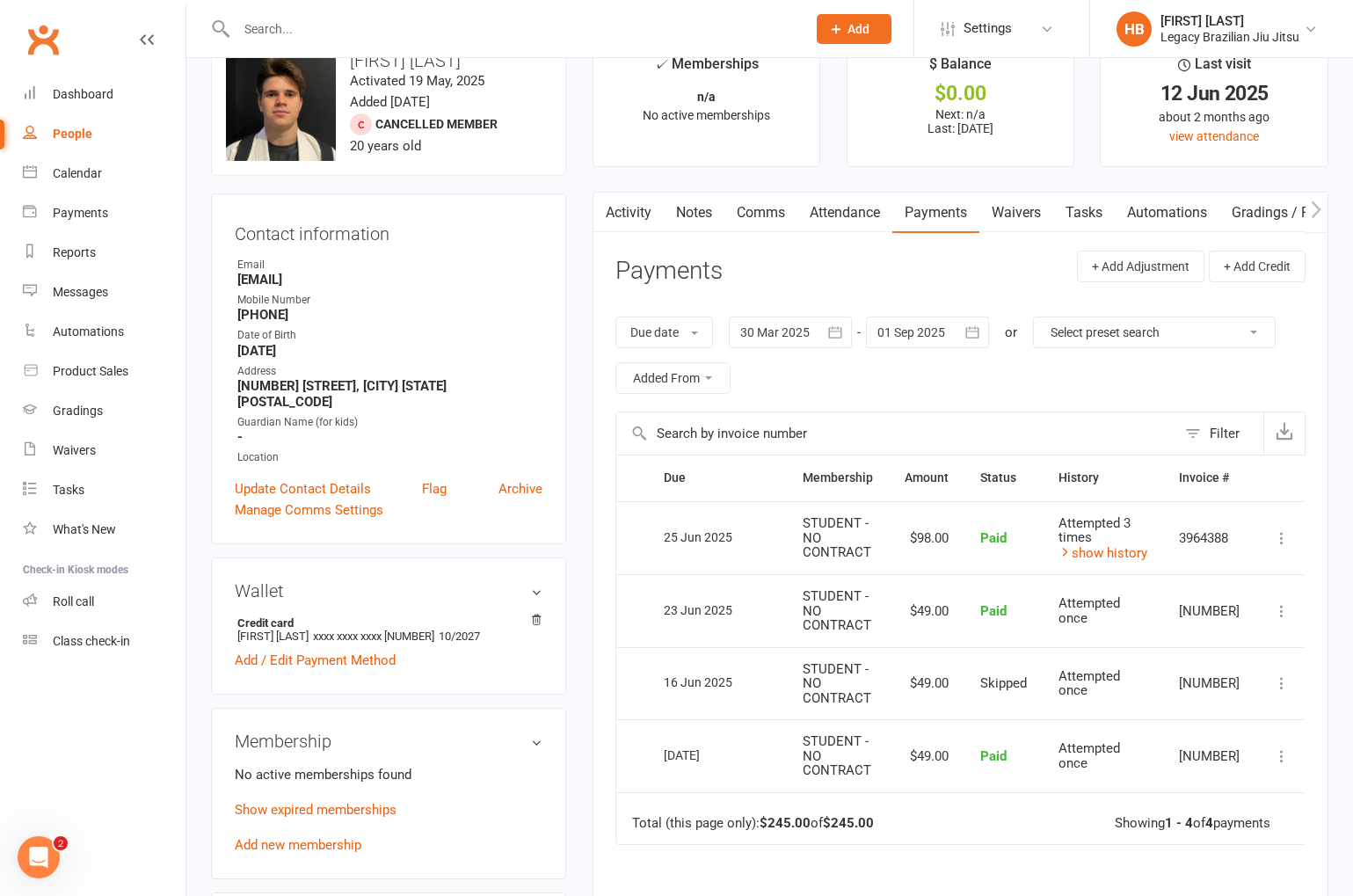 scroll, scrollTop: 0, scrollLeft: 0, axis: both 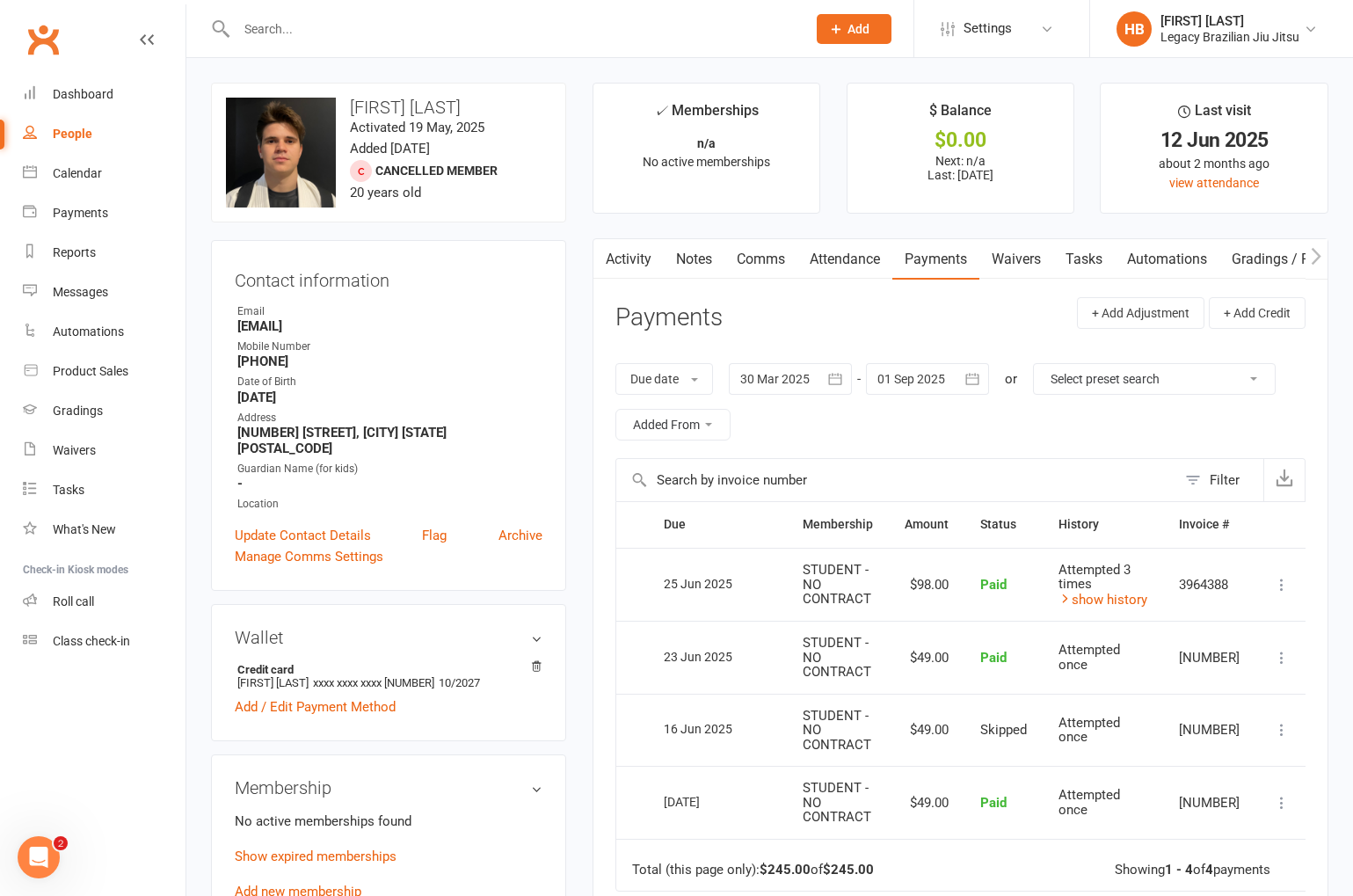 click on "Attendance" at bounding box center (845, 259) 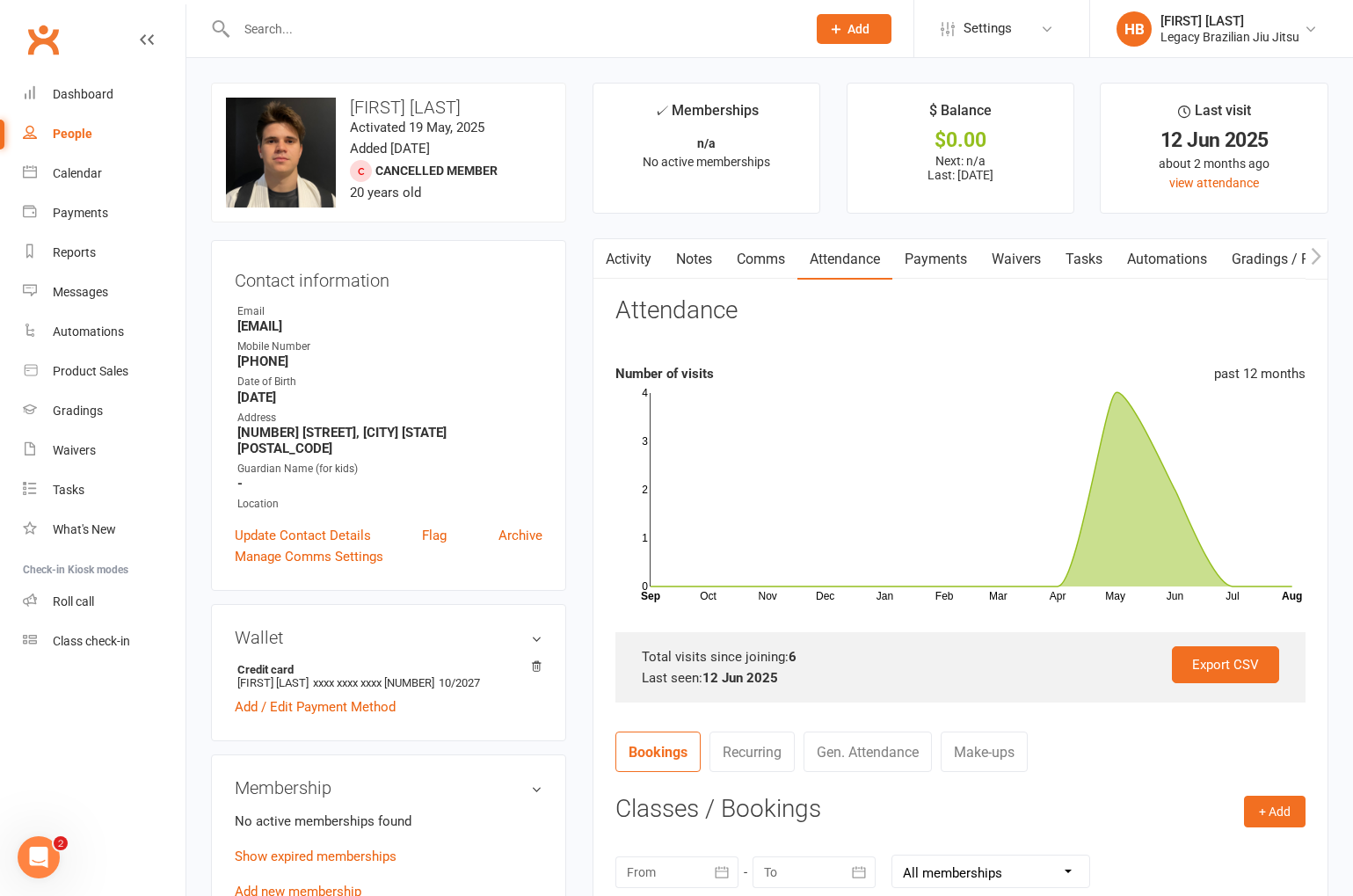 click on "Payments" at bounding box center [935, 259] 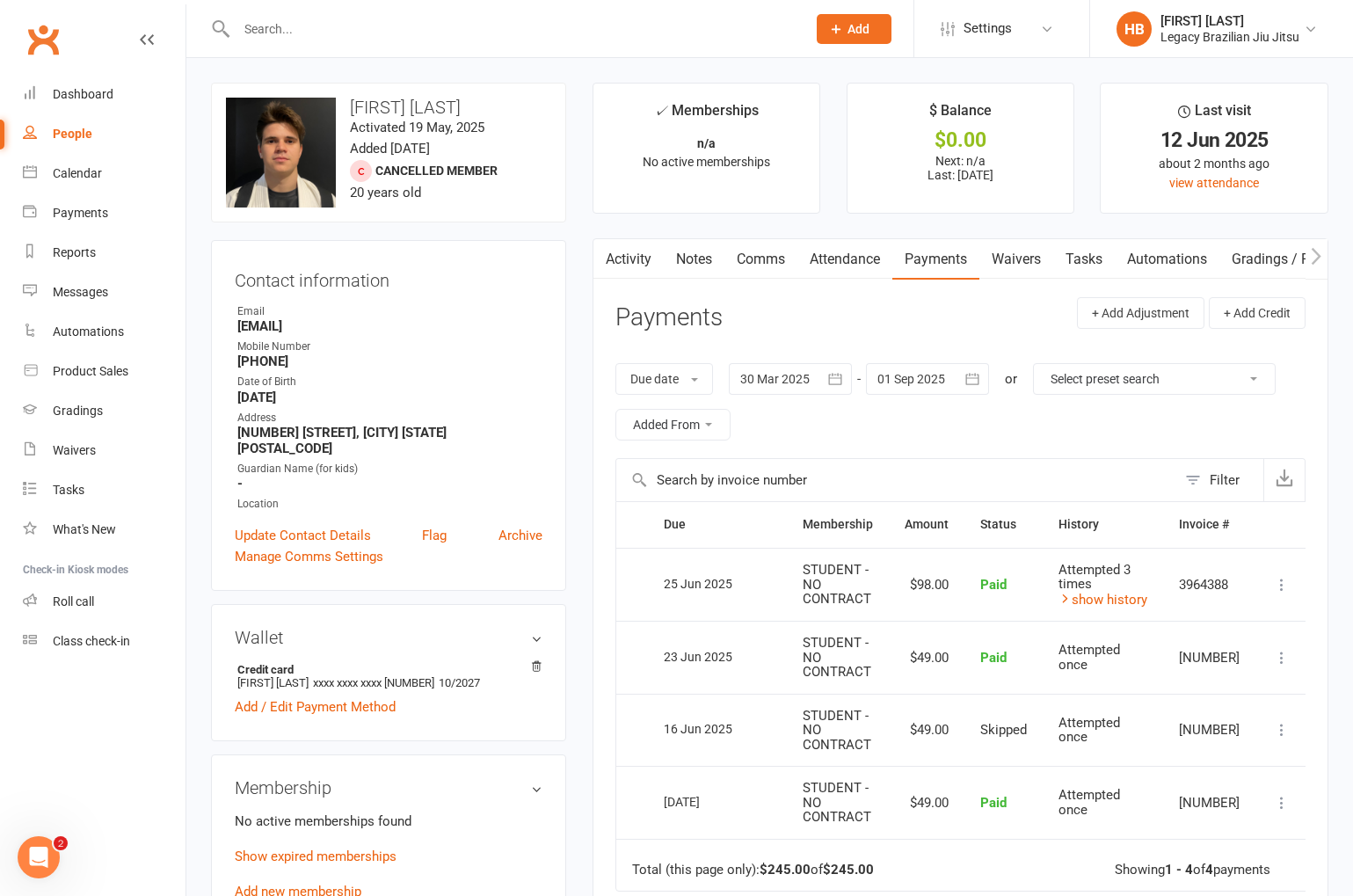 click at bounding box center [513, 29] 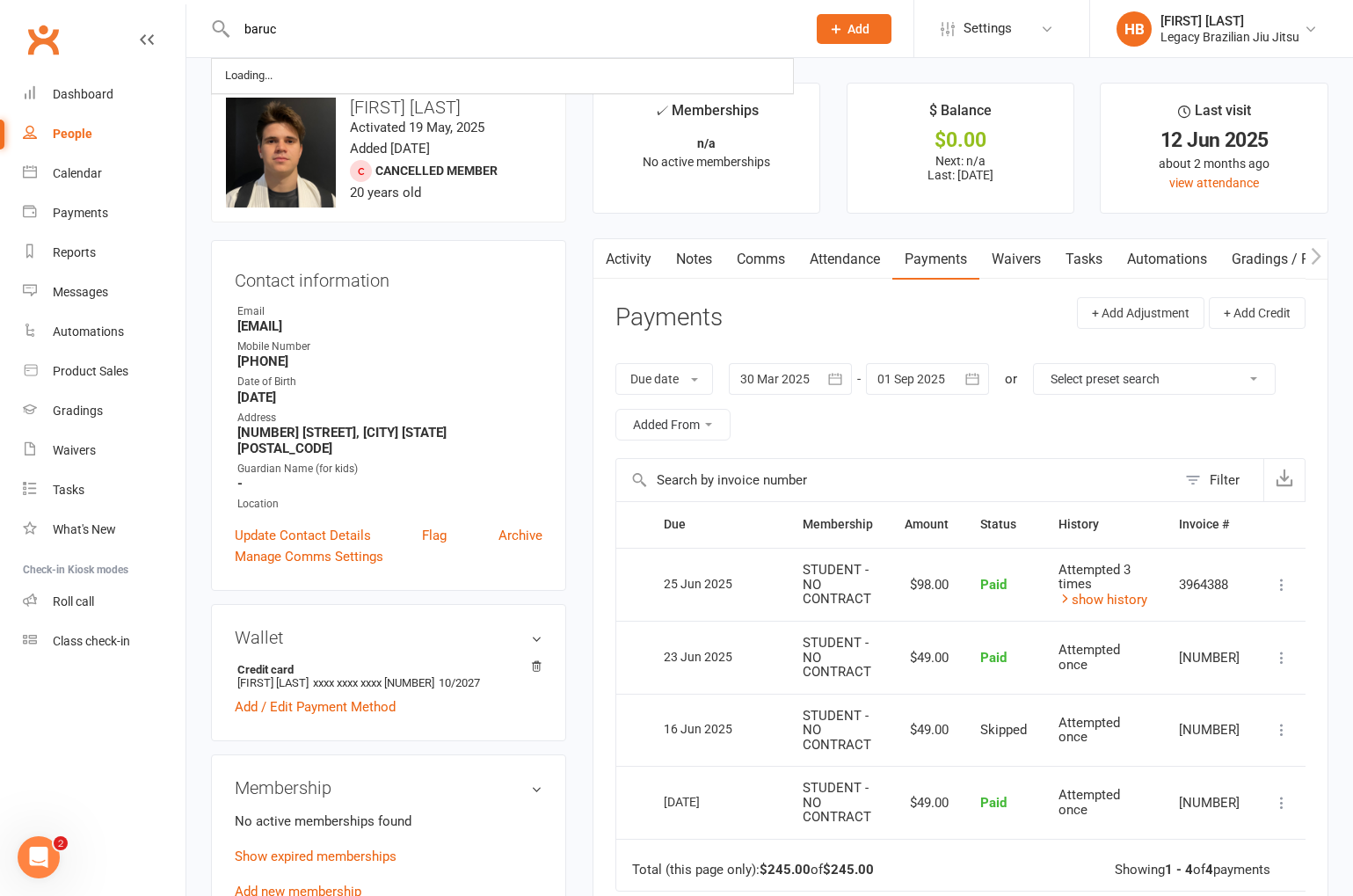 type on "baruc" 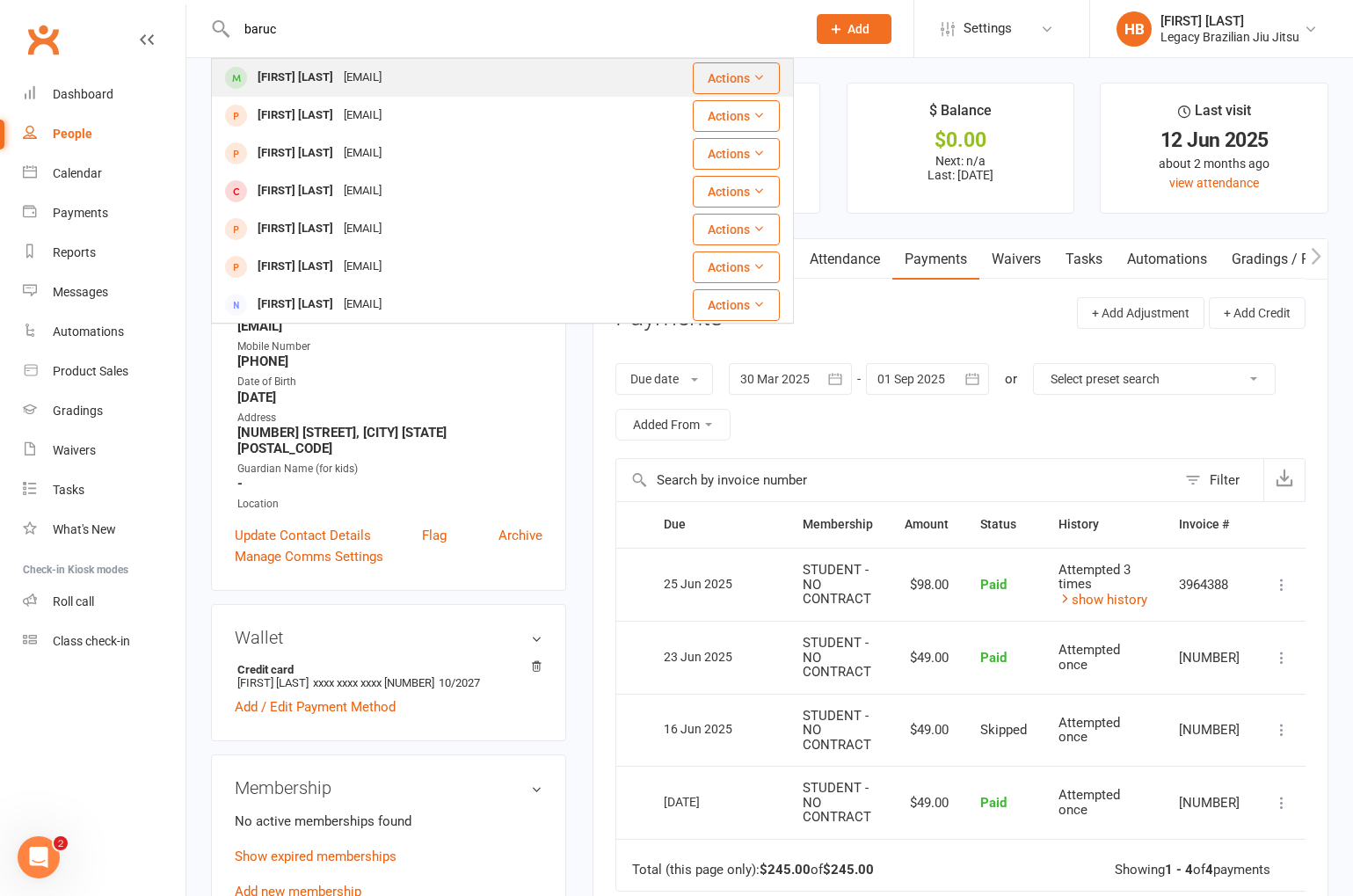 click on "Baruc Manzon bmanzon63@gmail.com" at bounding box center [399, 77] 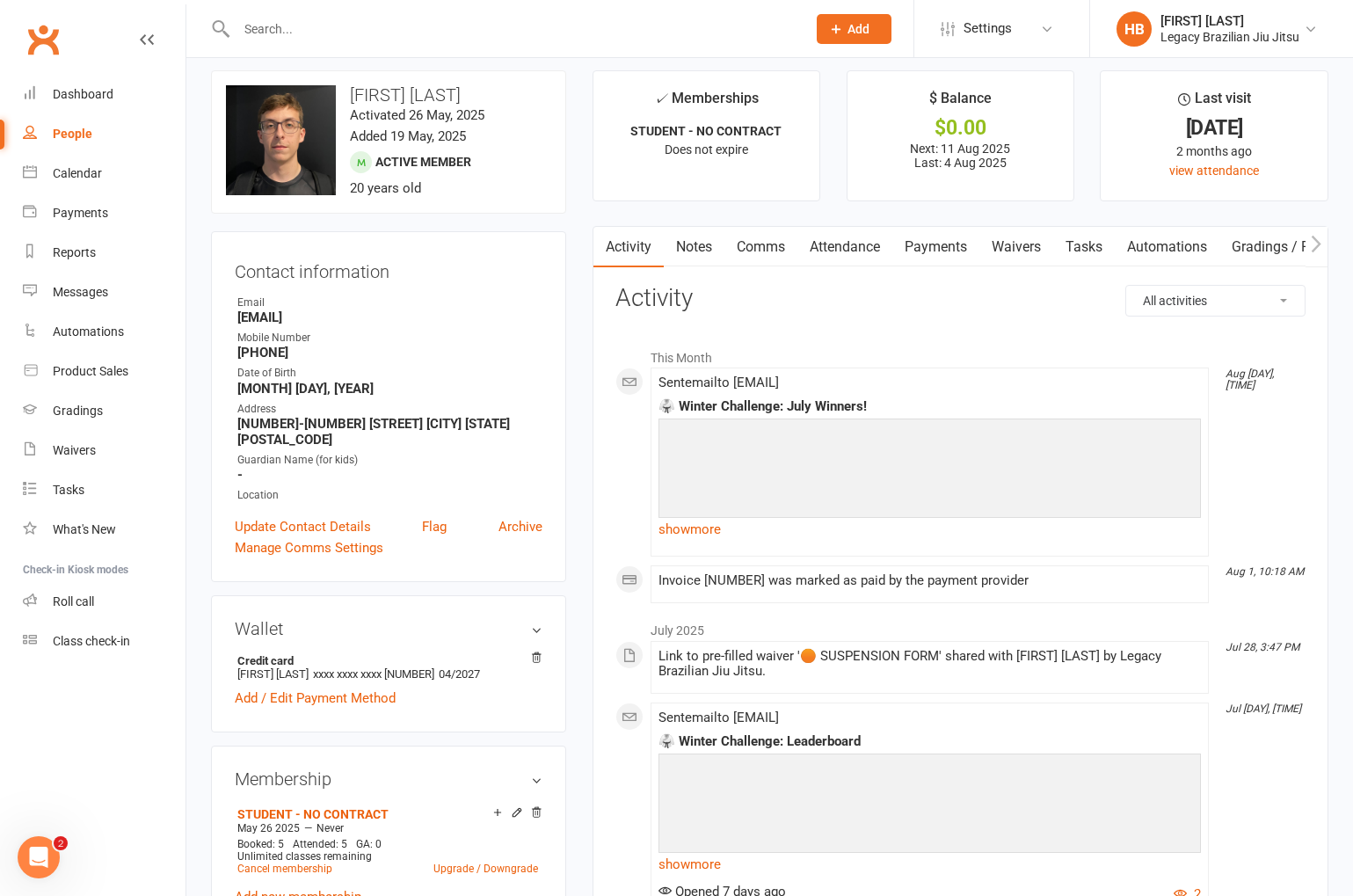 scroll, scrollTop: 0, scrollLeft: 0, axis: both 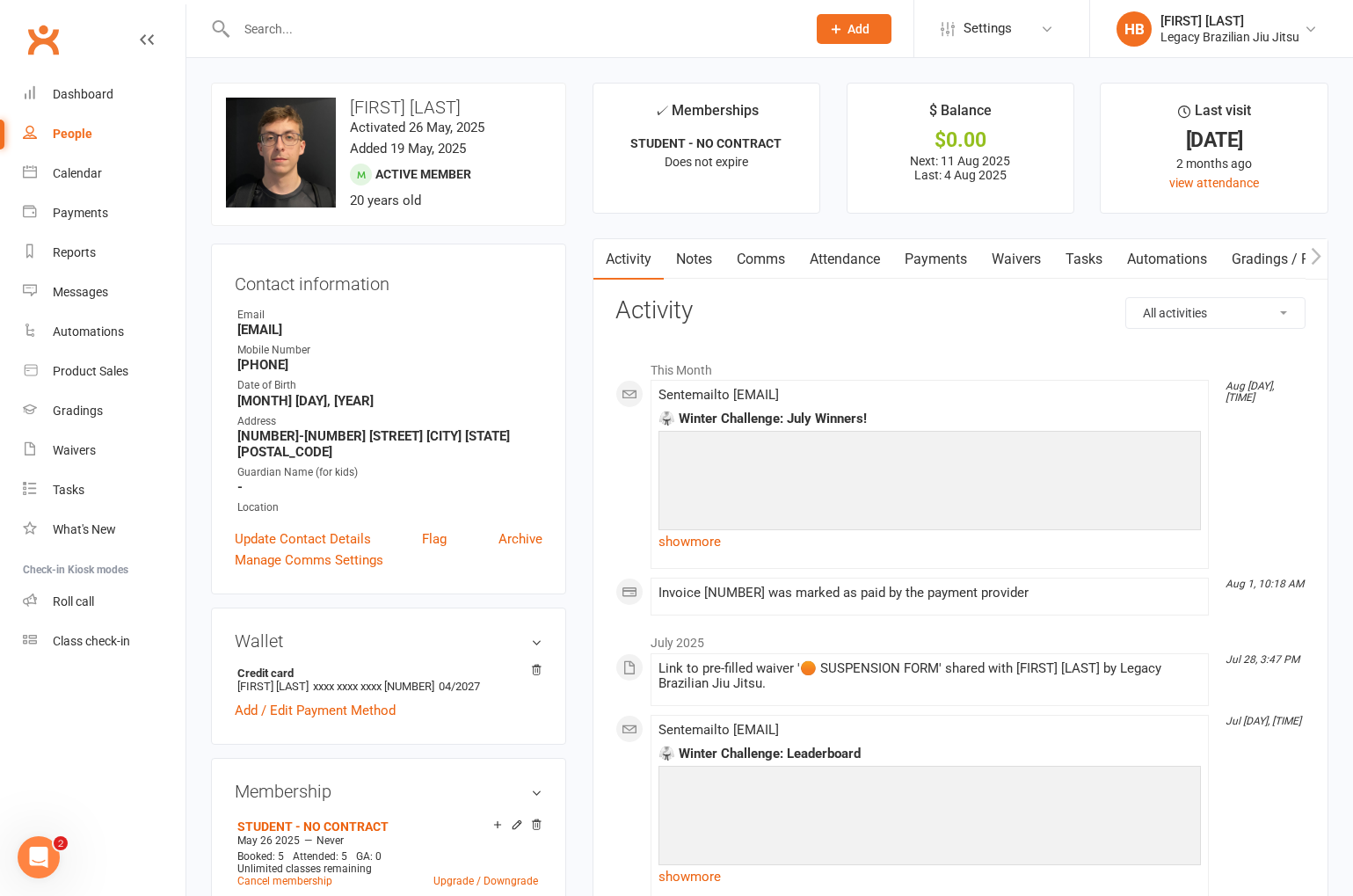 click on "Payments" at bounding box center (935, 259) 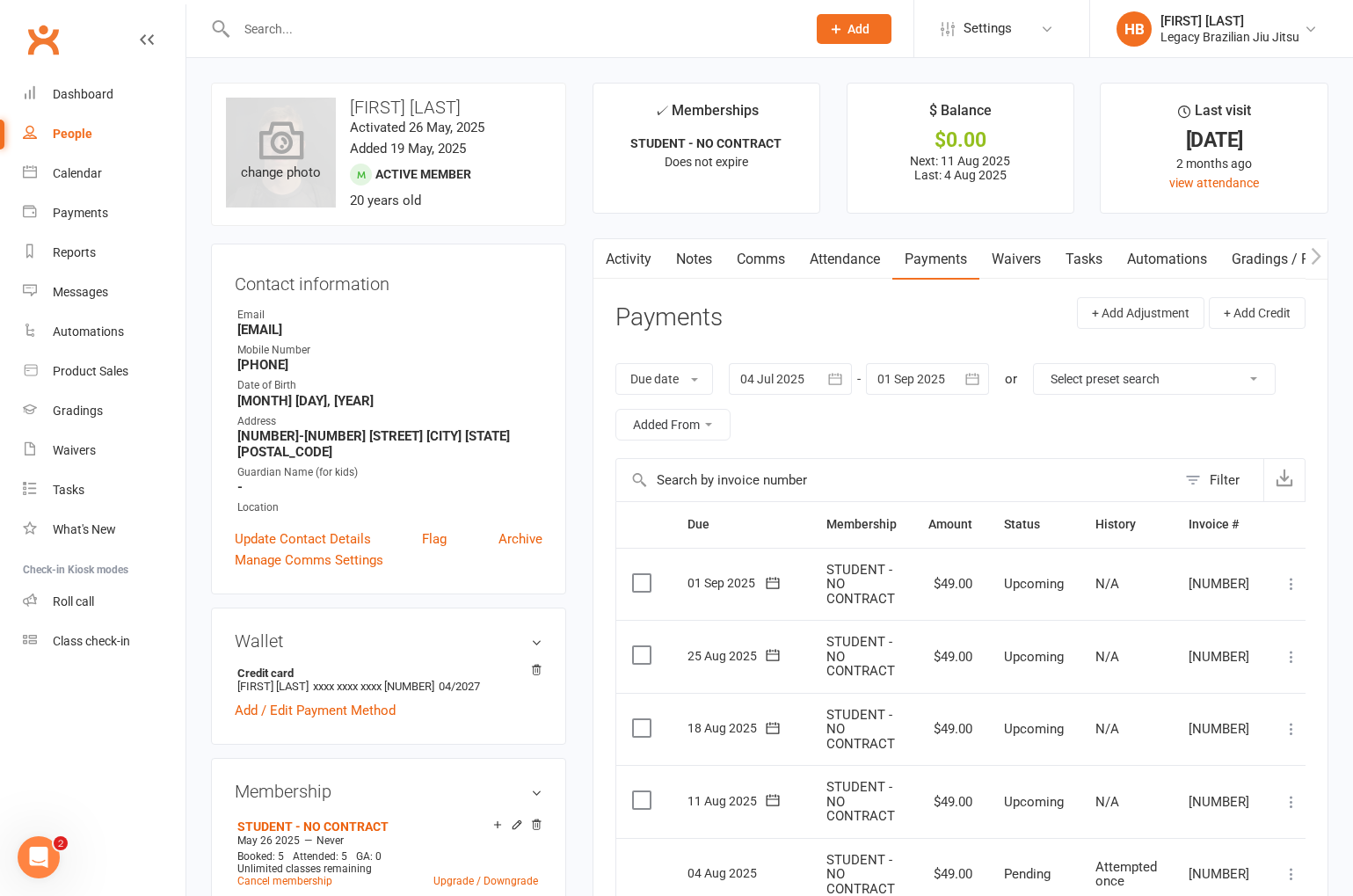 scroll, scrollTop: 0, scrollLeft: 0, axis: both 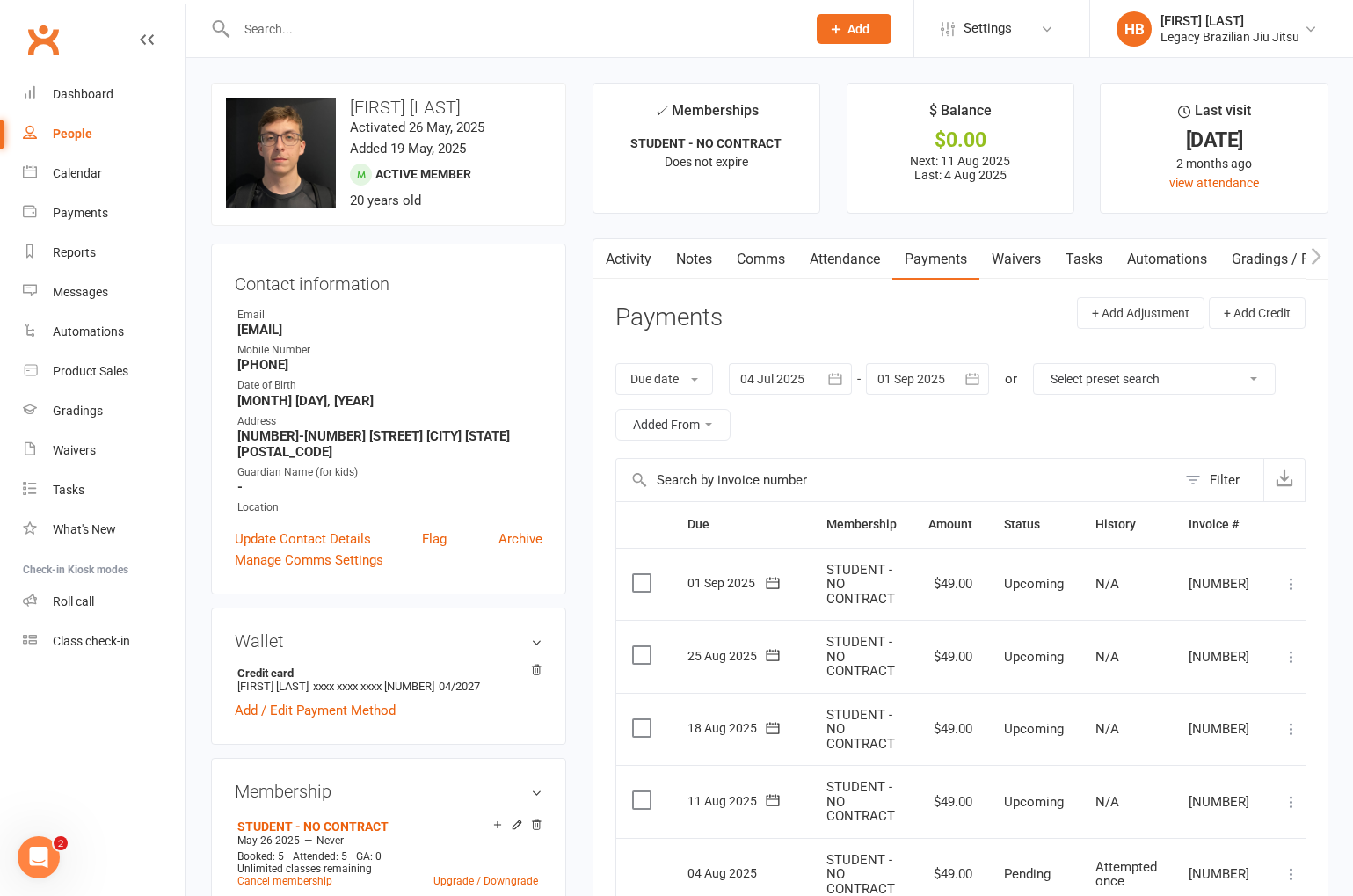 click at bounding box center (513, 29) 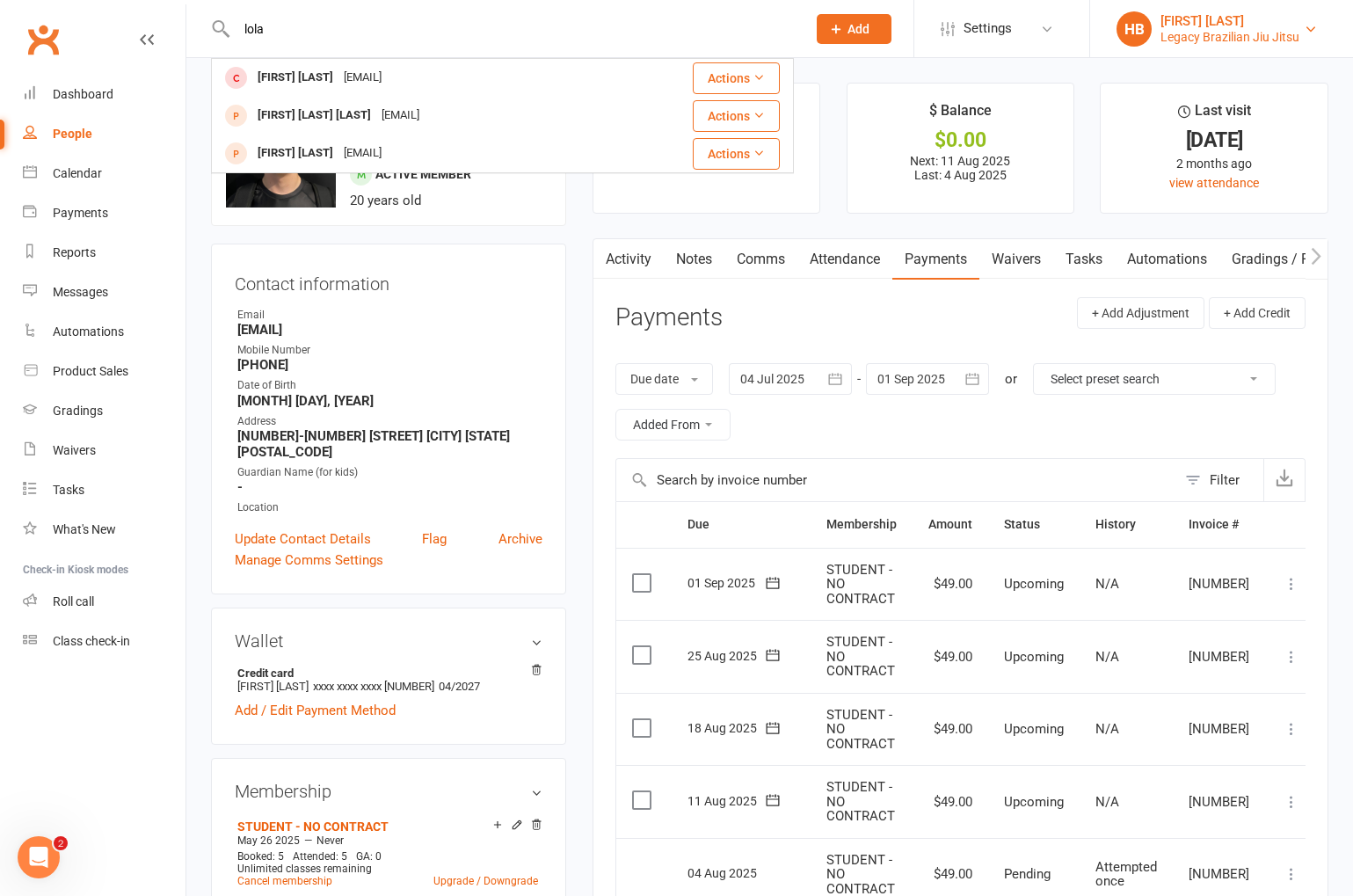 type on "lola" 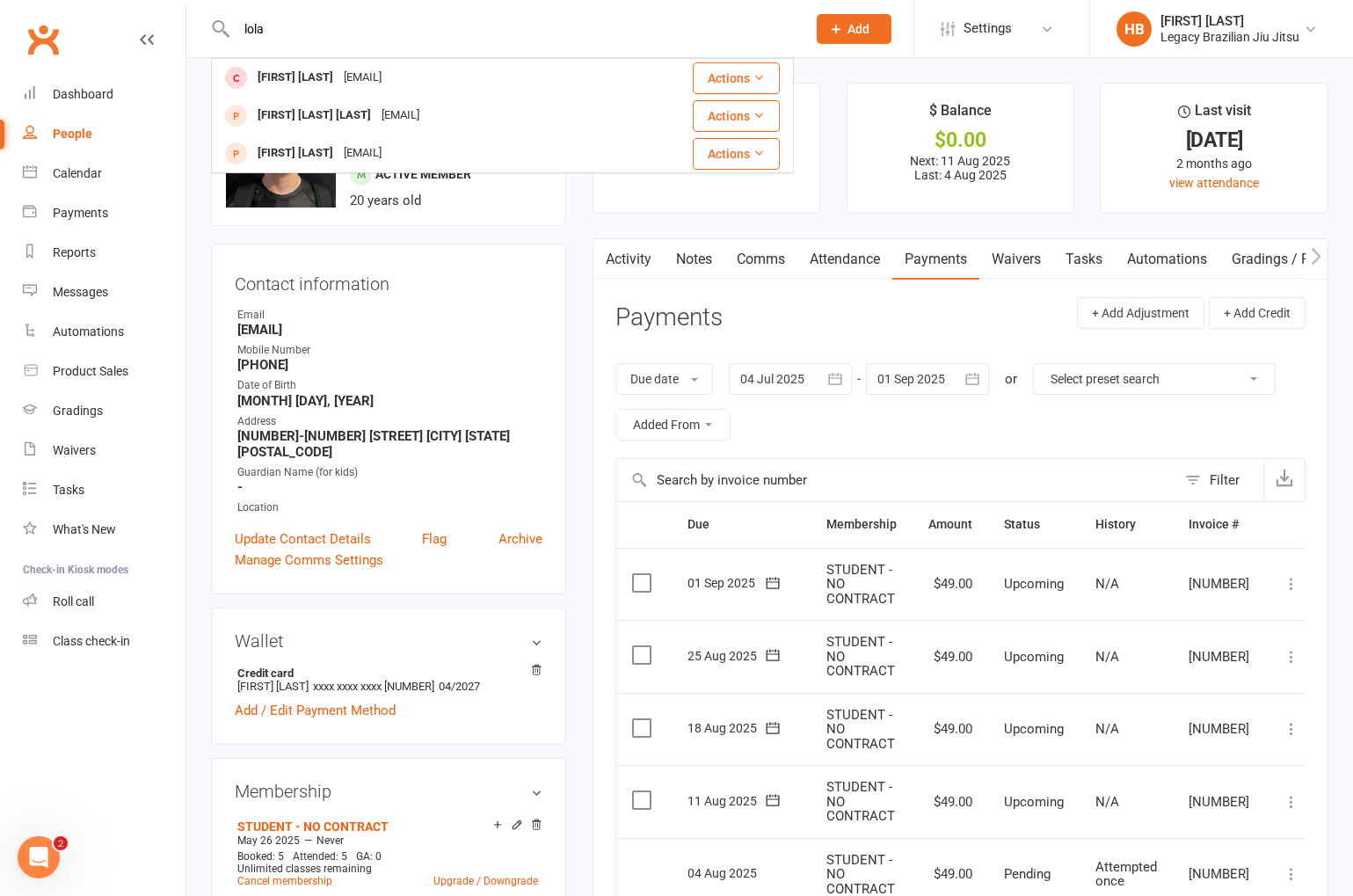 type 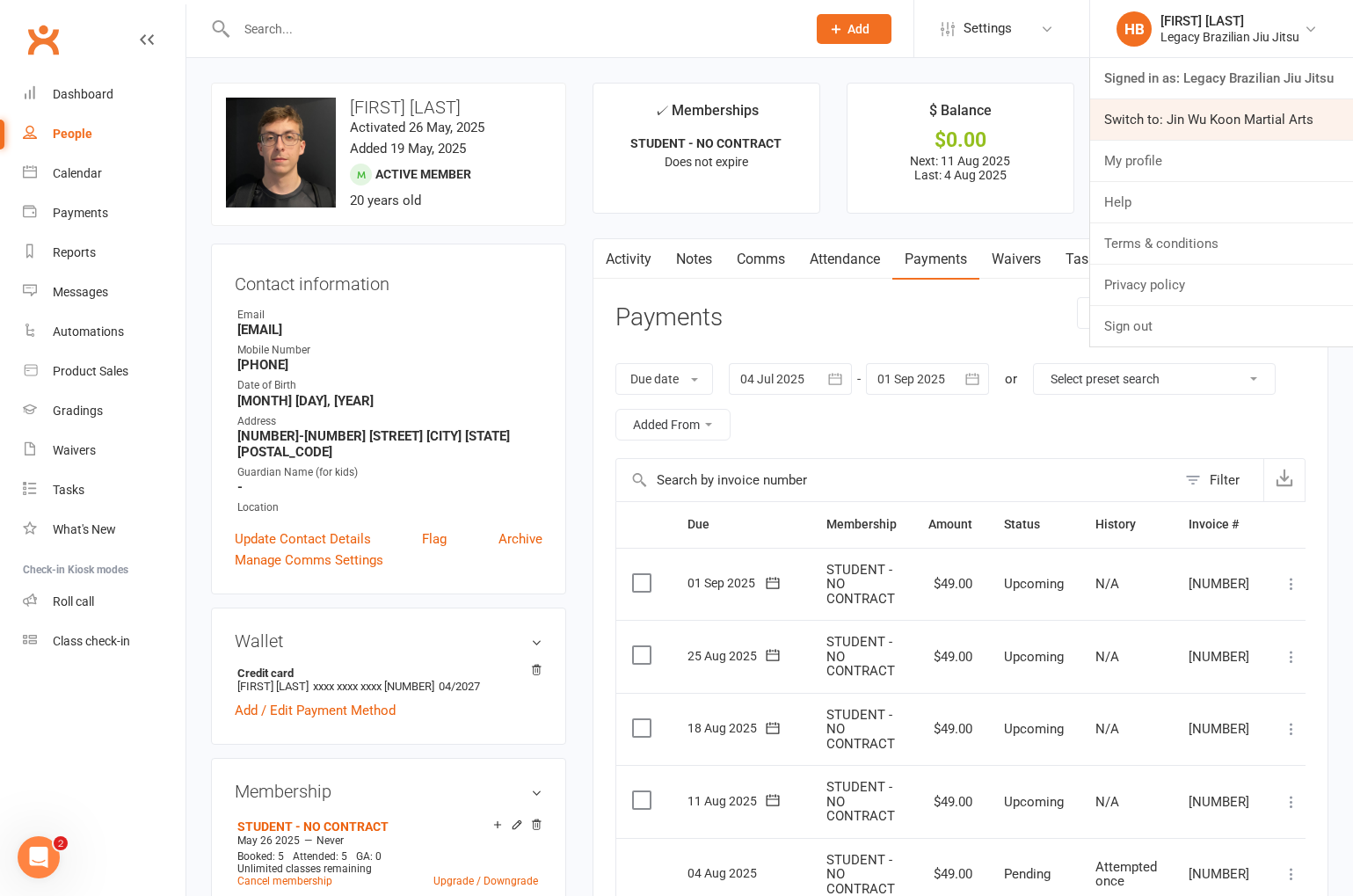 click on "Switch to: Jin Wu Koon Martial Arts" at bounding box center (1221, 120) 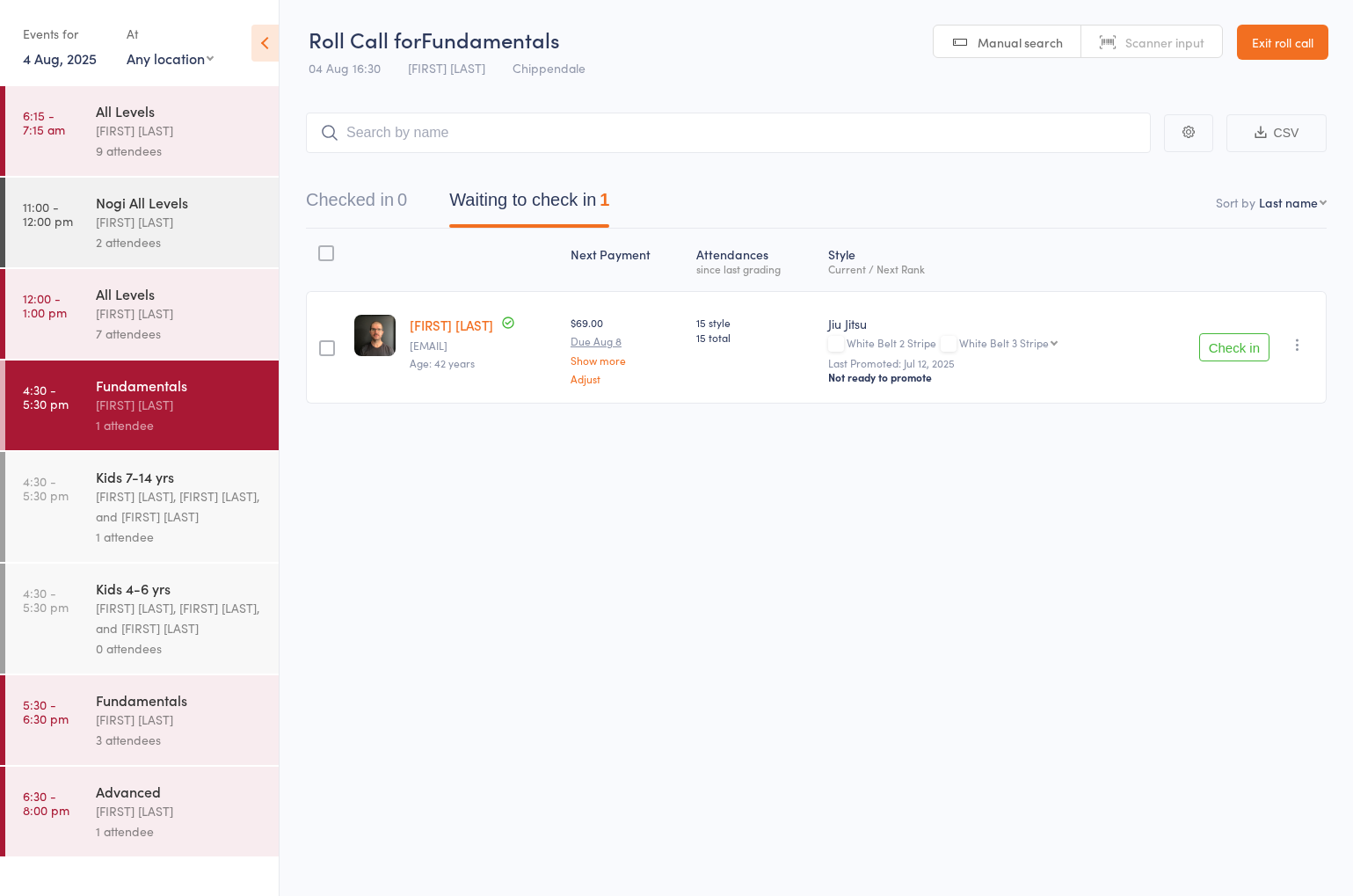 scroll, scrollTop: 0, scrollLeft: 0, axis: both 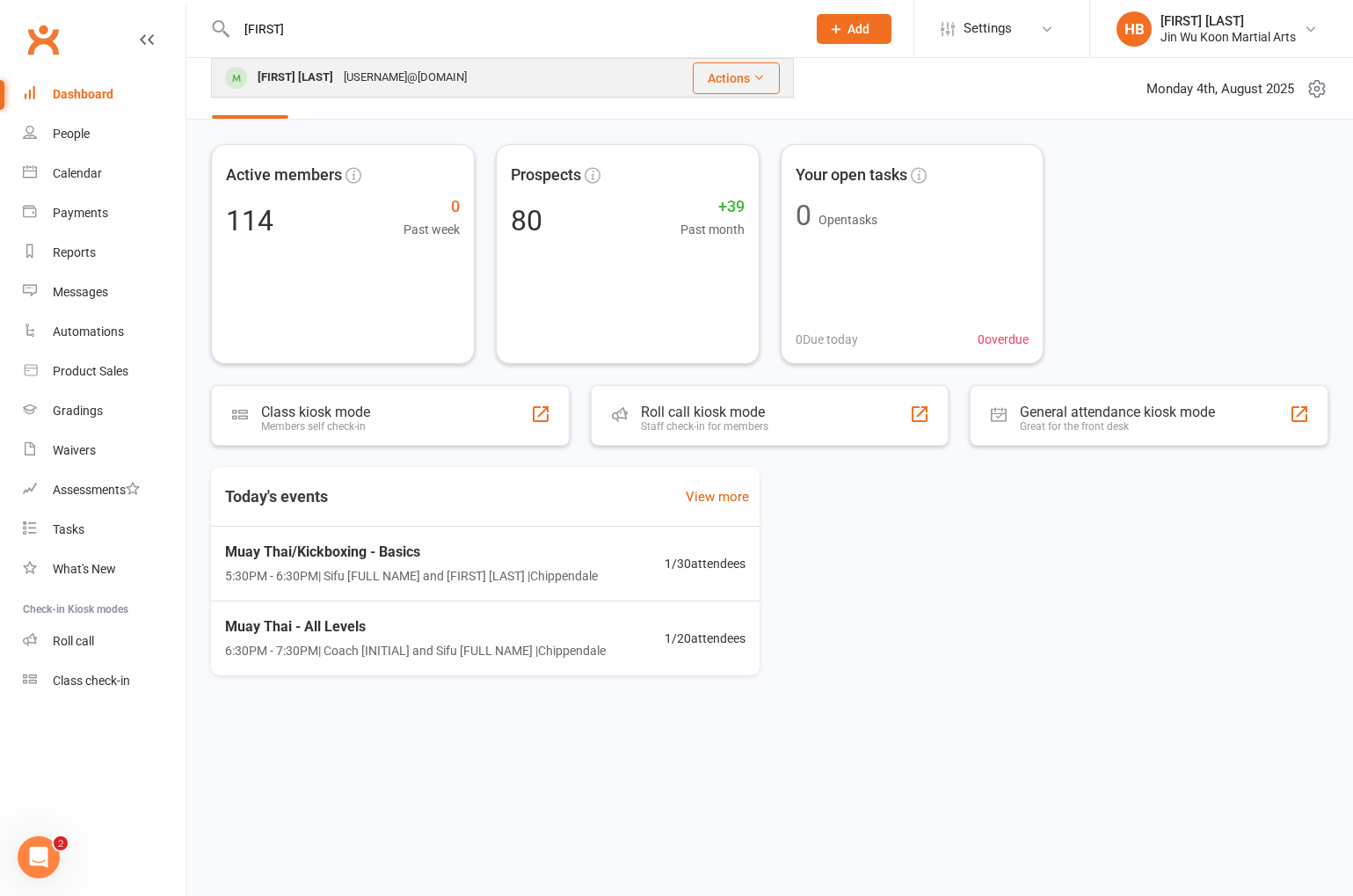 type on "[FIRST]" 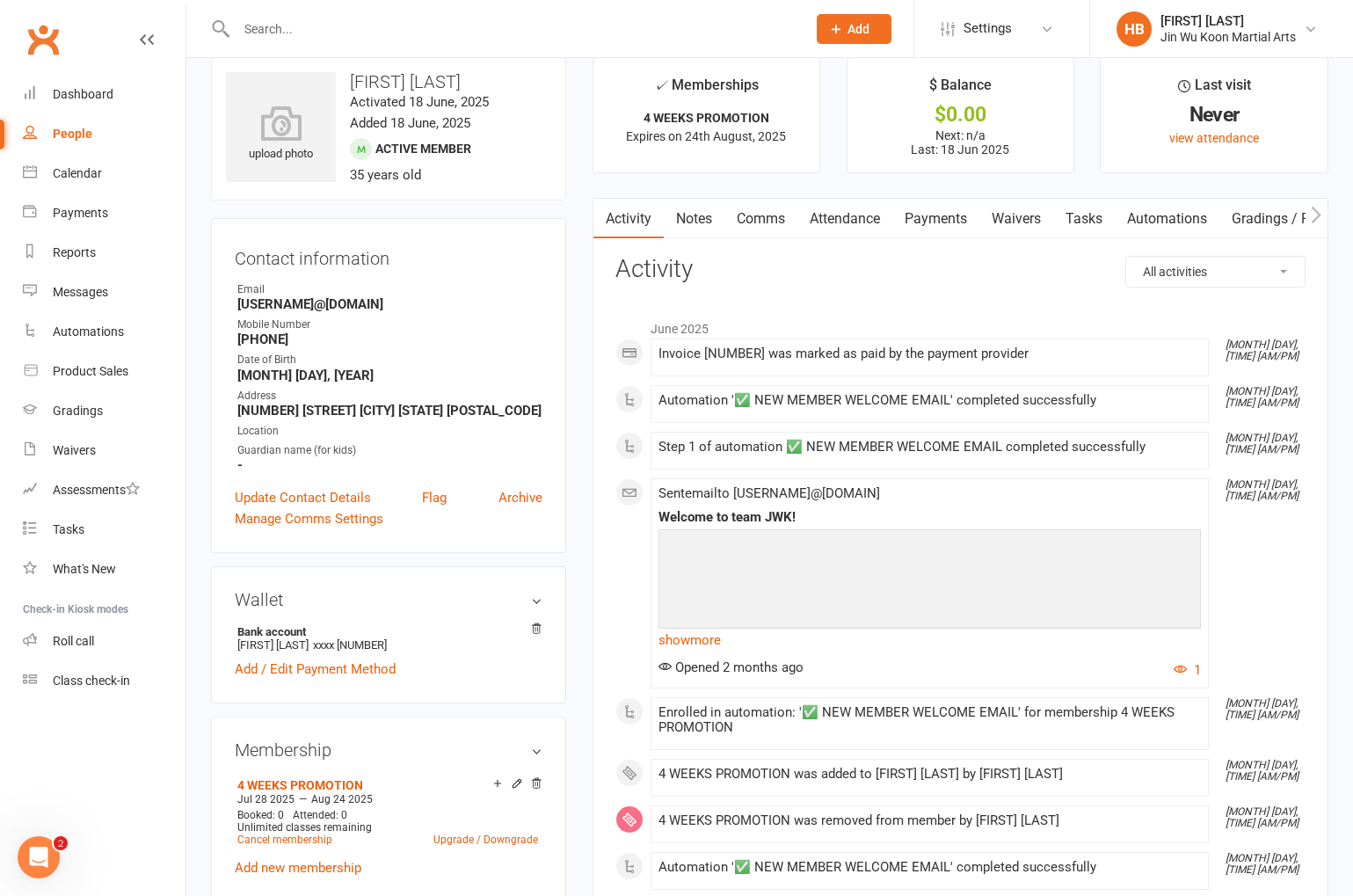 scroll, scrollTop: 24, scrollLeft: 0, axis: vertical 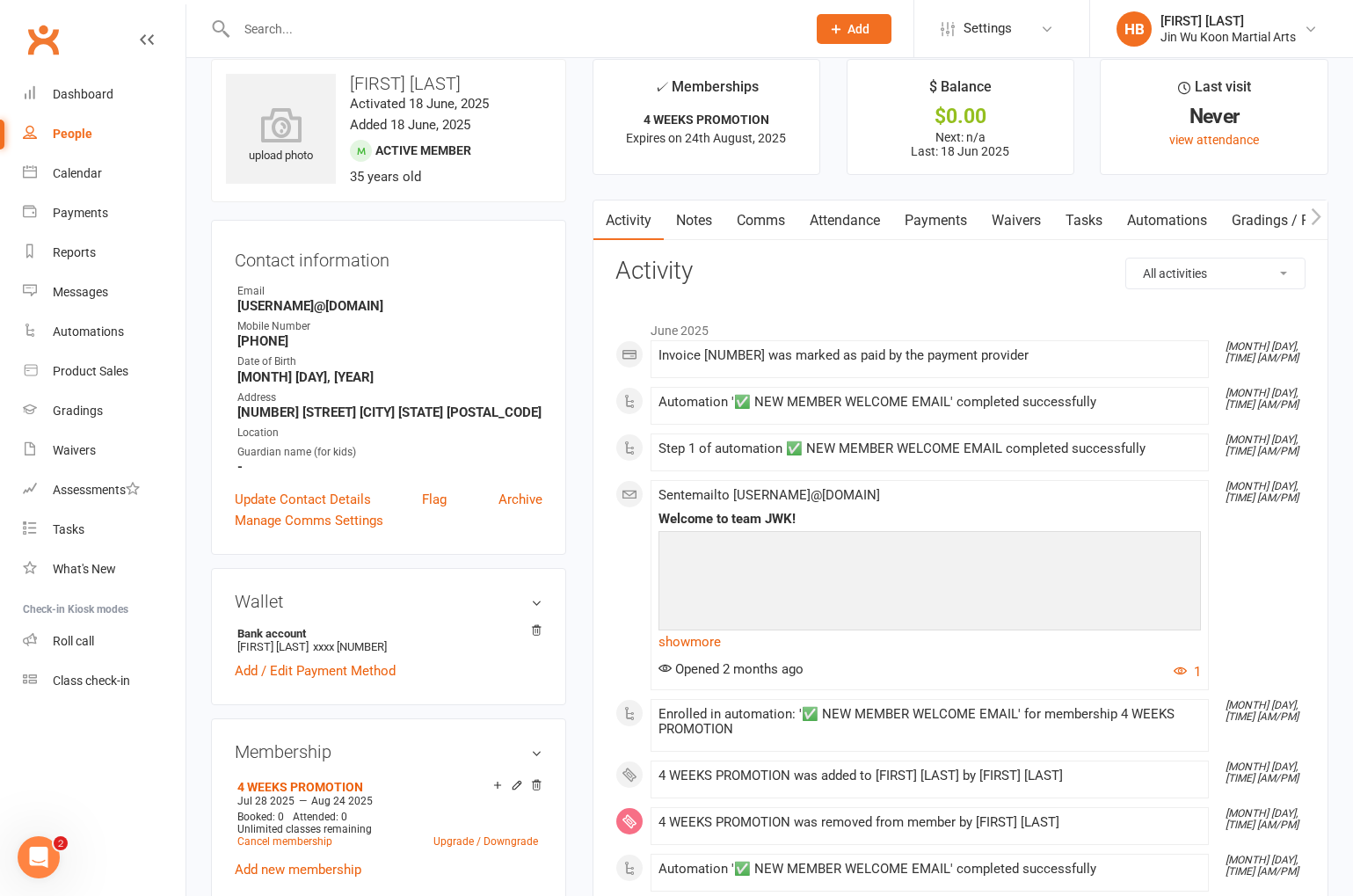 click on "Payments" at bounding box center [935, 221] 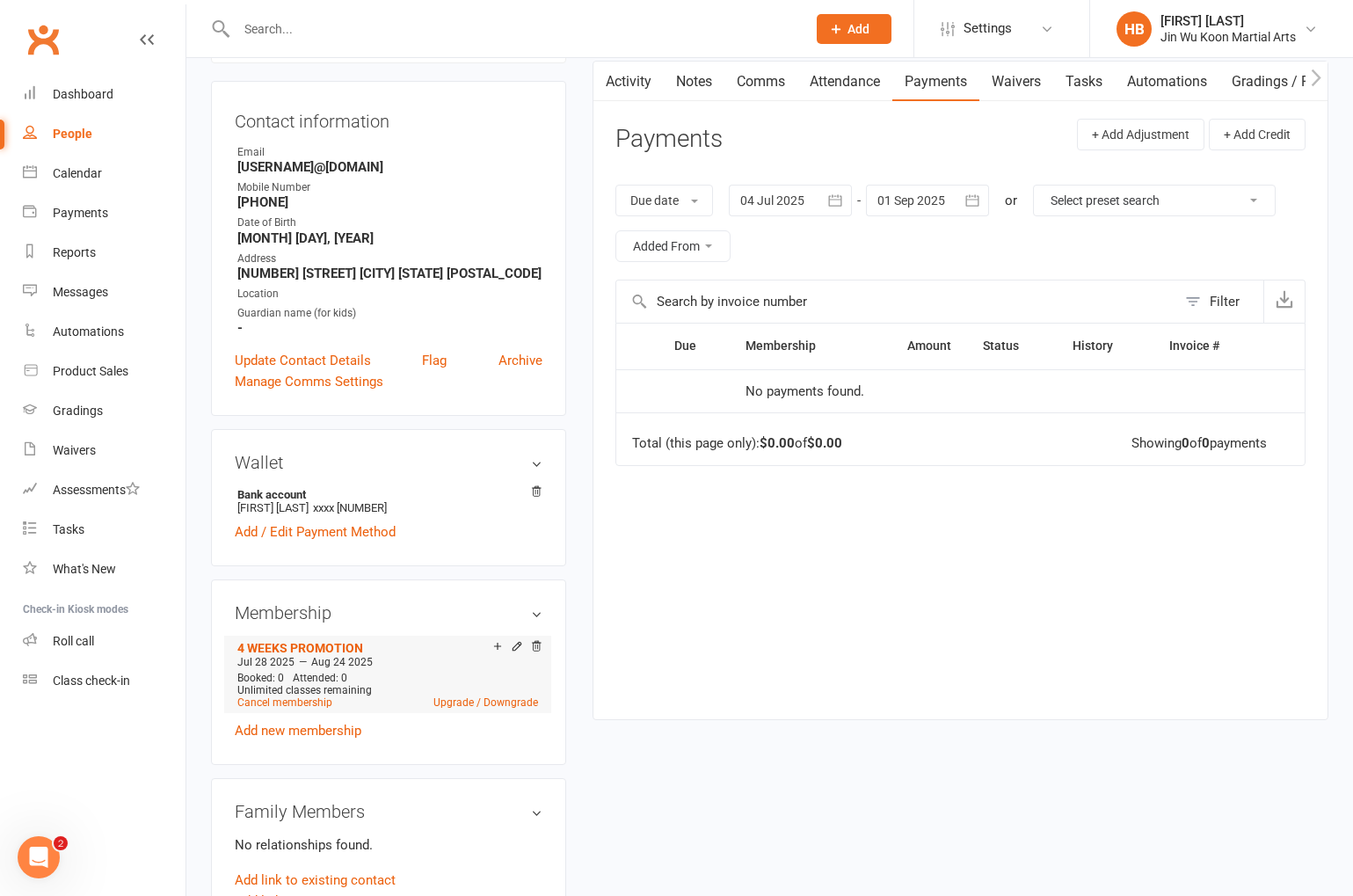 click on "Unlimited classes remaining" at bounding box center [304, 690] 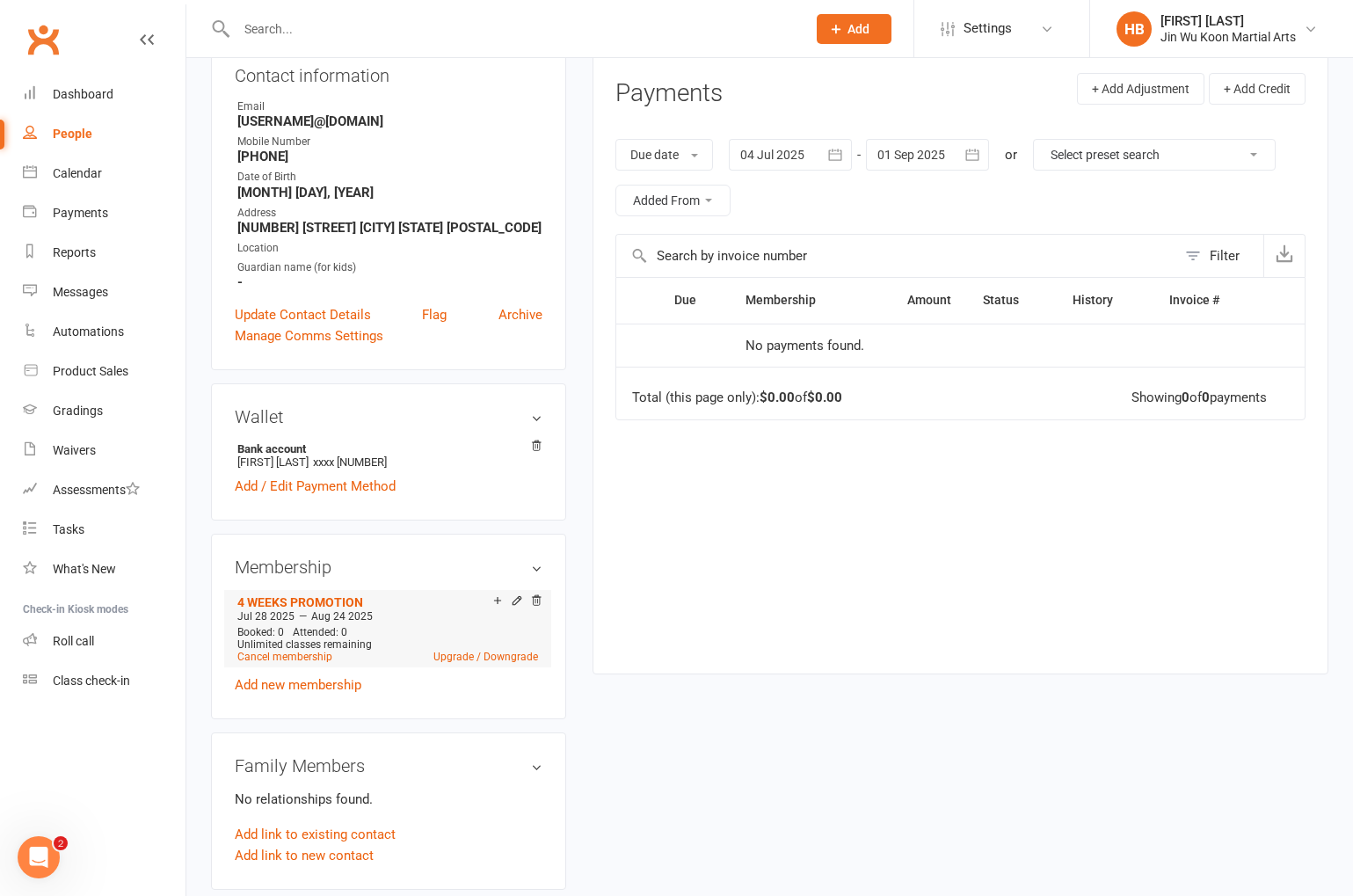 scroll, scrollTop: 211, scrollLeft: 0, axis: vertical 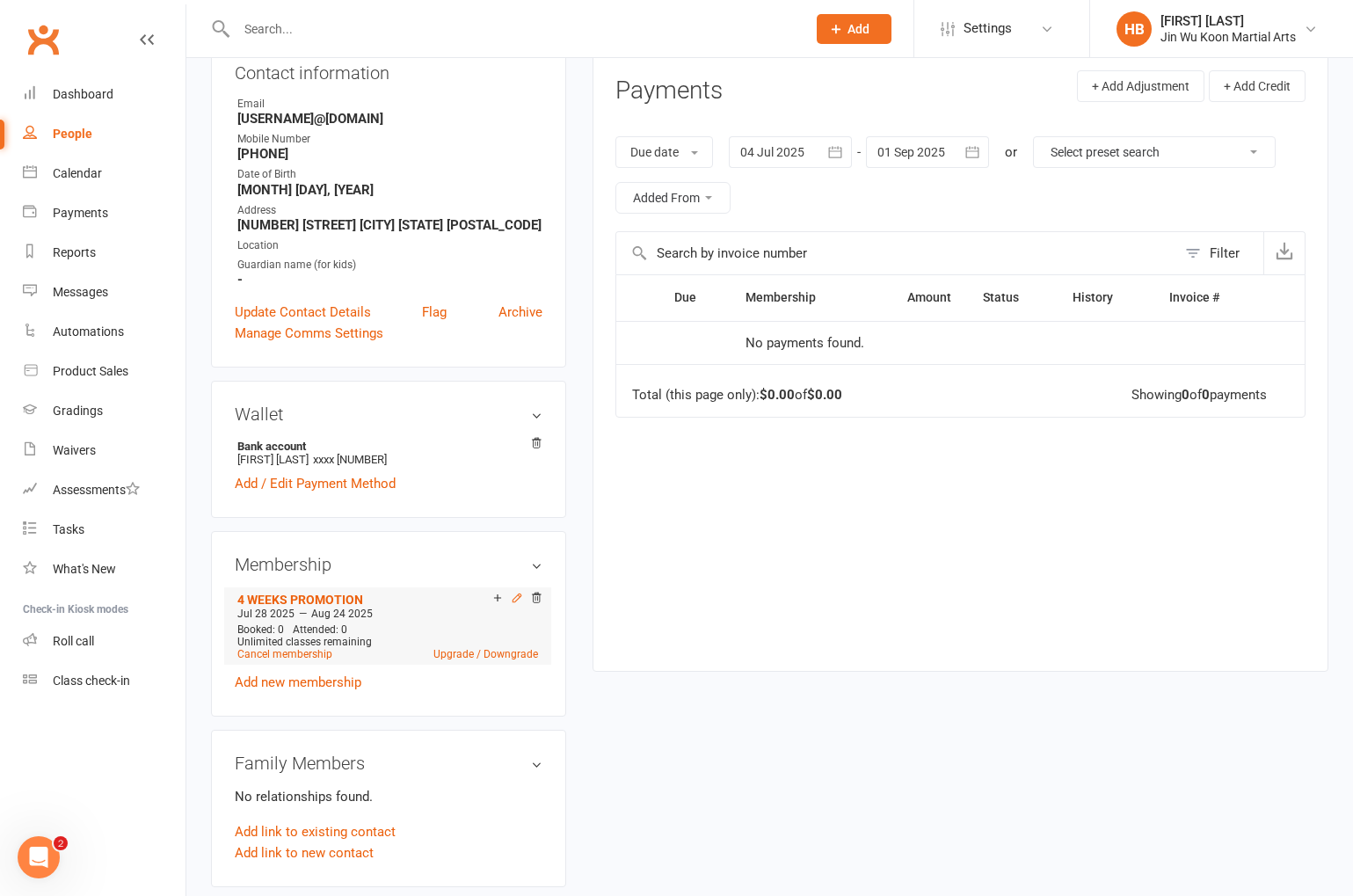 click 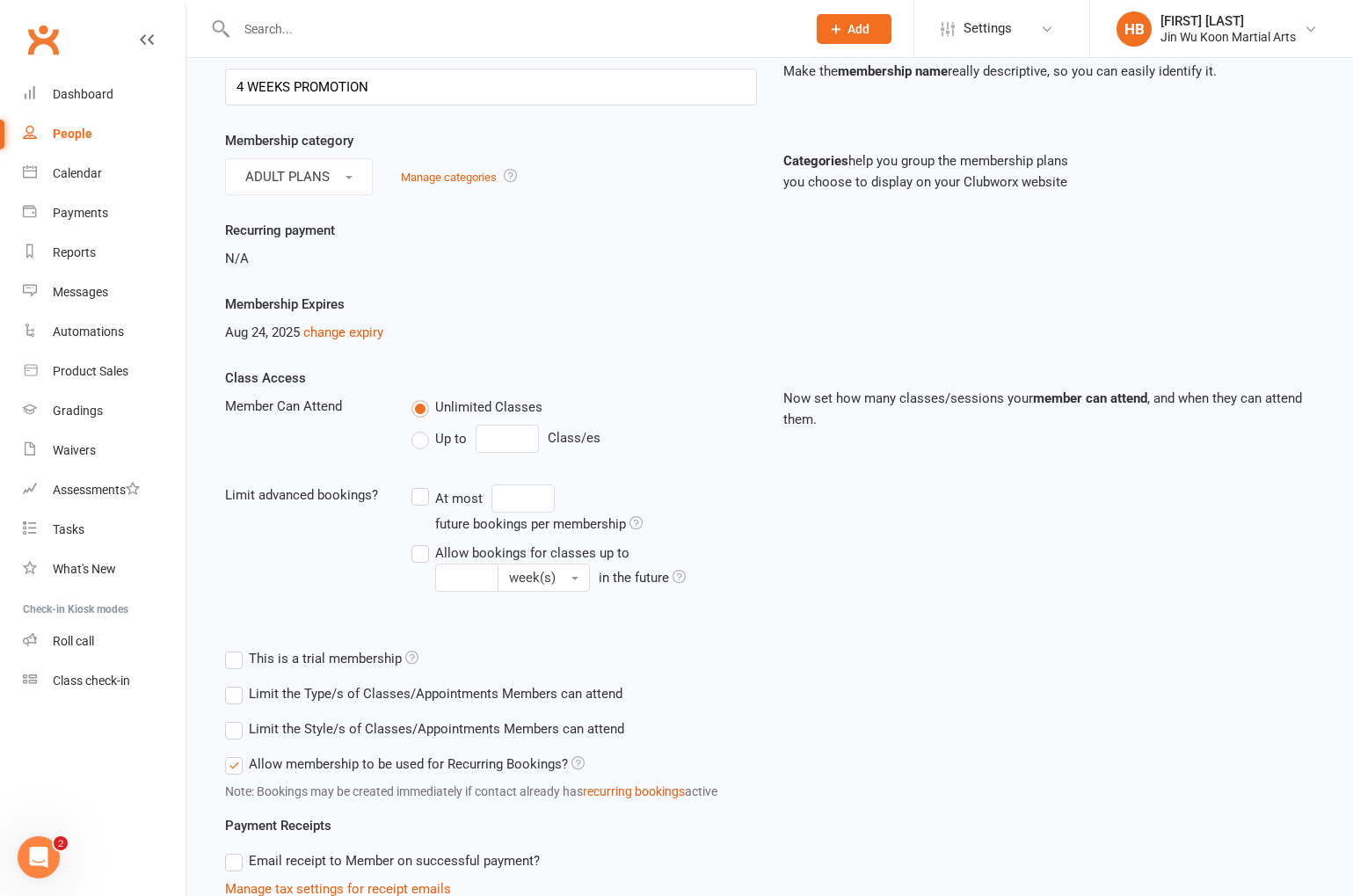scroll, scrollTop: 104, scrollLeft: 0, axis: vertical 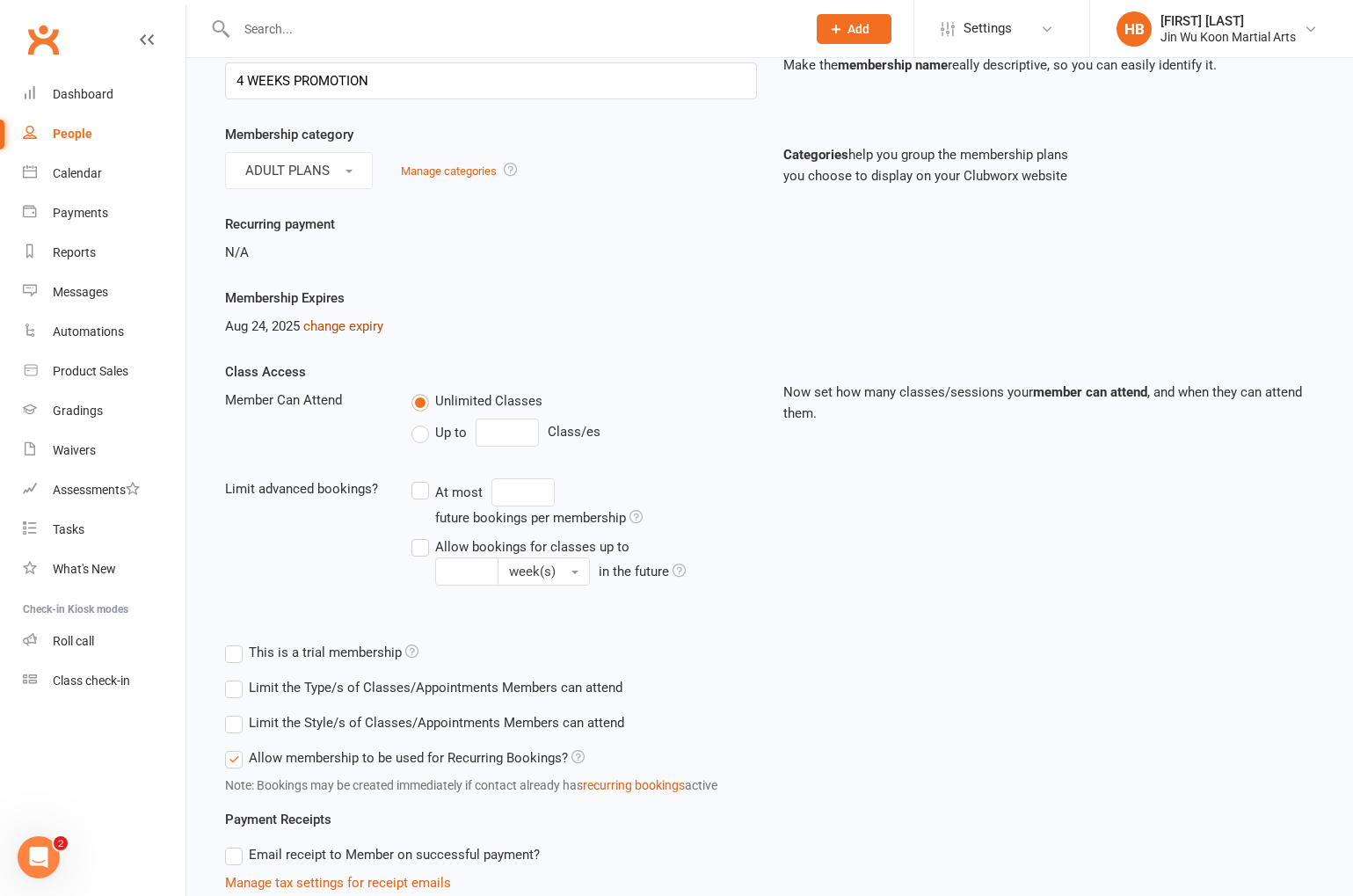 click on "change expiry" at bounding box center [343, 326] 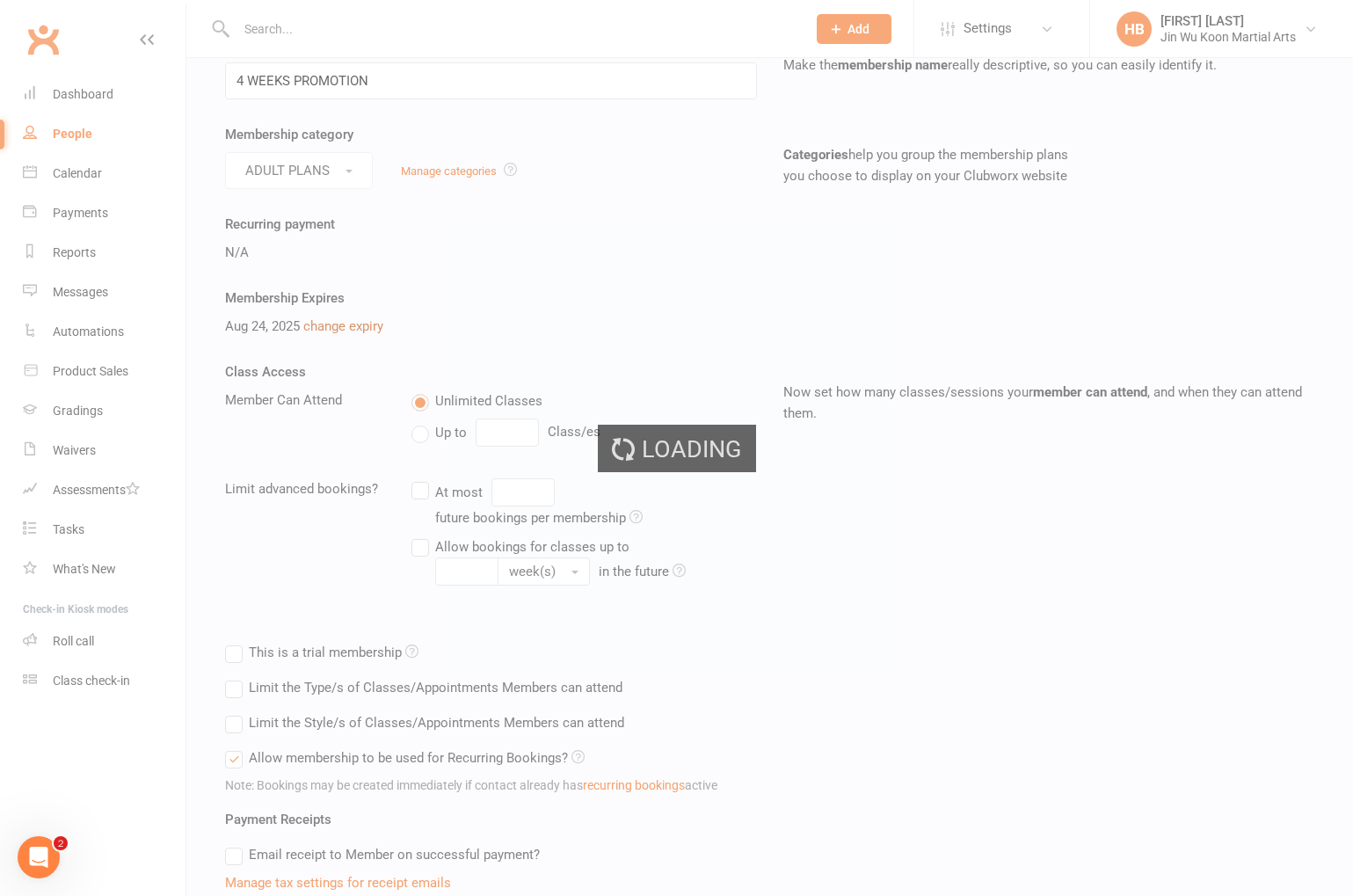 scroll, scrollTop: 0, scrollLeft: 0, axis: both 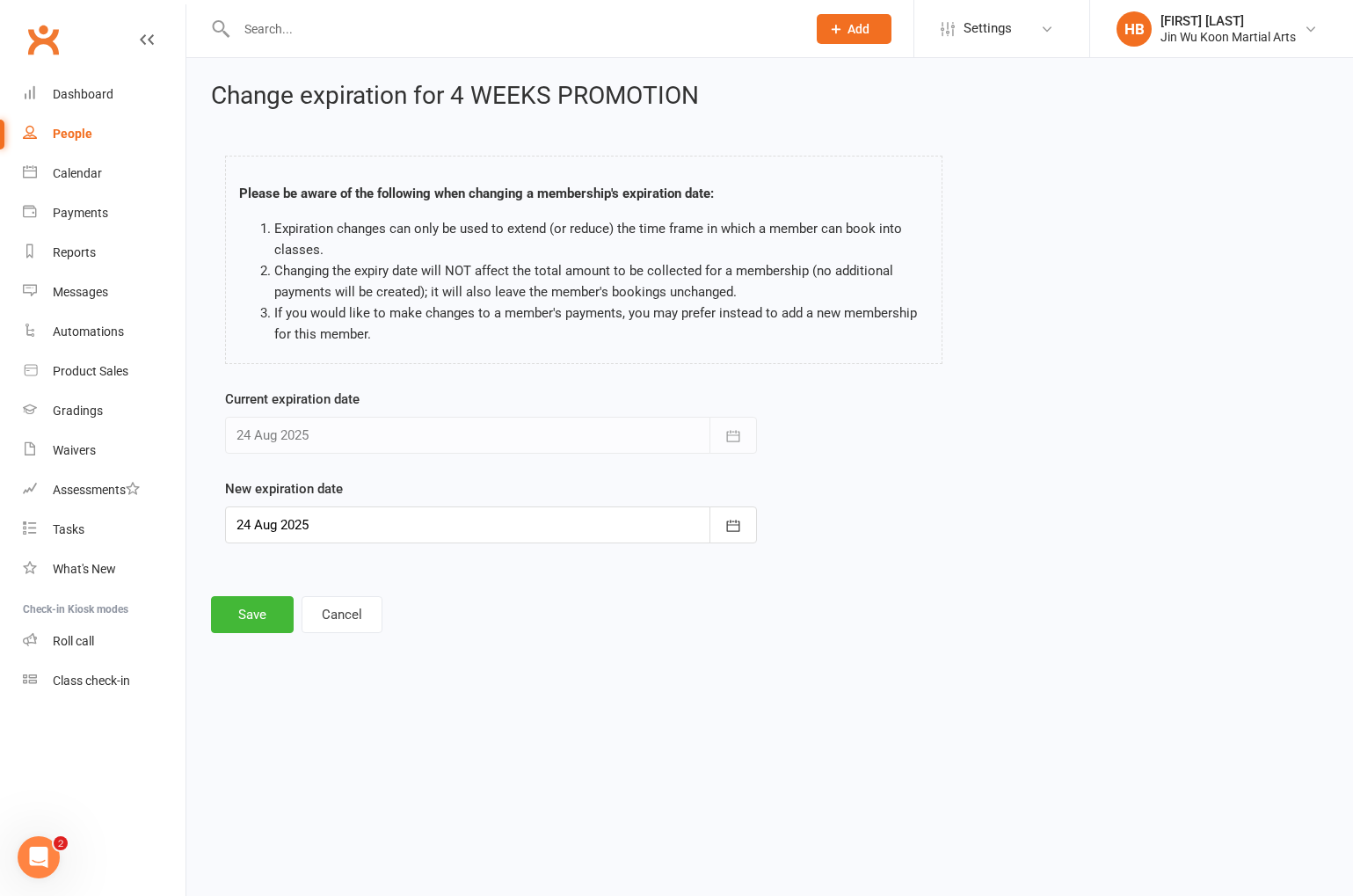 click at bounding box center [491, 525] 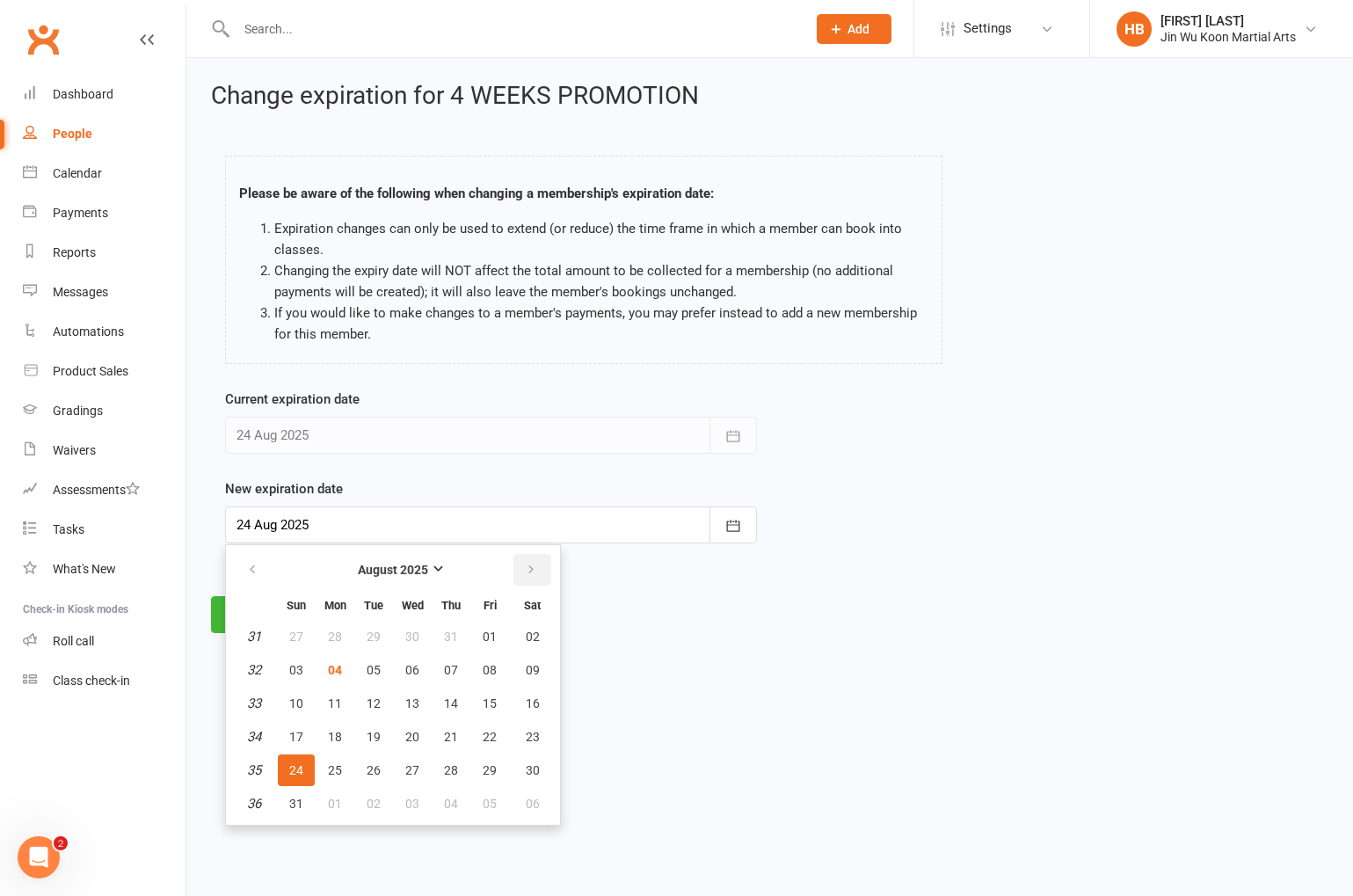 drag, startPoint x: 523, startPoint y: 571, endPoint x: 489, endPoint y: 602, distance: 46.010868 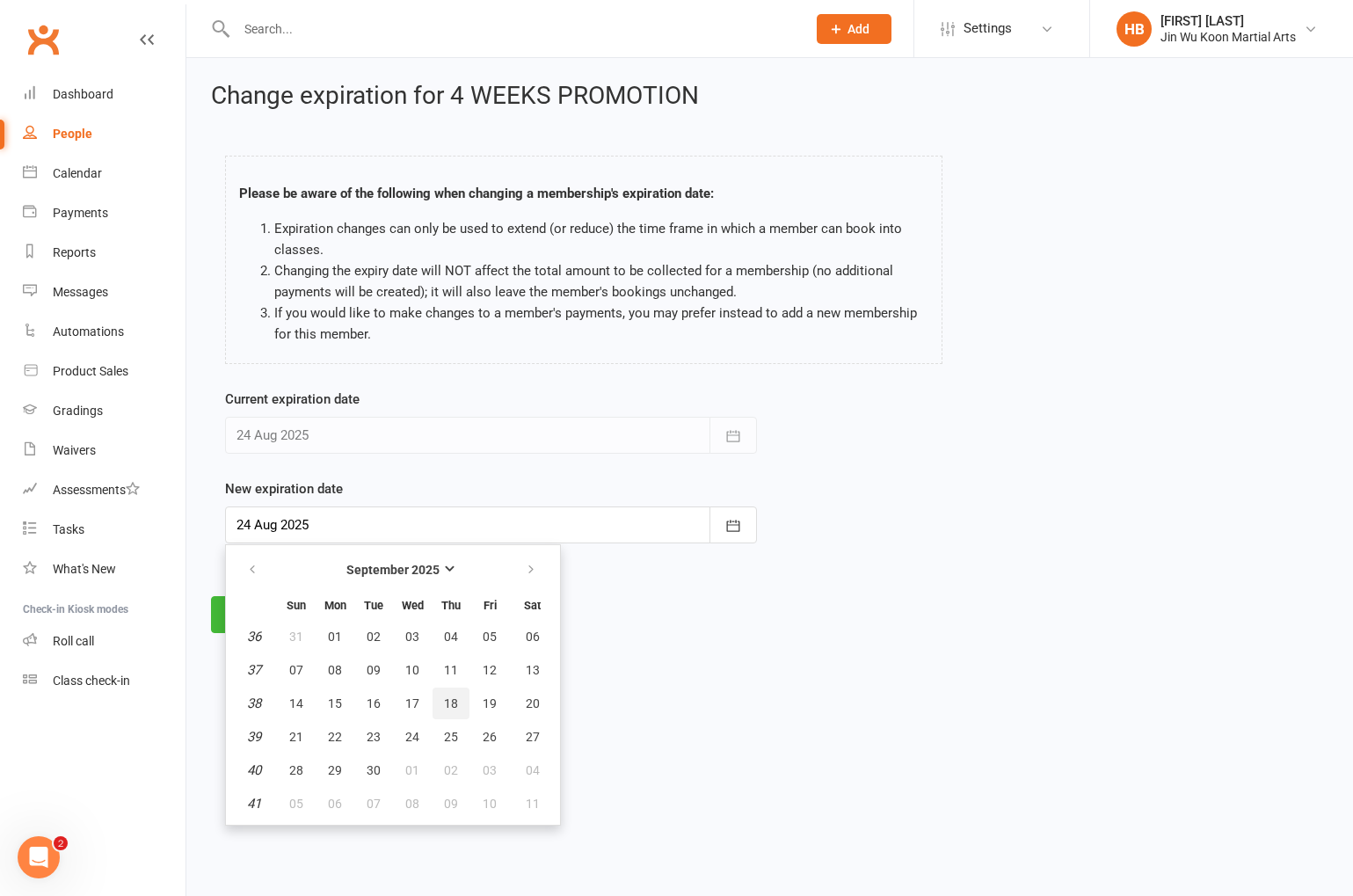 click on "18" at bounding box center (451, 703) 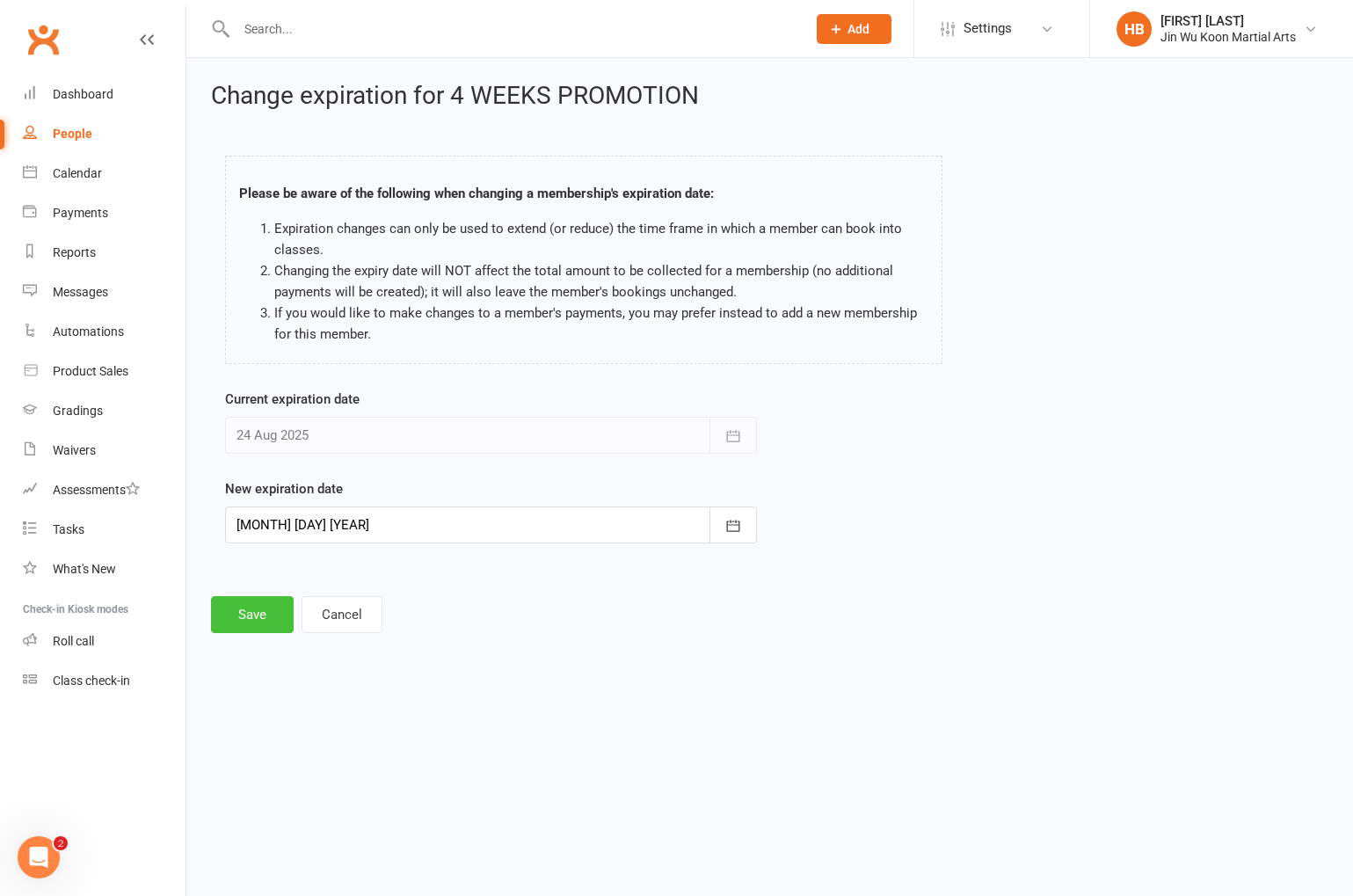 click on "Save" at bounding box center [252, 615] 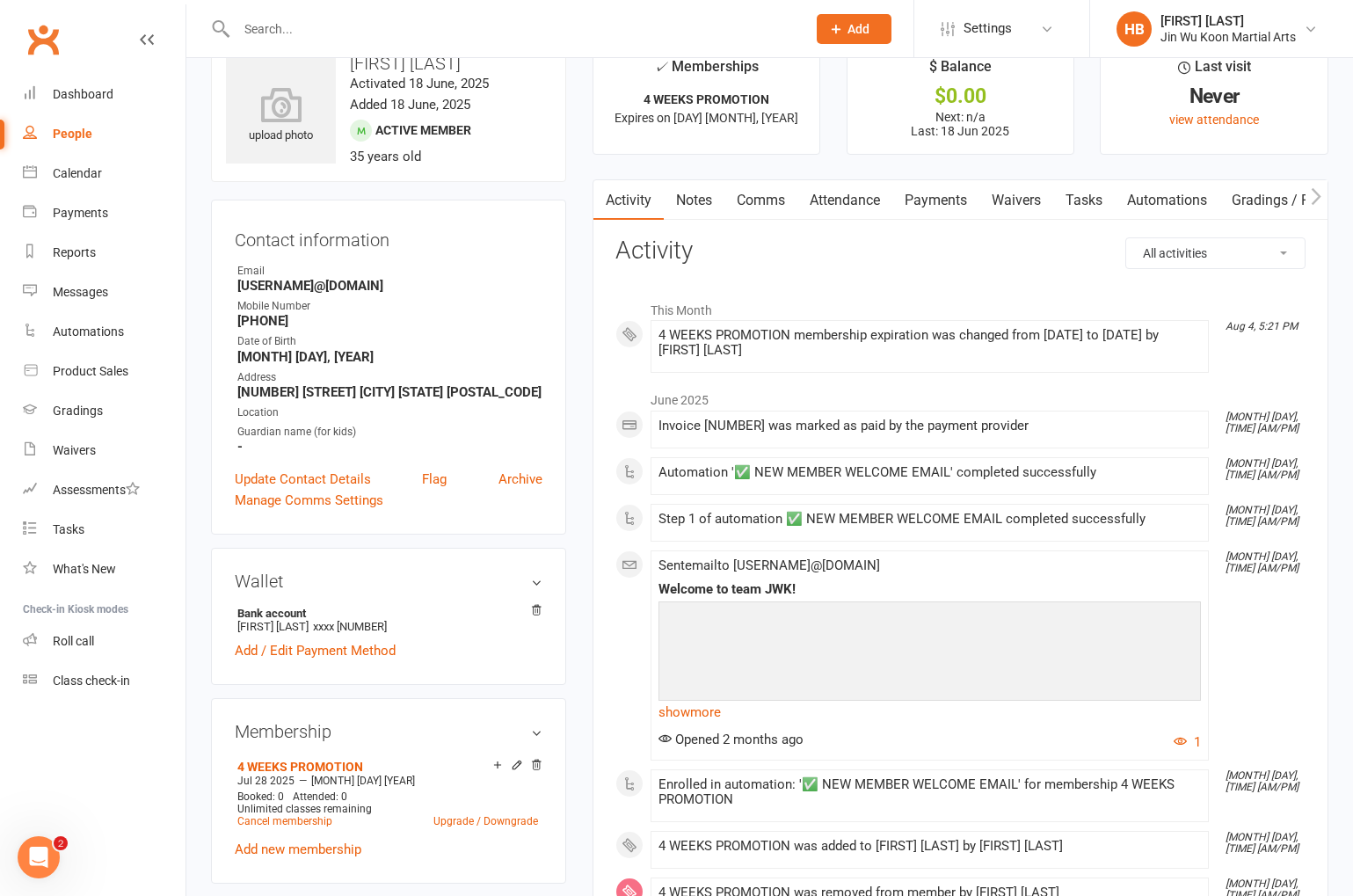 scroll, scrollTop: 0, scrollLeft: 0, axis: both 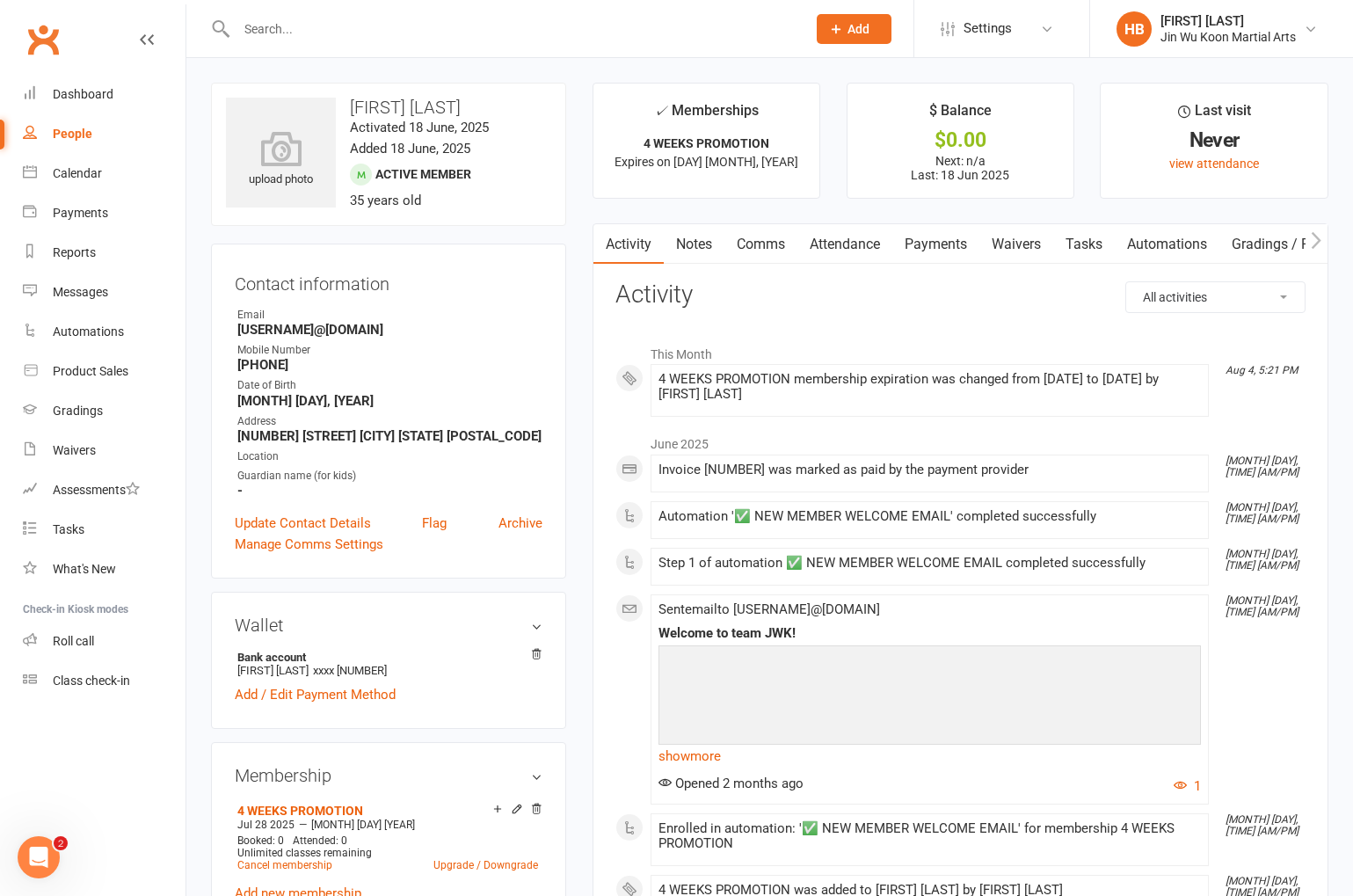 click at bounding box center [502, 28] 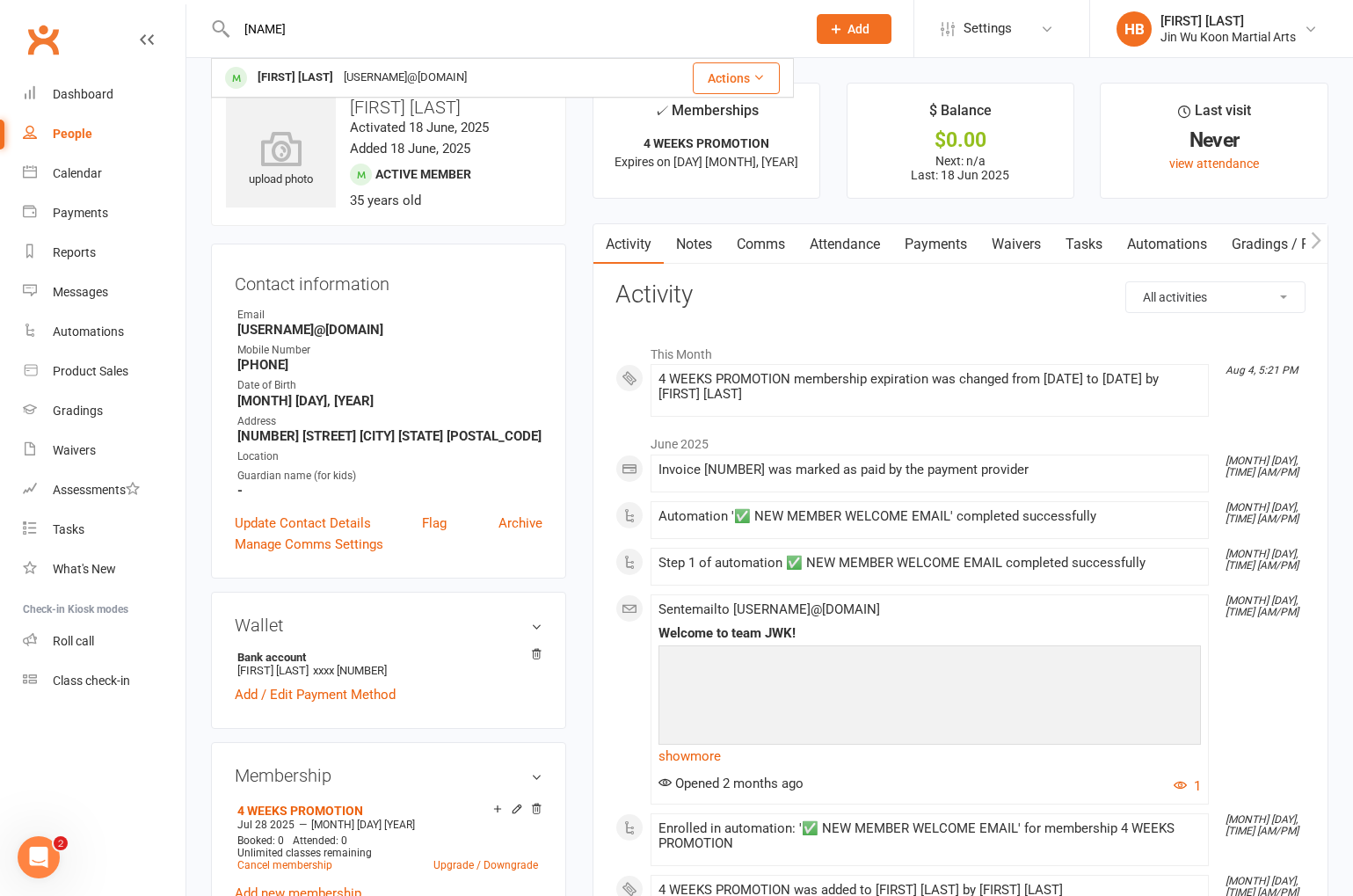 type on "baruc" 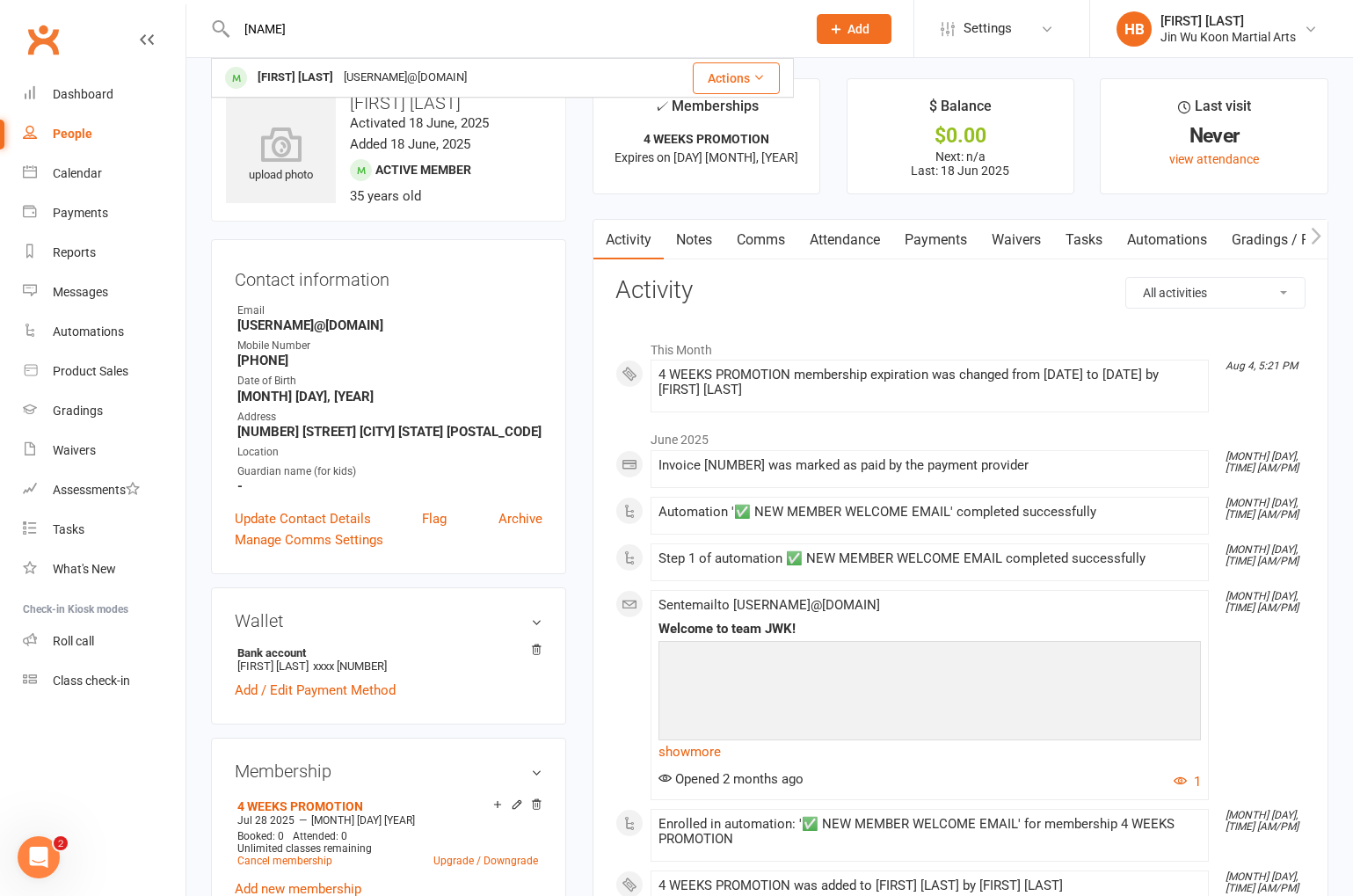 click on "baruc" at bounding box center [513, 29] 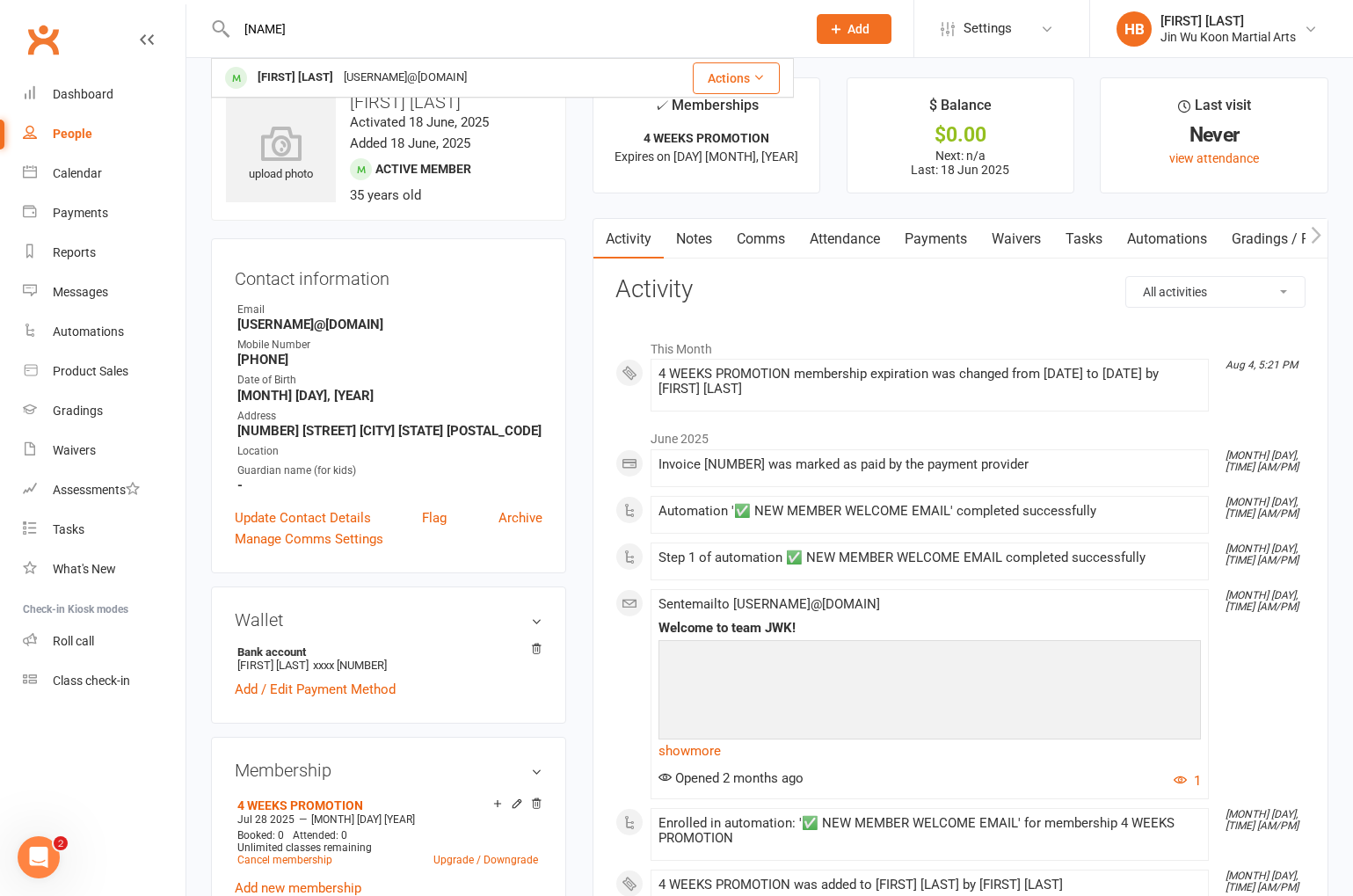 click on "baruc" at bounding box center (513, 29) 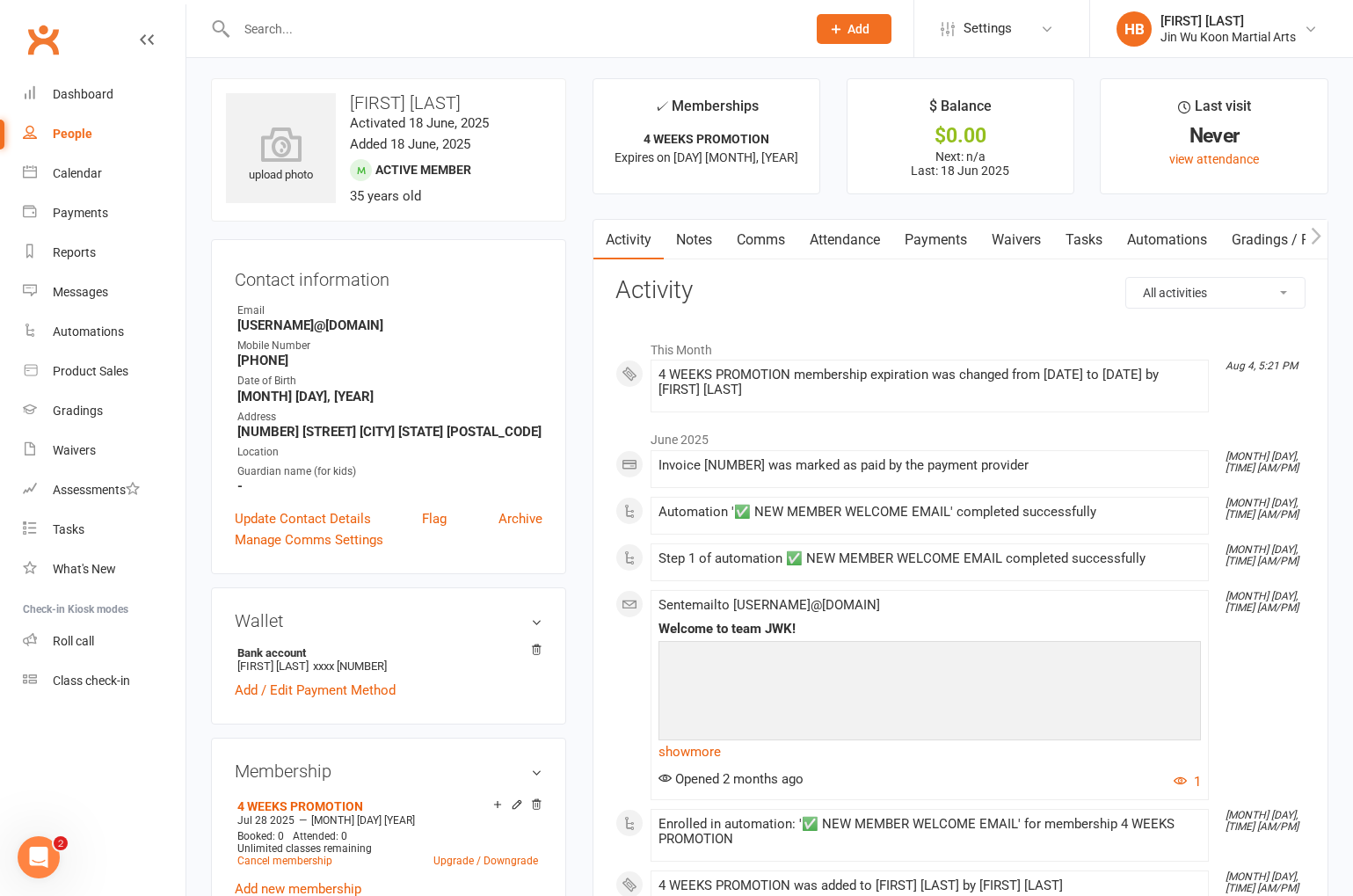 scroll, scrollTop: 11, scrollLeft: 0, axis: vertical 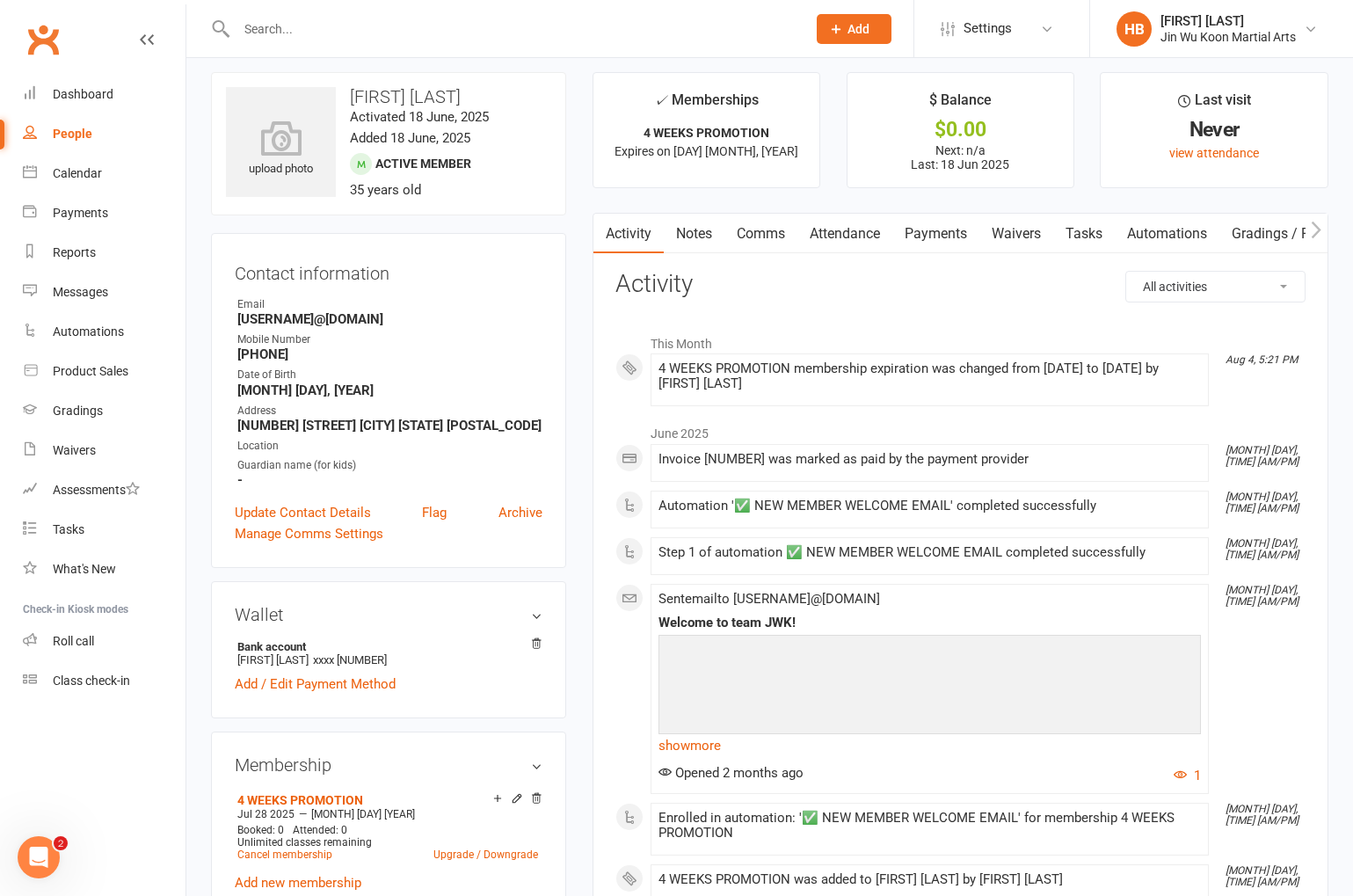 click at bounding box center (513, 29) 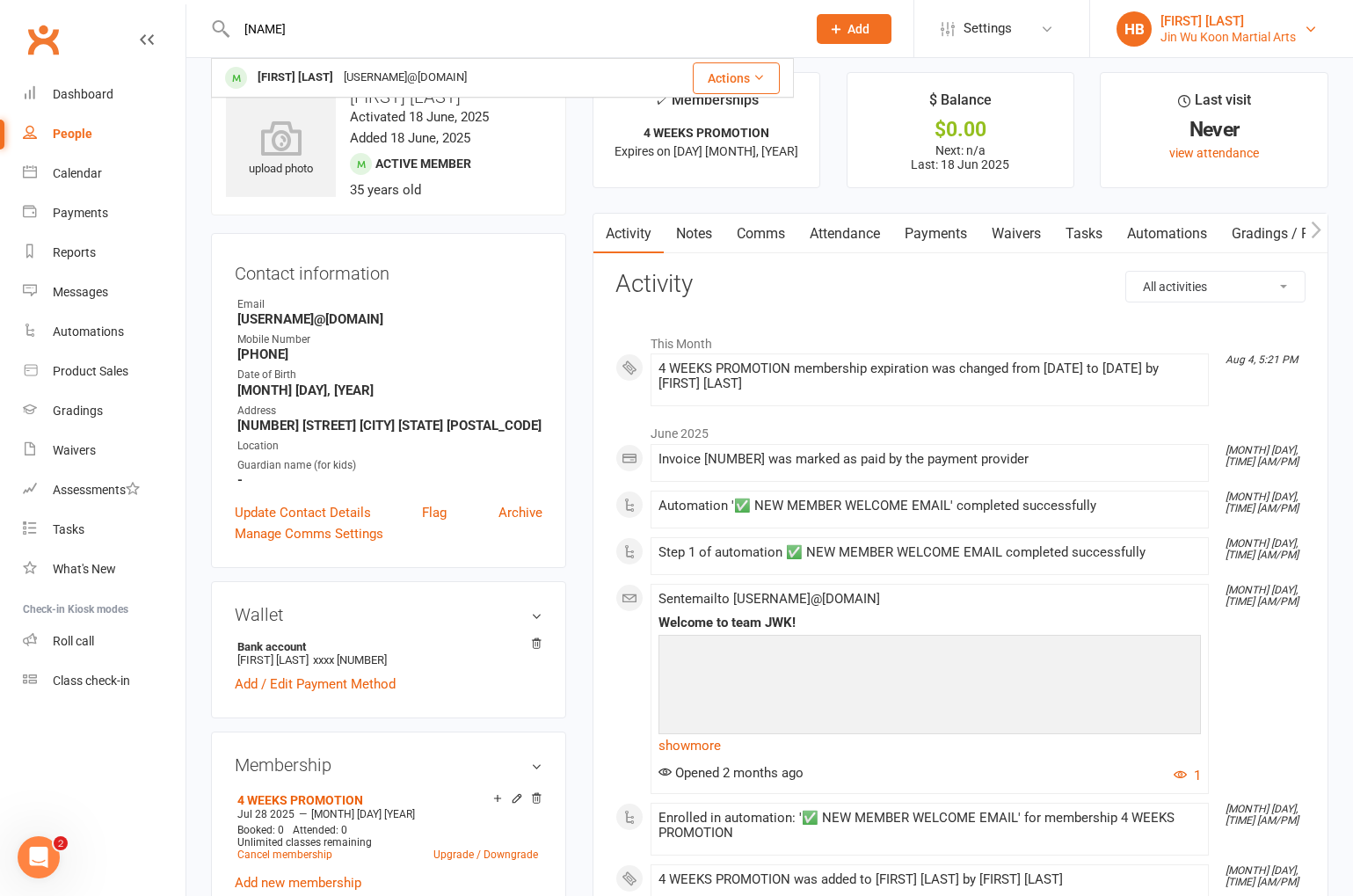 type on "baruc" 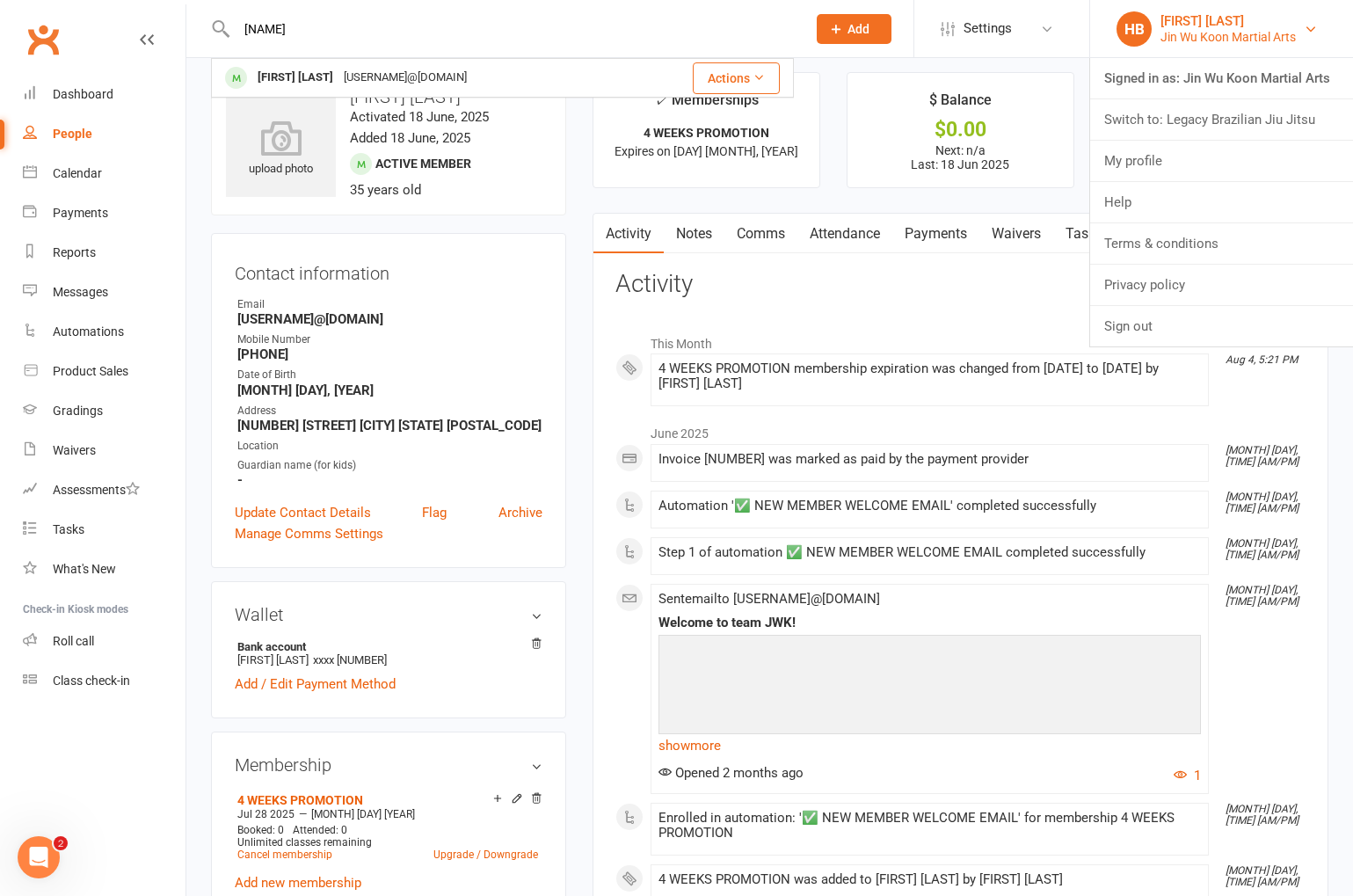 type 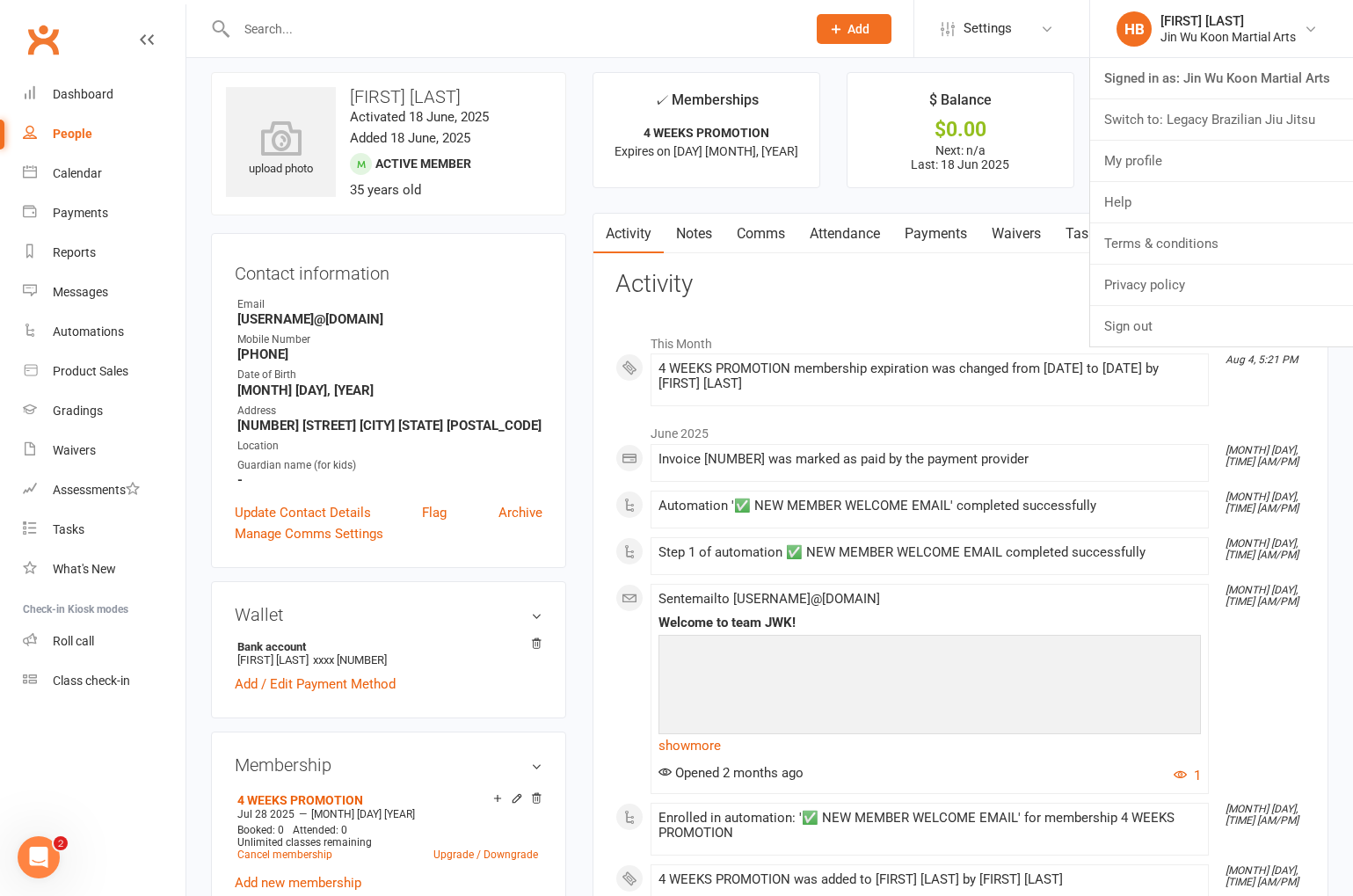 click at bounding box center [502, 28] 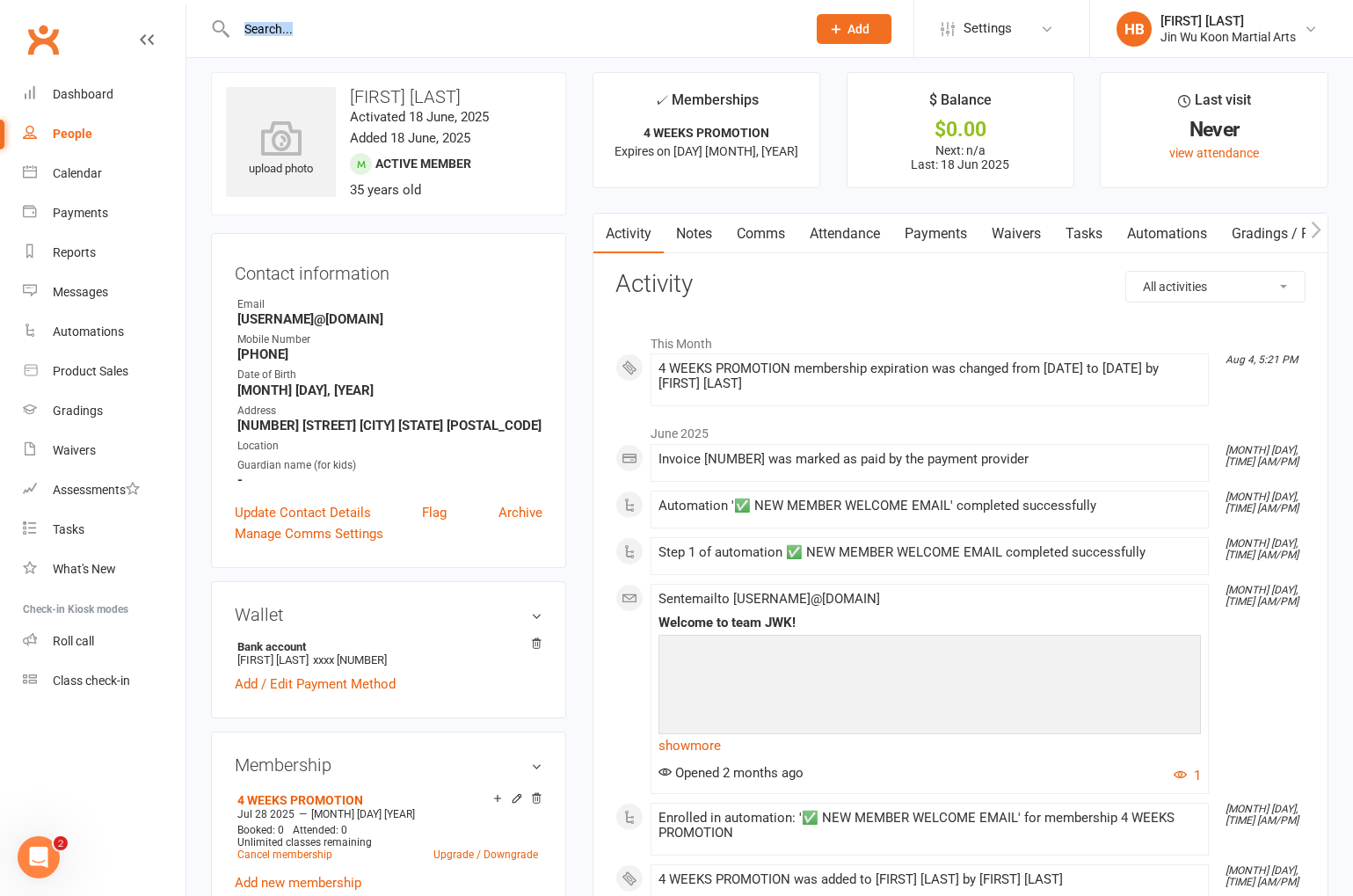 click at bounding box center [502, 28] 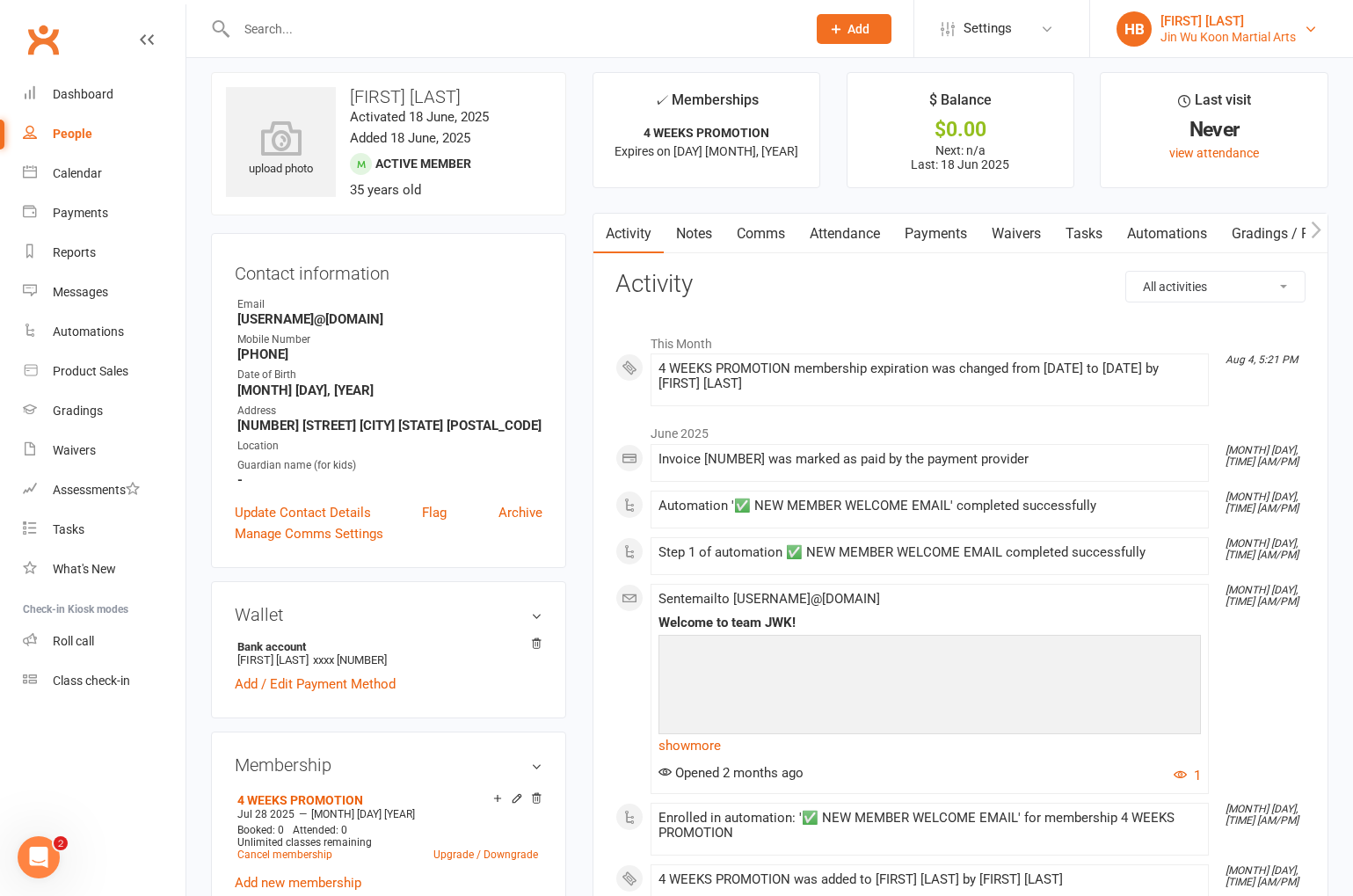 click on "[FIRST] [LAST]" at bounding box center [1228, 21] 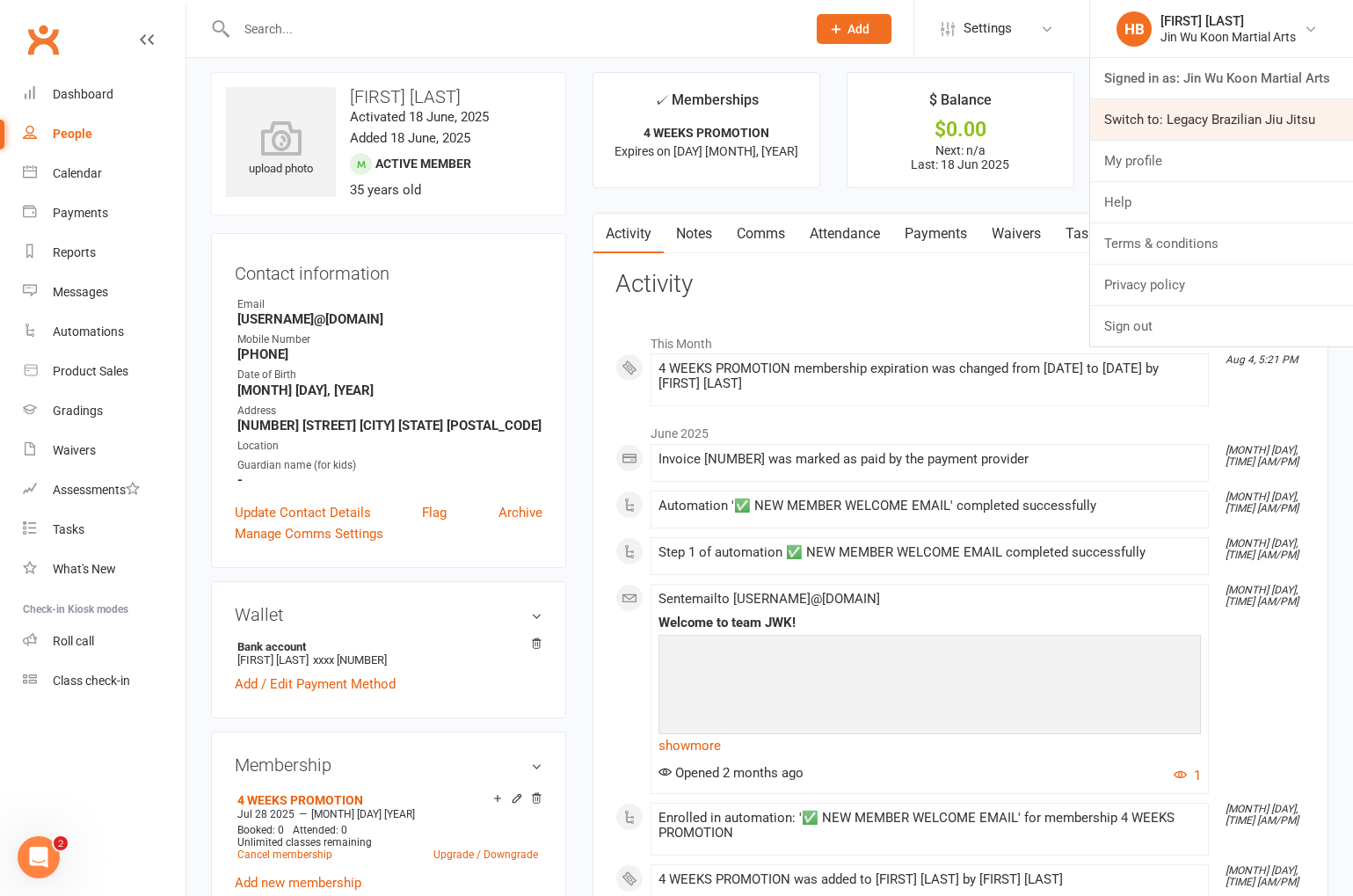 click on "Switch to: Legacy Brazilian Jiu Jitsu" at bounding box center [1221, 120] 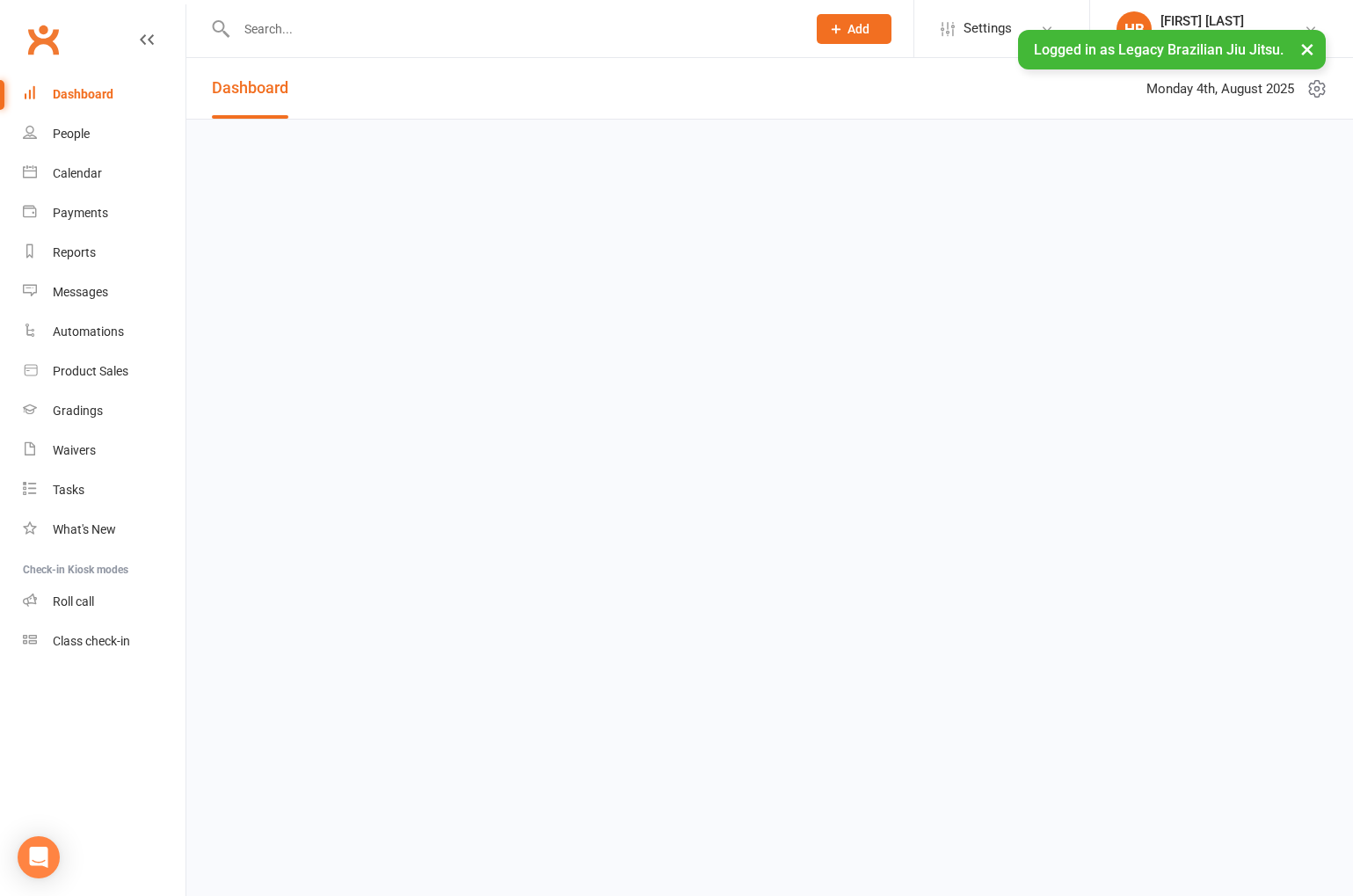 scroll, scrollTop: 0, scrollLeft: 0, axis: both 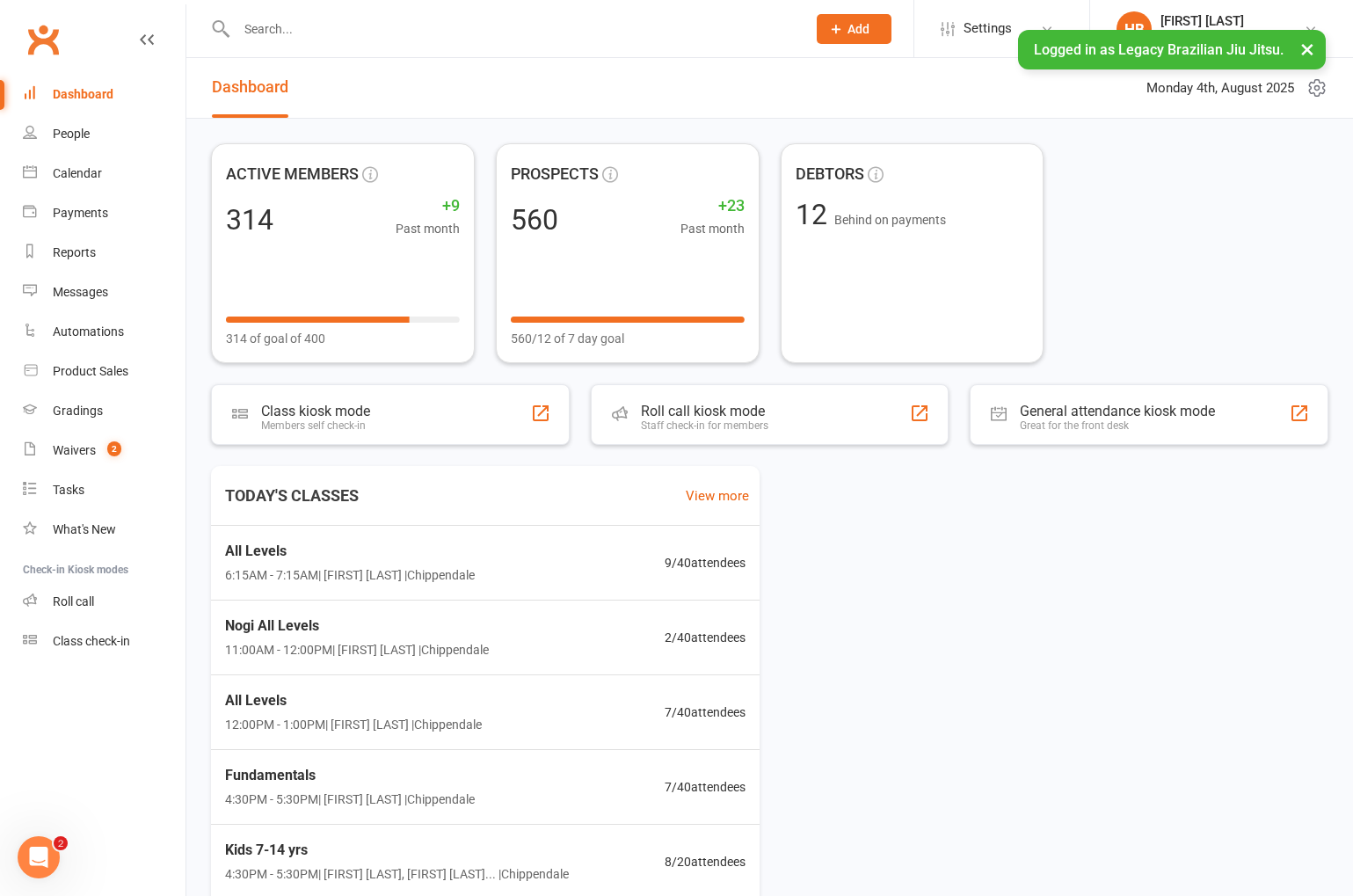 click at bounding box center [502, 28] 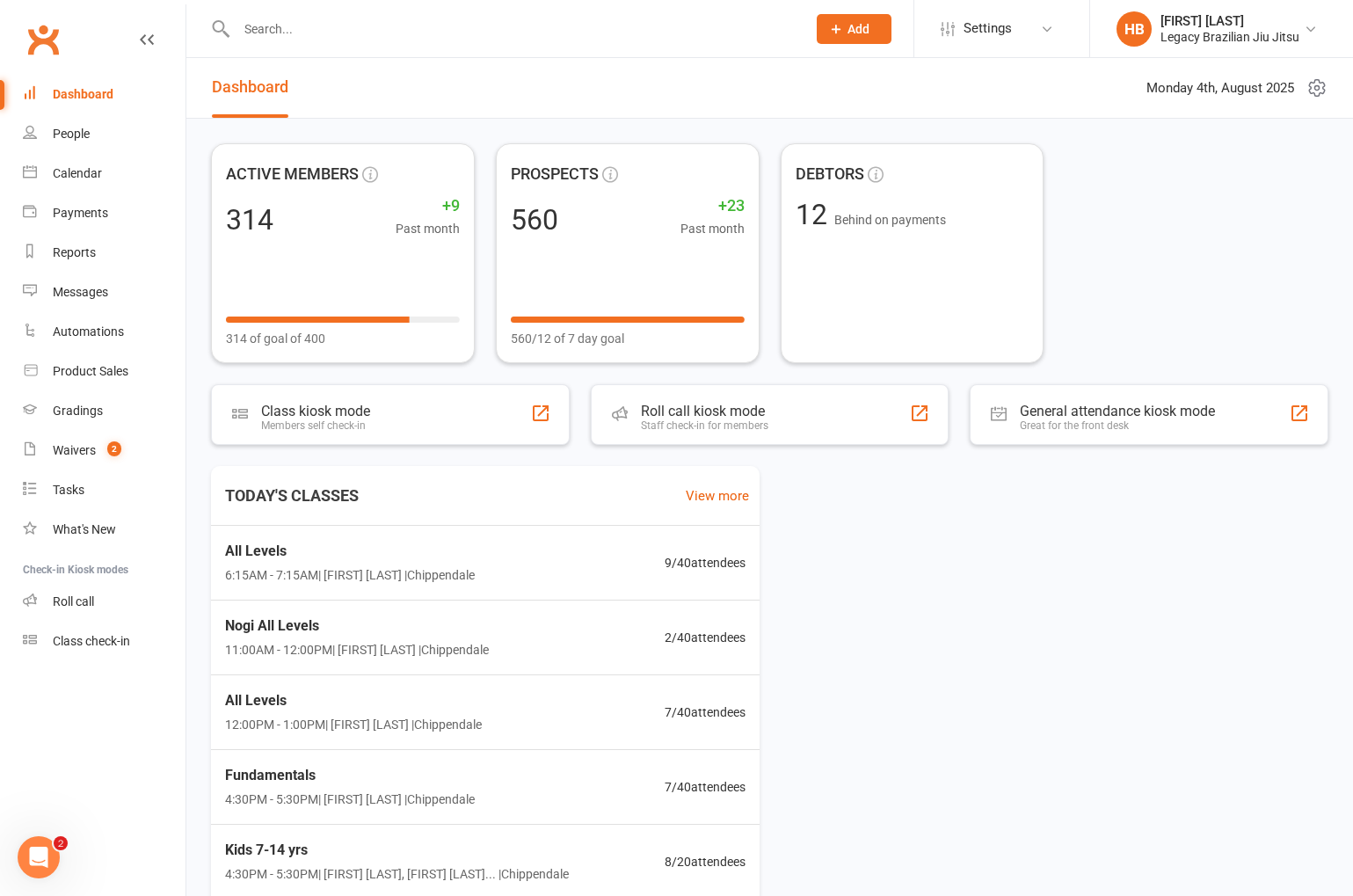 scroll, scrollTop: 0, scrollLeft: 0, axis: both 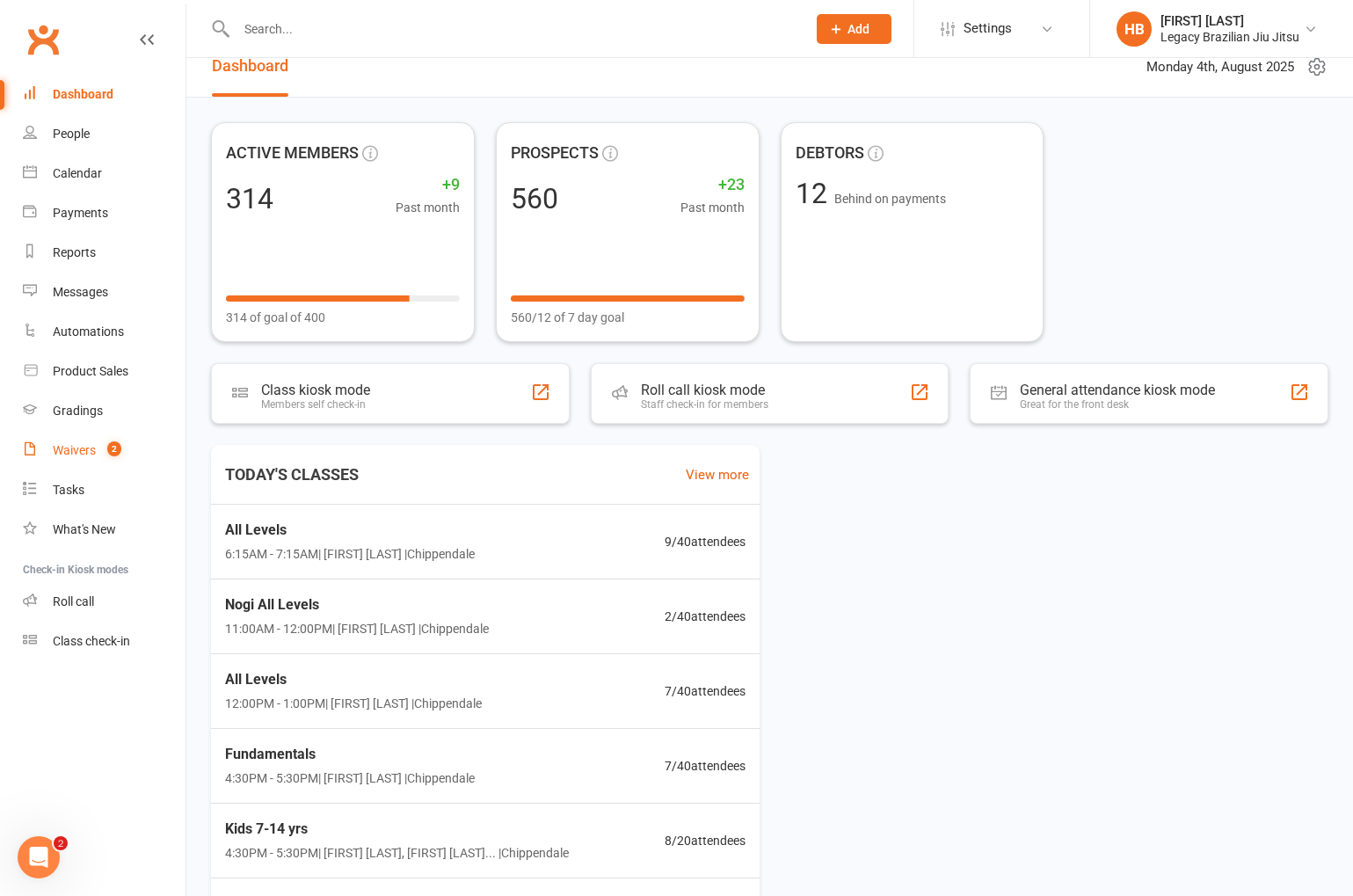 click on "Waivers   2" at bounding box center (104, 450) 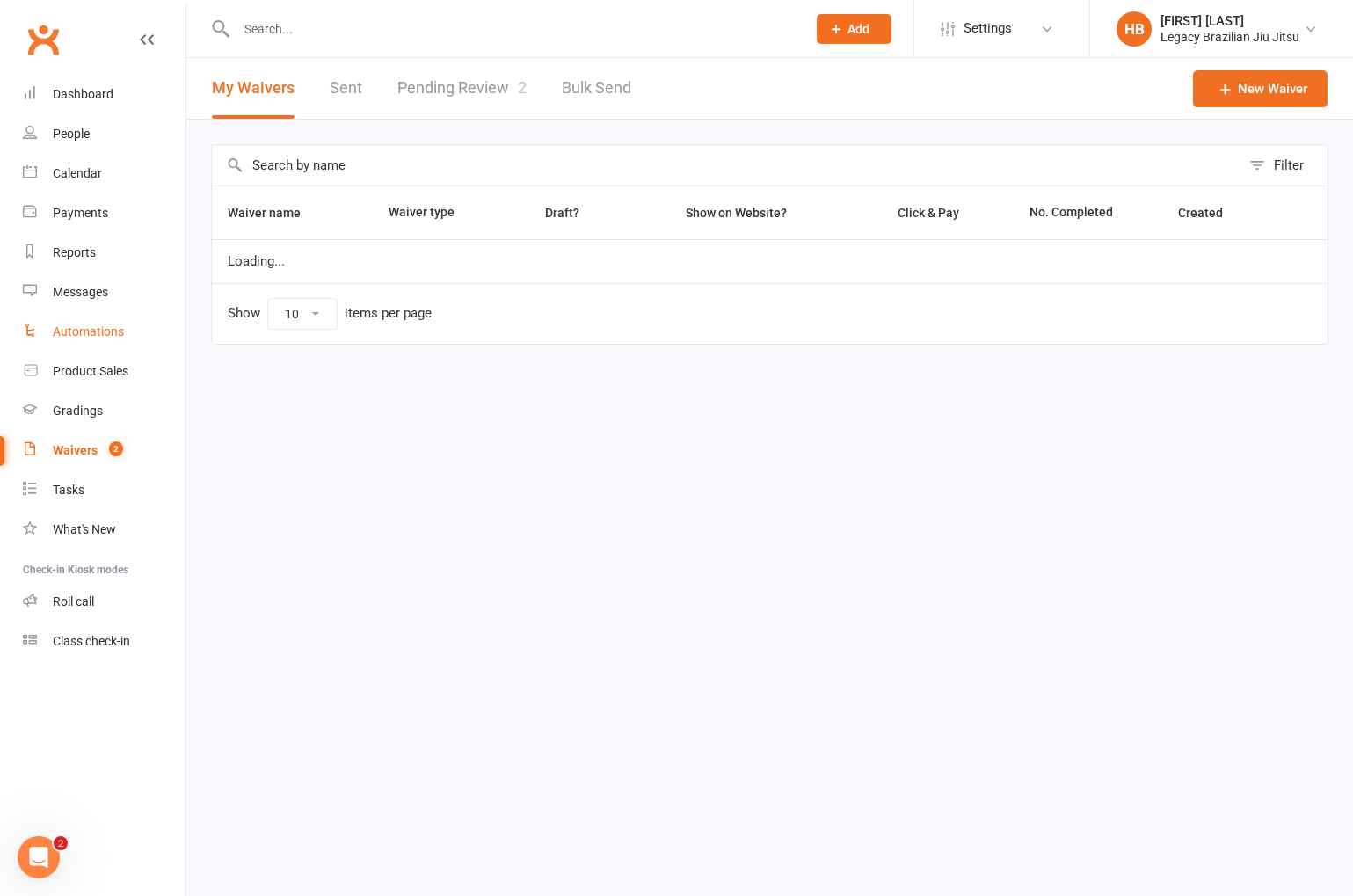 scroll, scrollTop: 0, scrollLeft: 0, axis: both 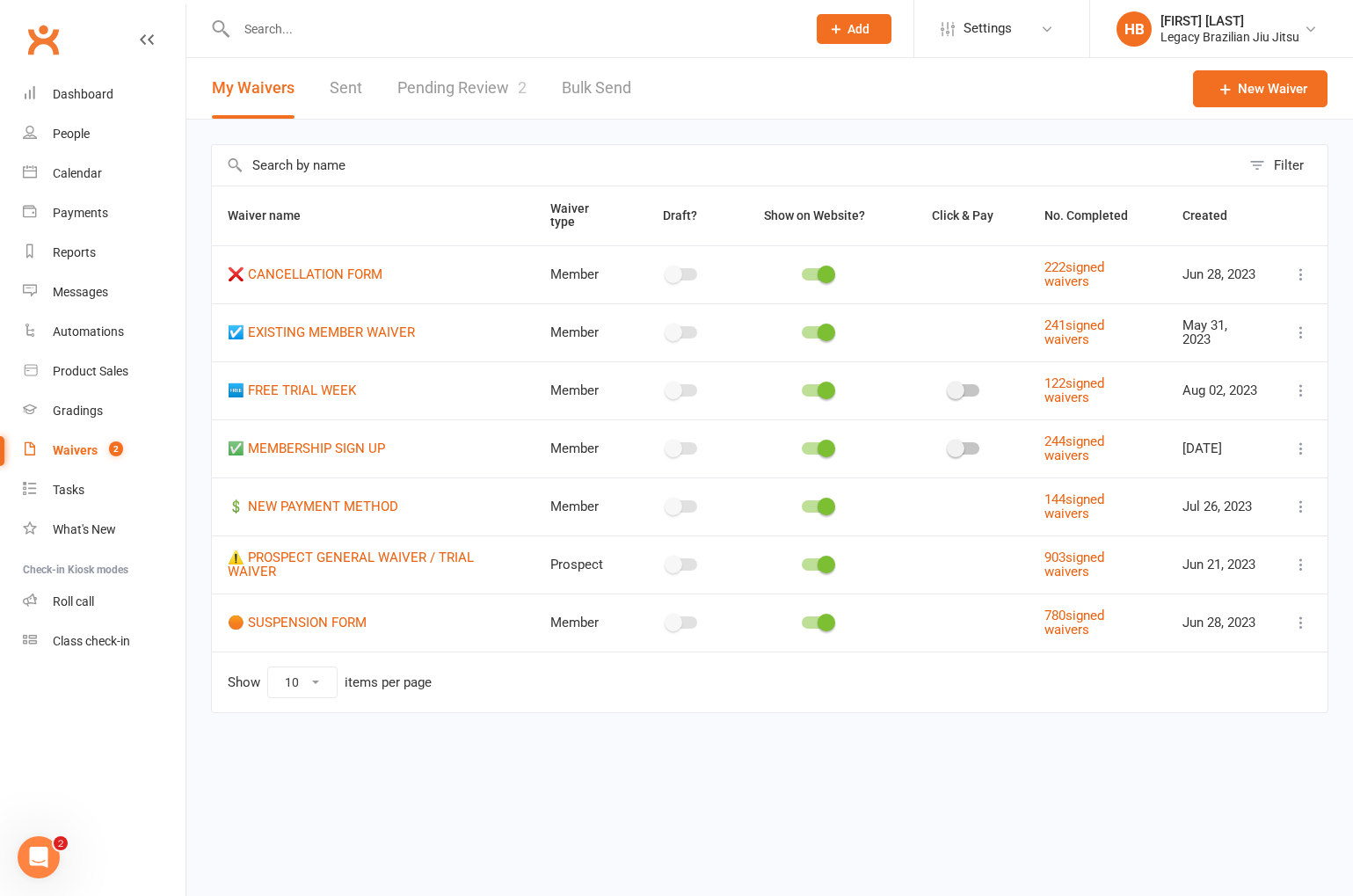 click on "Pending Review 2" at bounding box center [462, 88] 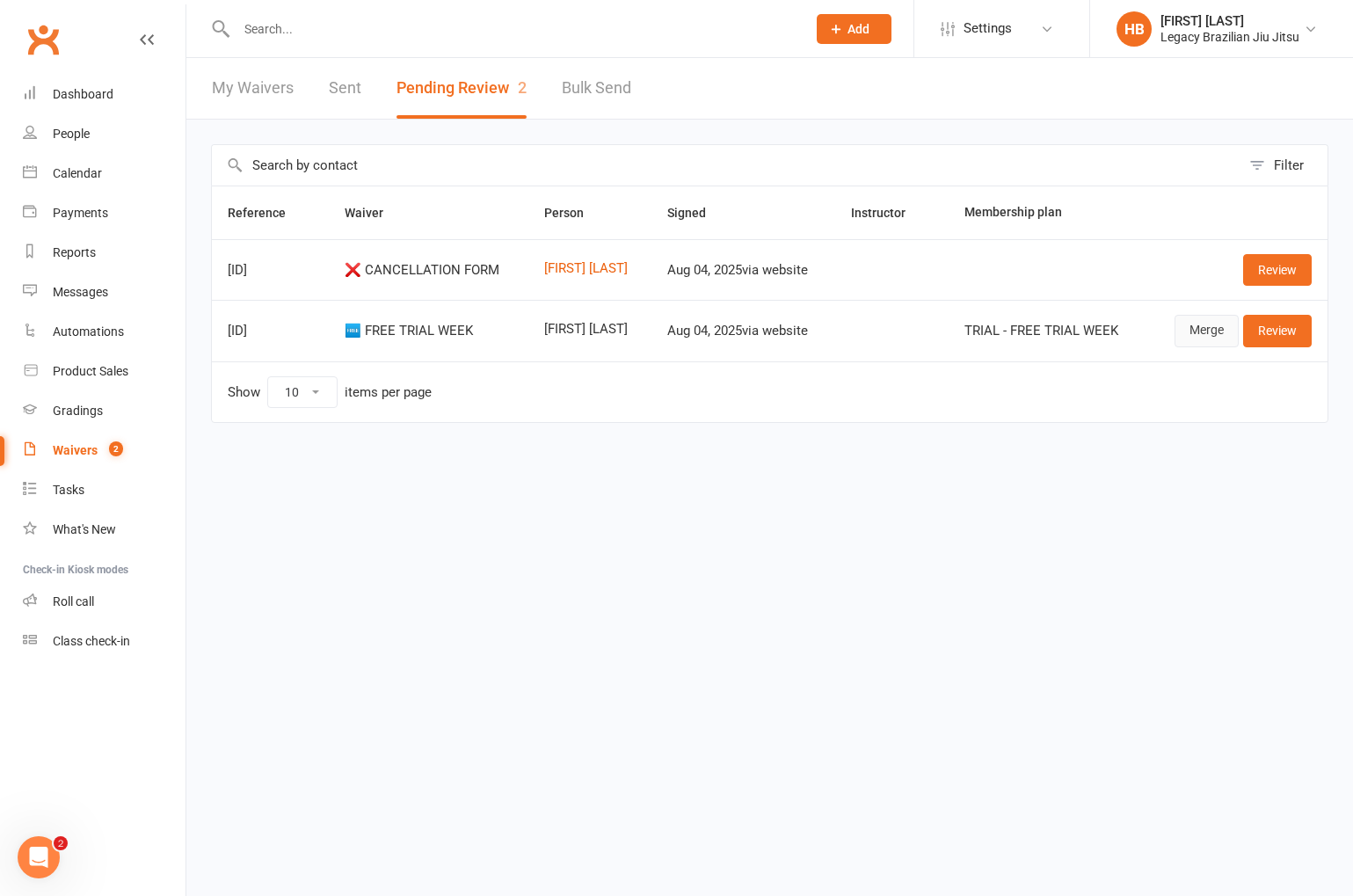 click on "Merge" at bounding box center (1206, 331) 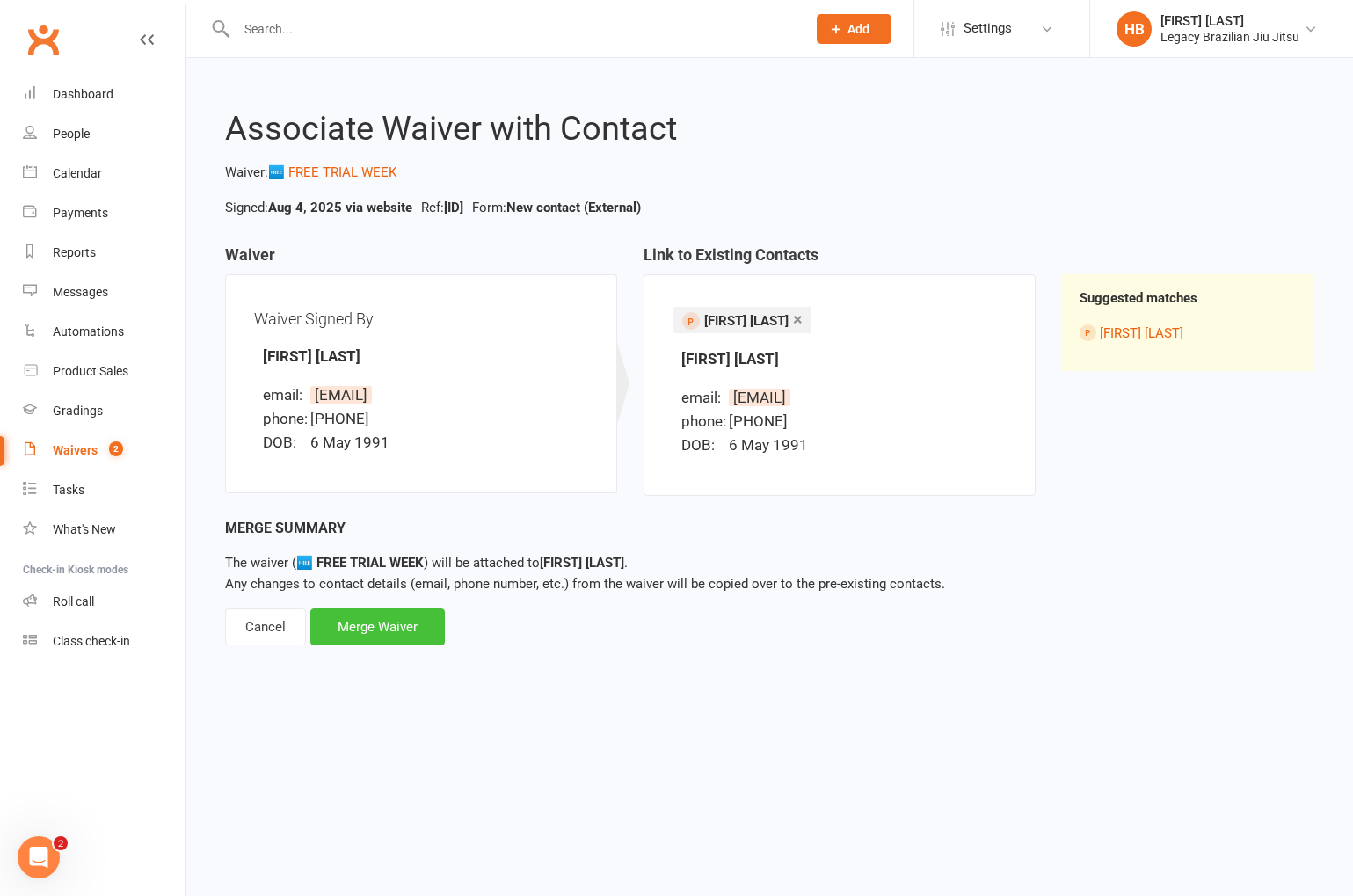 click on "Merge Waiver" at bounding box center [377, 627] 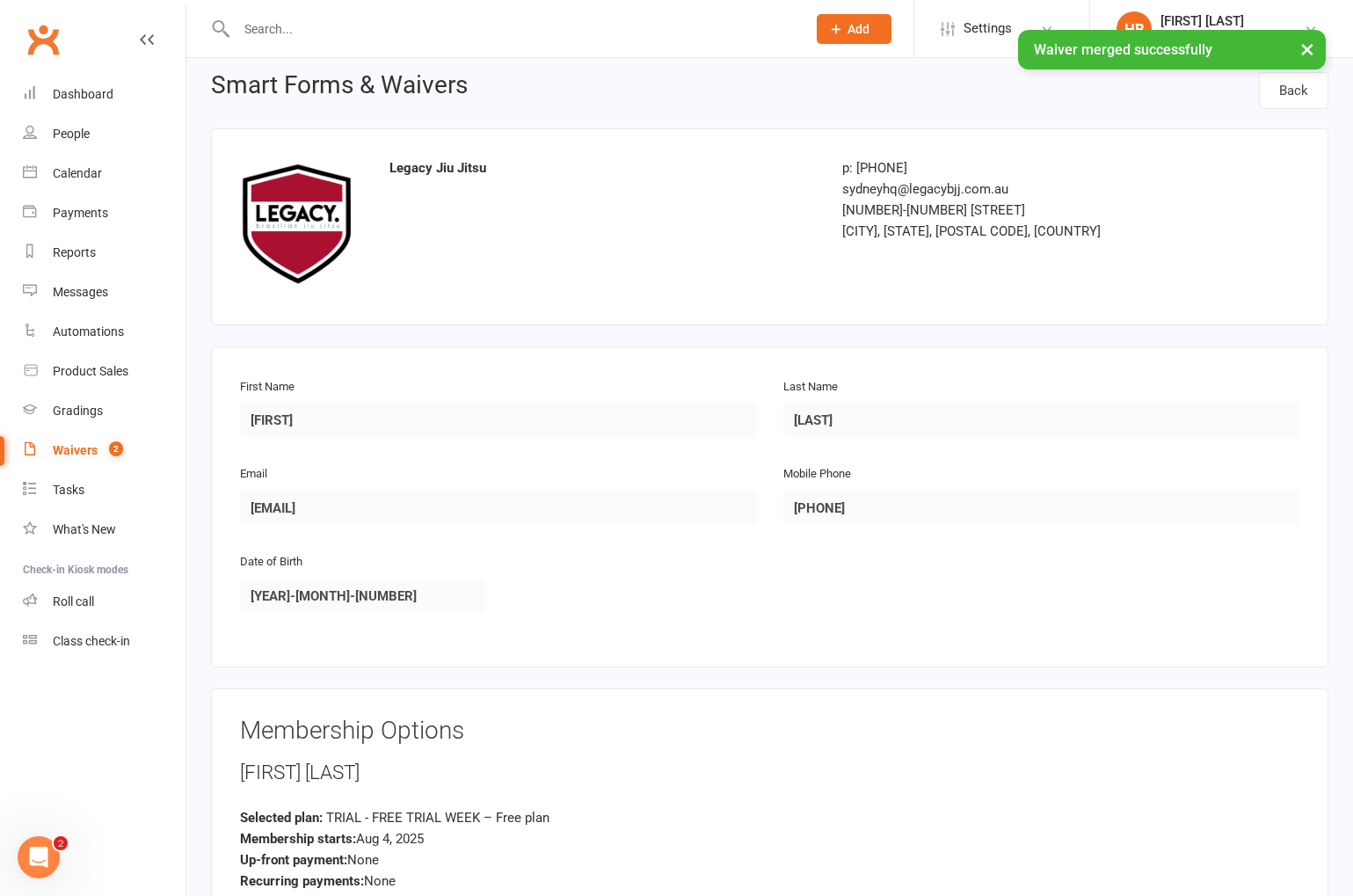 scroll, scrollTop: 458, scrollLeft: 0, axis: vertical 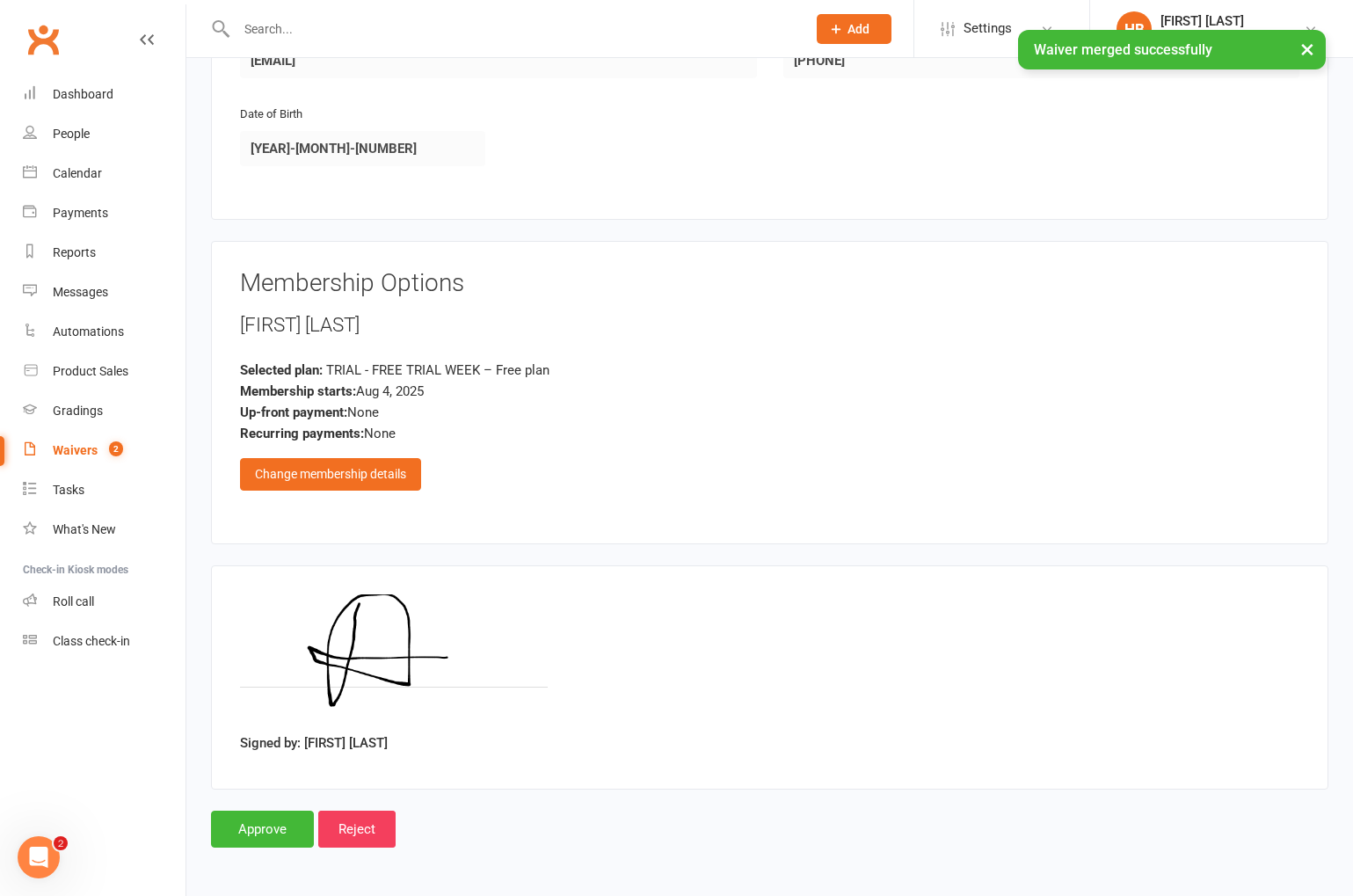 click on "Legacy Jiu Jitsu p: [PHONE] [EMAIL] [NUMBER]-[NUMBER] [STREET] [CITY], [STATE], [POSTAL CODE], [COUNTRY] First Name [FIRST] Last Name [LAST] Email [EMAIL] Mobile Phone [PHONE] Date of Birth [YEAR]-[MONTH]-[NUMBER] Membership Options  [FIRST] [LAST]  Selected plan:   TRIAL - FREE TRIAL WEEK – Free plan Membership starts:  [DATE] Up-front payment:  None Recurring payments:  None Change membership details Signed by: [FIRST] [LAST]
Approve Reject" at bounding box center [769, 264] 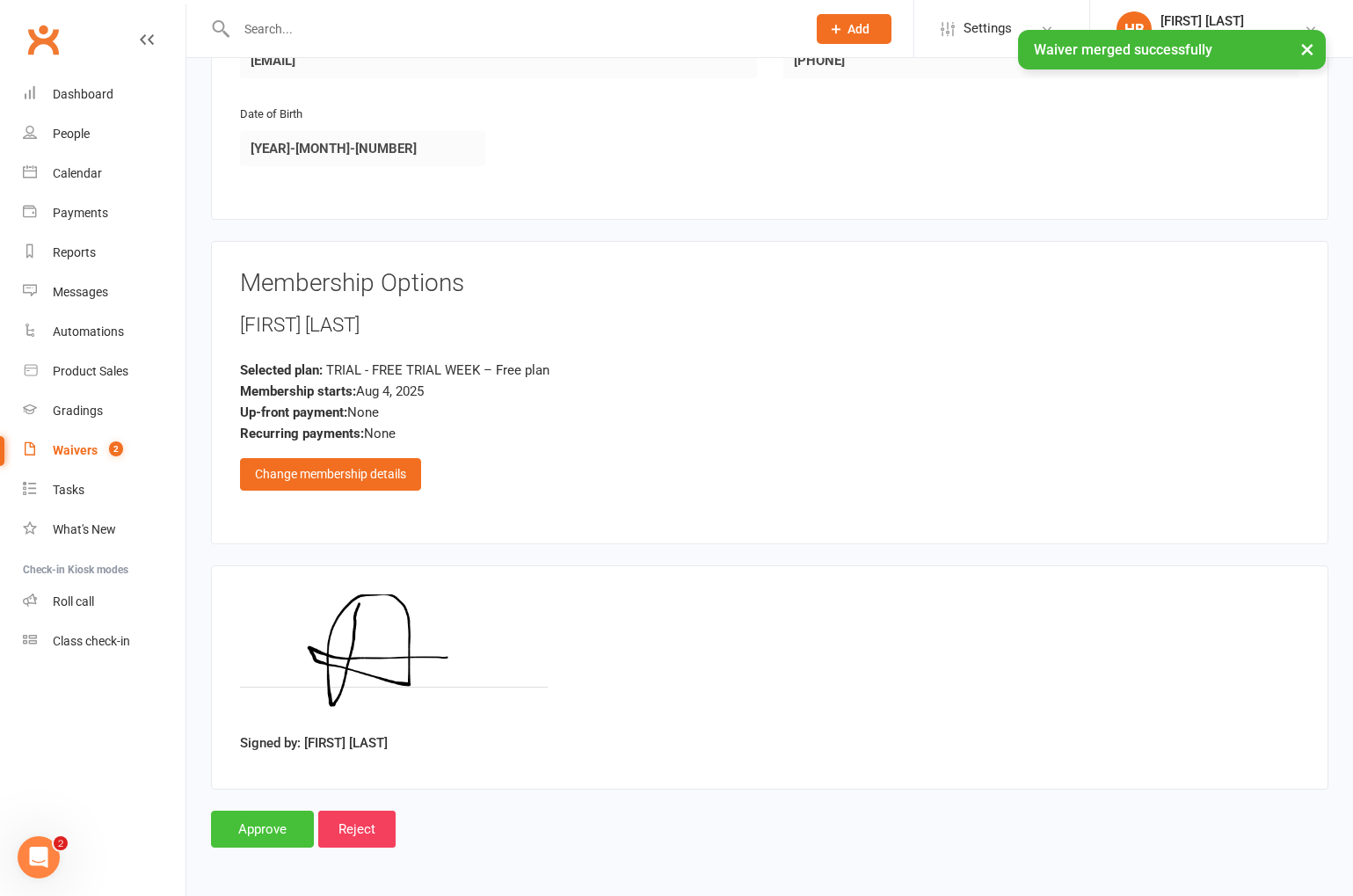 click on "Approve" at bounding box center [262, 829] 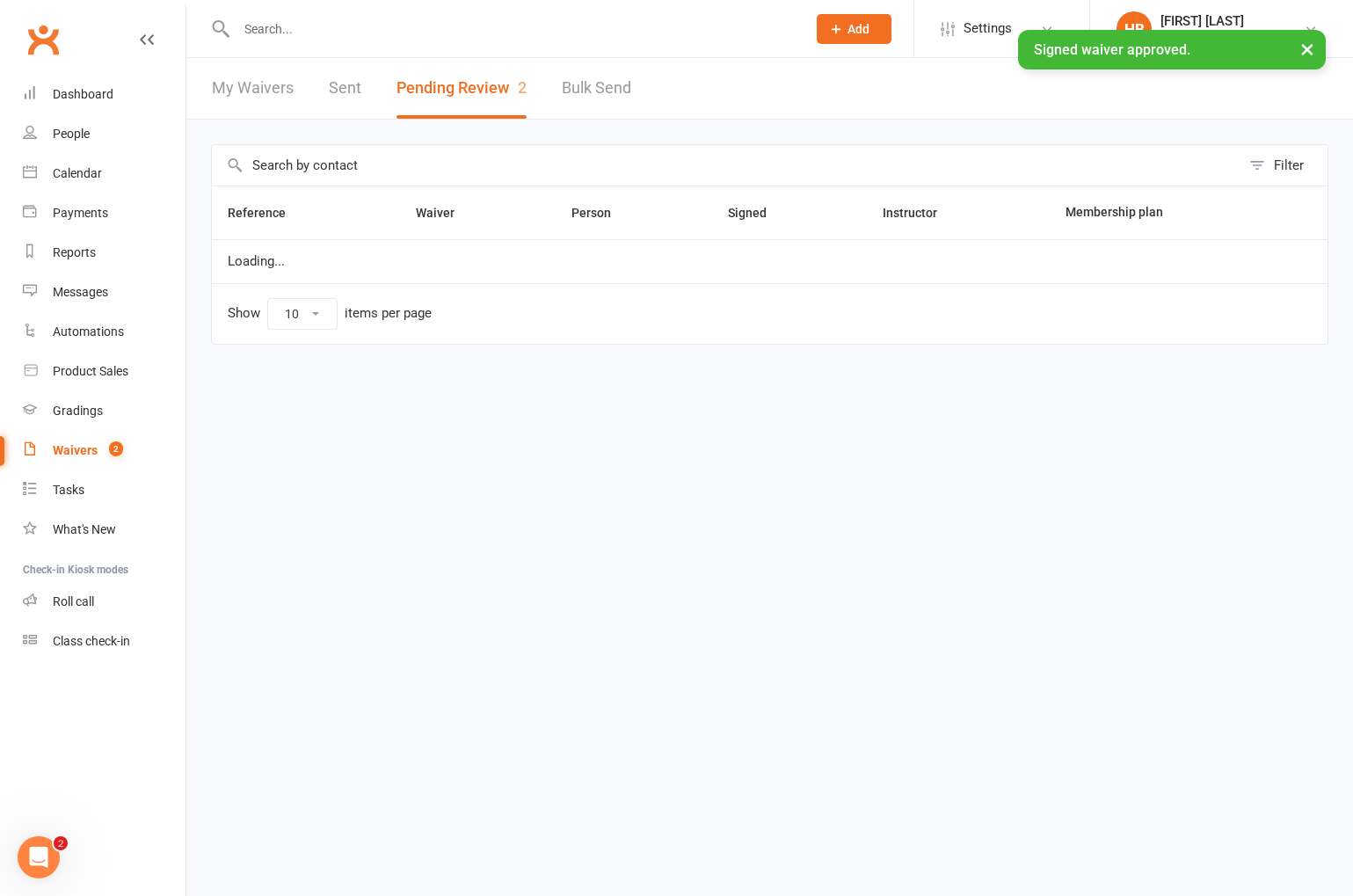 scroll, scrollTop: 0, scrollLeft: 0, axis: both 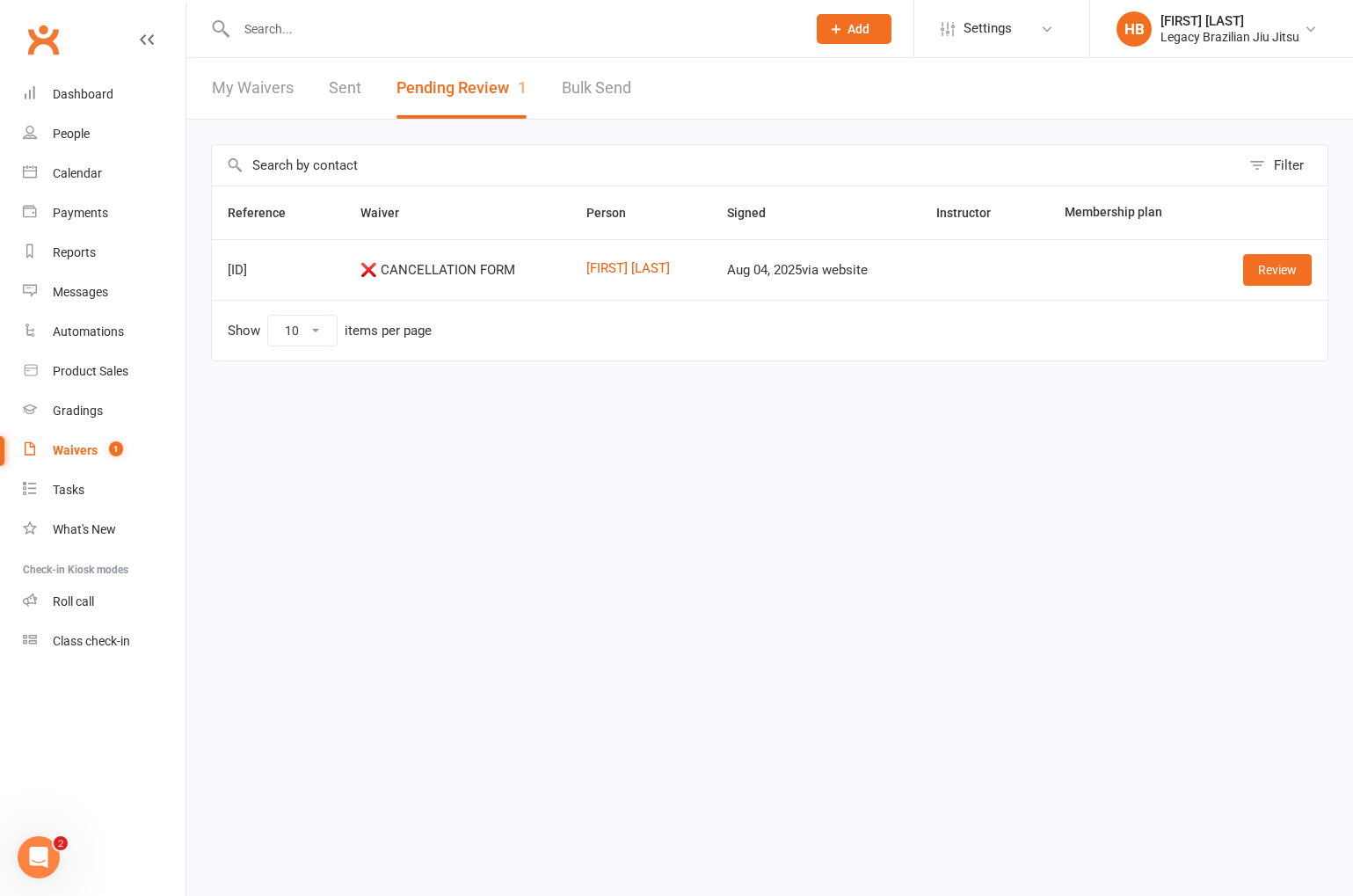 click on "Prospect
Member
Non-attending contact
Class / event
Appointment
Grading event
Task
Membership plan
Bulk message
Add
Settings Membership Plans Event Templates Appointment Types Mobile App  Website Image Library Customize Contacts Bulk Imports Account Profile Clubworx API HB Heidi Brant Legacy Brazilian Jiu Jitsu Signed in as: Legacy Brazilian Jiu Jitsu. Switch to: Jin Wu Koon Martial Arts My profile Help Terms & conditions  Privacy policy  Sign out Clubworx Dashboard People Calendar Payments Reports Messages   Automations   Product Sales Gradings   Waivers   1 Tasks   What's New Check-in Kiosk modes Roll call Class check-in Logged in as Legacy Brazilian Jiu Jitsu. × × Signed waiver approved. × × My Waivers Sent Pending Review 1 Bulk Send" at bounding box center [676, 217] 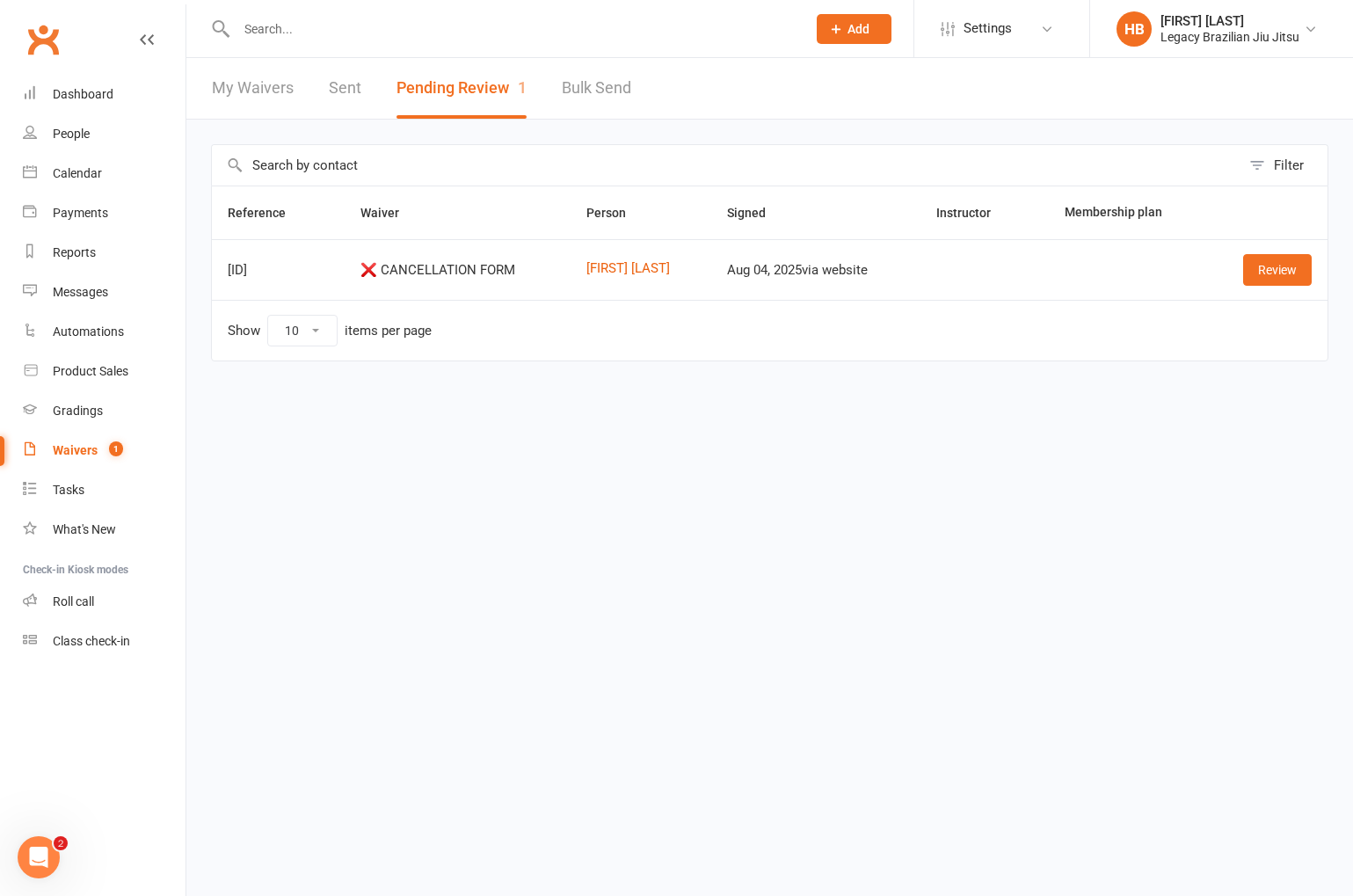 click at bounding box center [513, 29] 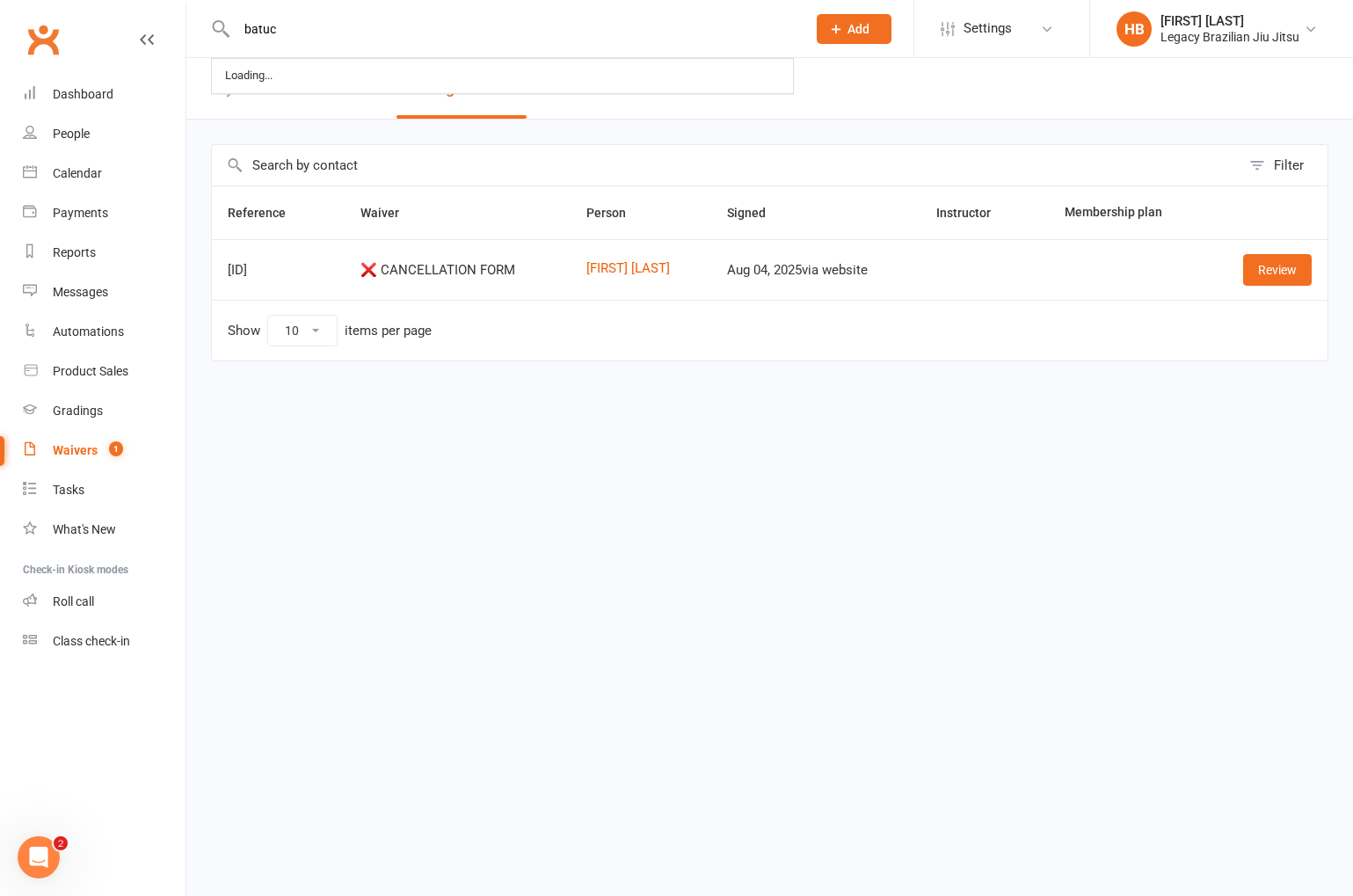 type on "batuc" 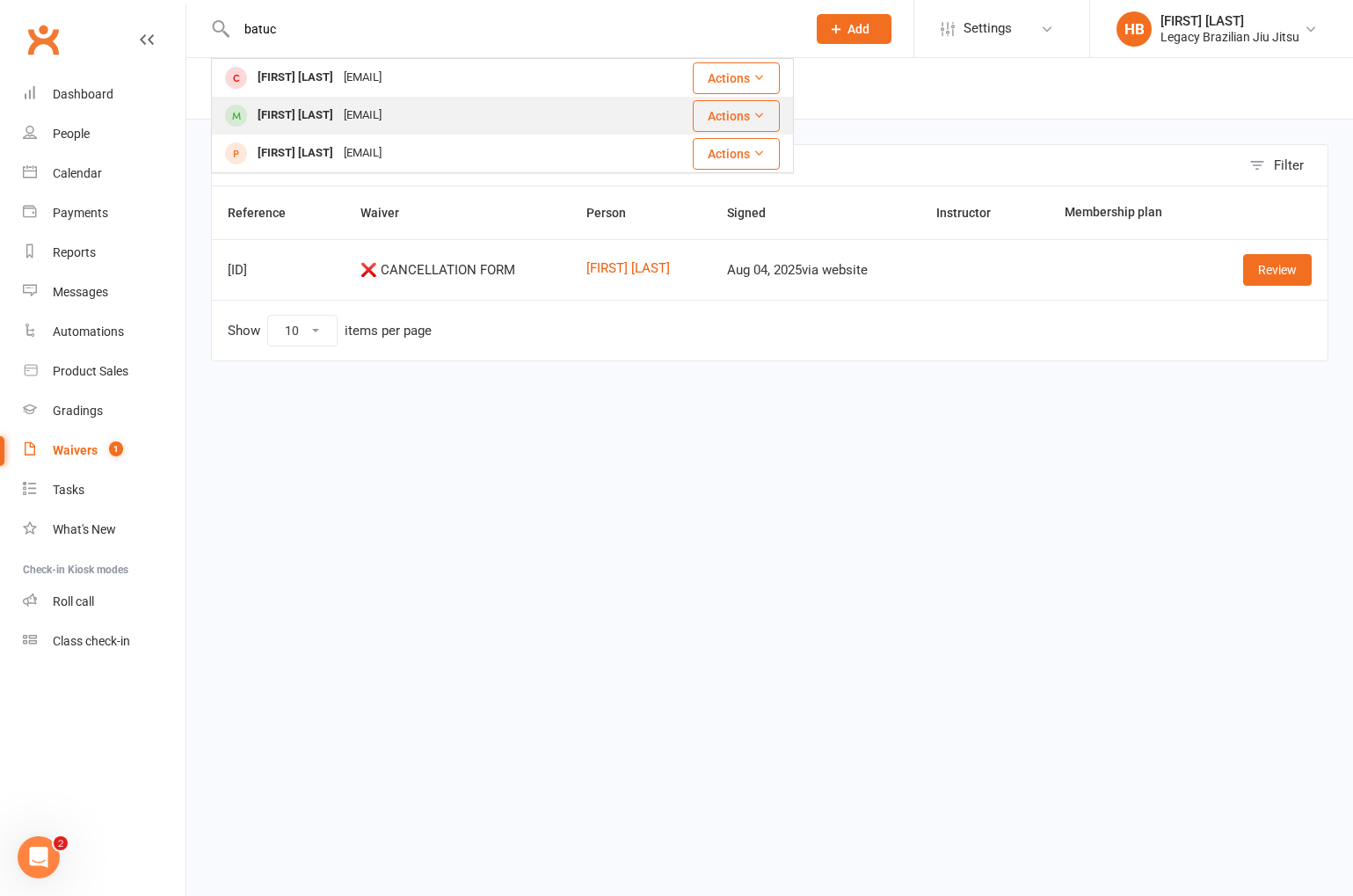 click on "[EMAIL]" at bounding box center (362, 115) 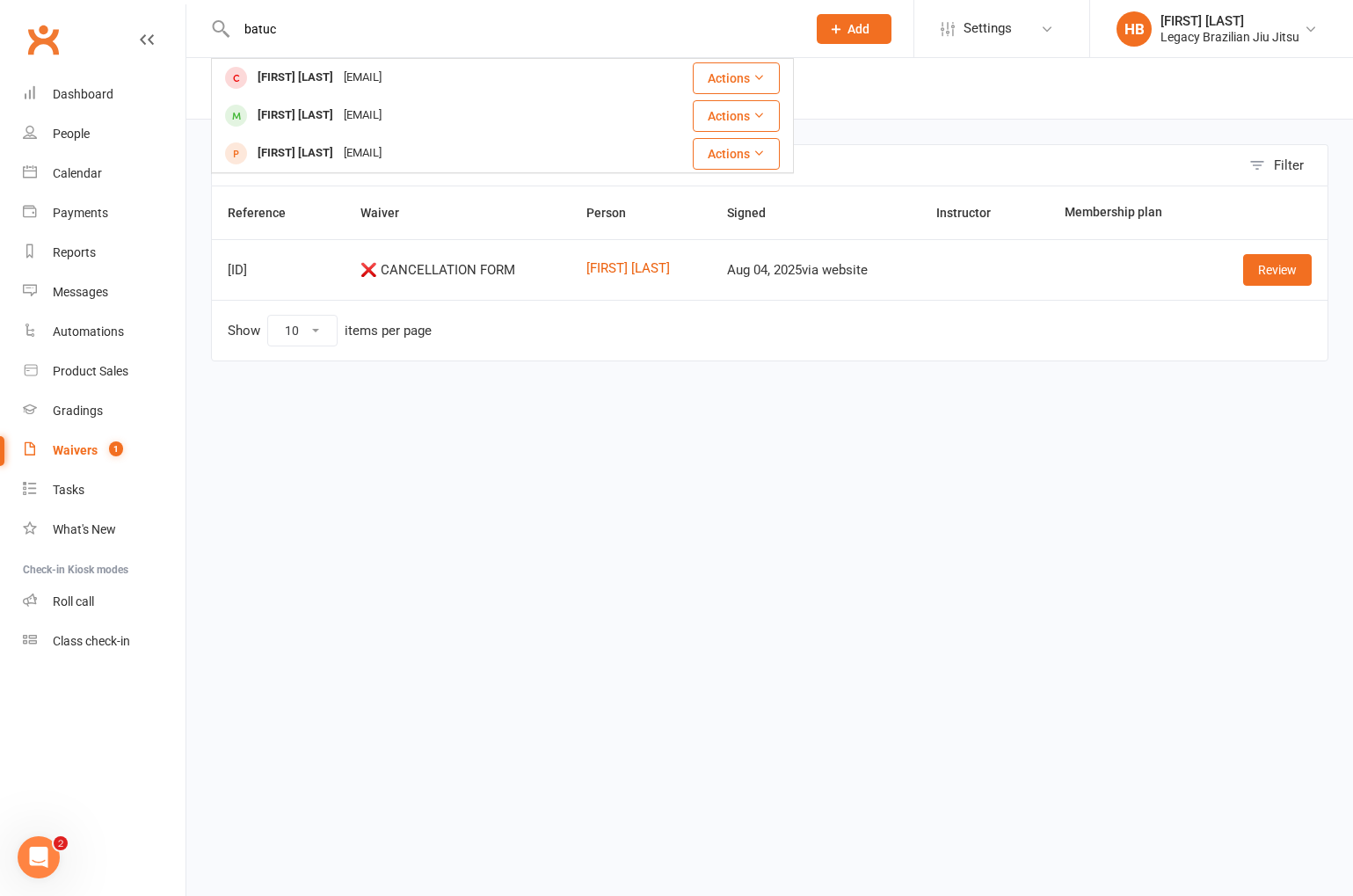 type 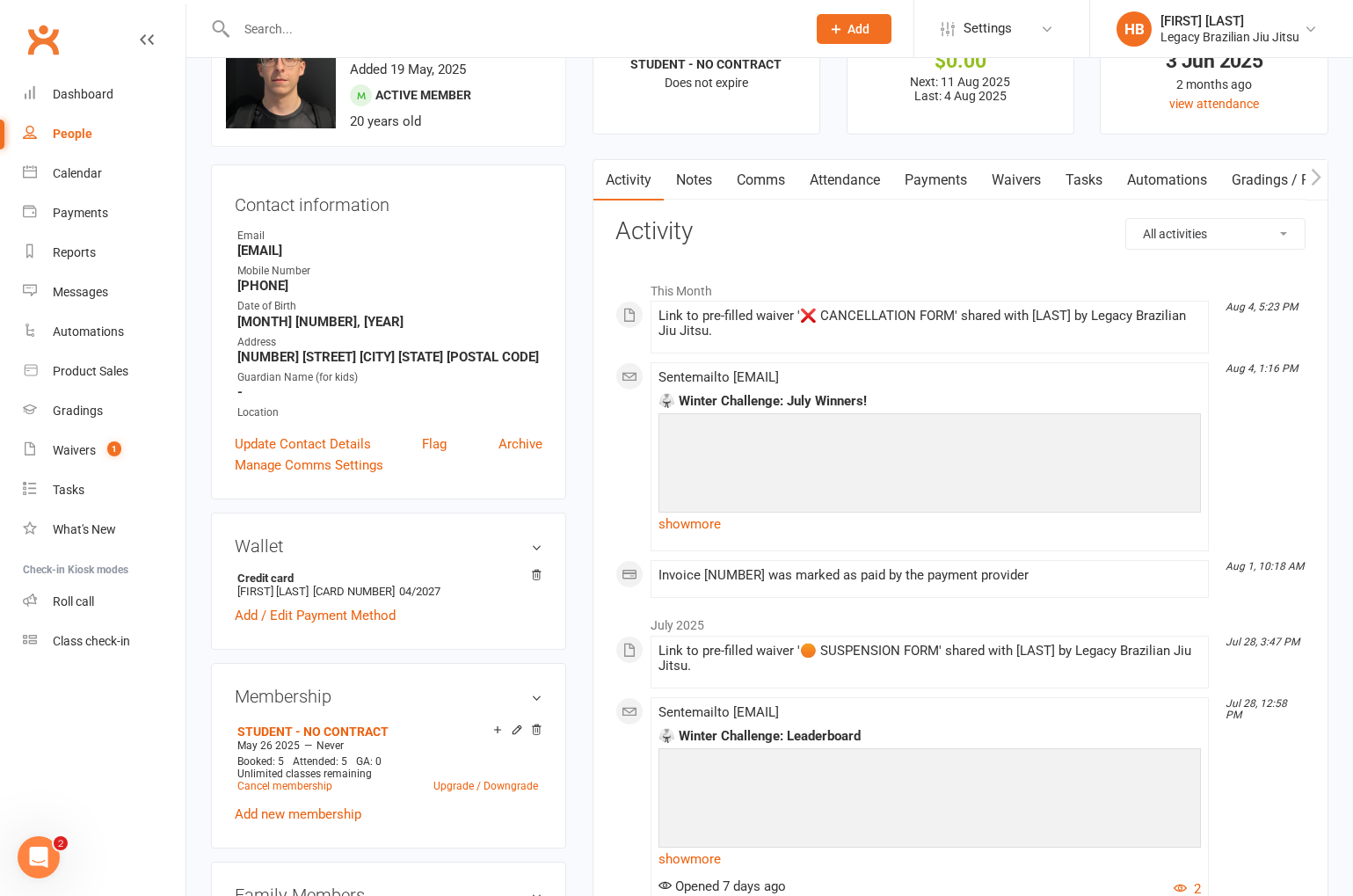 scroll, scrollTop: 86, scrollLeft: 0, axis: vertical 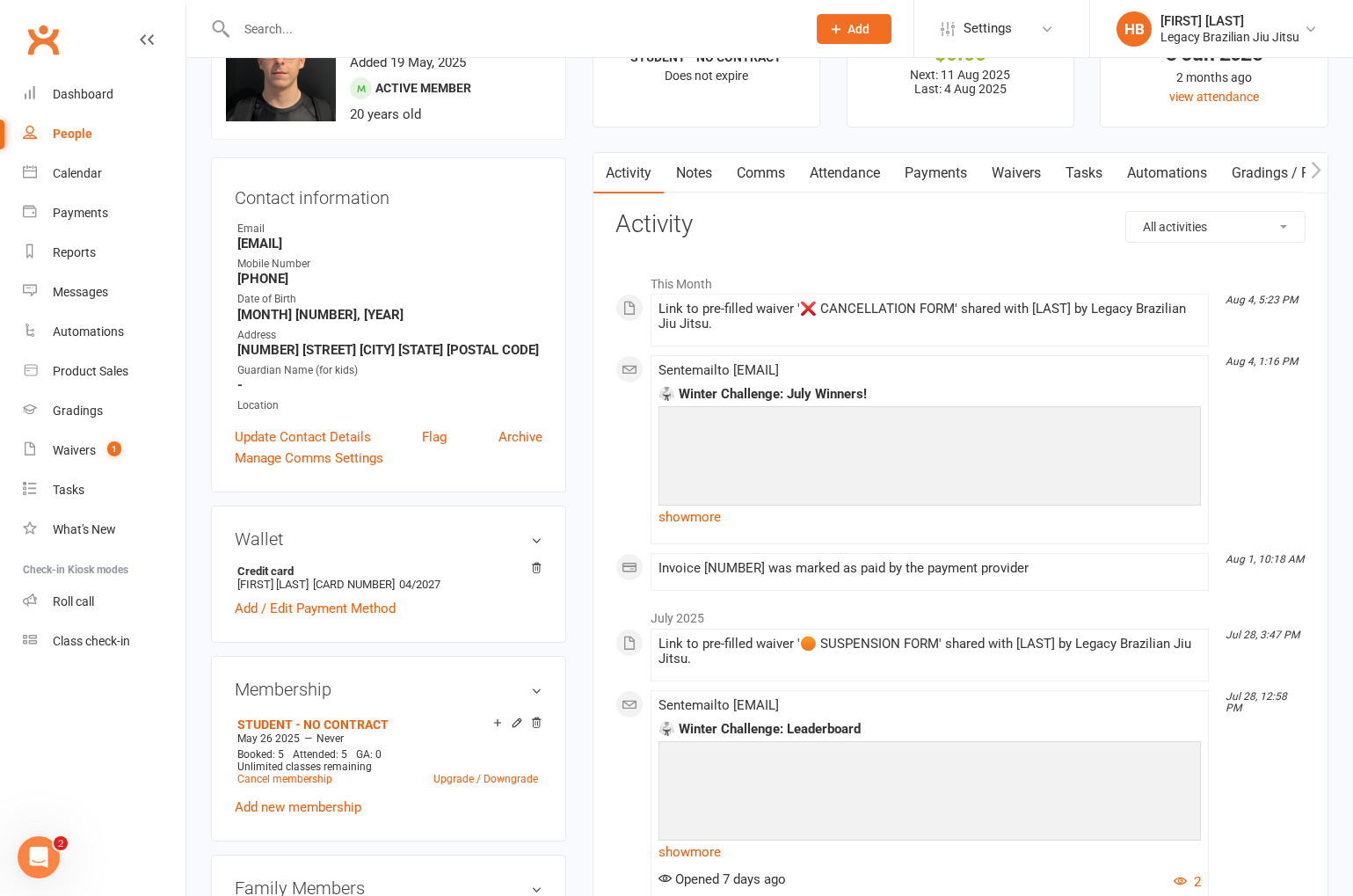 drag, startPoint x: 898, startPoint y: 178, endPoint x: 899, endPoint y: 195, distance: 17.029386 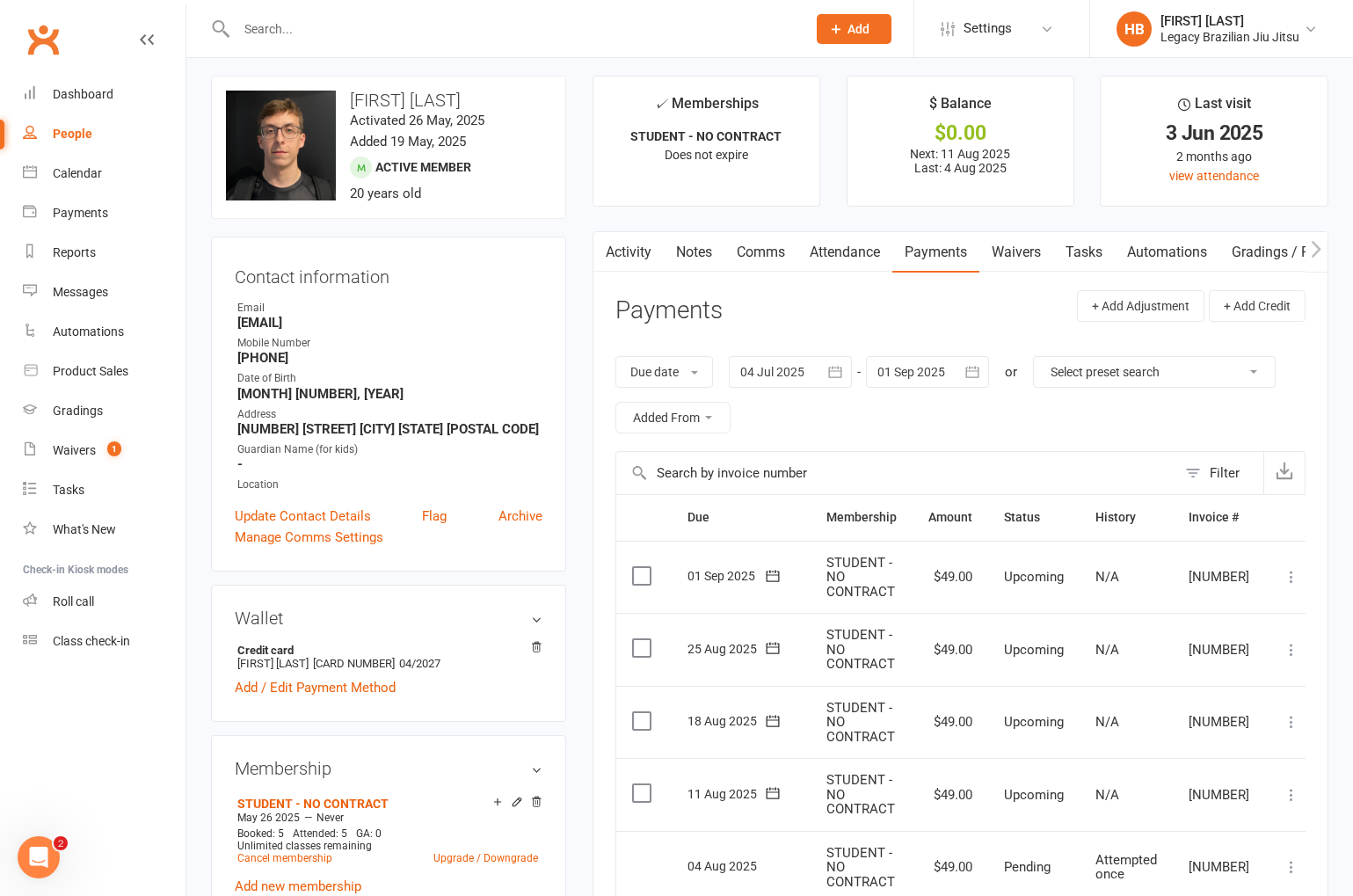 scroll, scrollTop: 0, scrollLeft: 0, axis: both 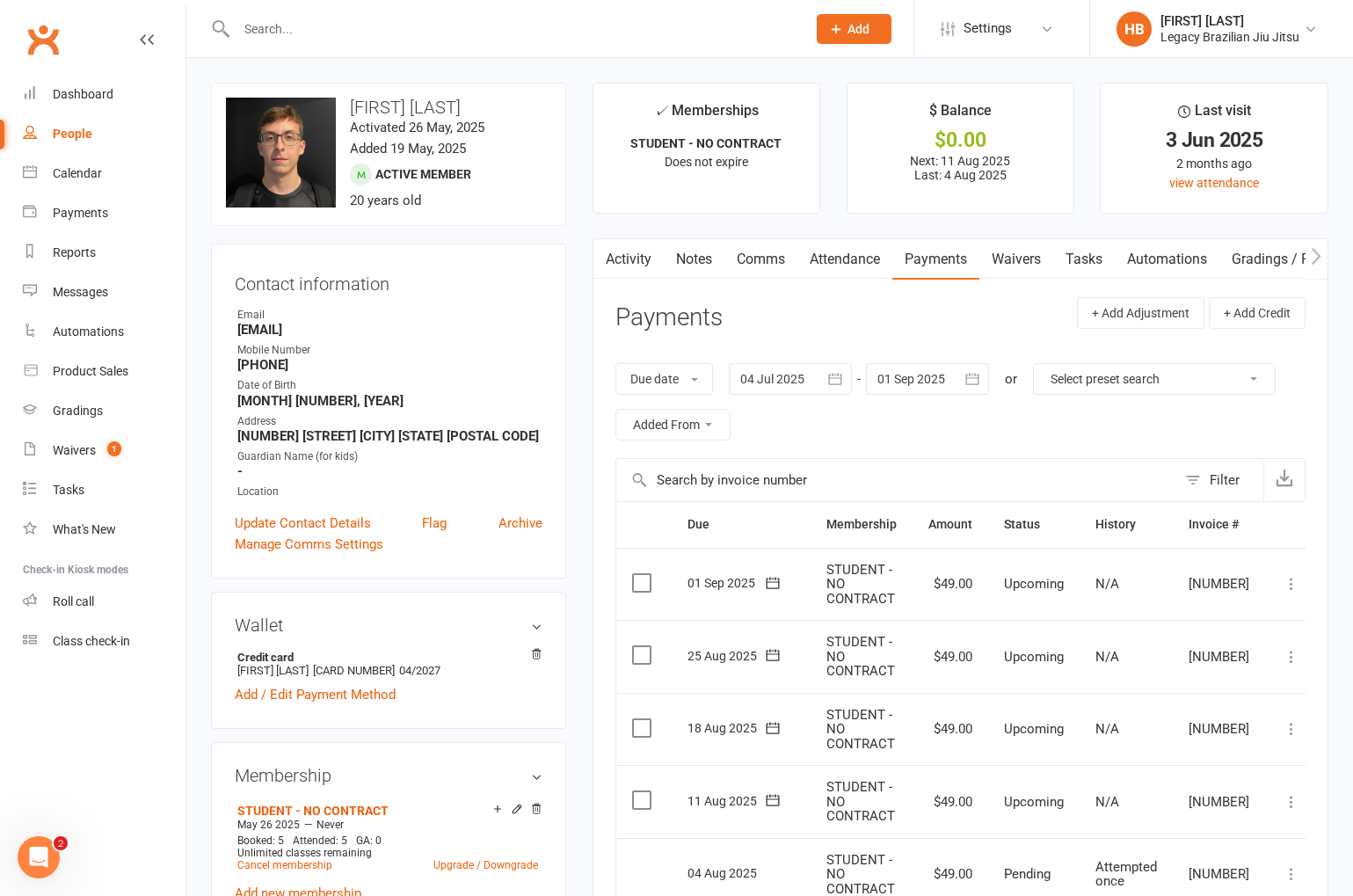 click on "Waivers" at bounding box center [1016, 259] 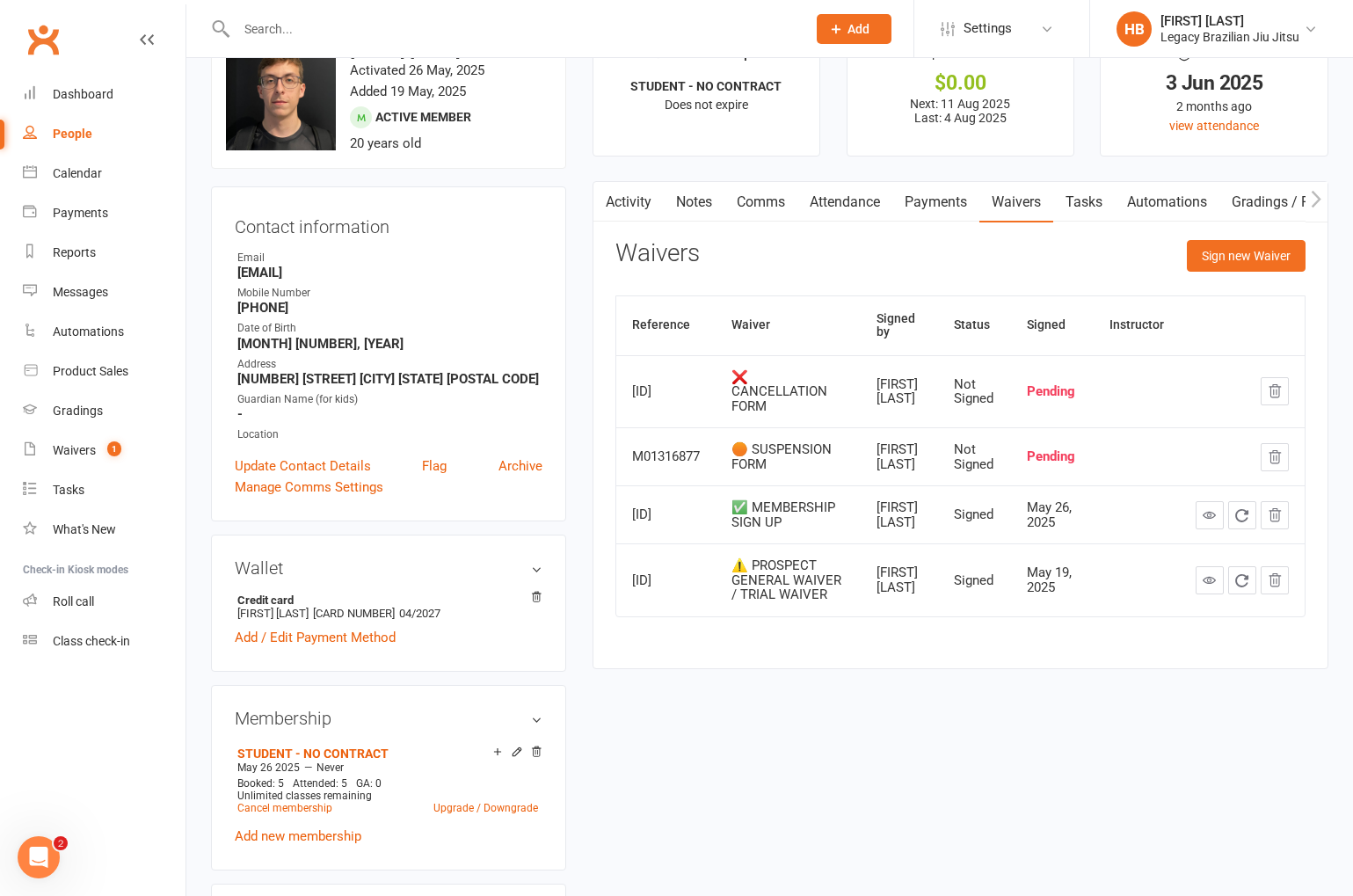 scroll, scrollTop: 54, scrollLeft: 0, axis: vertical 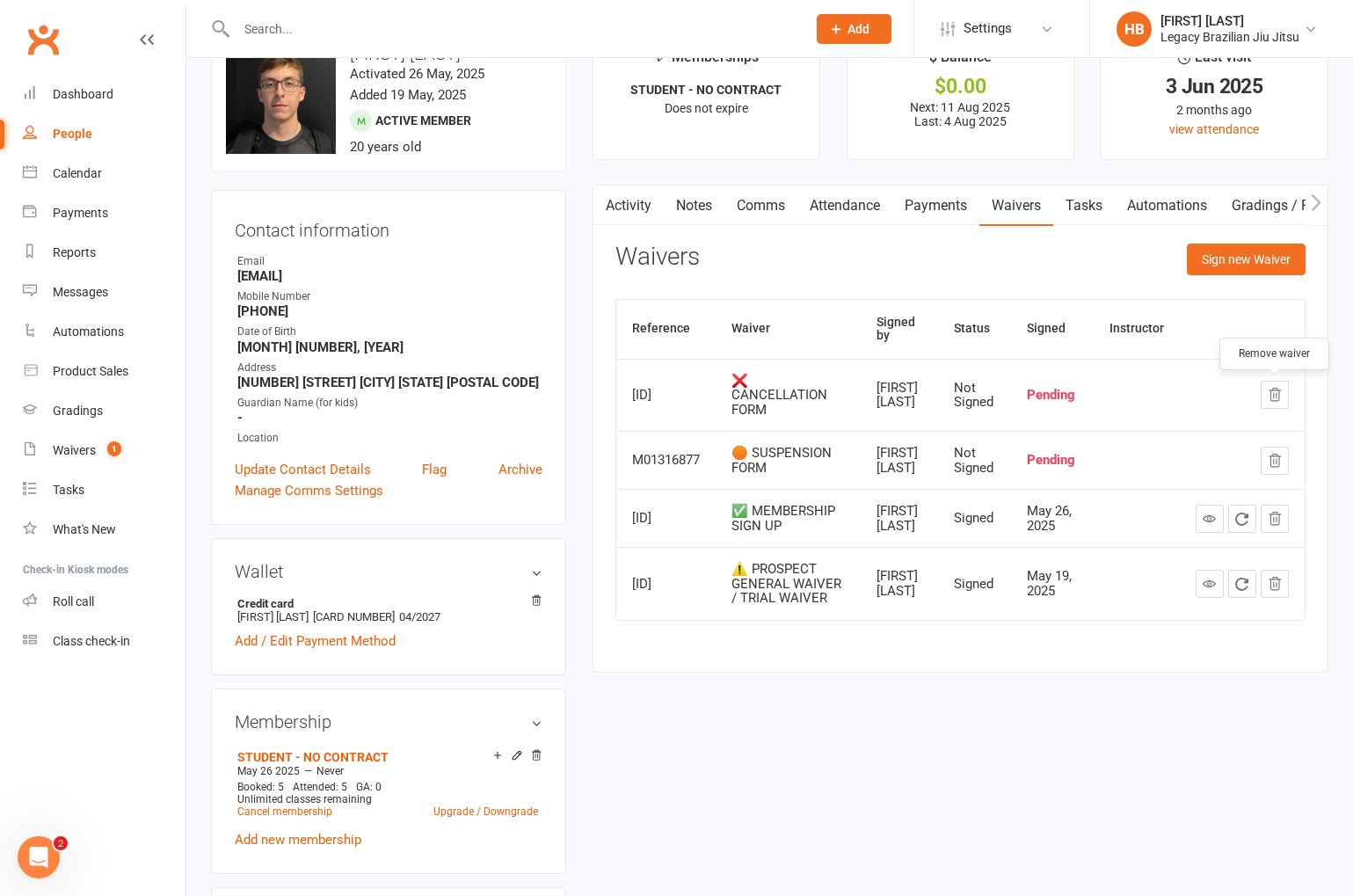 click 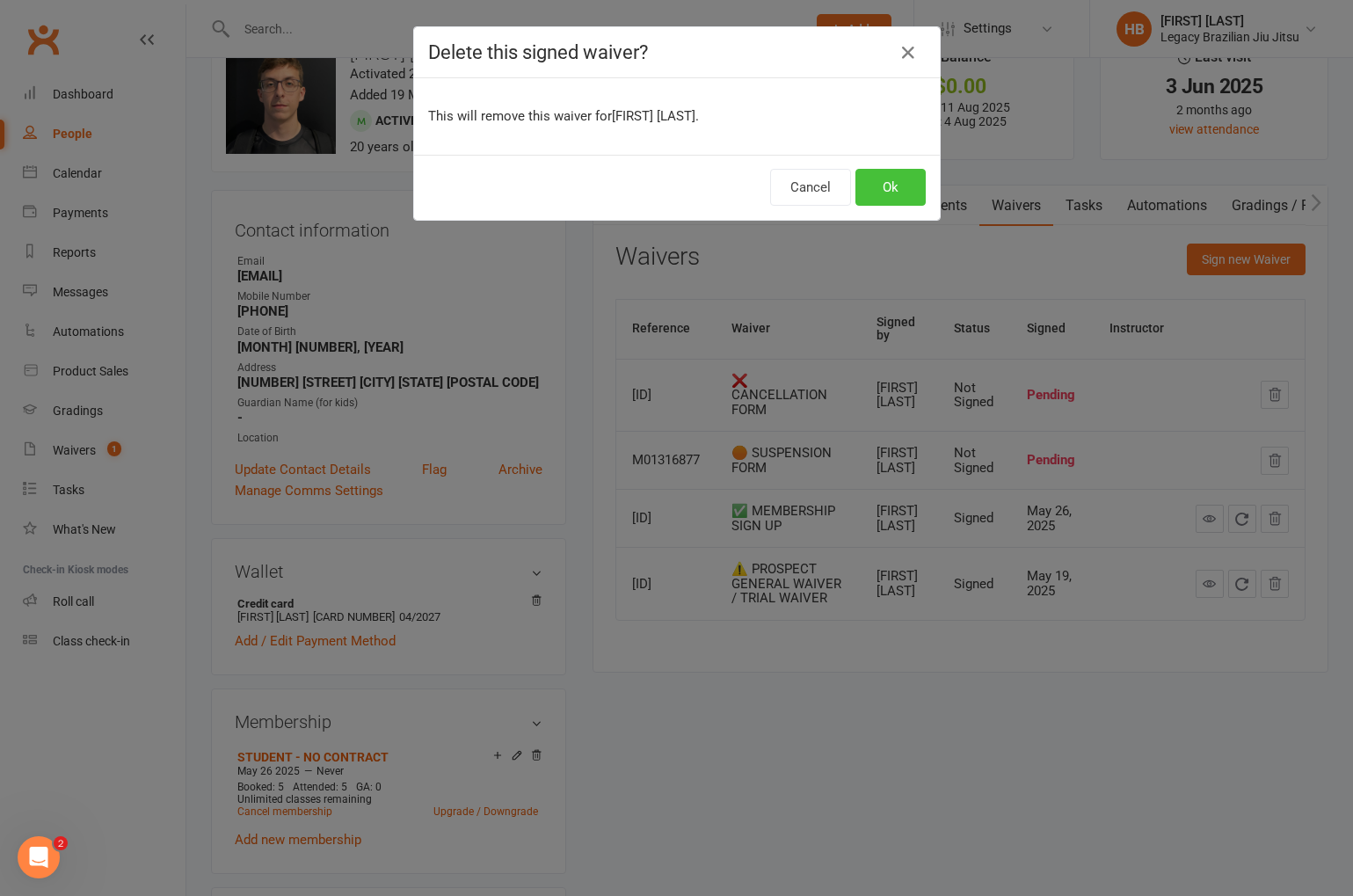 click on "Ok" at bounding box center [891, 187] 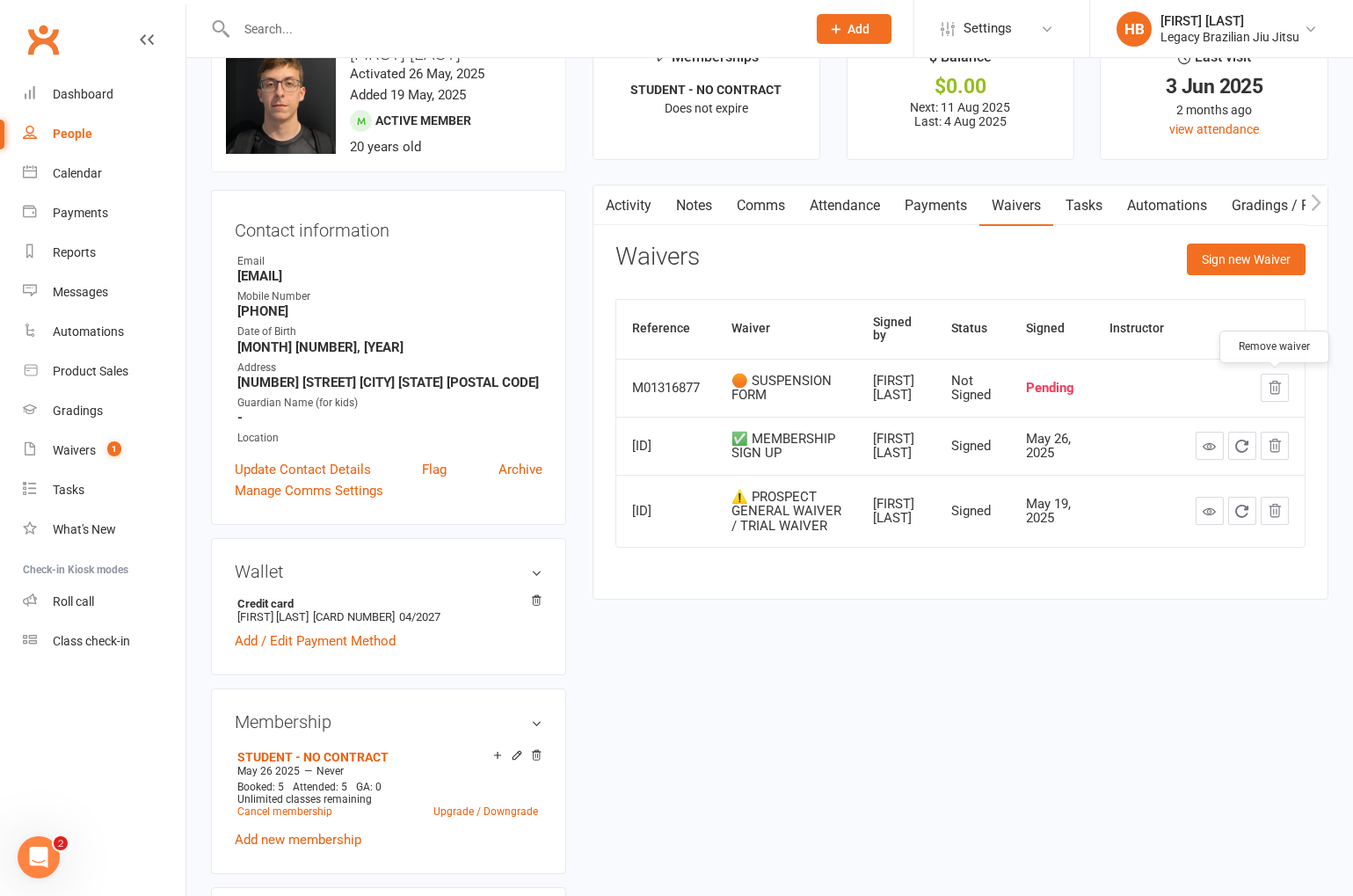 click 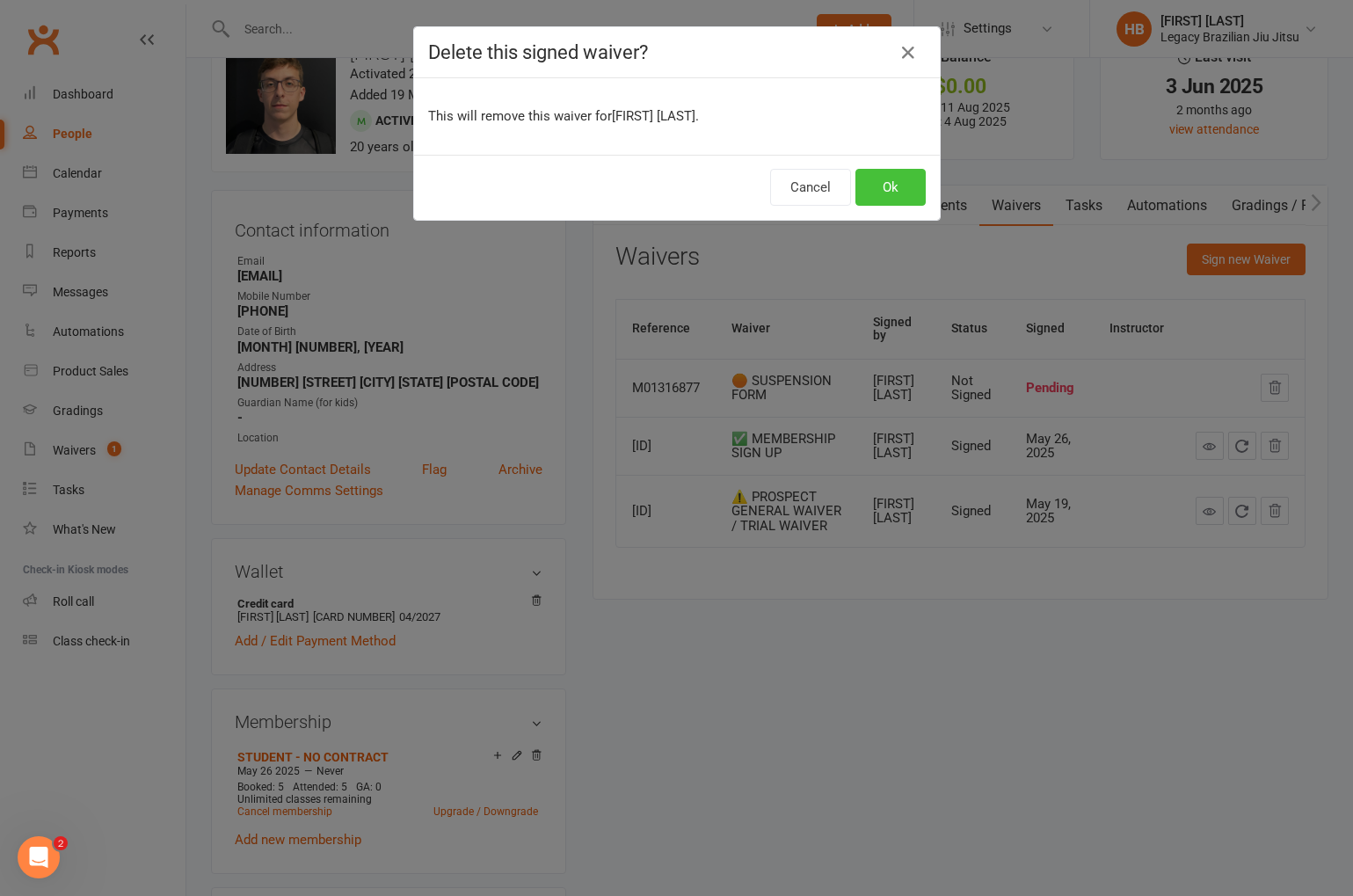 click on "Ok" at bounding box center [891, 187] 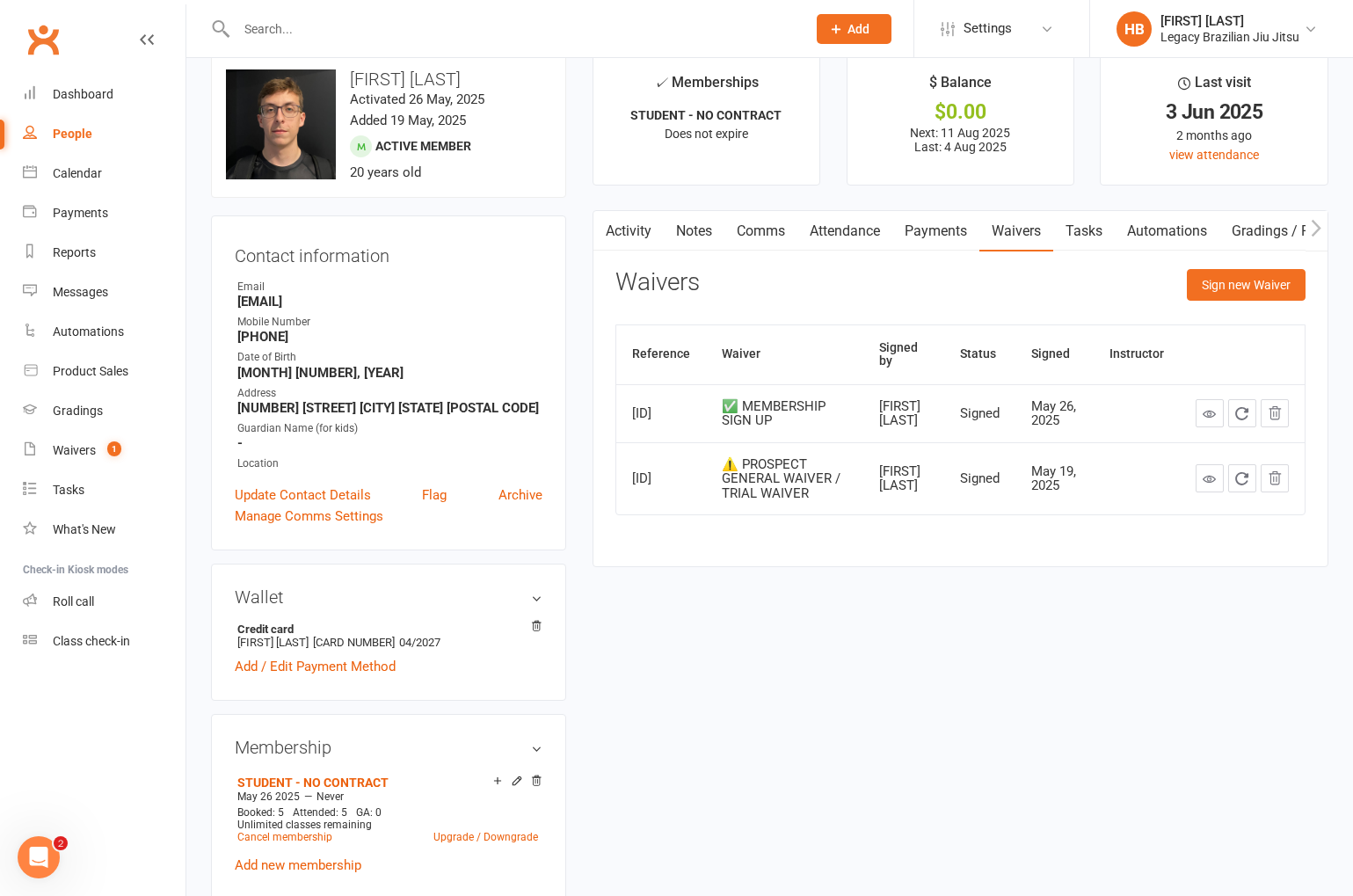 scroll, scrollTop: 0, scrollLeft: 0, axis: both 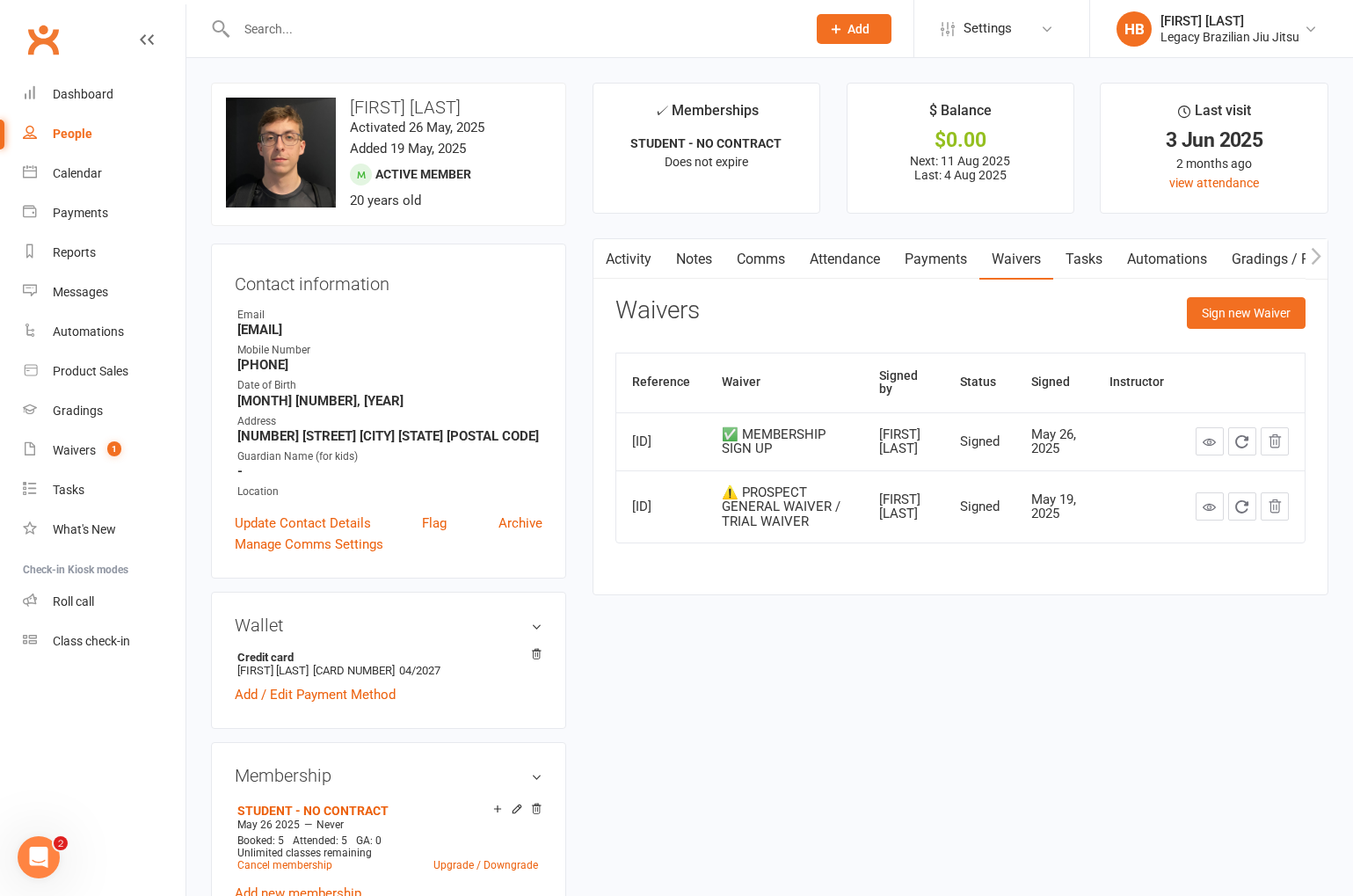 click on "Payments" at bounding box center [935, 259] 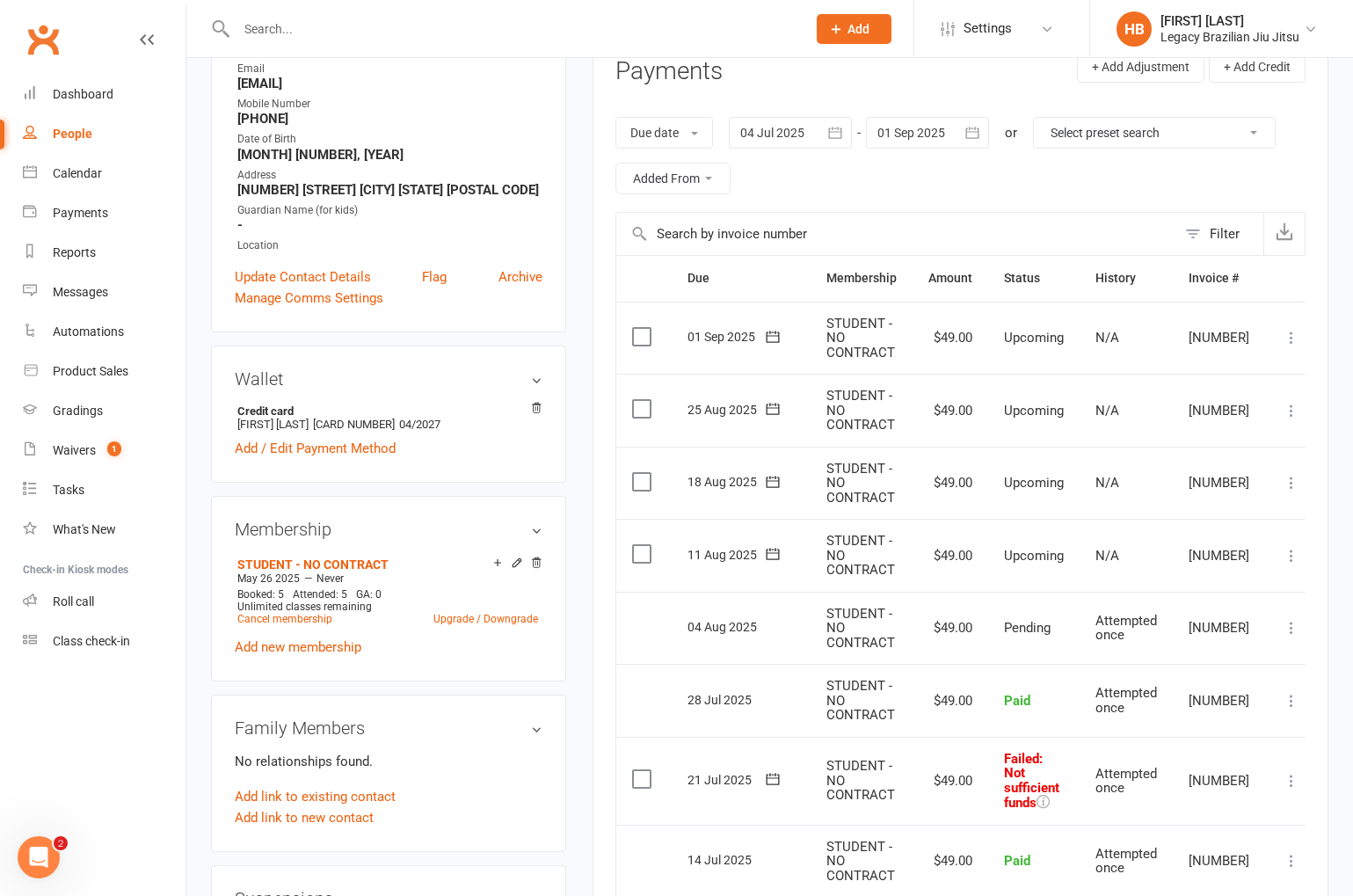 scroll, scrollTop: 247, scrollLeft: 0, axis: vertical 